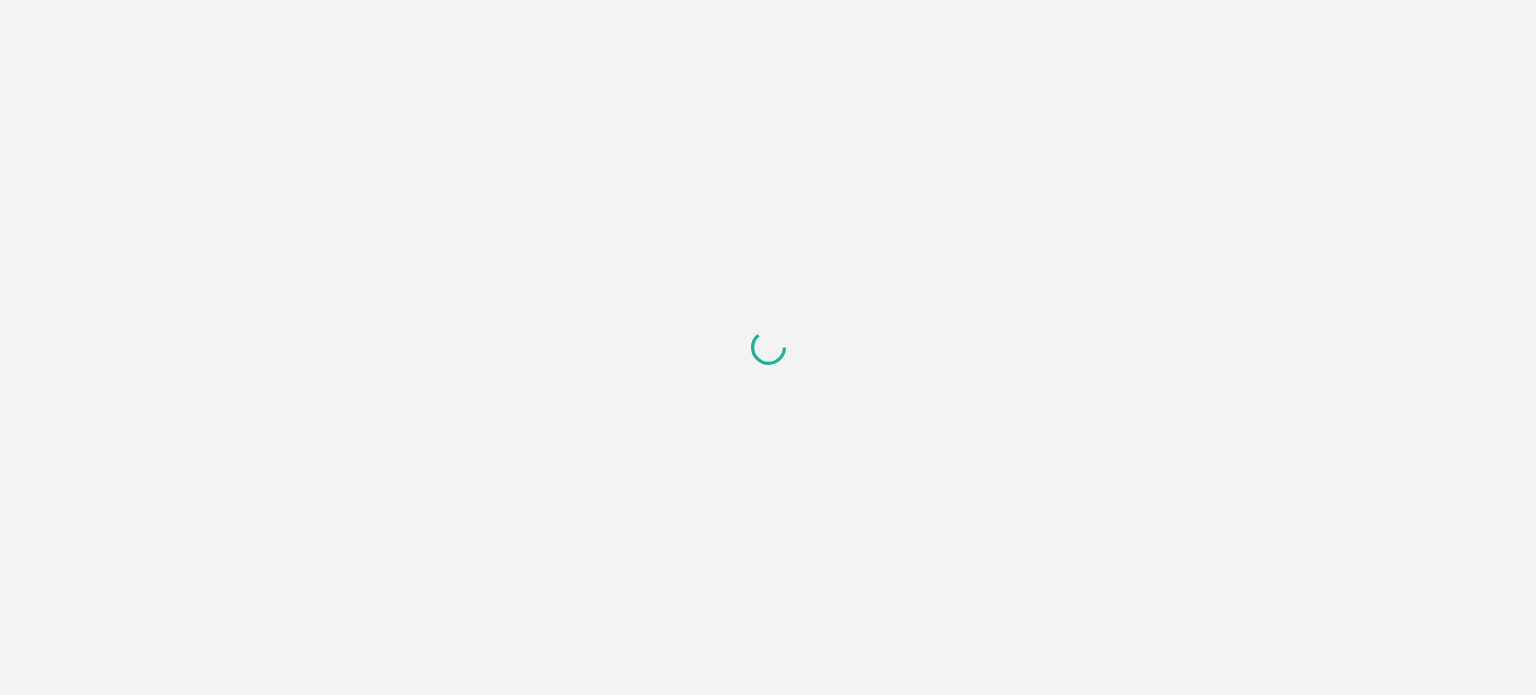 scroll, scrollTop: 0, scrollLeft: 0, axis: both 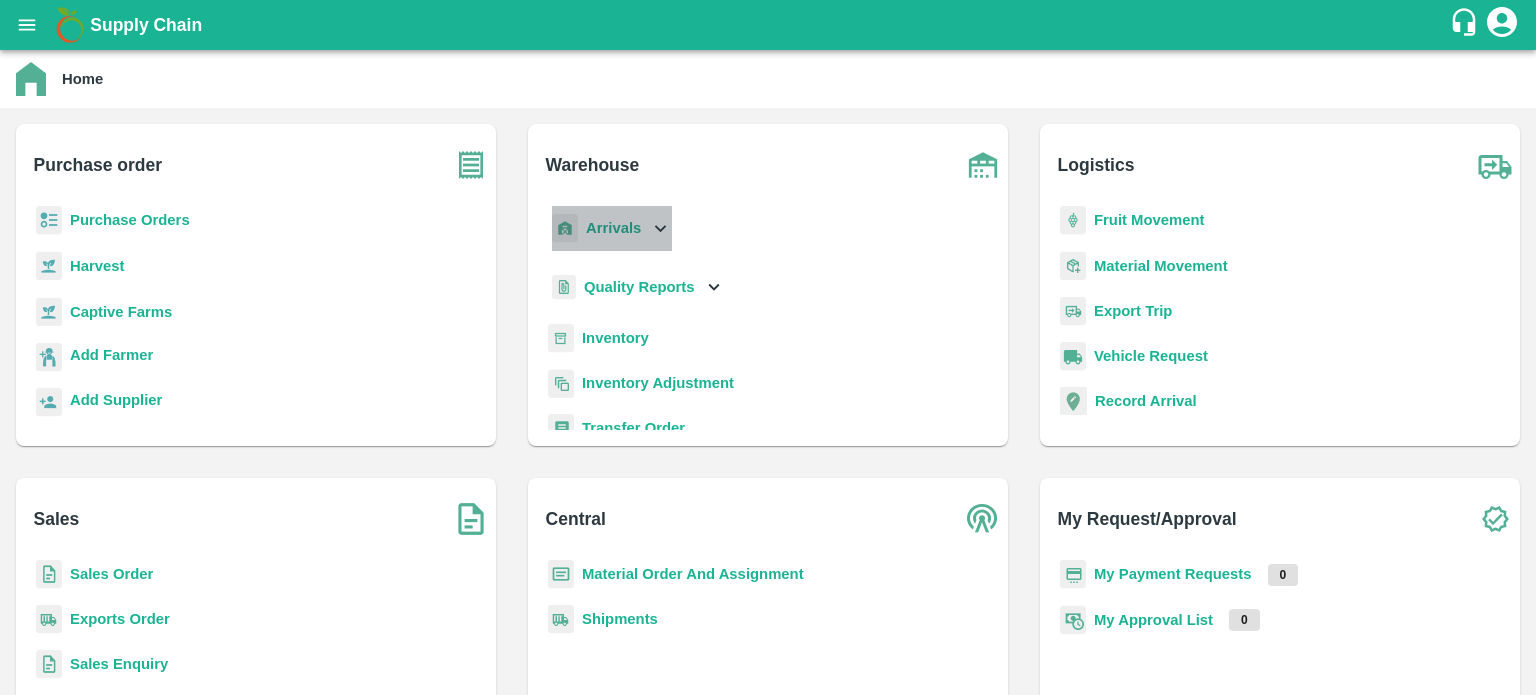 click 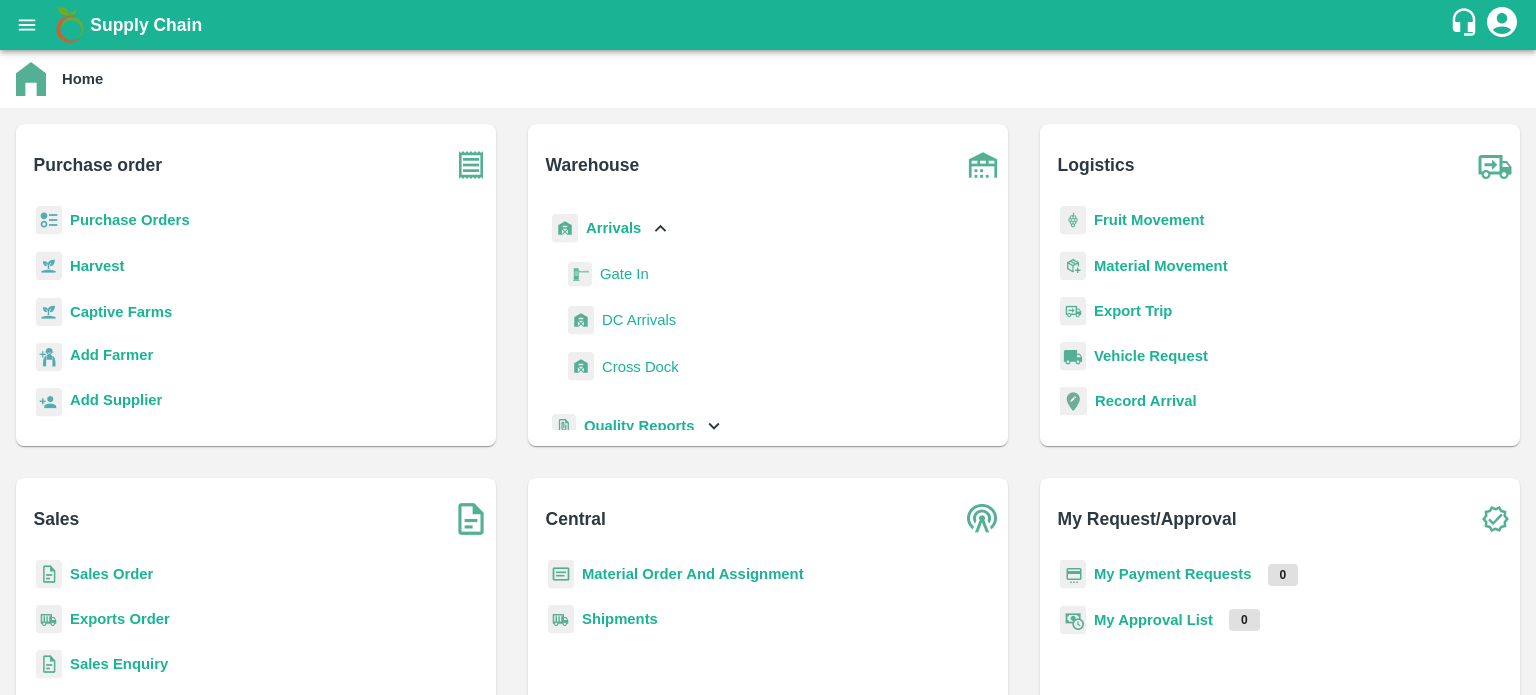 click on "DC Arrivals" at bounding box center (639, 320) 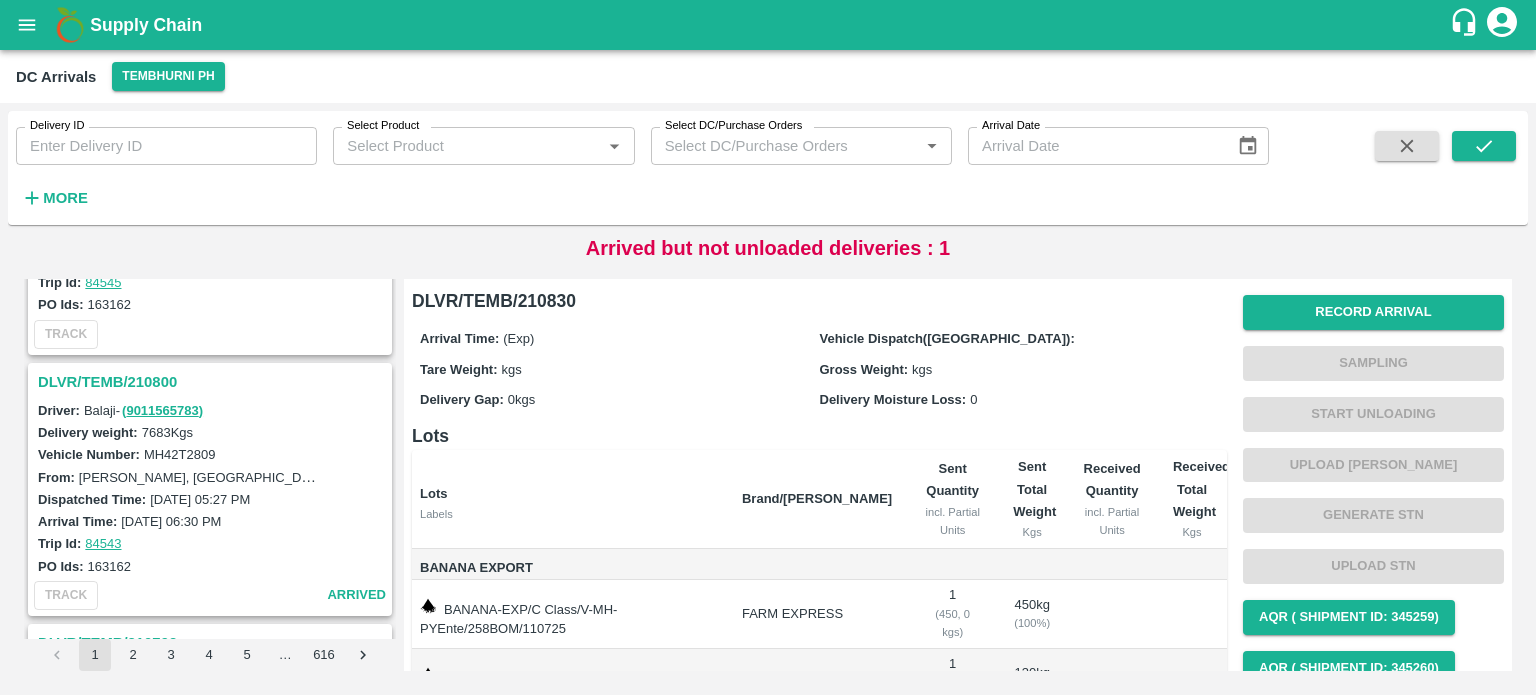 scroll, scrollTop: 3584, scrollLeft: 0, axis: vertical 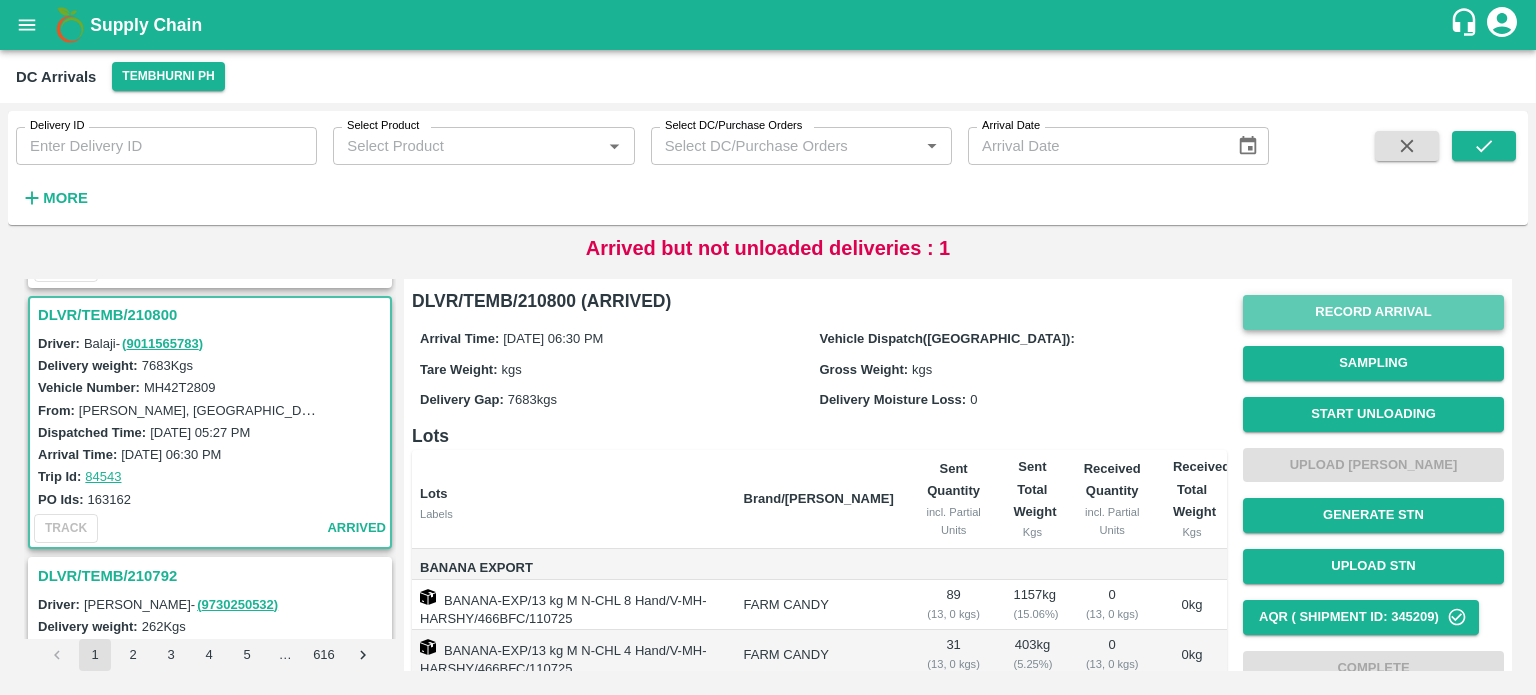 click on "Record Arrival" at bounding box center (1373, 312) 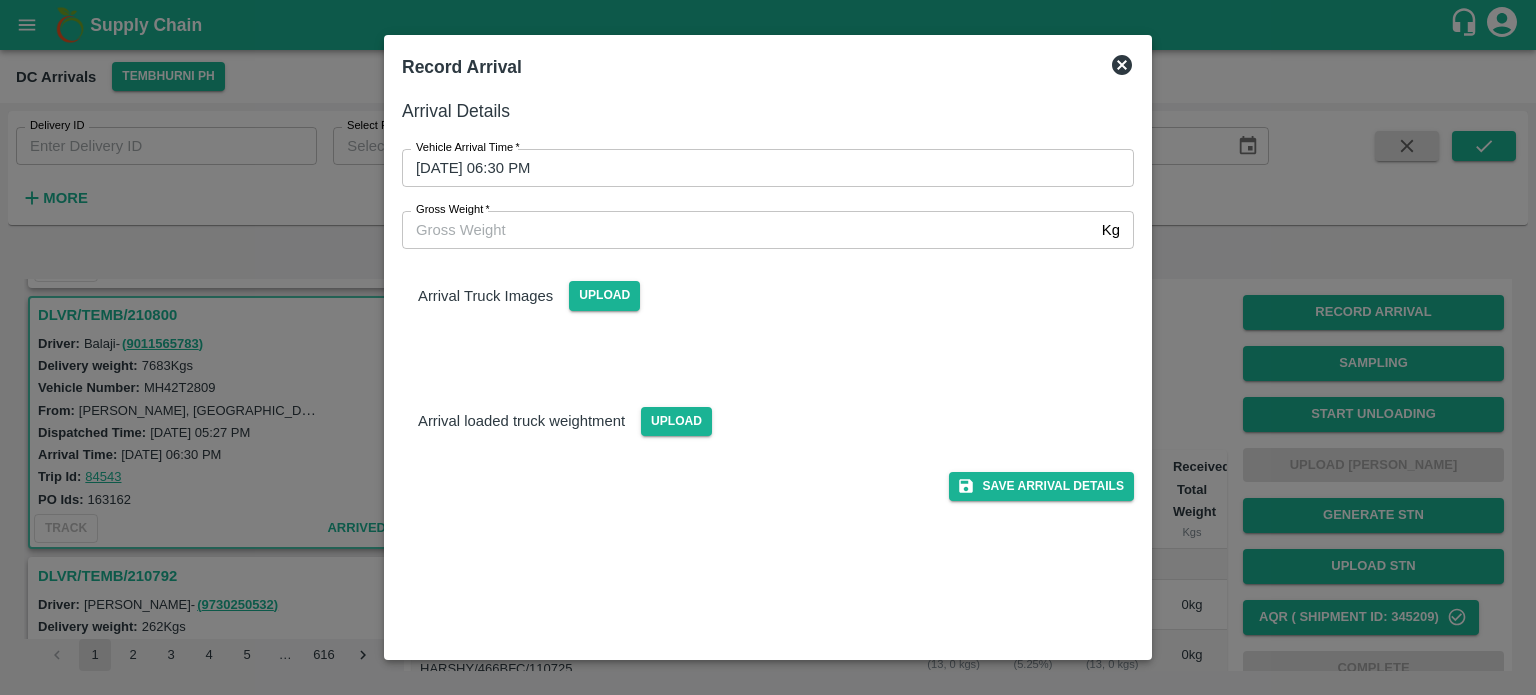 click on "[DATE] 06:30 PM" at bounding box center (761, 168) 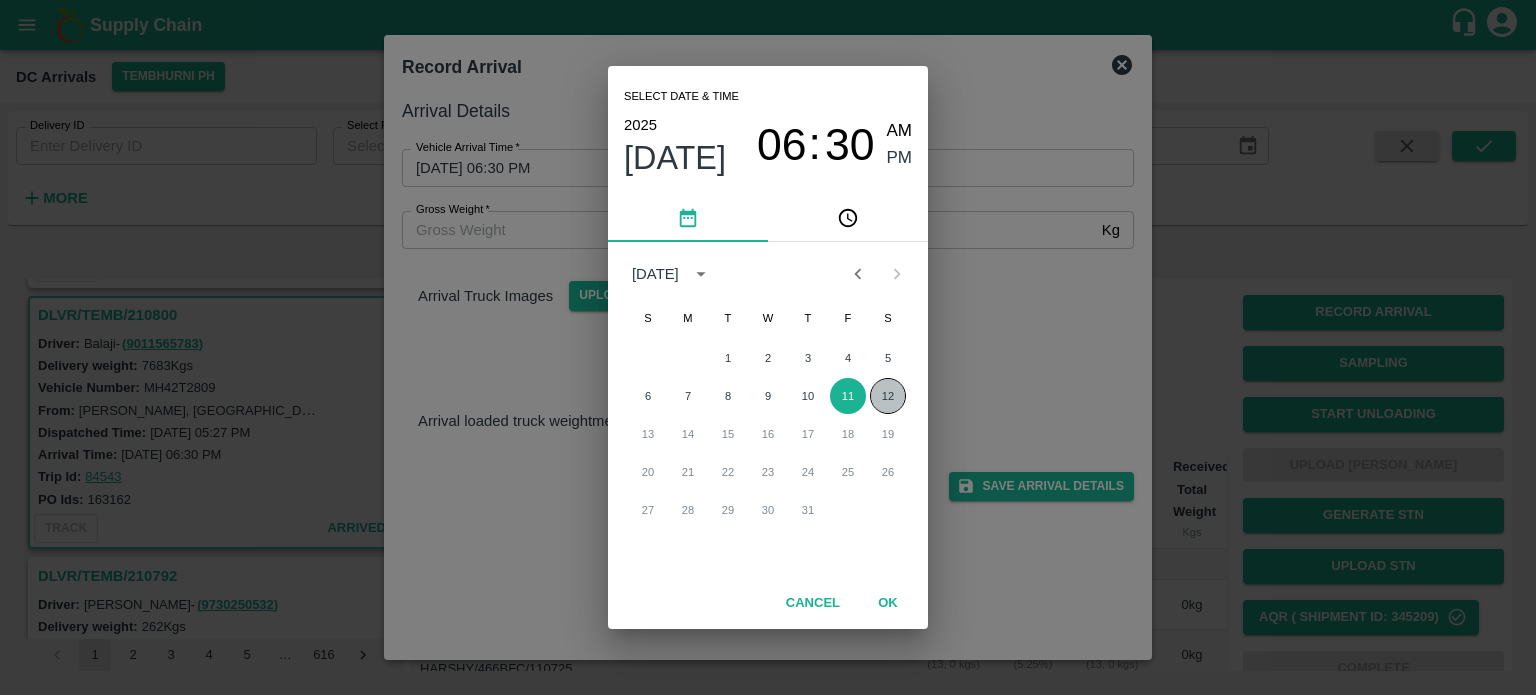 click on "12" at bounding box center [888, 396] 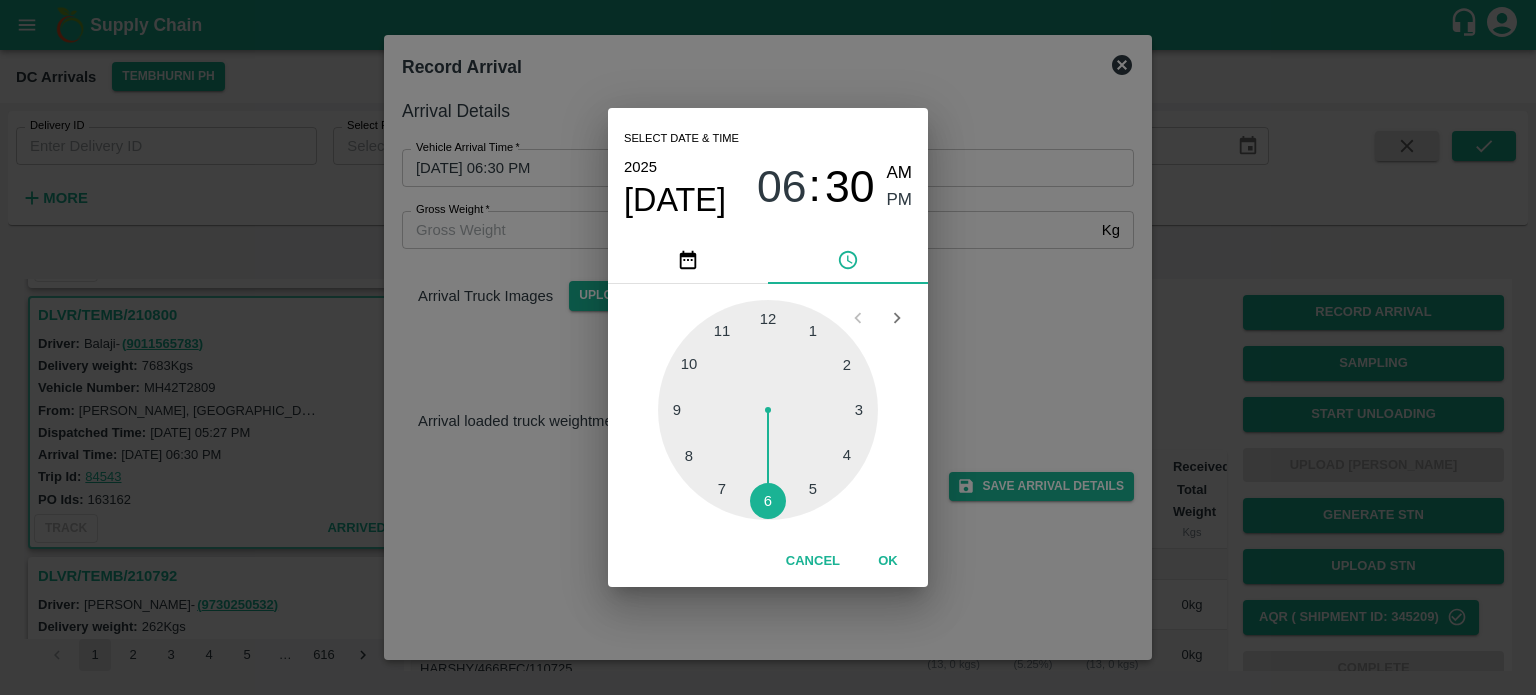 click at bounding box center (768, 410) 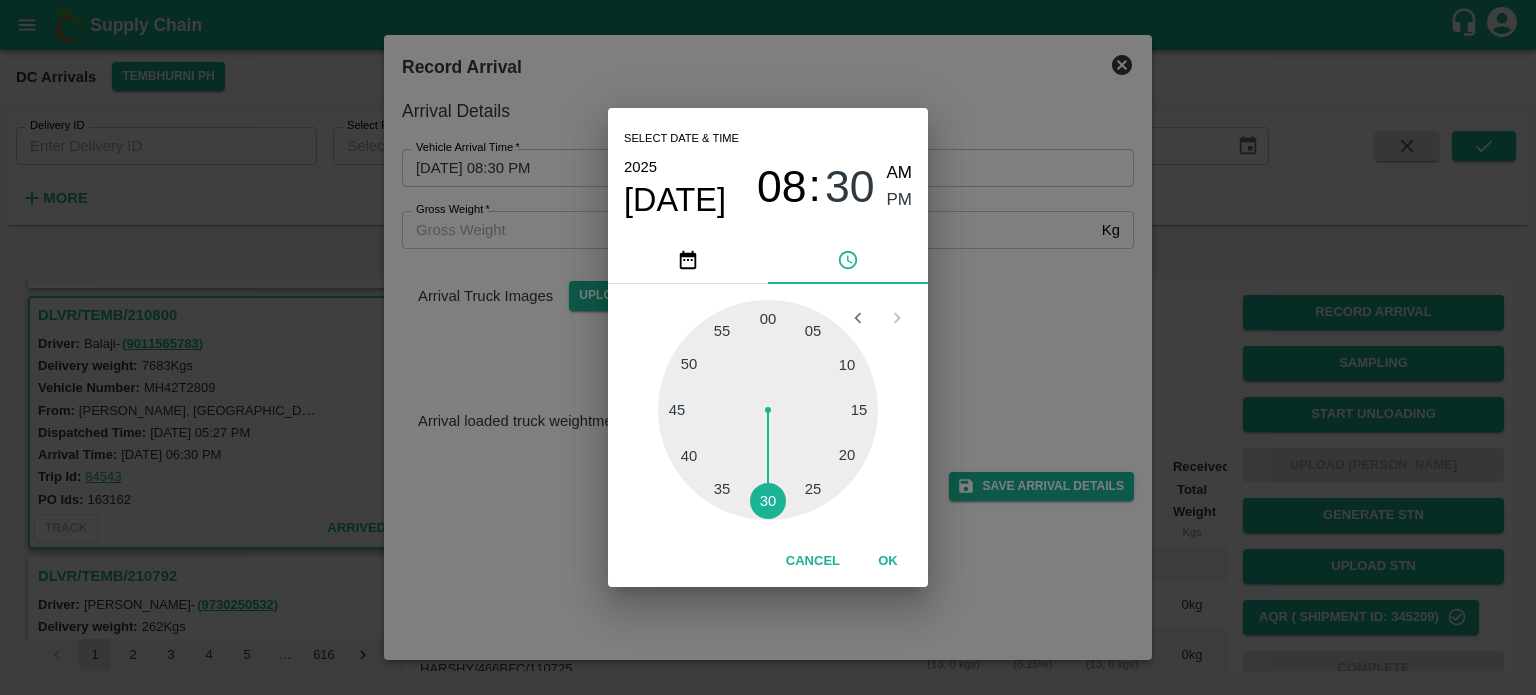 click at bounding box center [768, 410] 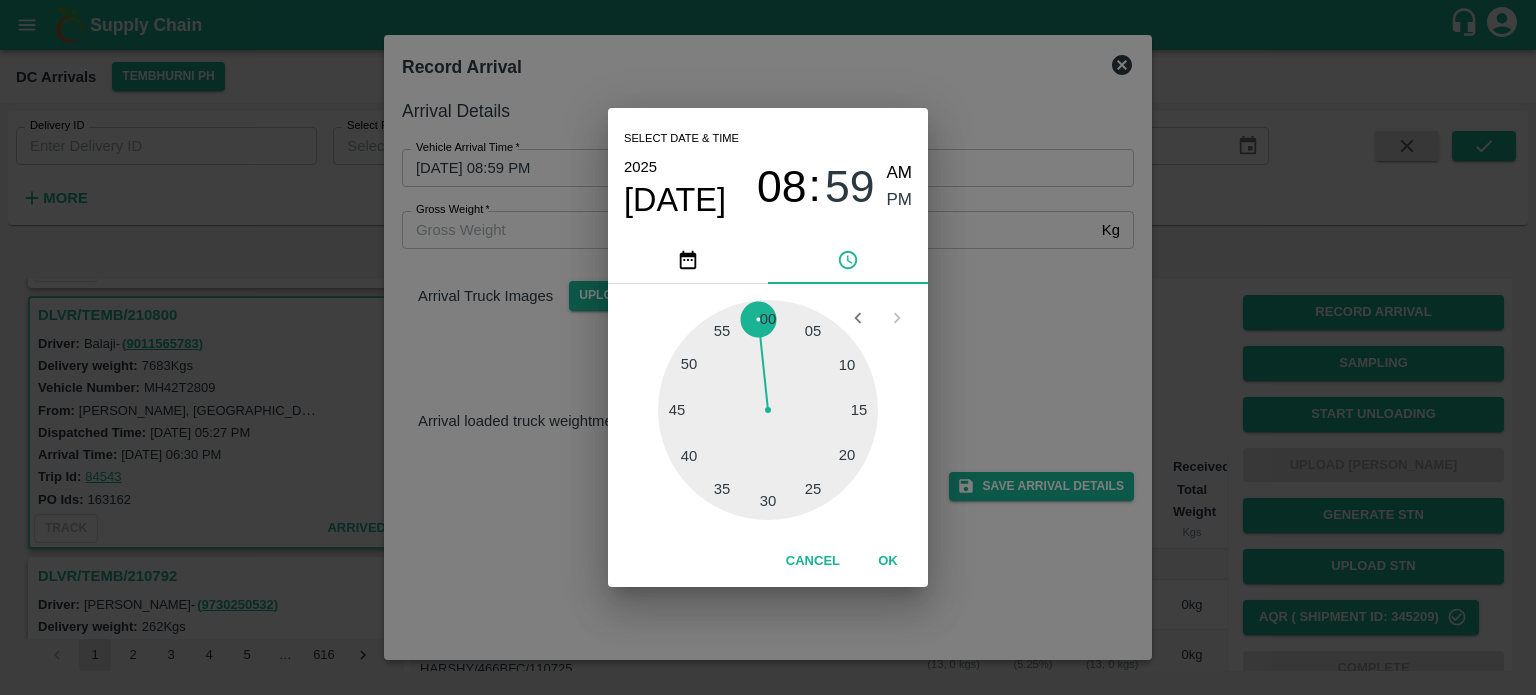 click at bounding box center (768, 410) 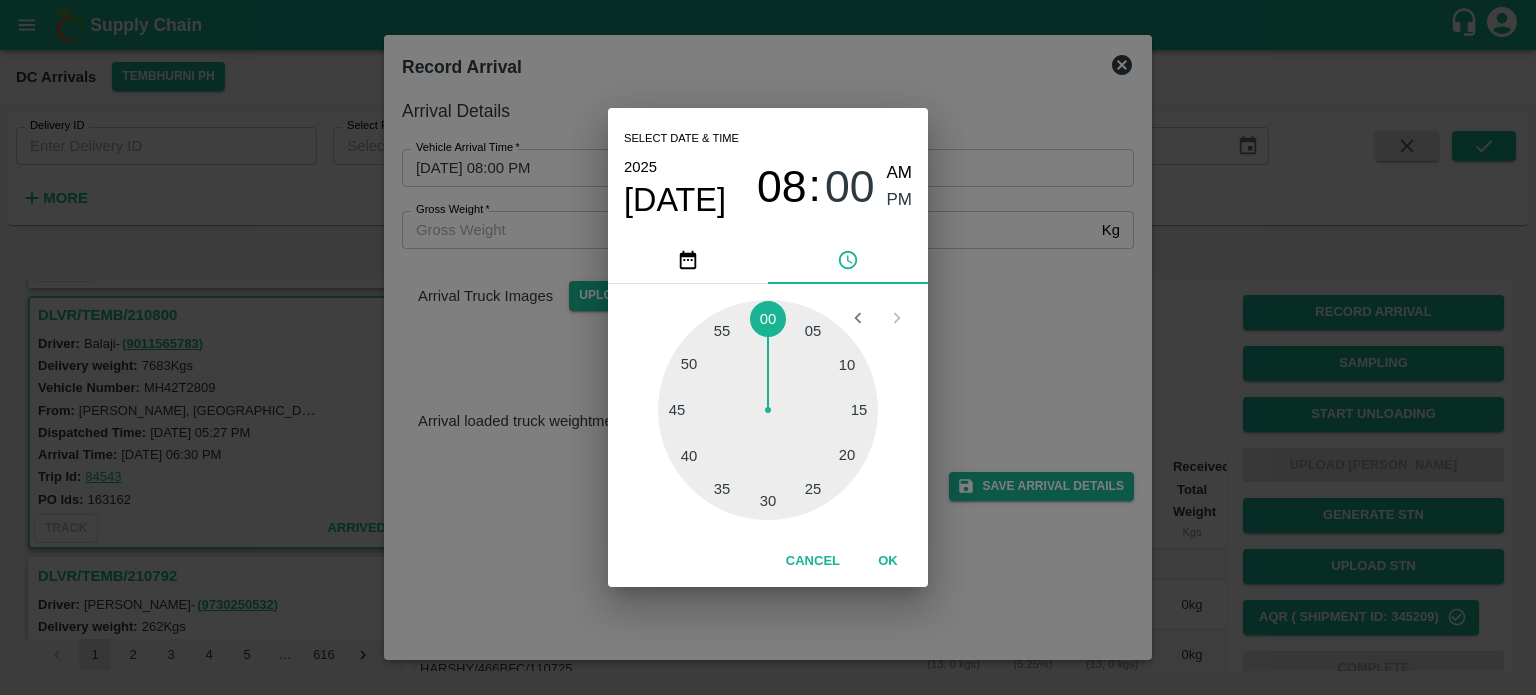 click on "Select date & time [DATE] 08 : 00 AM PM 05 10 15 20 25 30 35 40 45 50 55 00 Cancel OK" at bounding box center (768, 347) 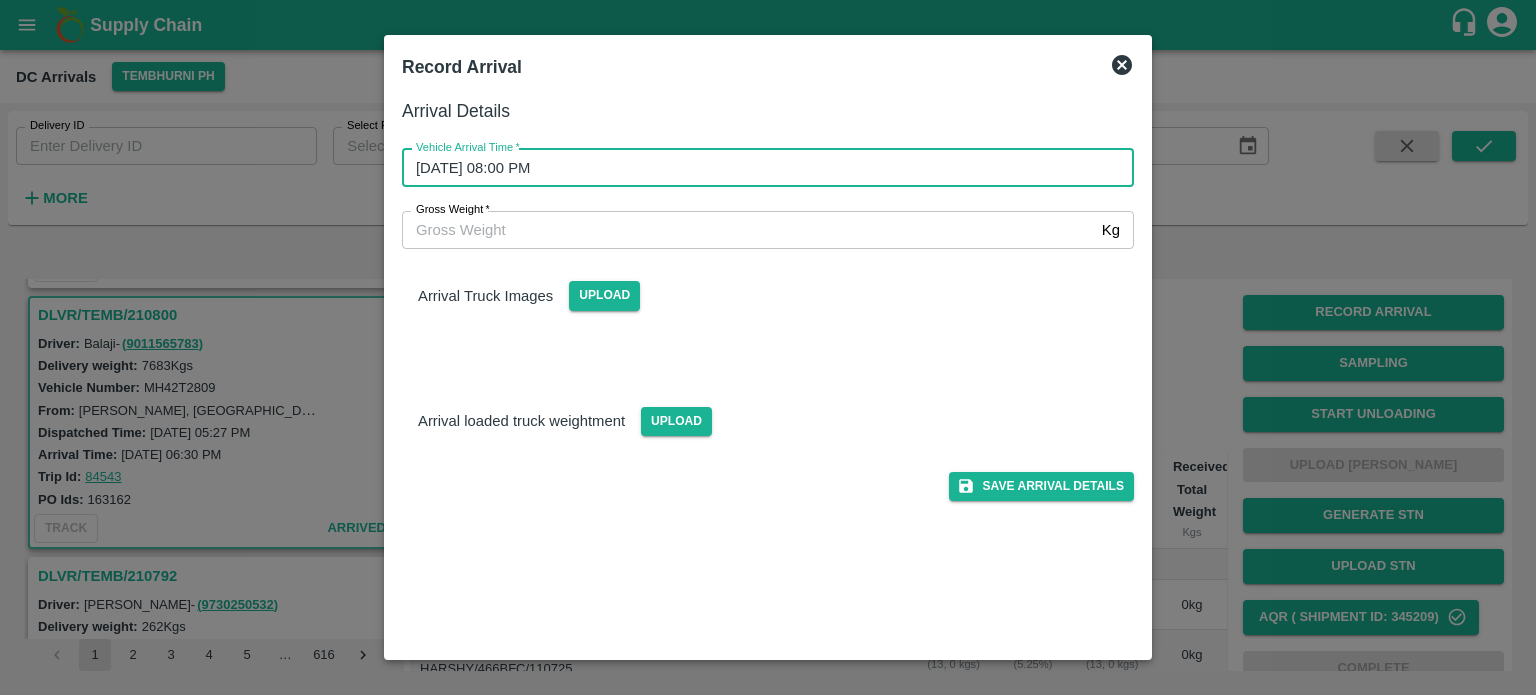 click on "Gross Weight   *" at bounding box center (748, 230) 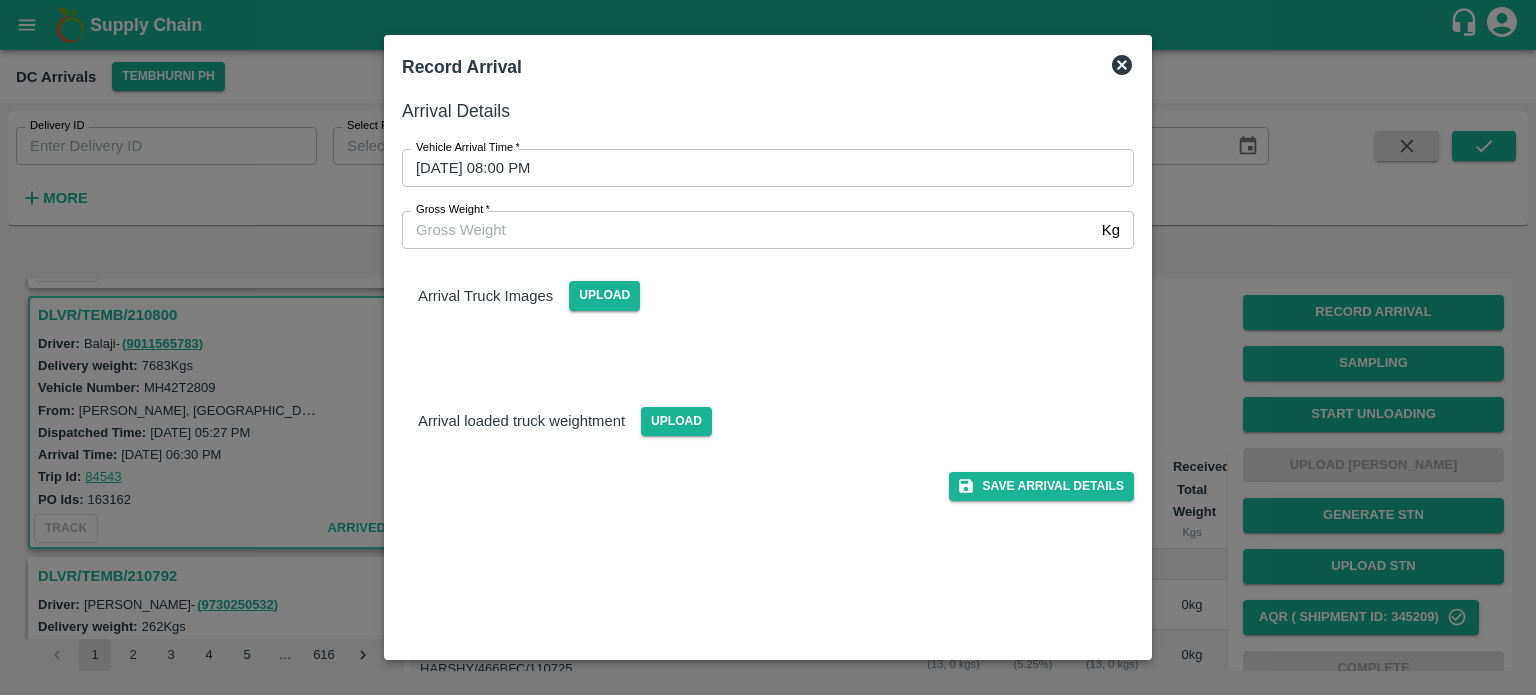 click 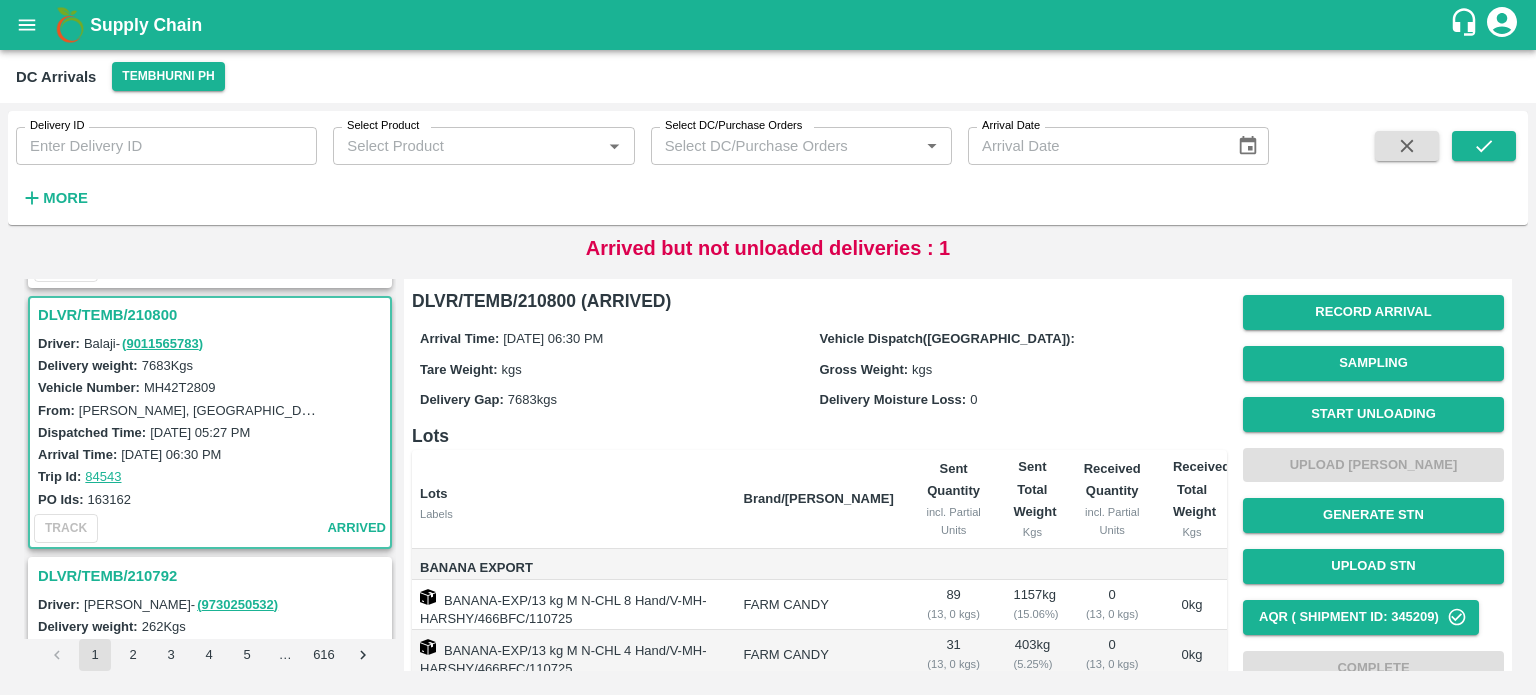 click on "MH42T2809" at bounding box center (180, 387) 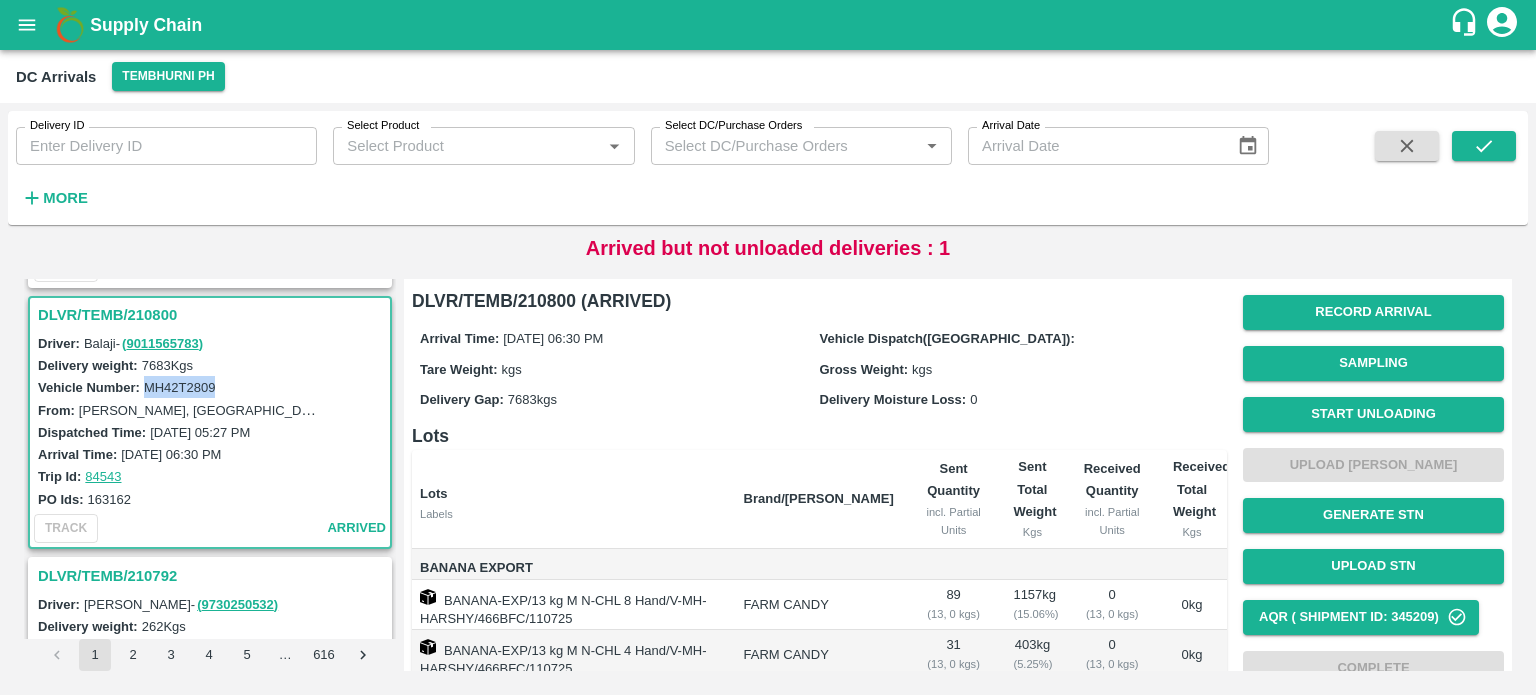 click on "MH42T2809" at bounding box center (180, 387) 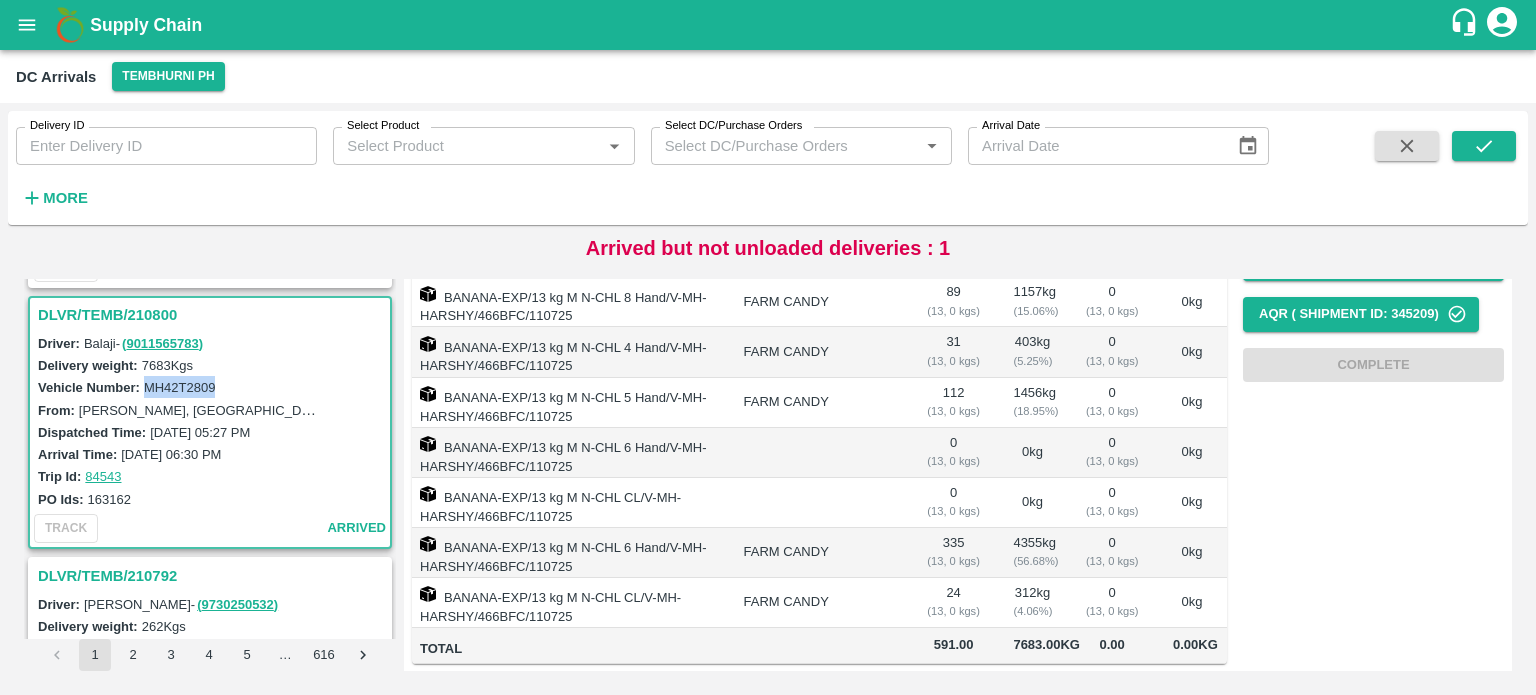 scroll, scrollTop: 0, scrollLeft: 0, axis: both 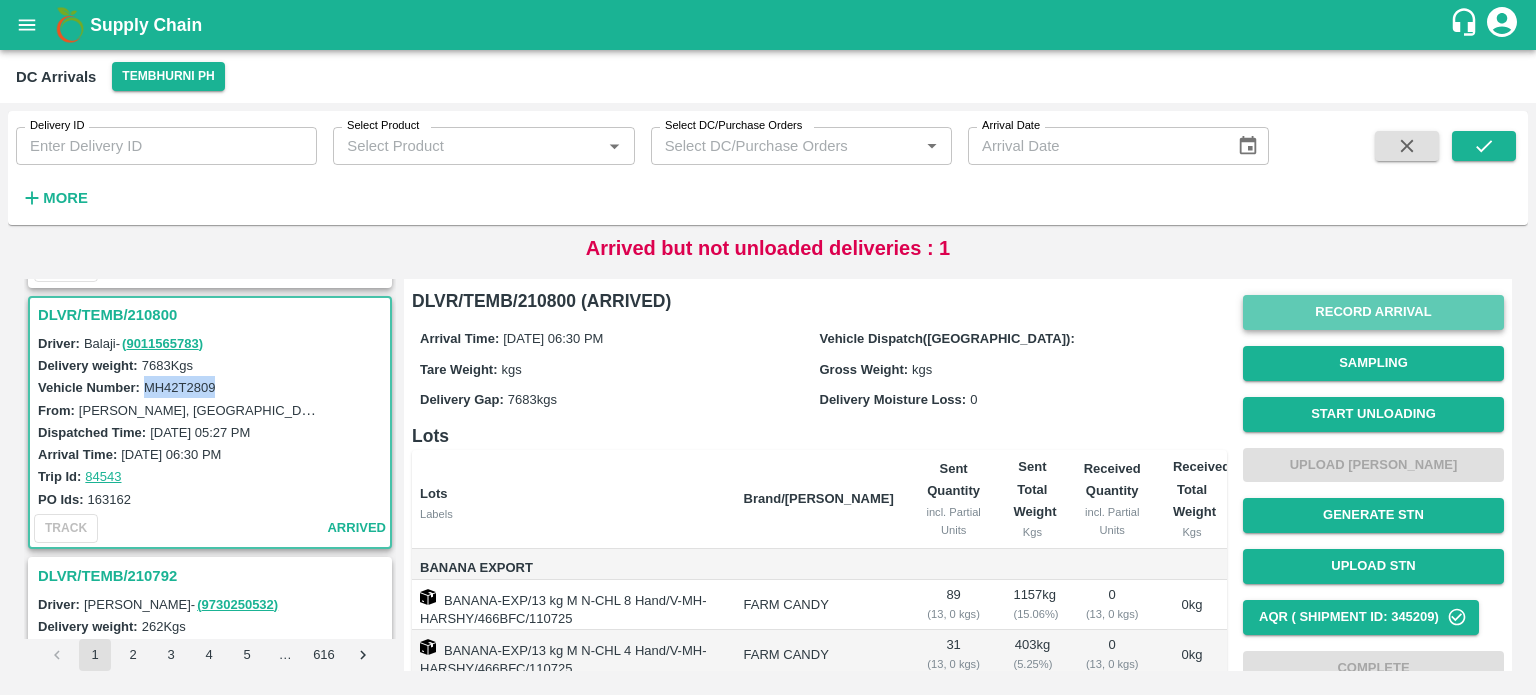 click on "Record Arrival" at bounding box center (1373, 312) 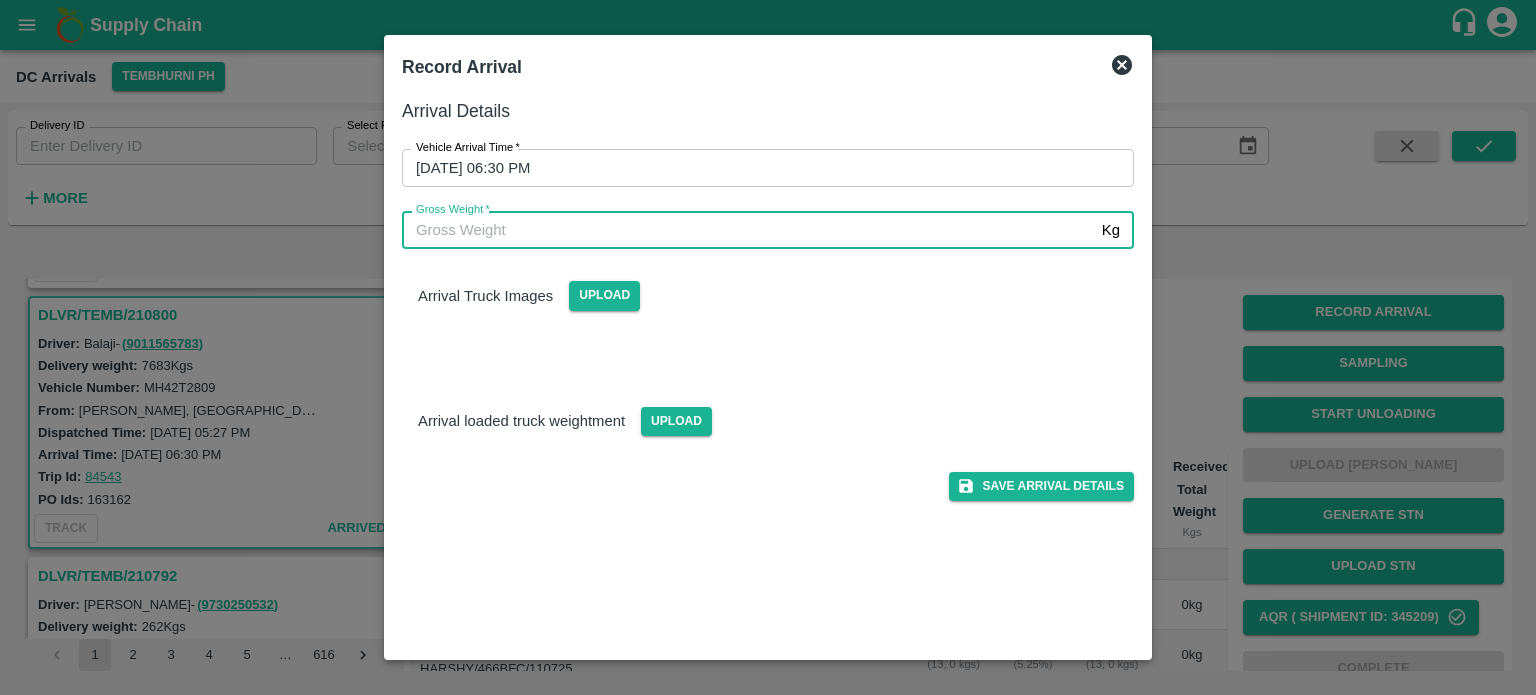 click on "Gross Weight   *" at bounding box center (748, 230) 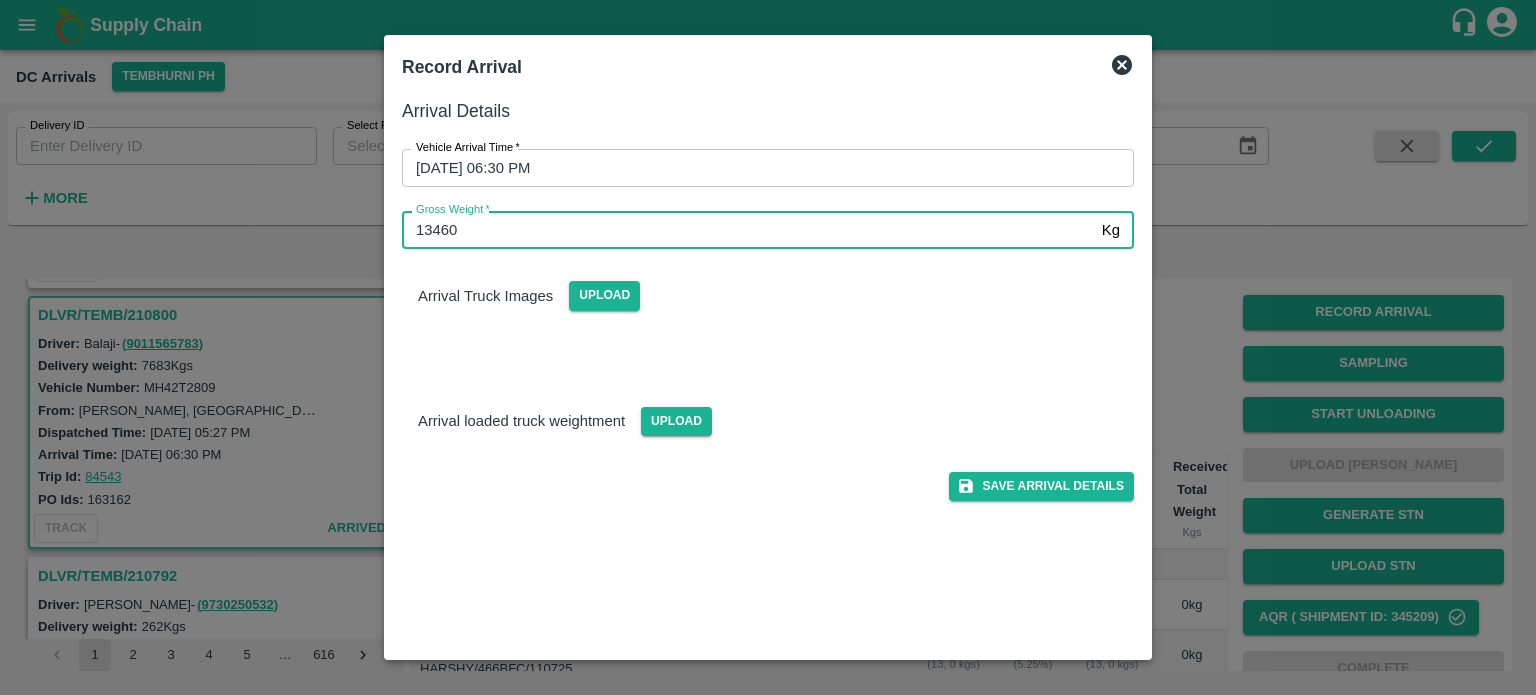 type on "13460" 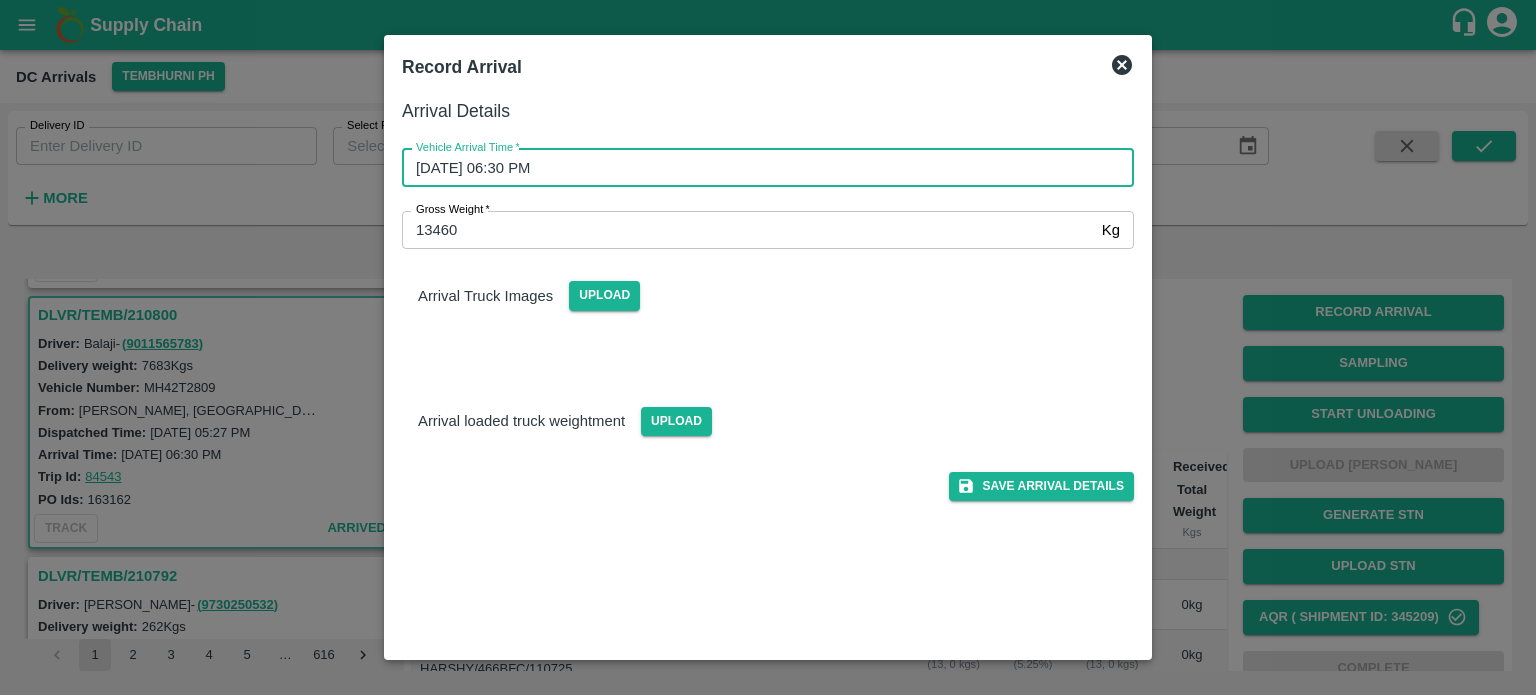click on "[DATE] 06:30 PM" at bounding box center [761, 168] 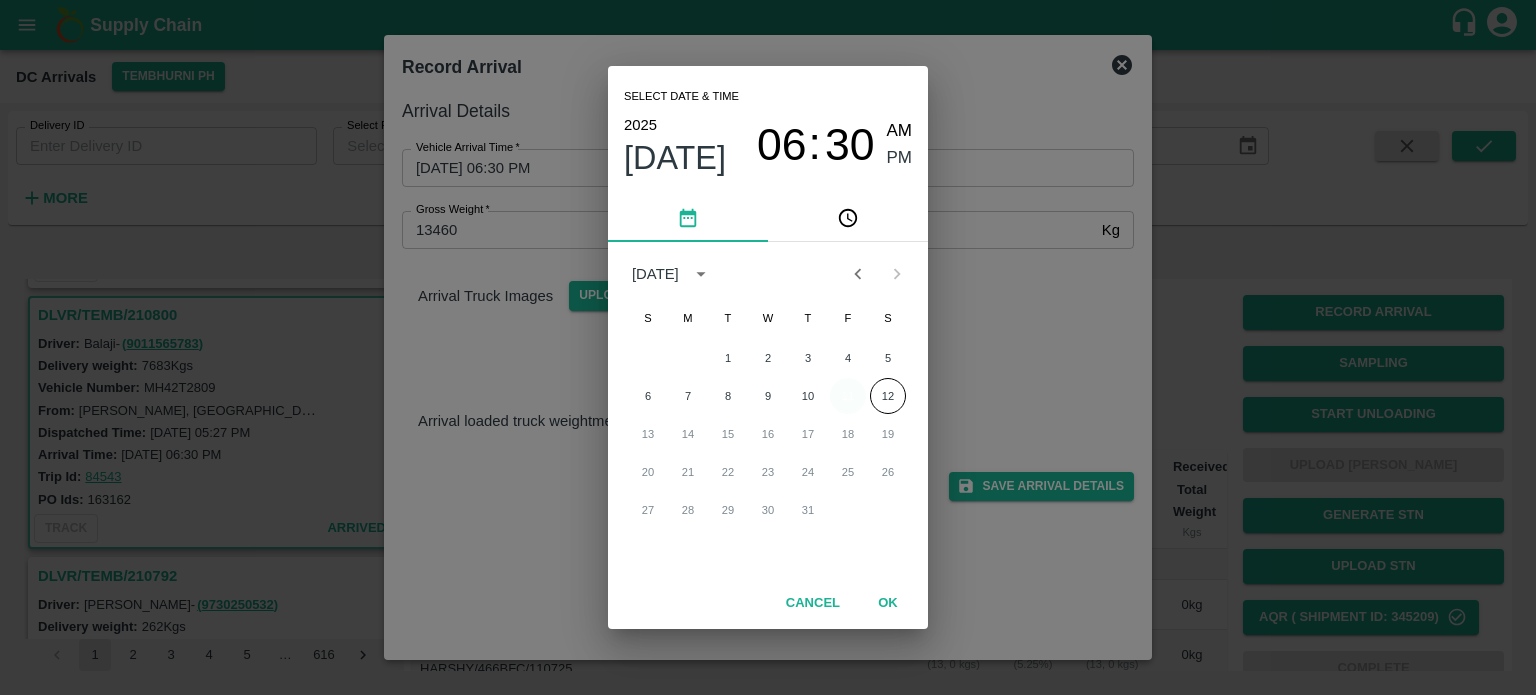 click on "11" at bounding box center [848, 396] 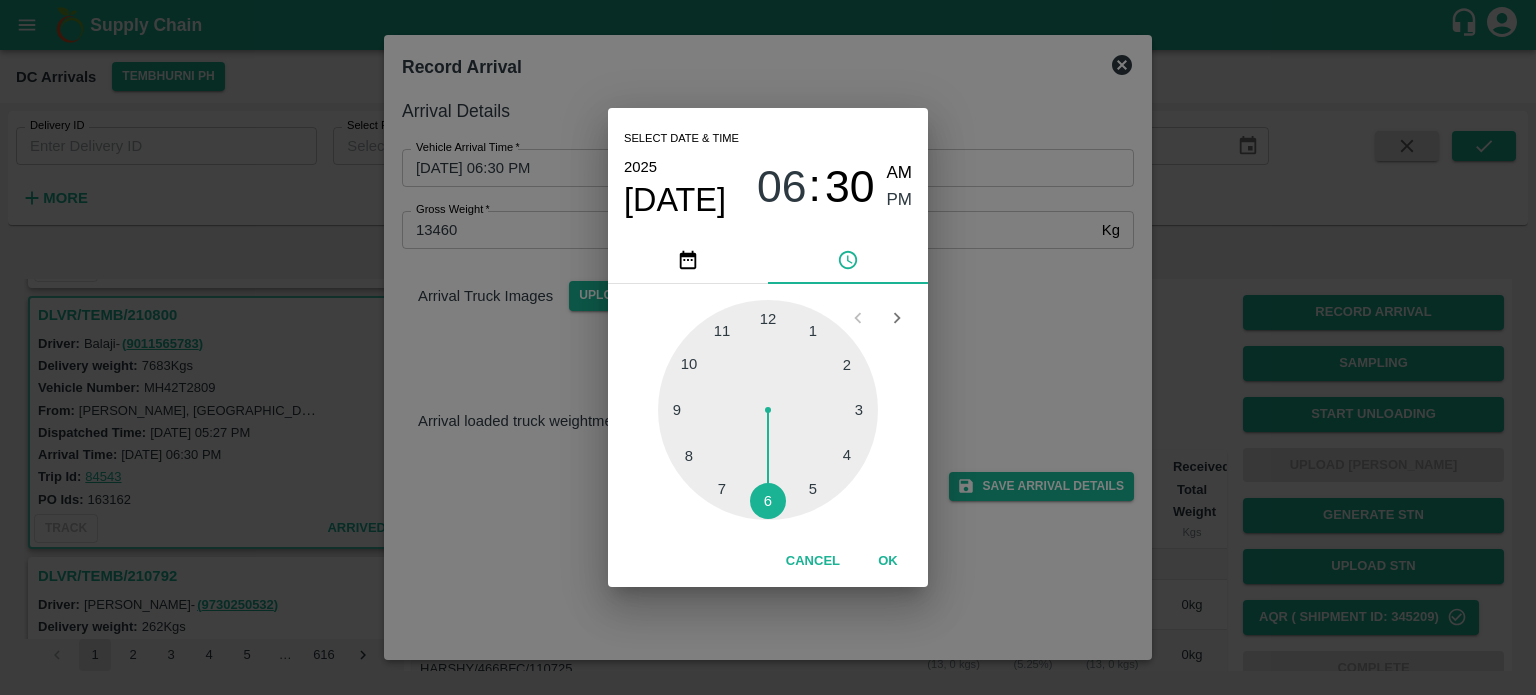 click at bounding box center (768, 410) 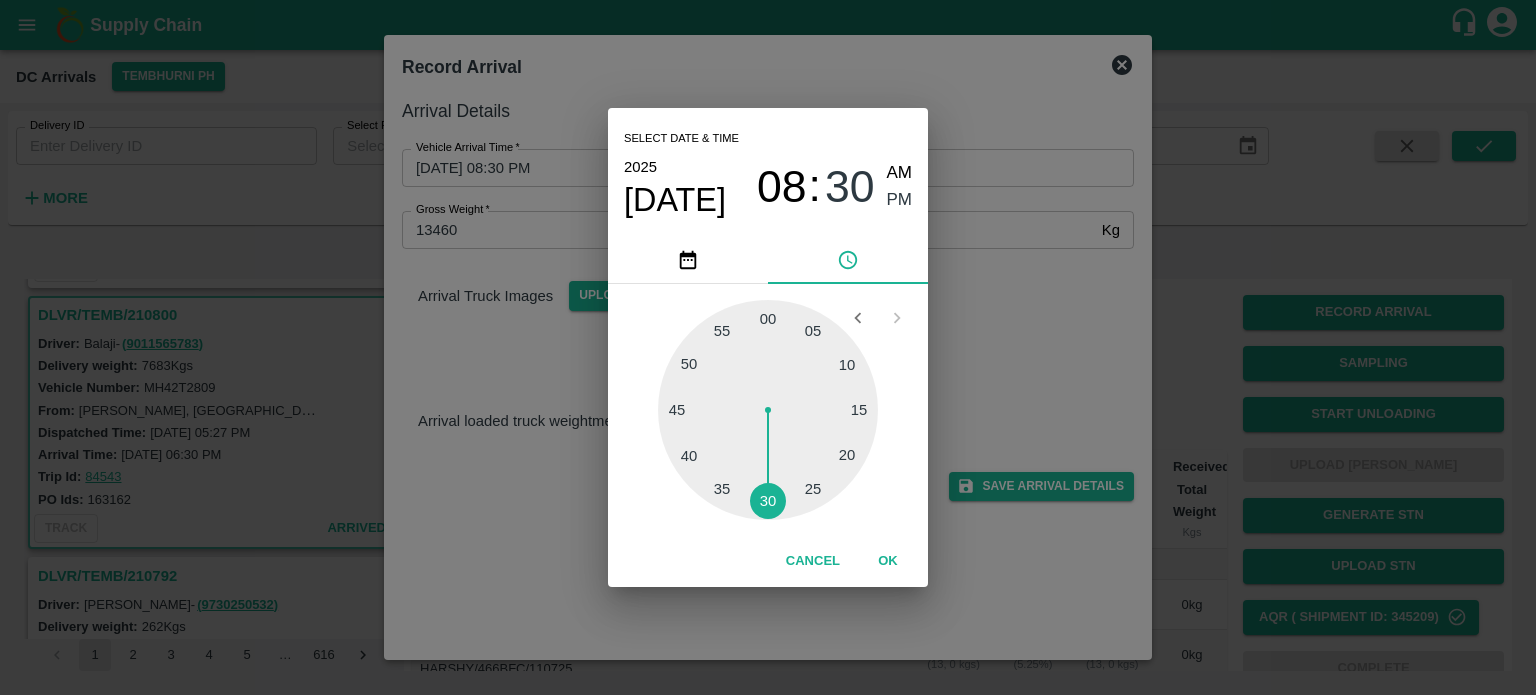 type on "[DATE] 08:30 PM" 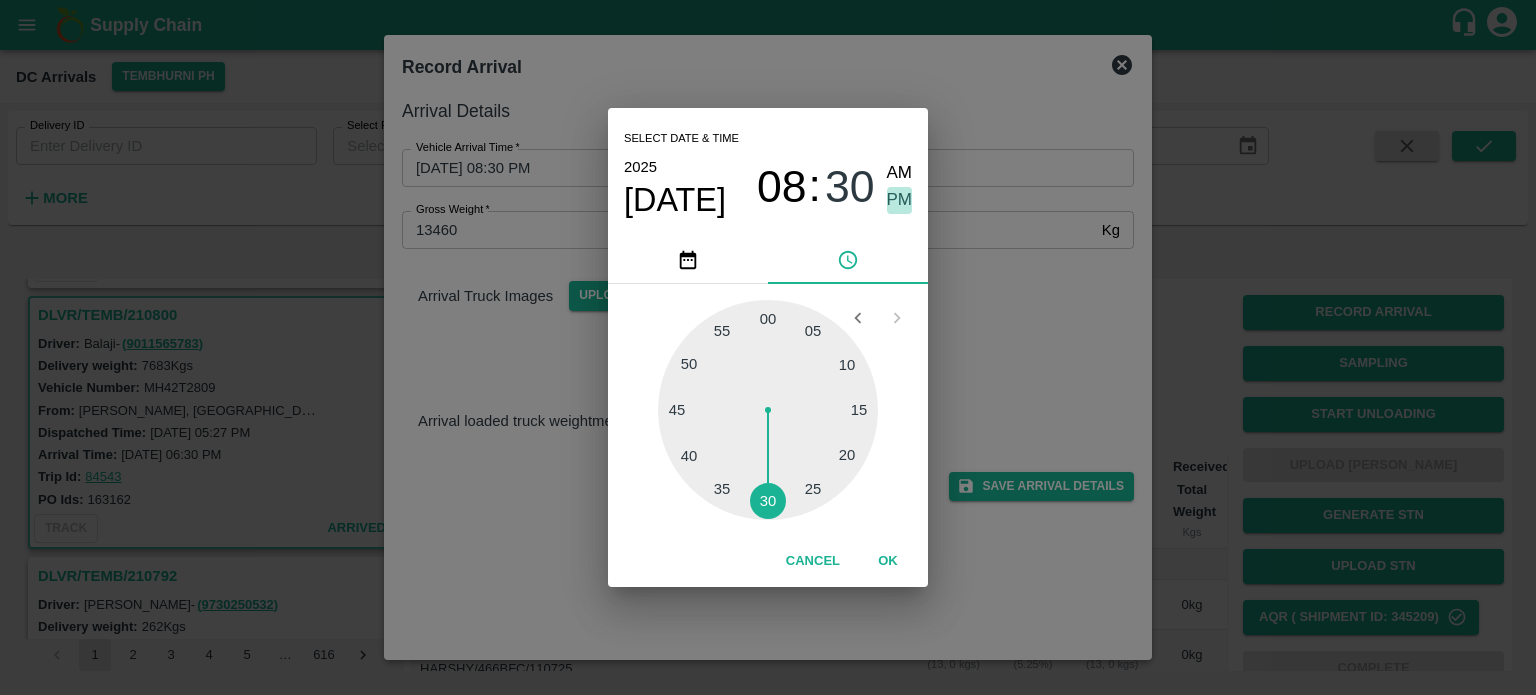 click on "PM" at bounding box center (900, 200) 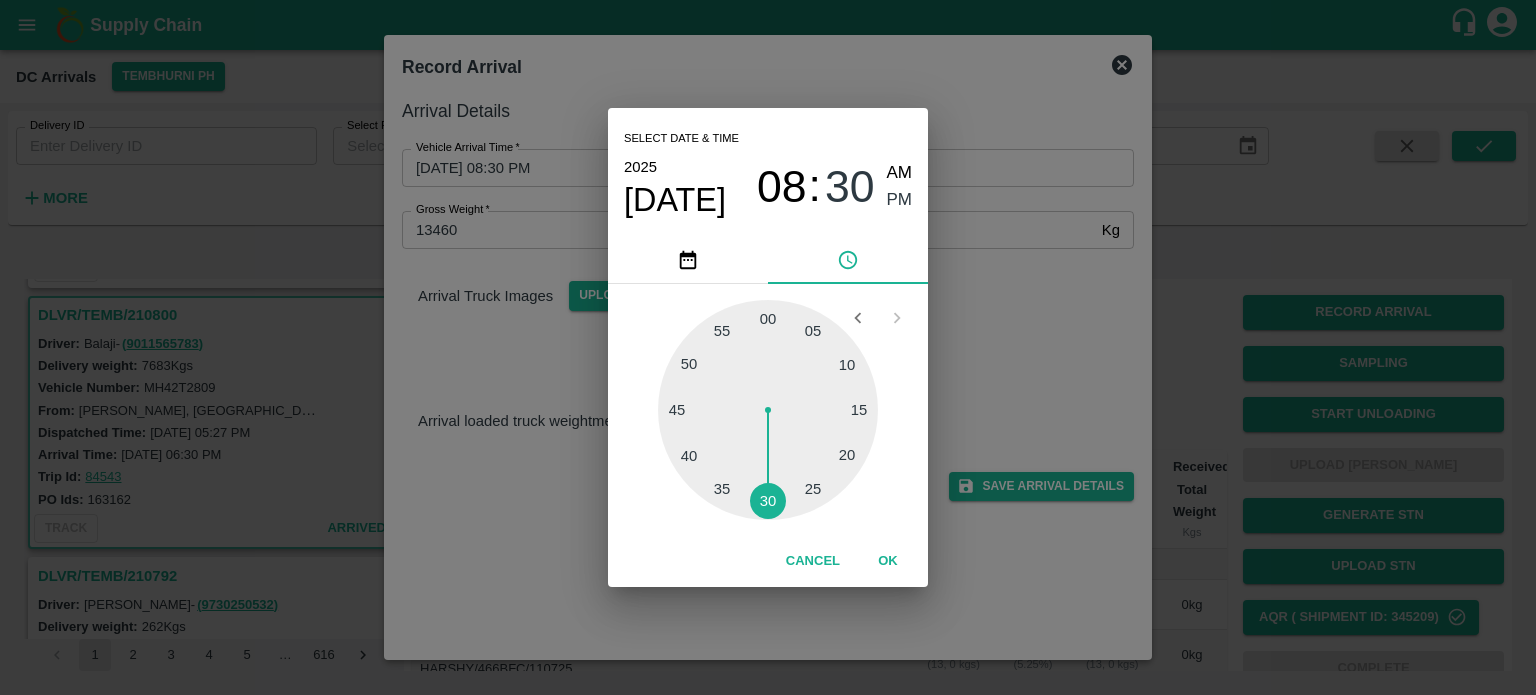 click on "Select date & time [DATE] 08 : 30 AM PM 05 10 15 20 25 30 35 40 45 50 55 00 Cancel OK" at bounding box center (768, 347) 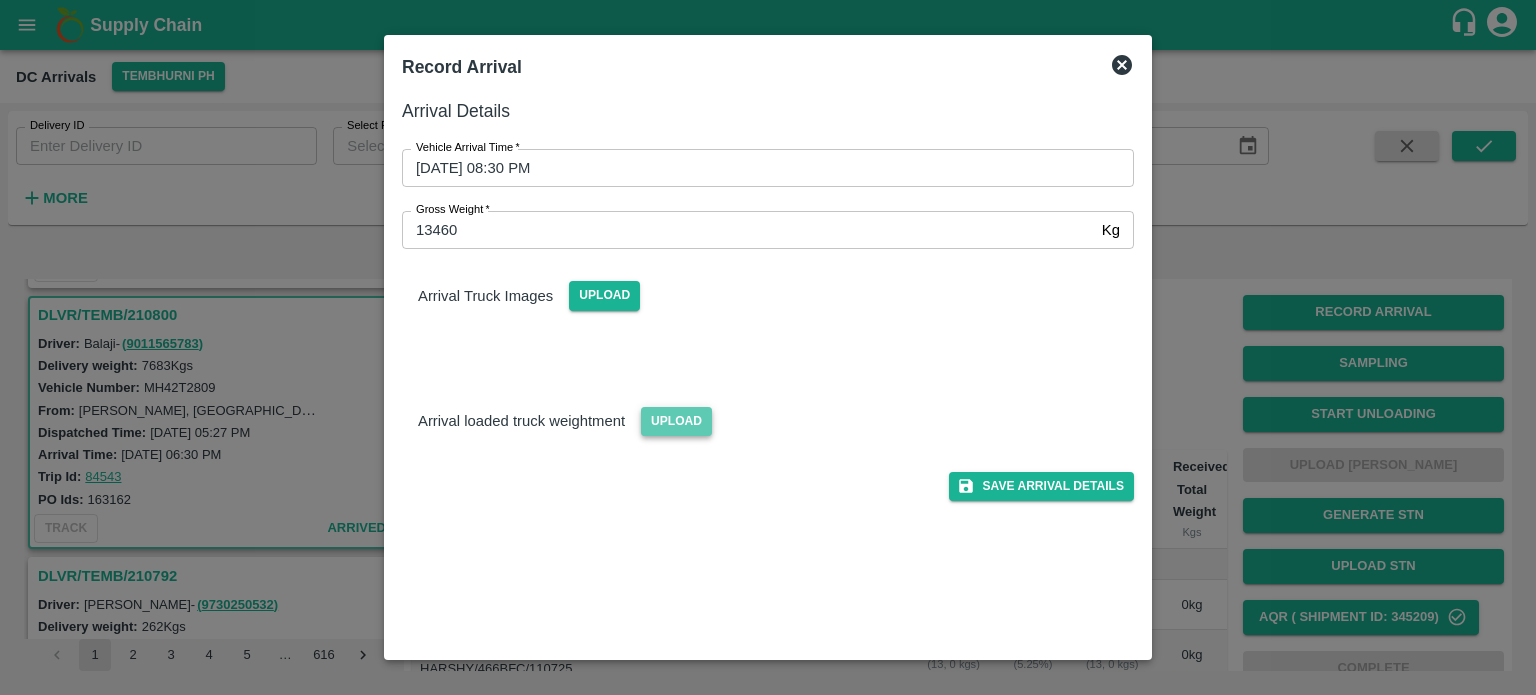 click on "Upload" at bounding box center (676, 421) 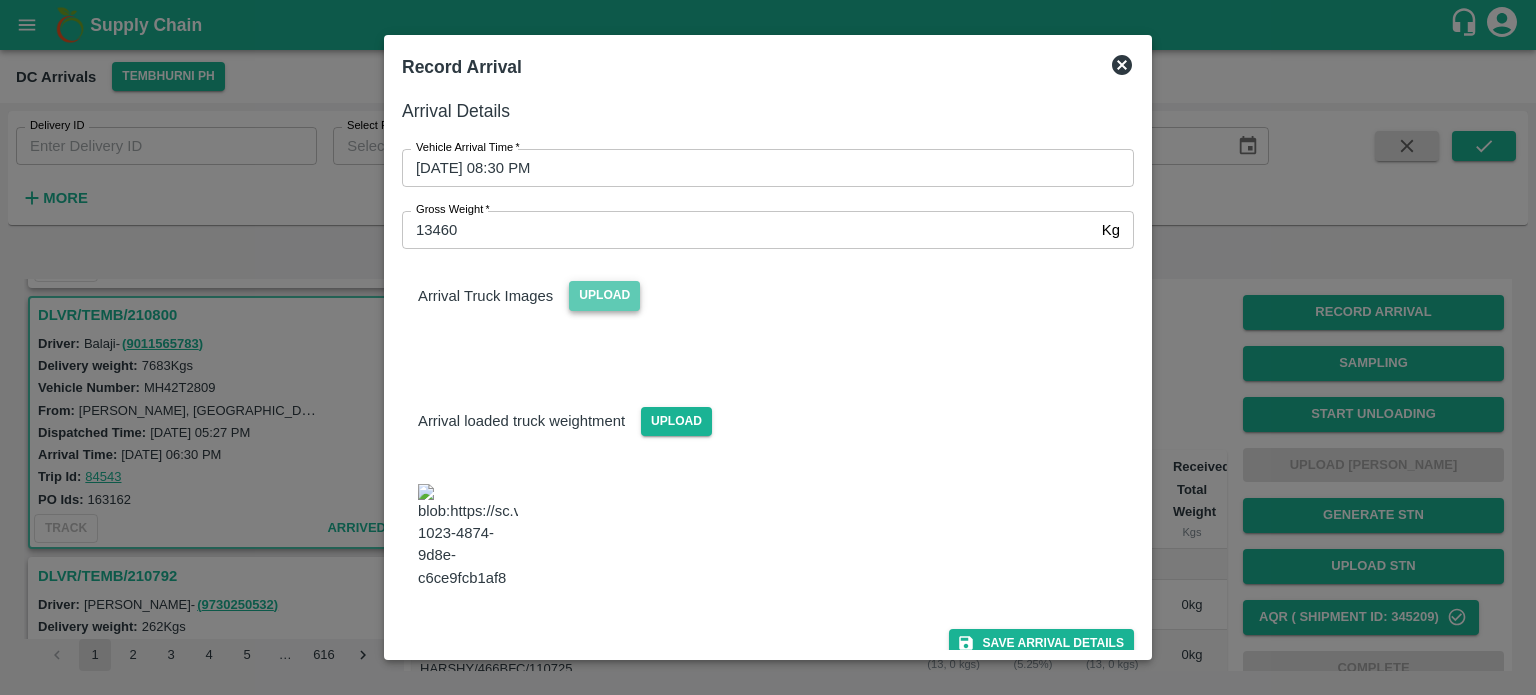 click on "Upload" at bounding box center [604, 295] 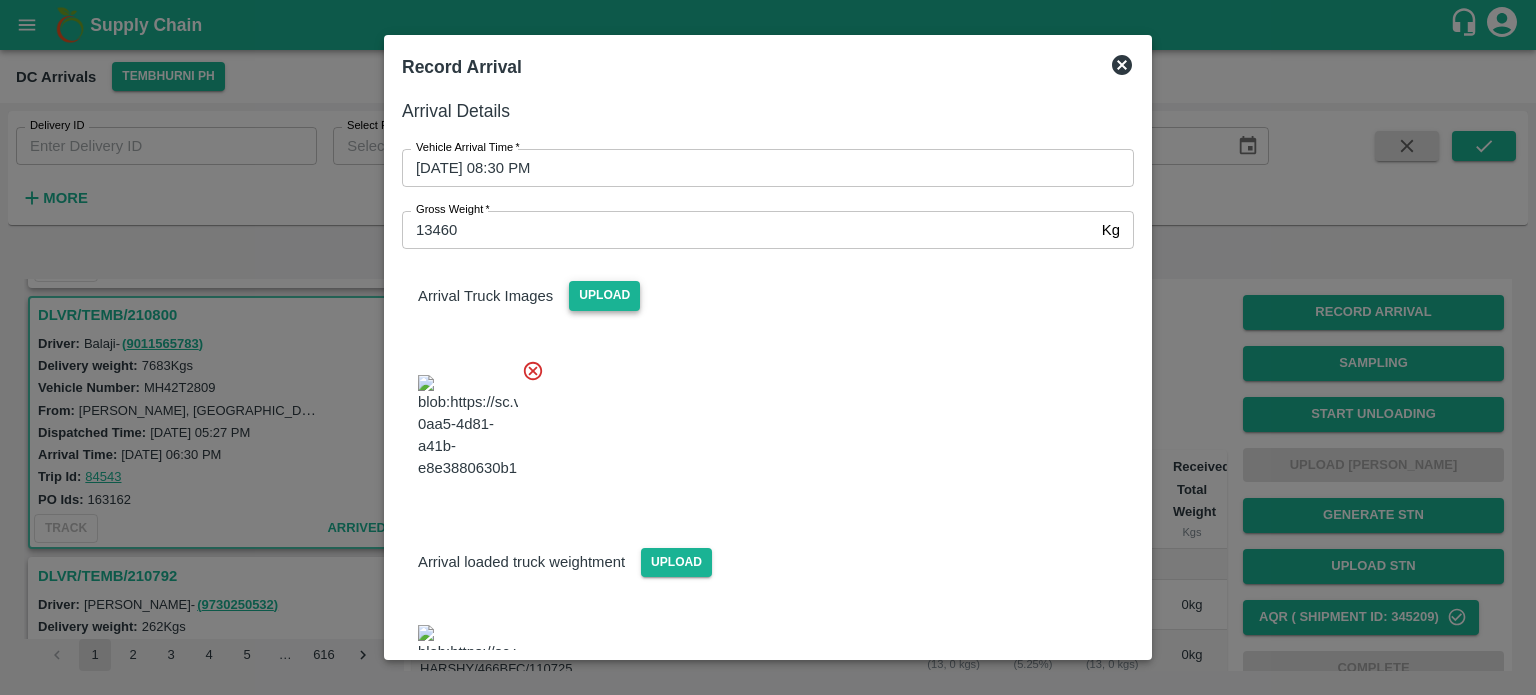 click at bounding box center [760, 421] 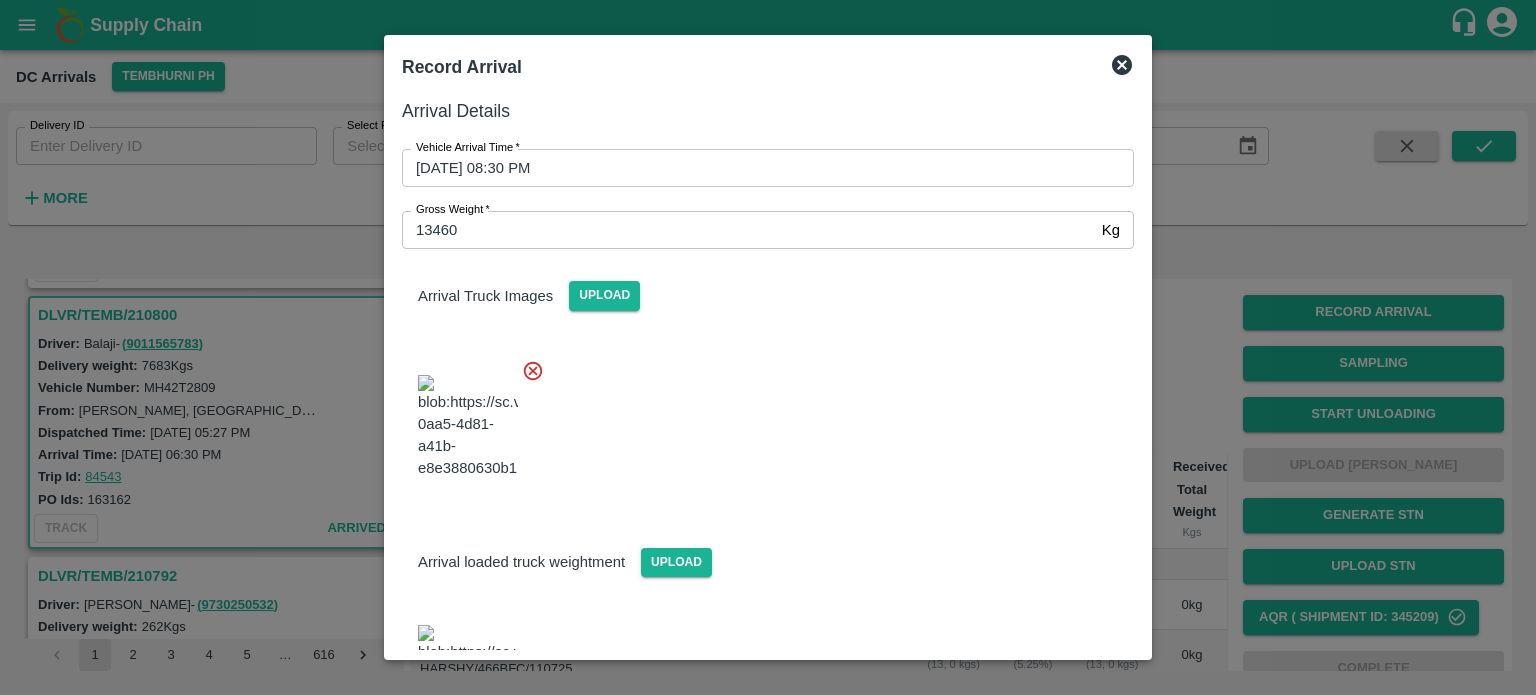 scroll, scrollTop: 168, scrollLeft: 0, axis: vertical 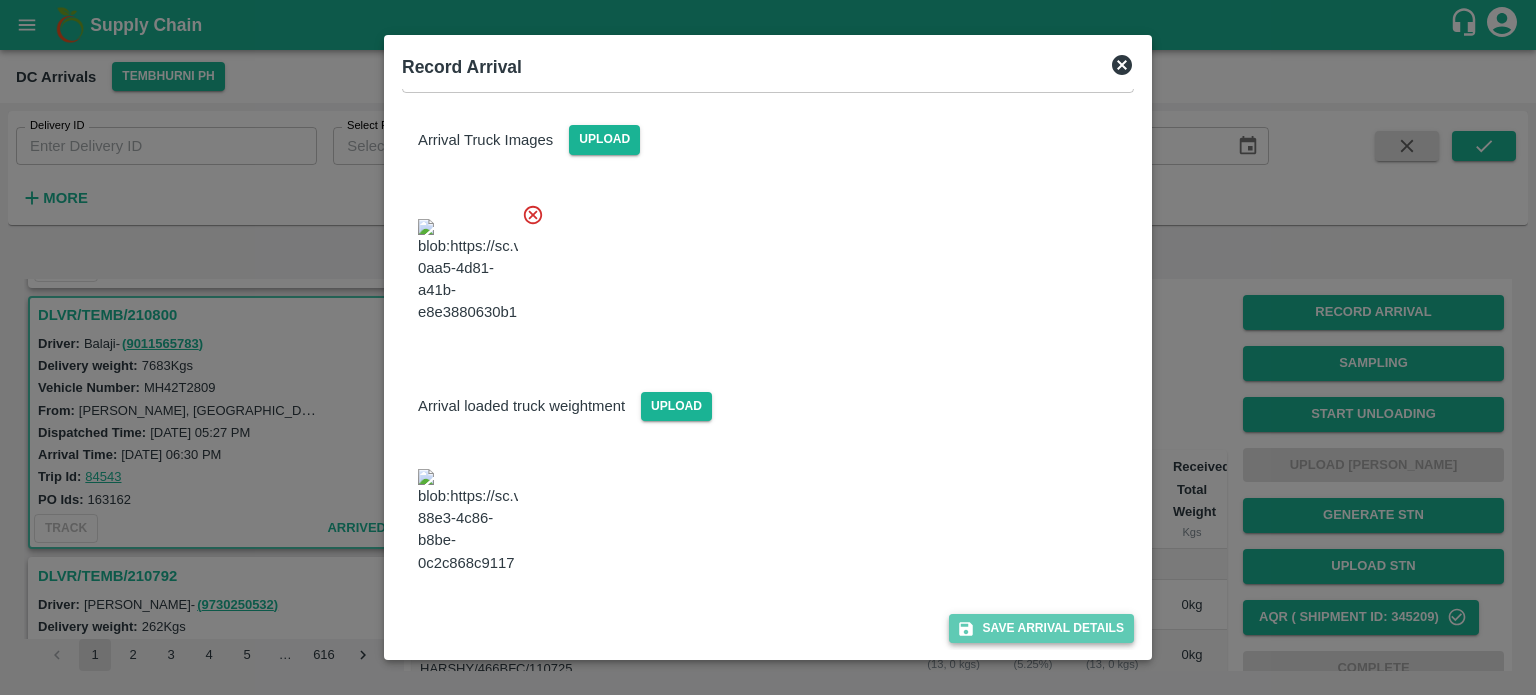 click on "Save Arrival Details" at bounding box center (1041, 628) 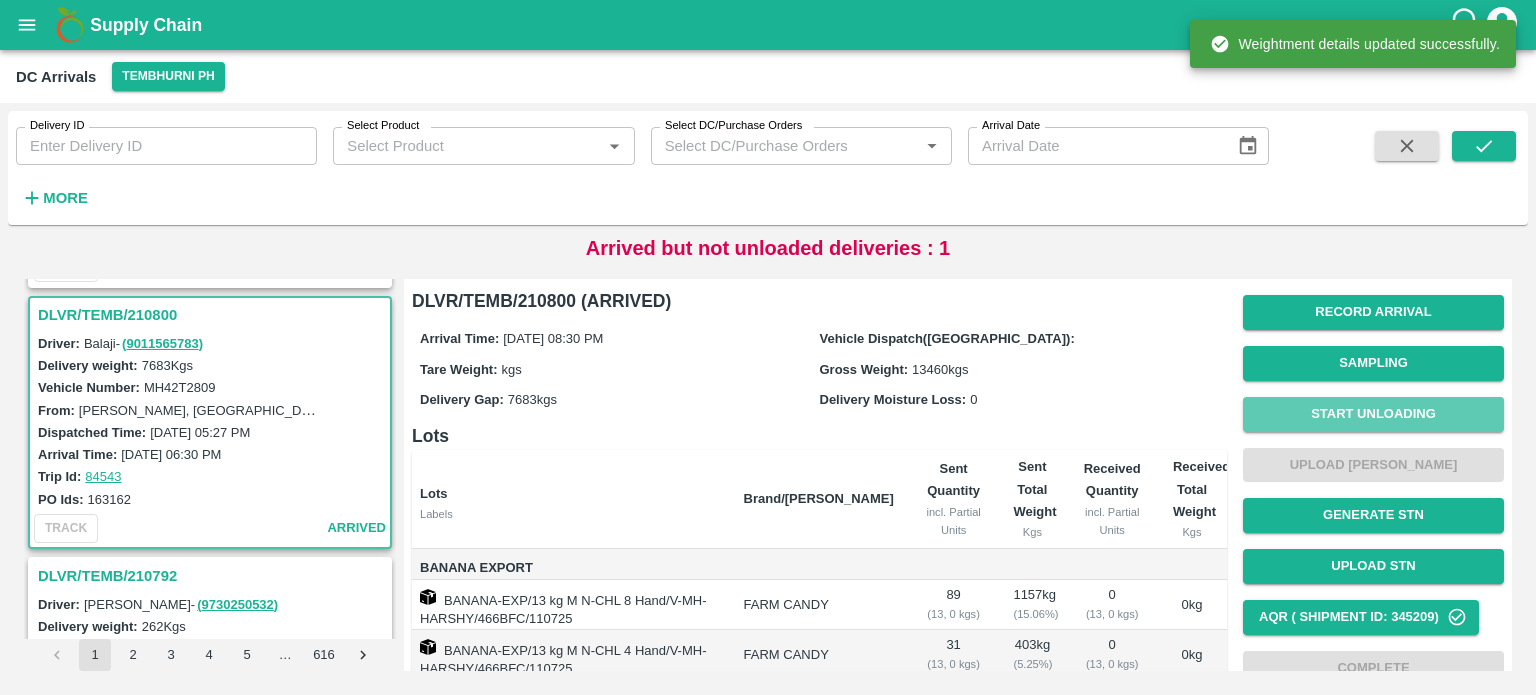 click on "Start Unloading" at bounding box center [1373, 414] 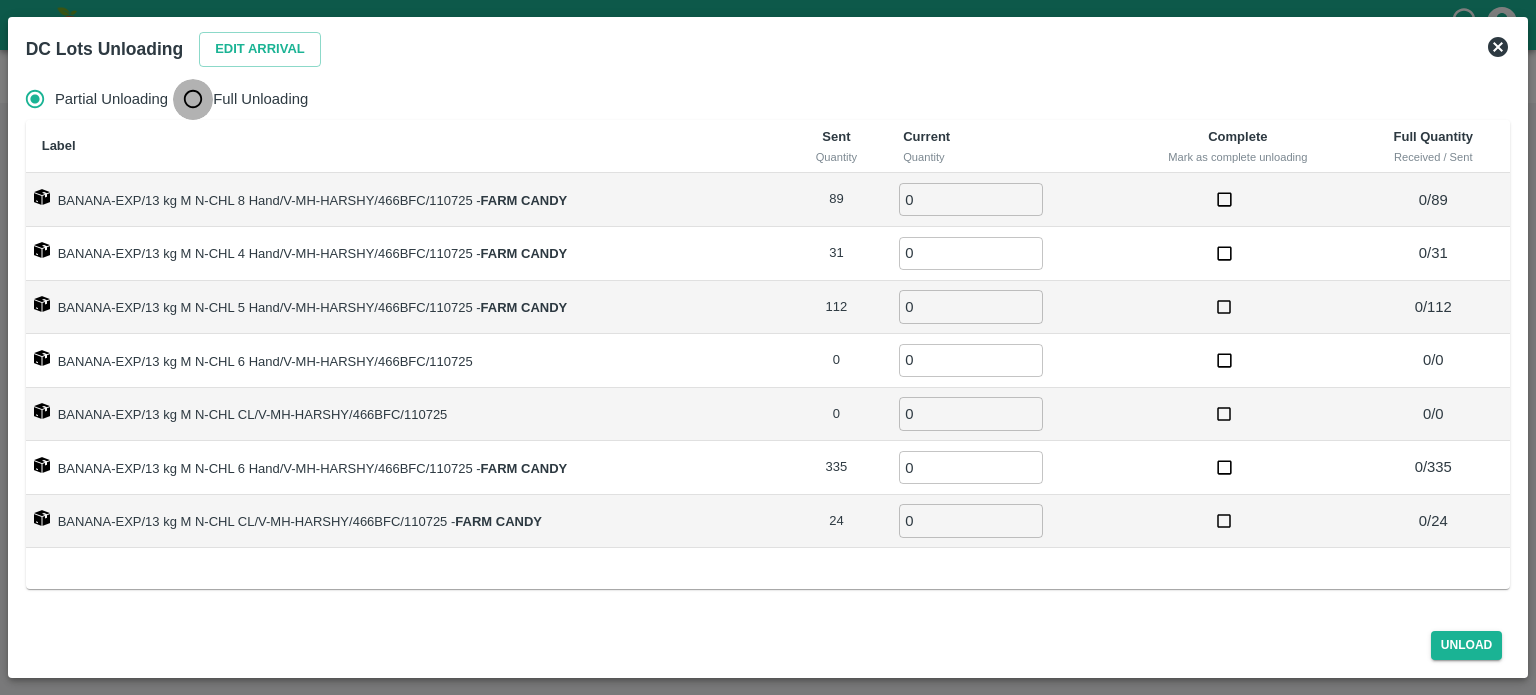 click on "Full Unloading" at bounding box center [193, 99] 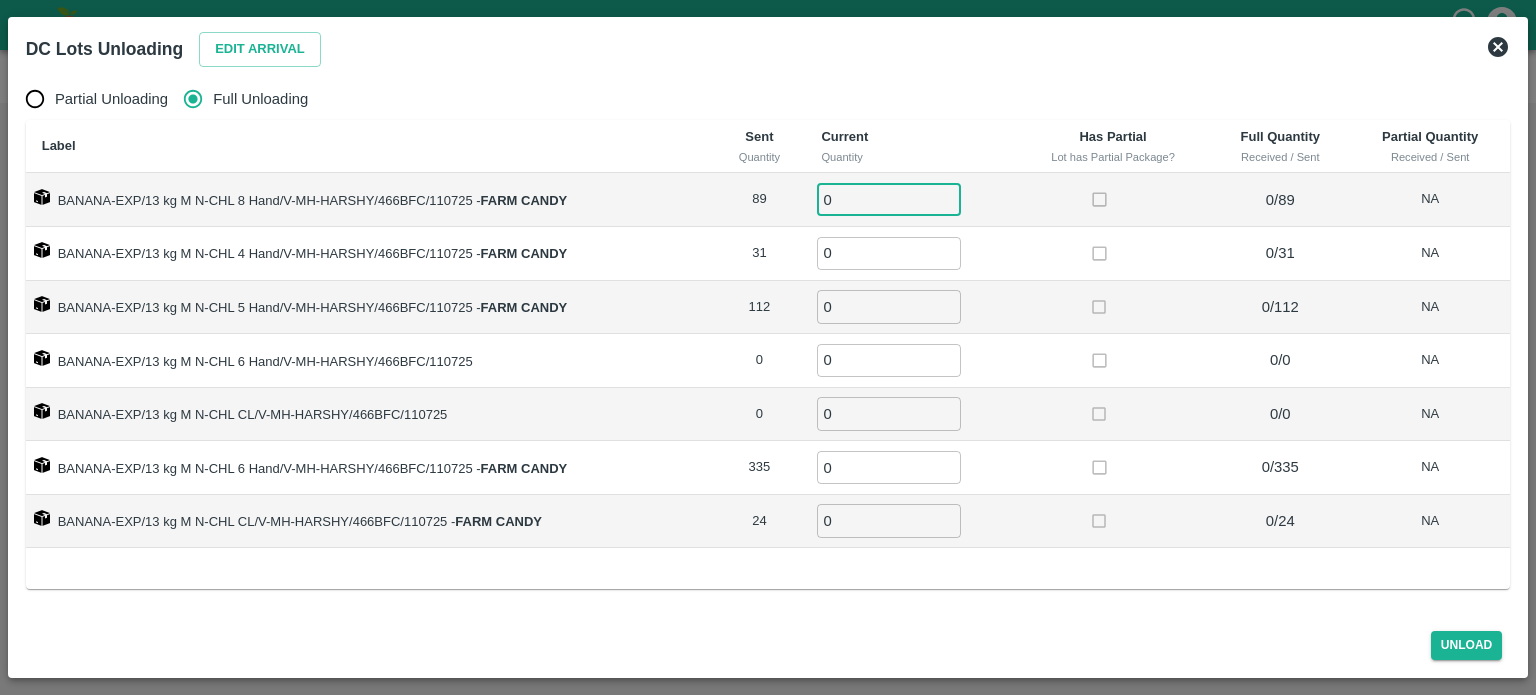 click on "0" at bounding box center [889, 199] 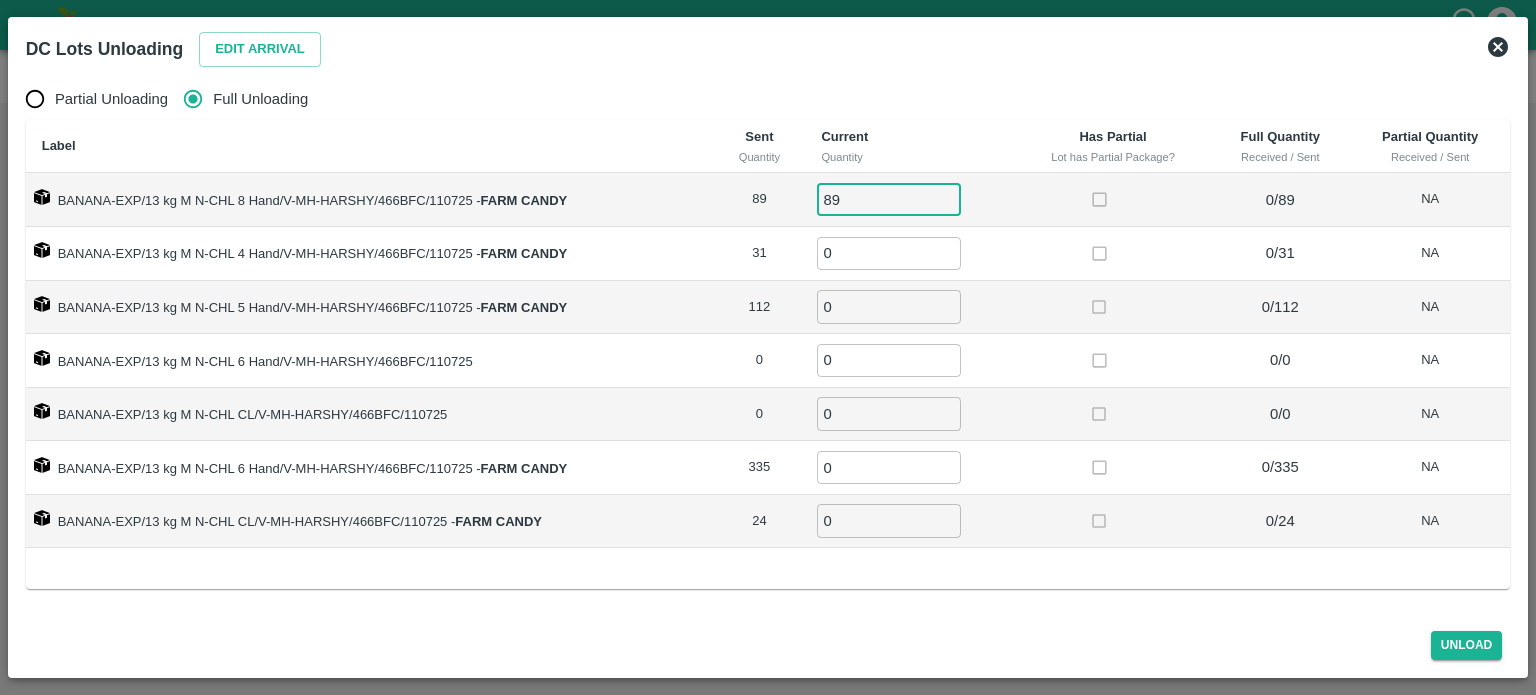 type on "89" 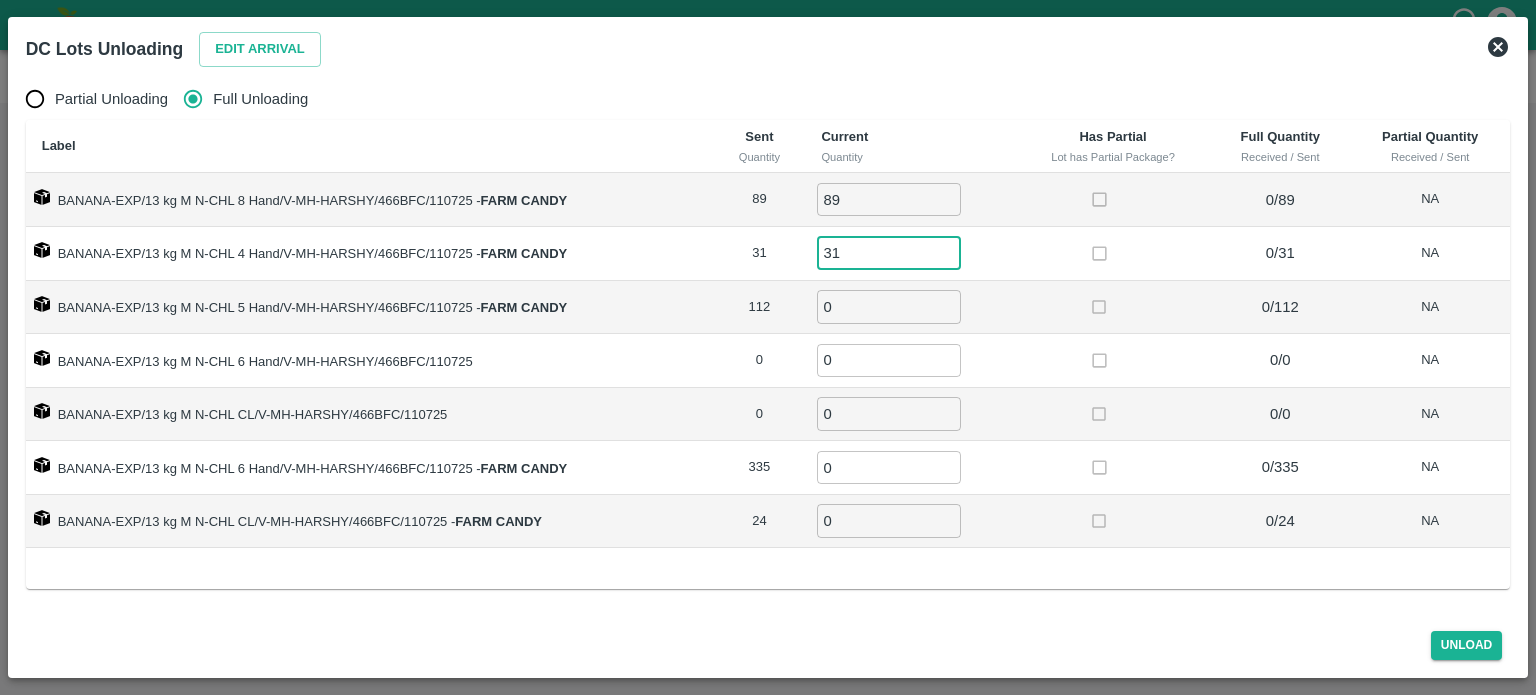 type on "31" 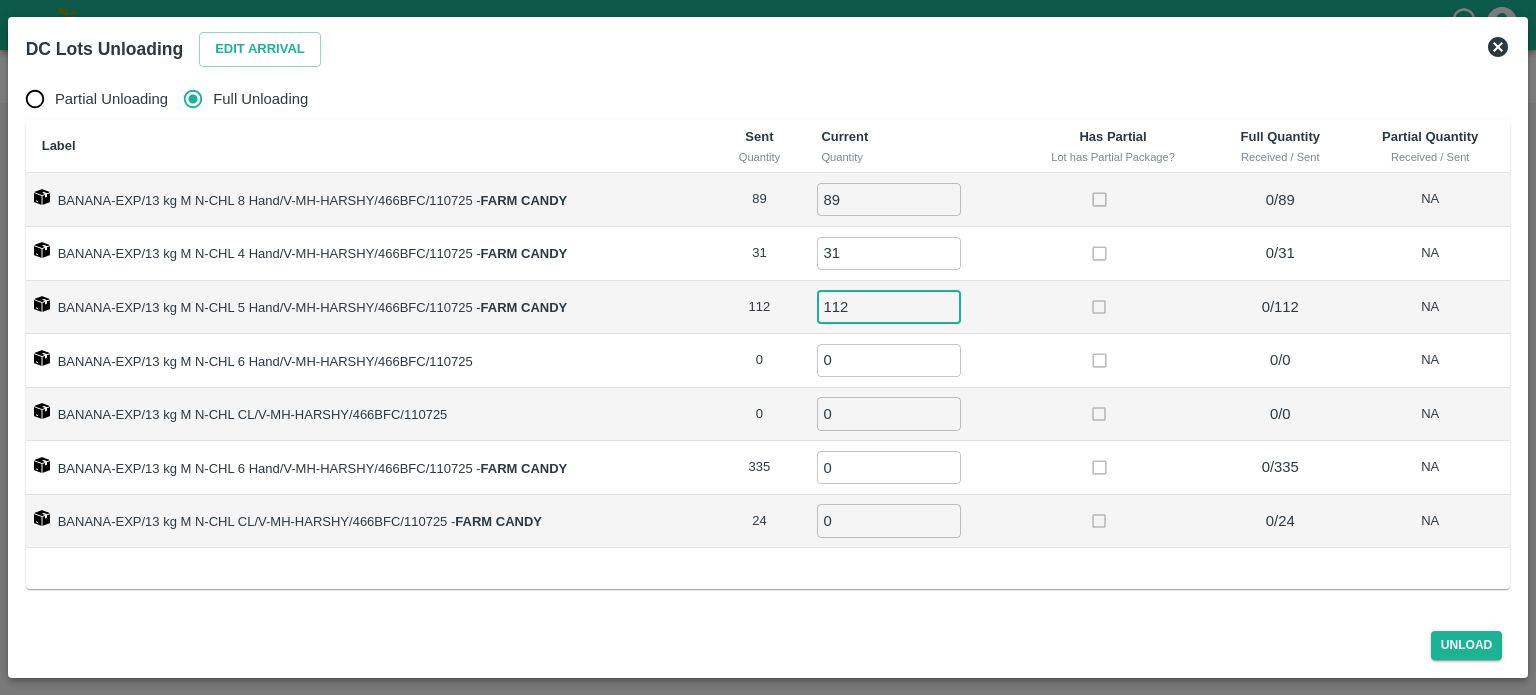 type on "112" 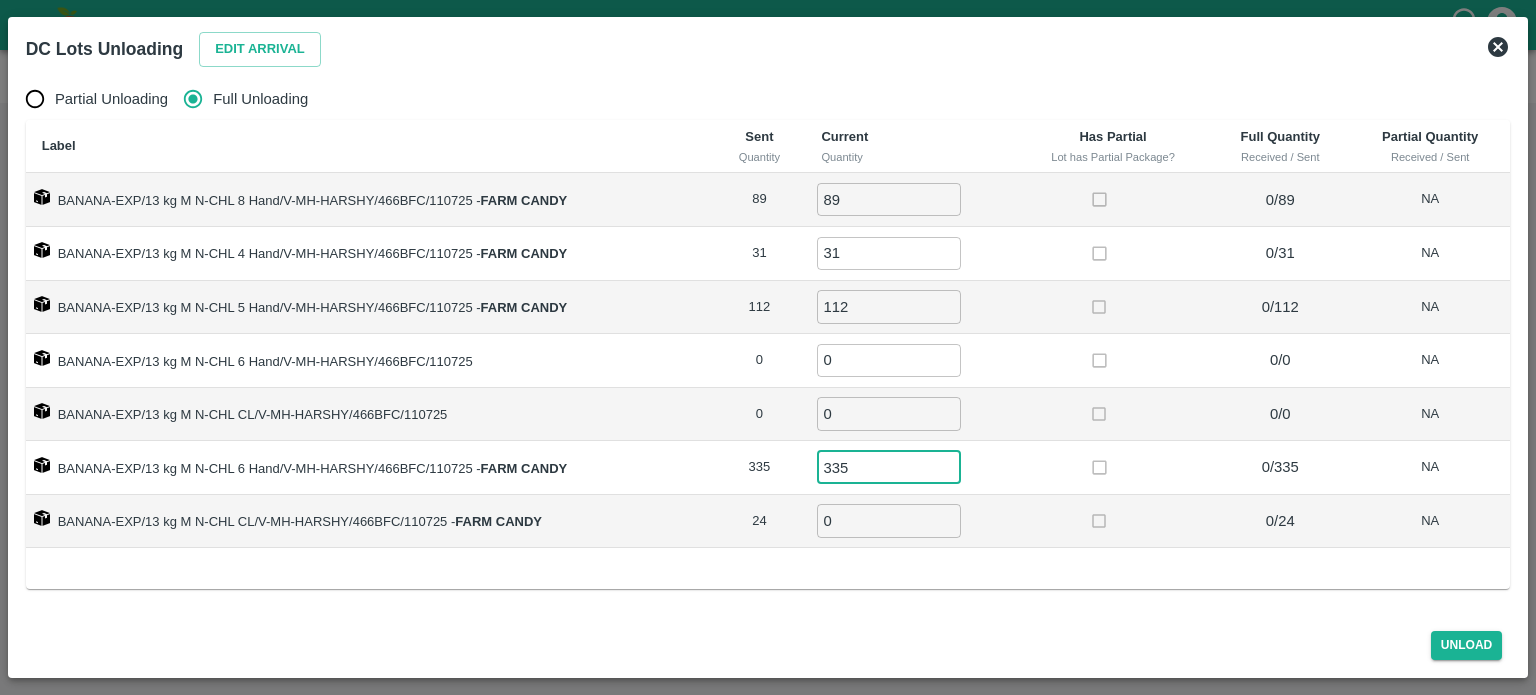 type on "335" 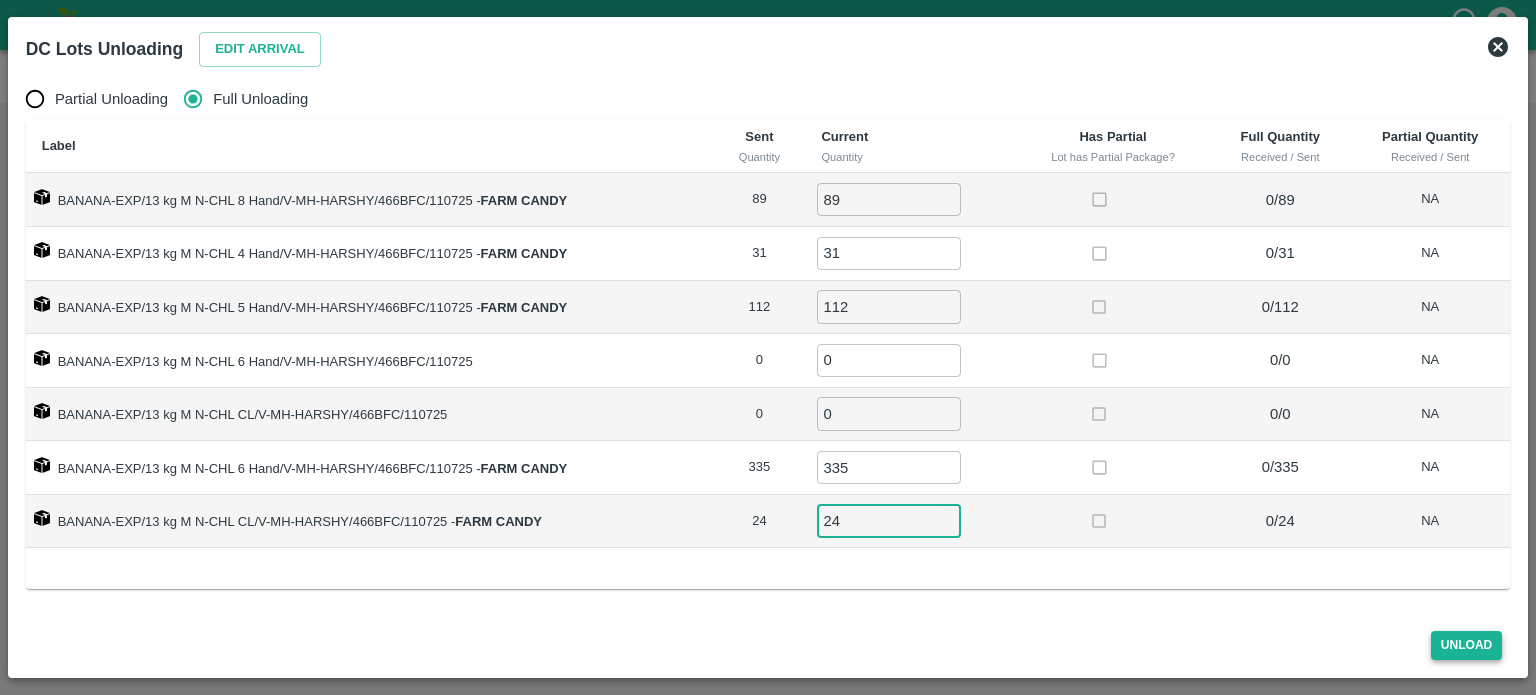 type on "24" 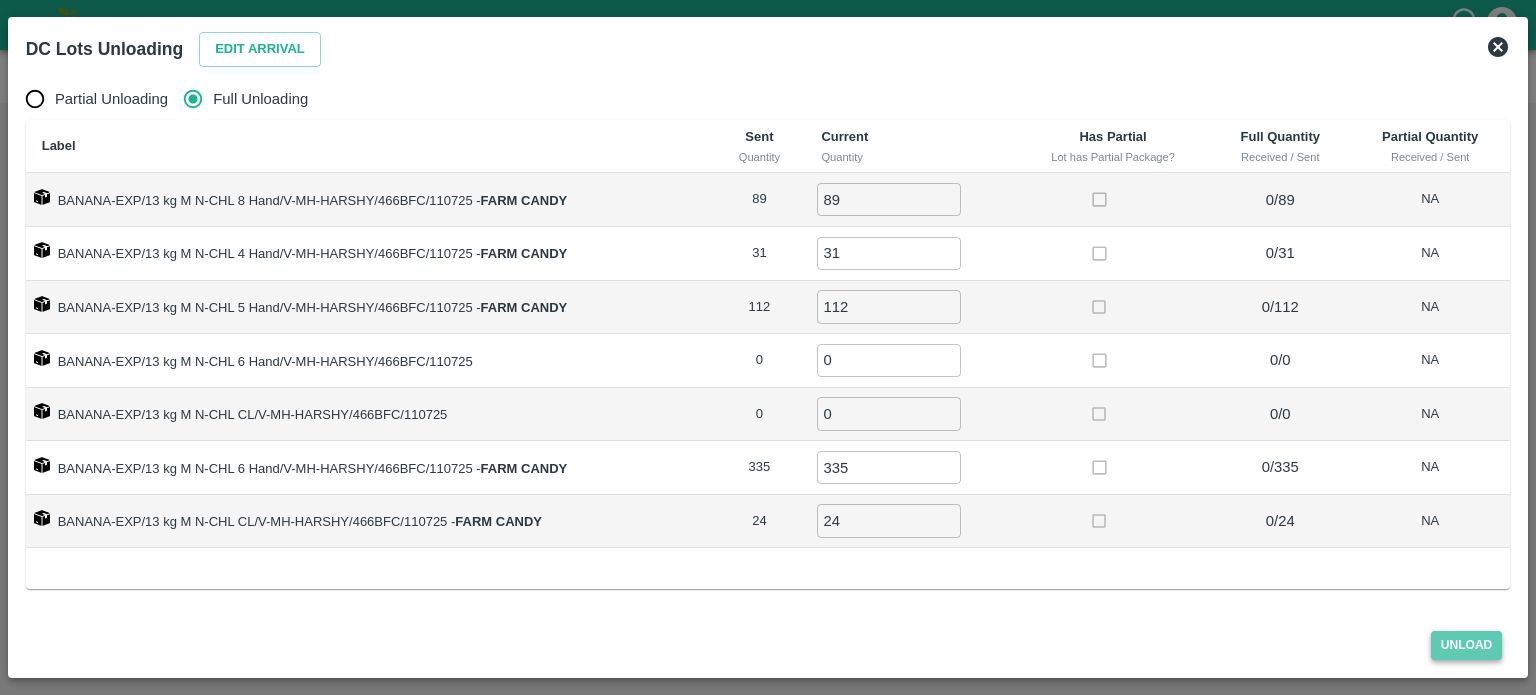 click on "Unload" at bounding box center (1467, 645) 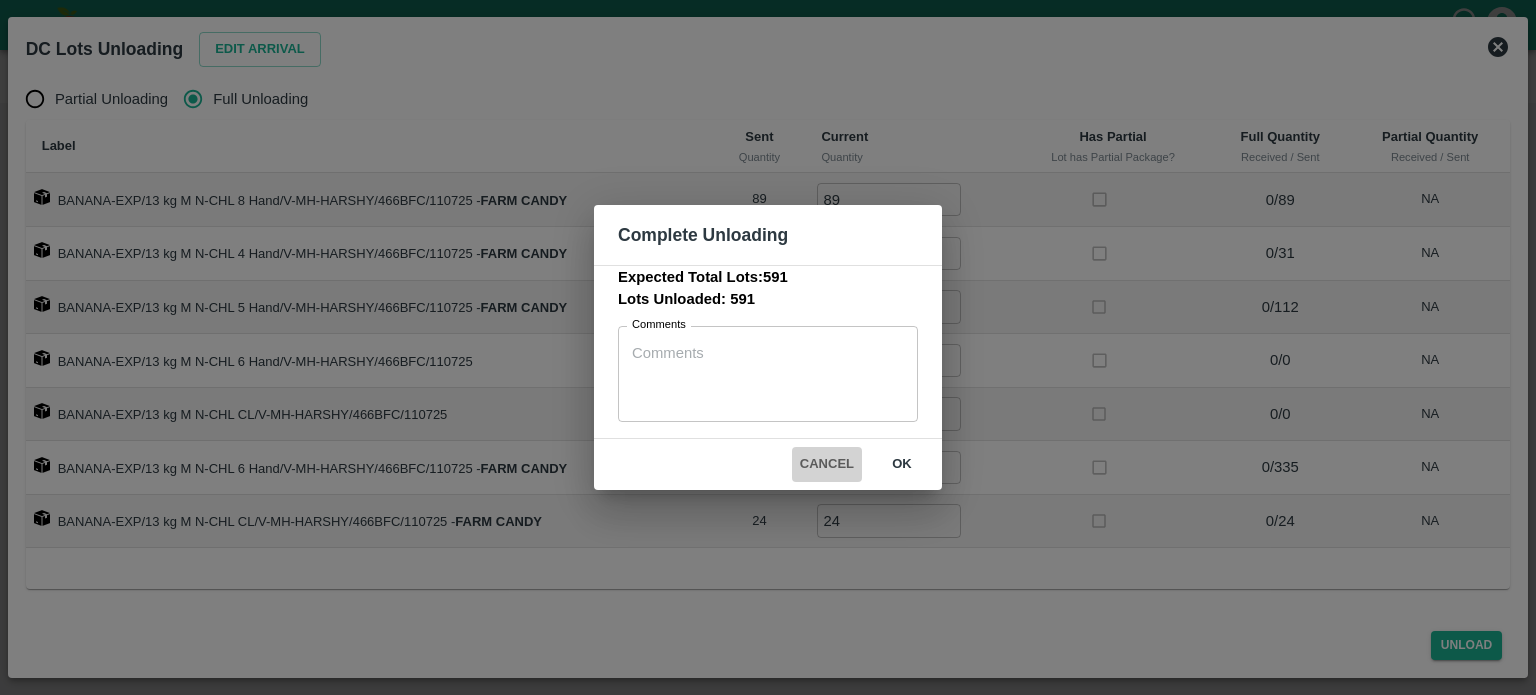 click on "Cancel" at bounding box center [827, 464] 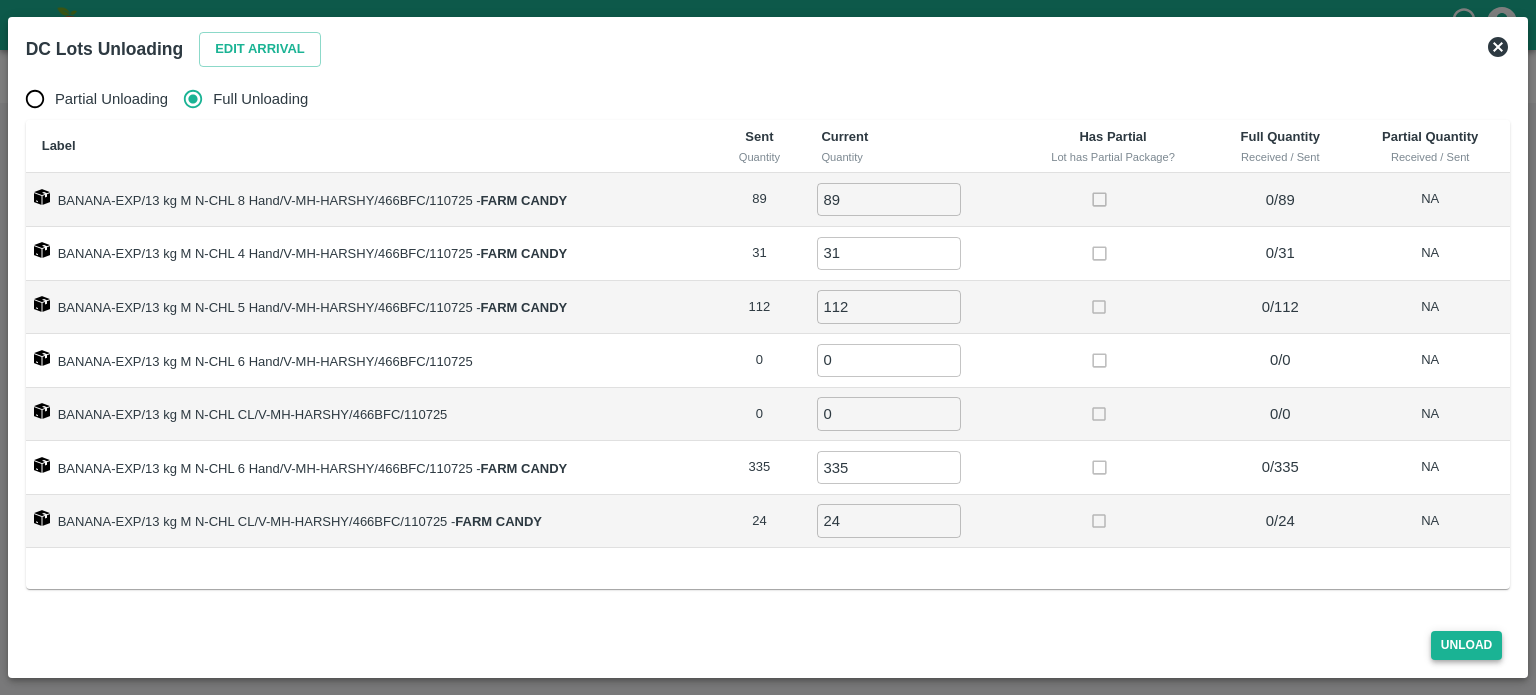 click on "Unload" at bounding box center (1467, 645) 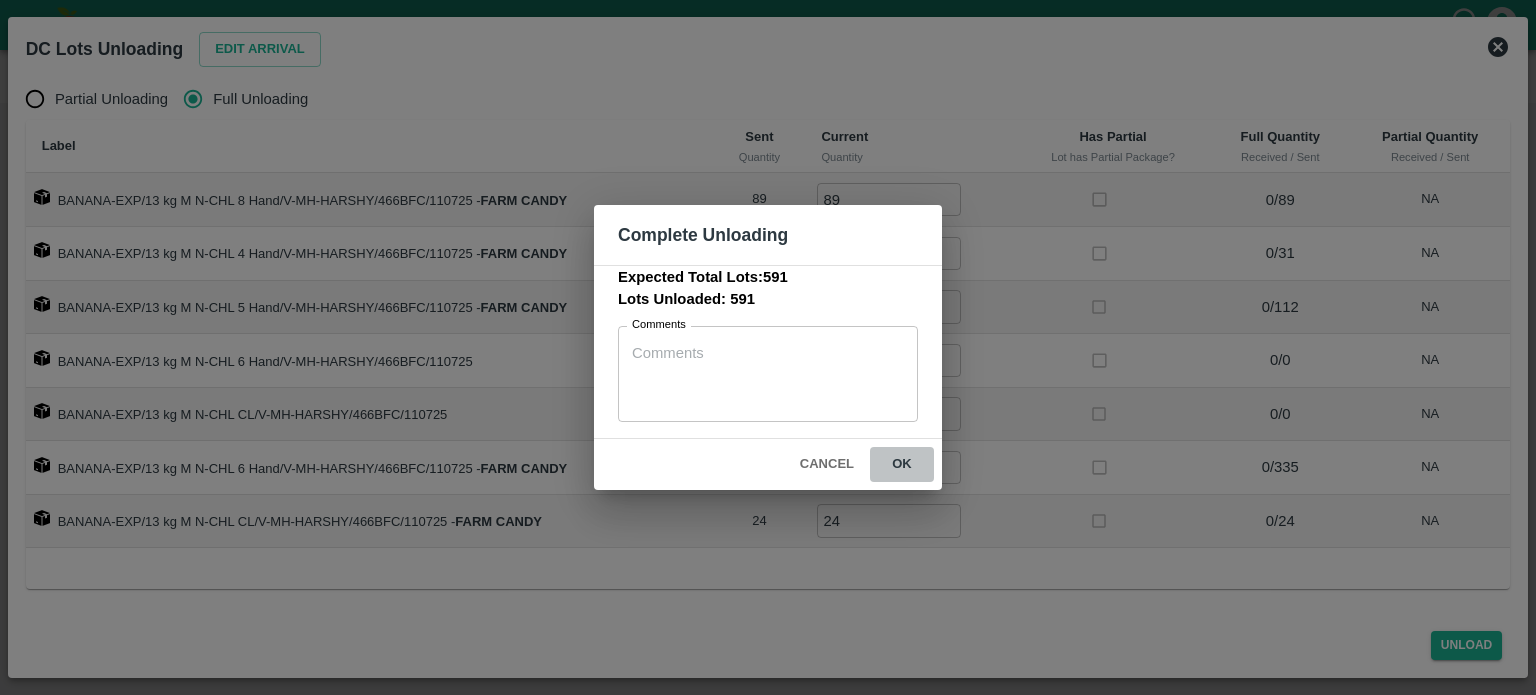 click on "ok" at bounding box center (902, 464) 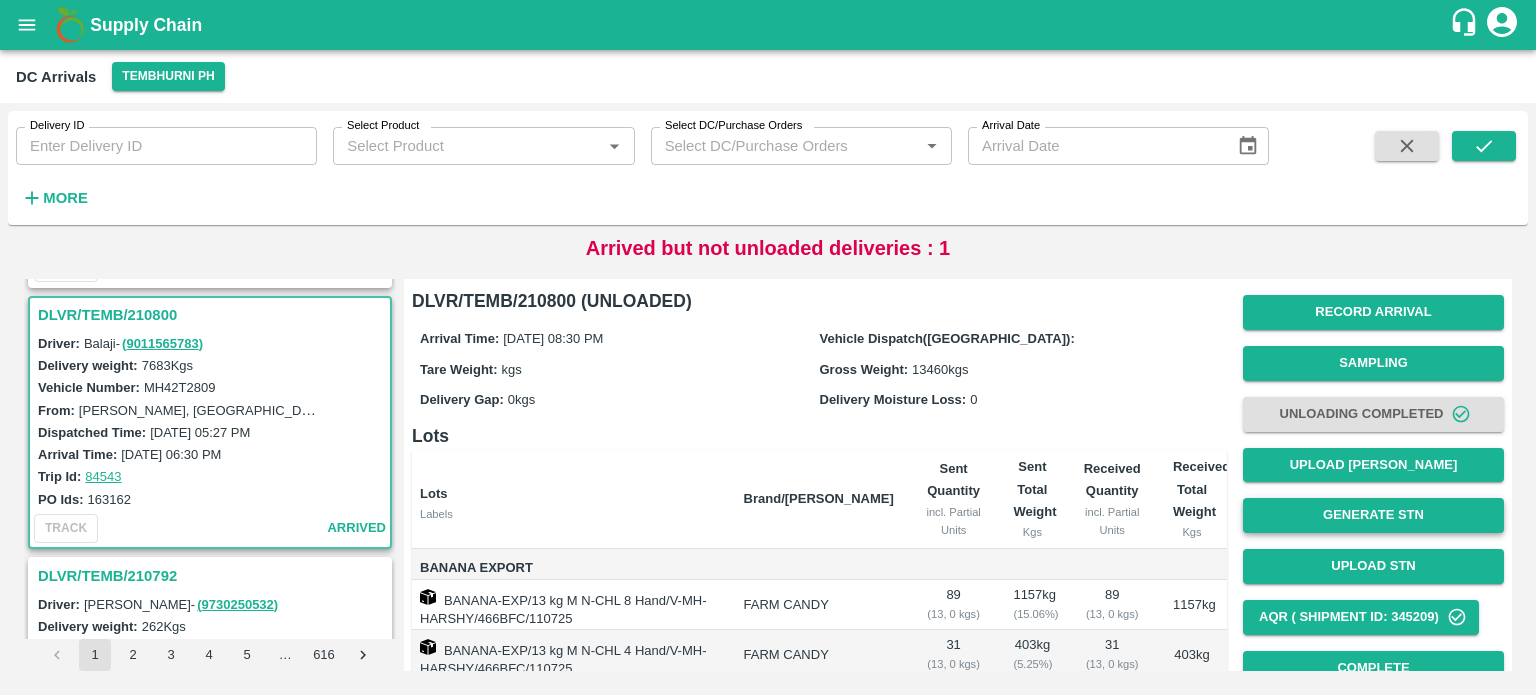 scroll, scrollTop: 0, scrollLeft: 0, axis: both 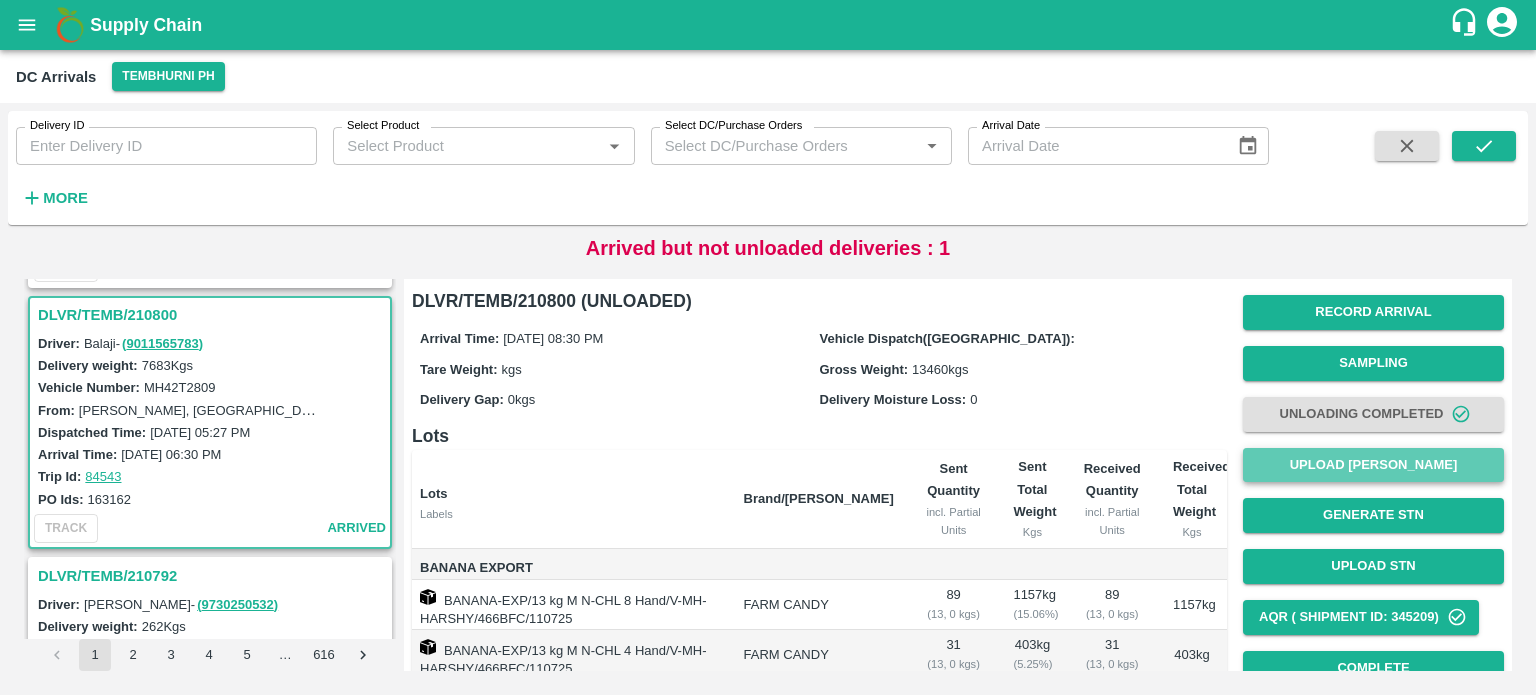 click on "Upload [PERSON_NAME]" at bounding box center (1373, 465) 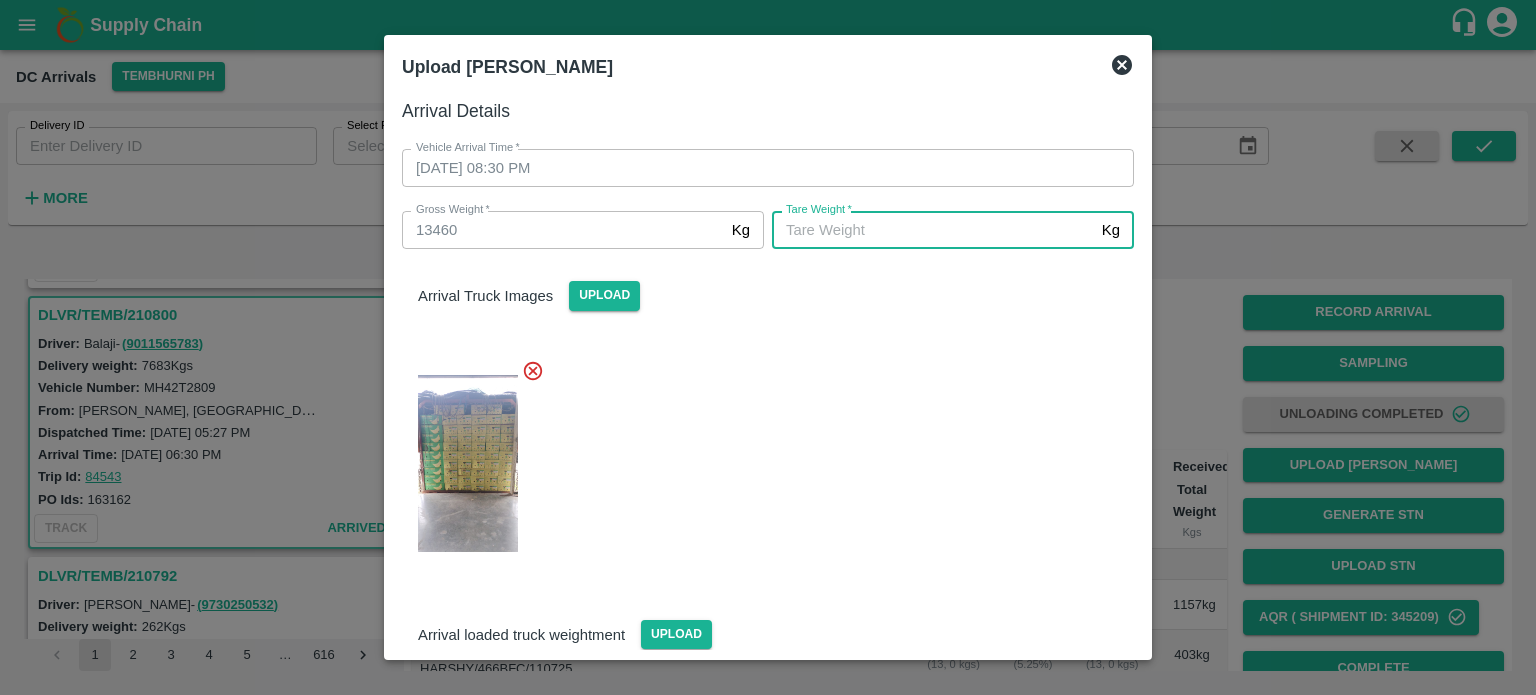 click on "[PERSON_NAME]   *" at bounding box center (933, 230) 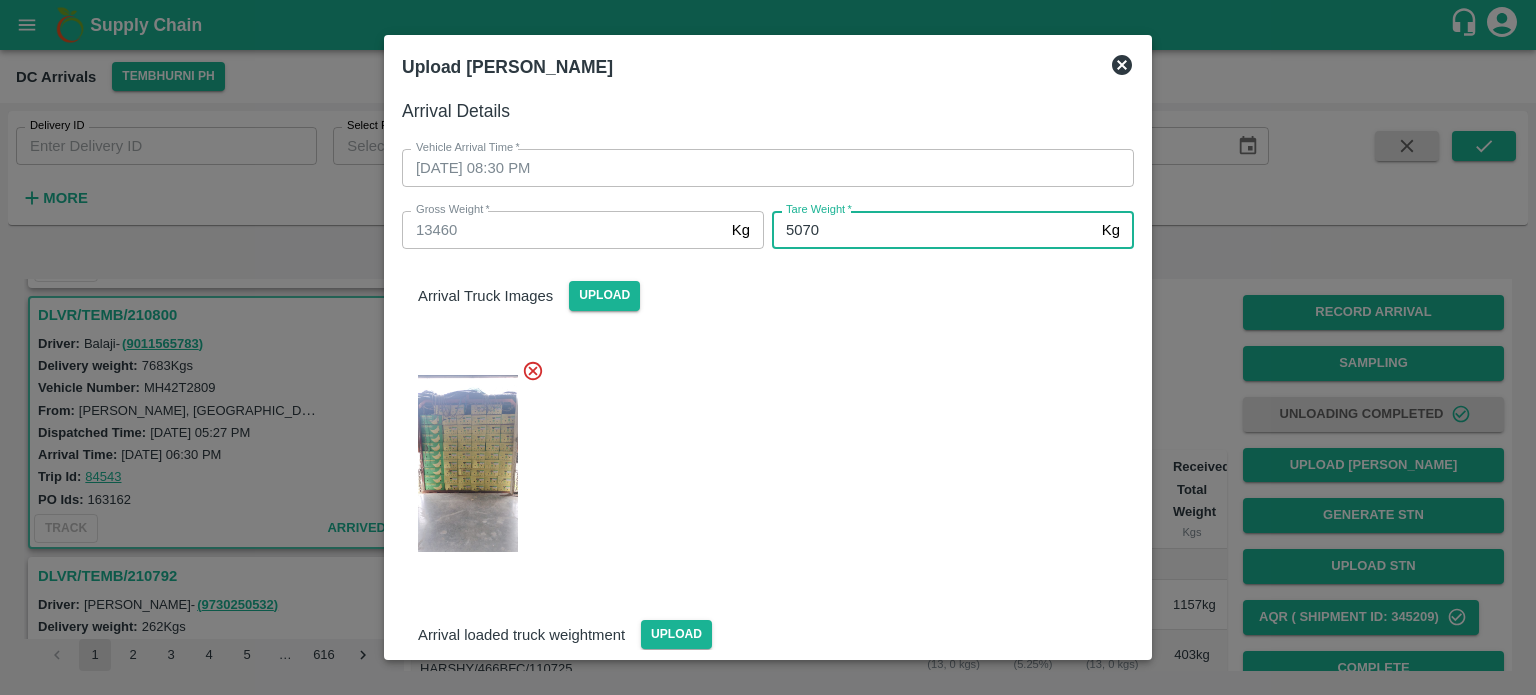 type on "5070" 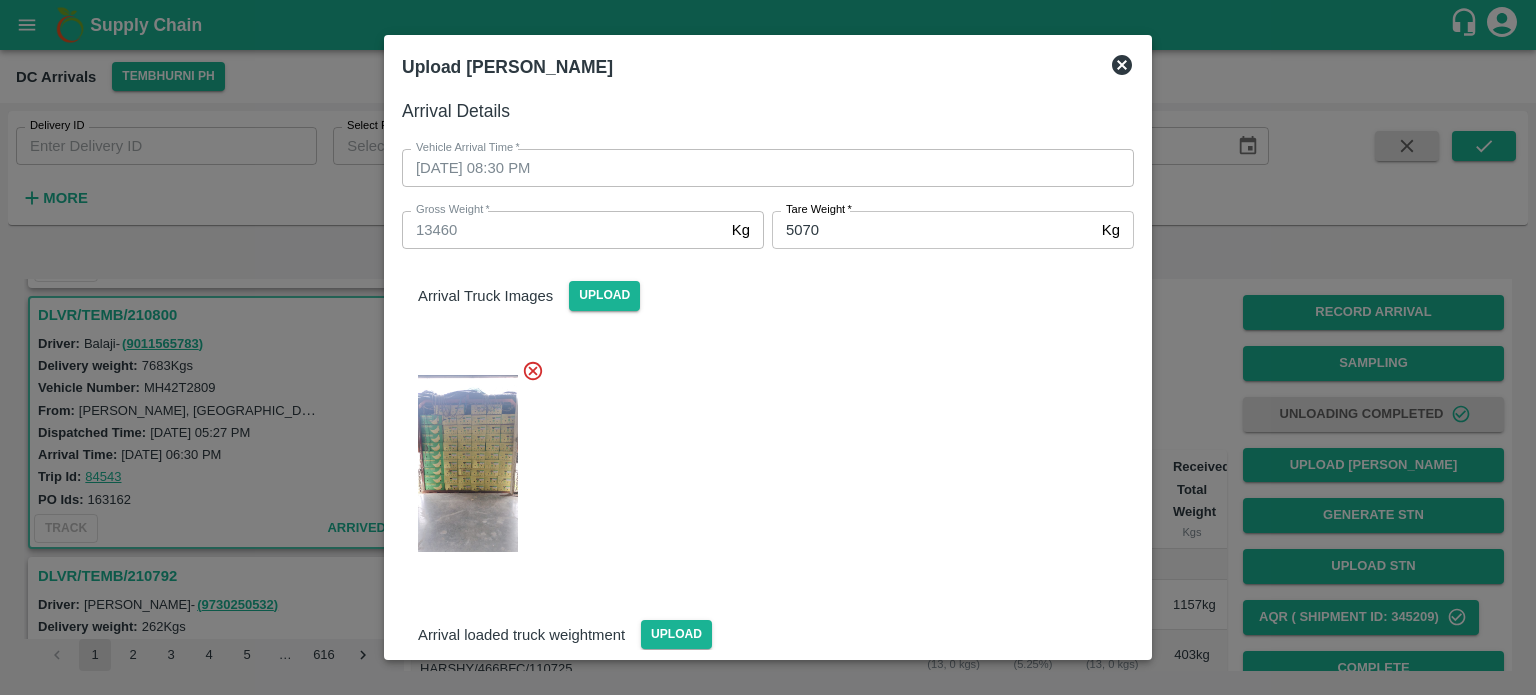 scroll, scrollTop: 168, scrollLeft: 0, axis: vertical 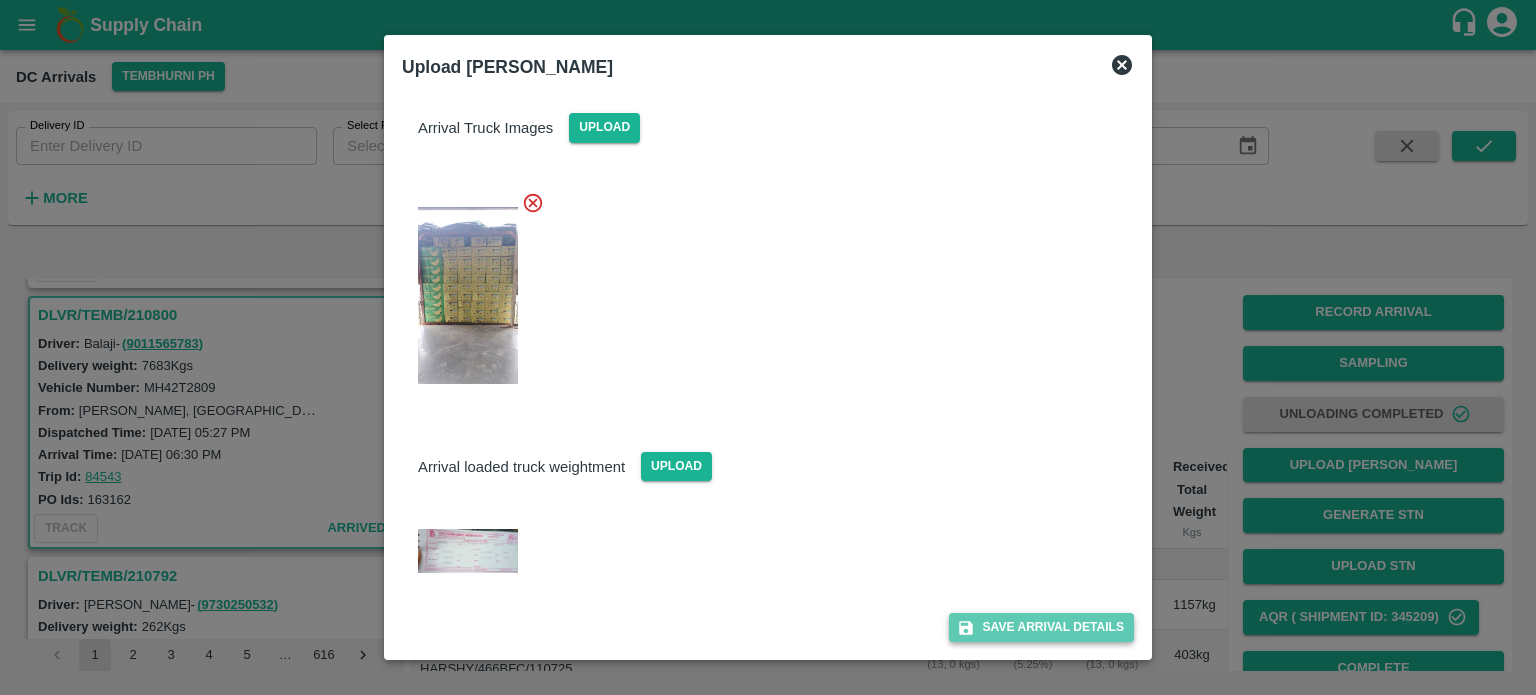 click on "Save Arrival Details" at bounding box center (1041, 627) 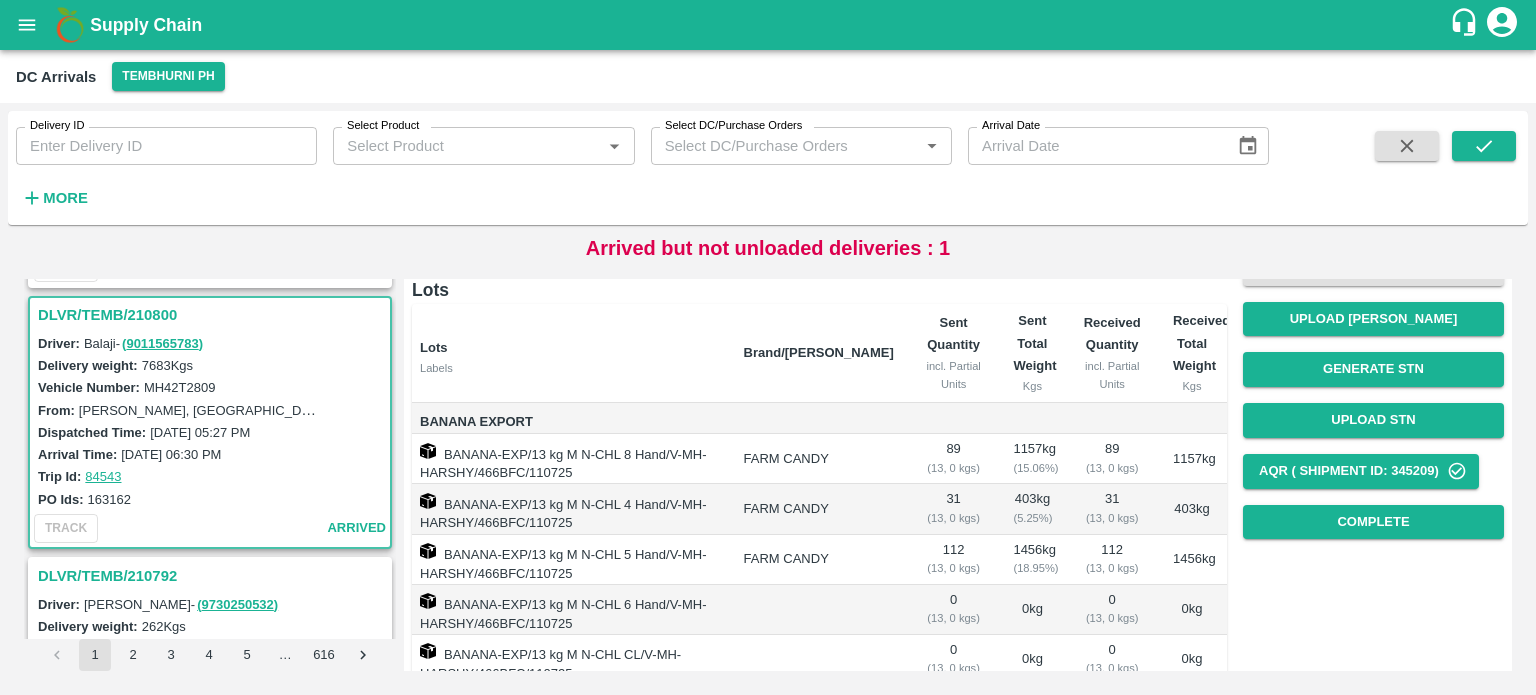 scroll, scrollTop: 145, scrollLeft: 0, axis: vertical 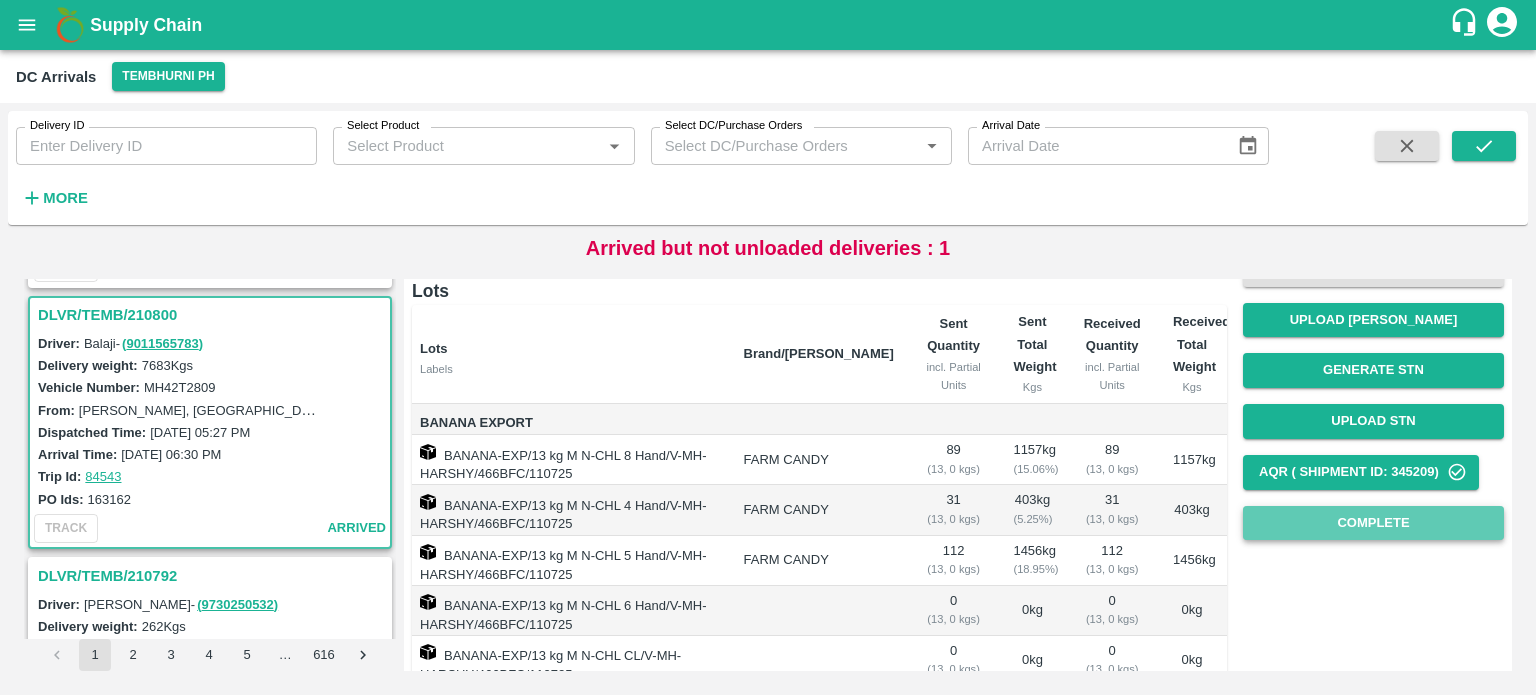 click on "Complete" at bounding box center [1373, 523] 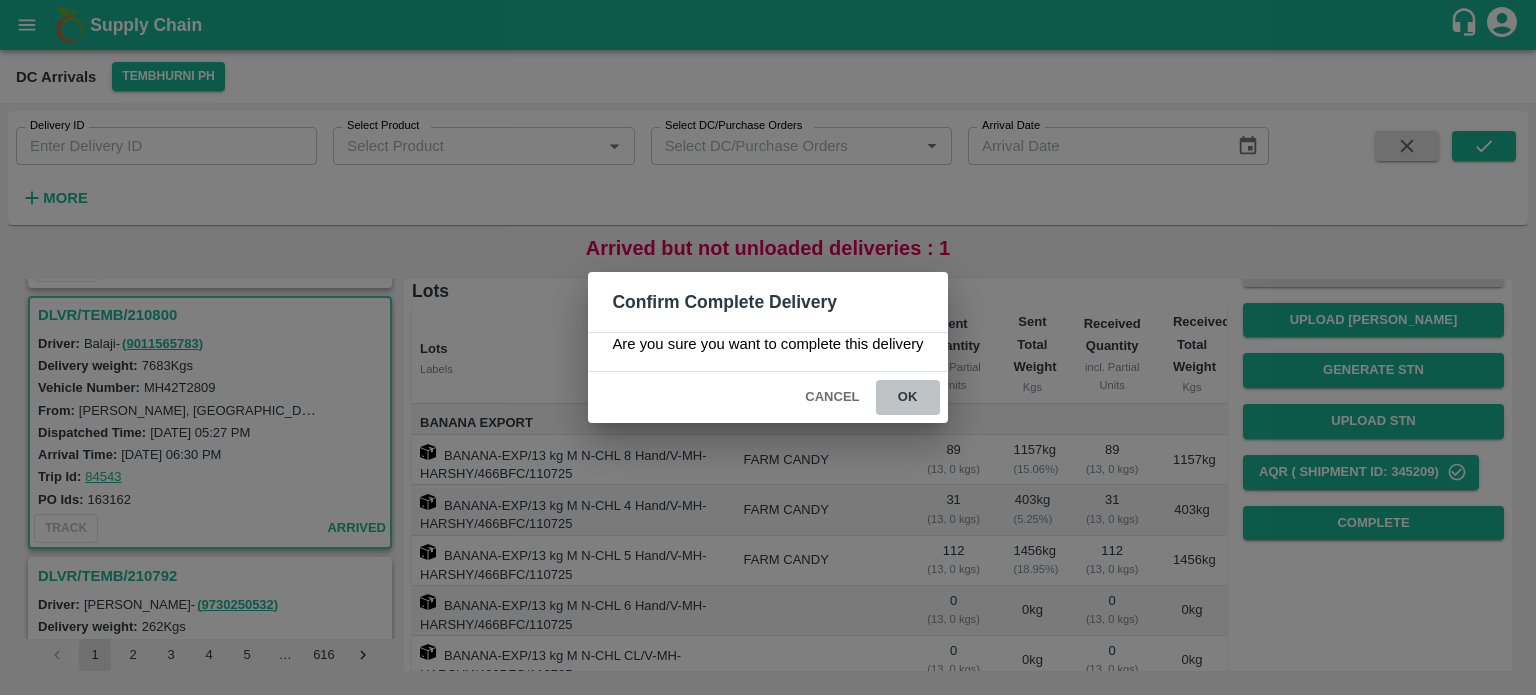 click on "ok" at bounding box center (908, 397) 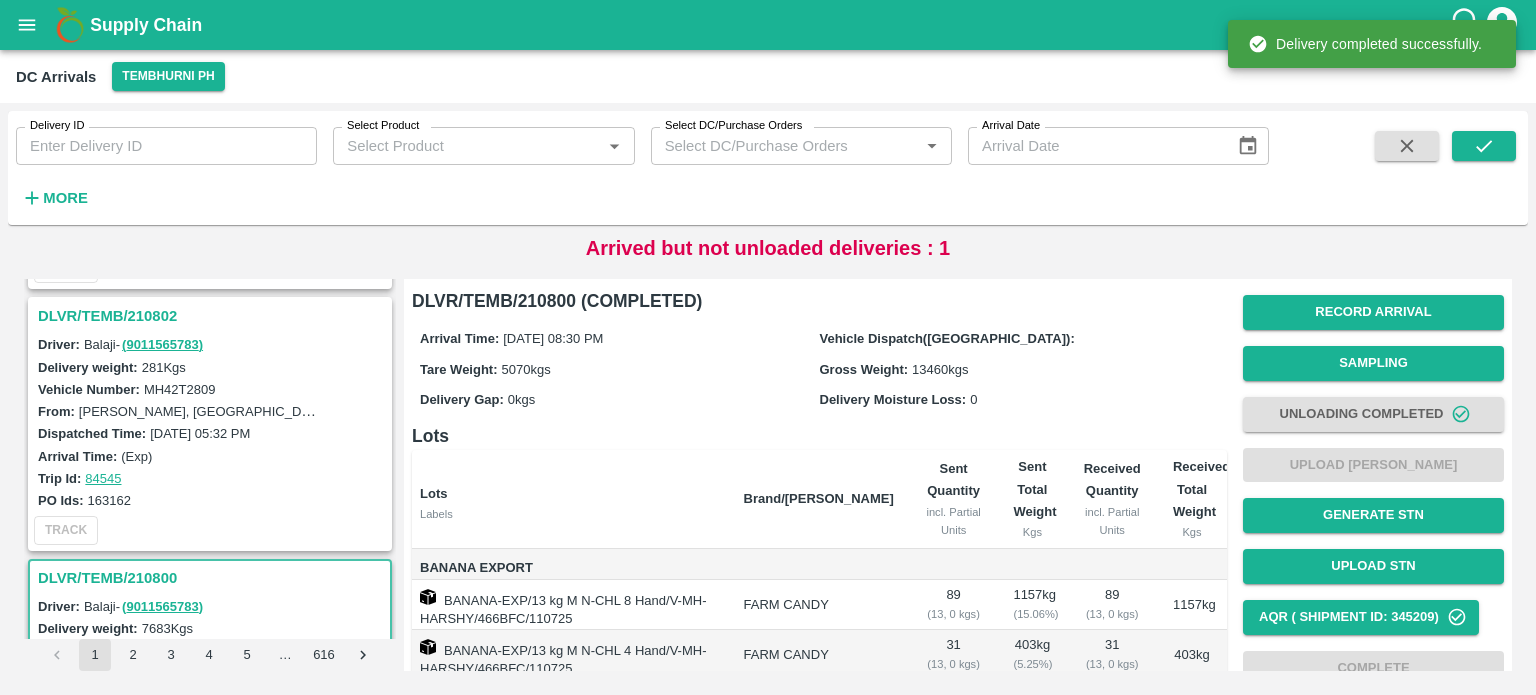 scroll, scrollTop: 3386, scrollLeft: 0, axis: vertical 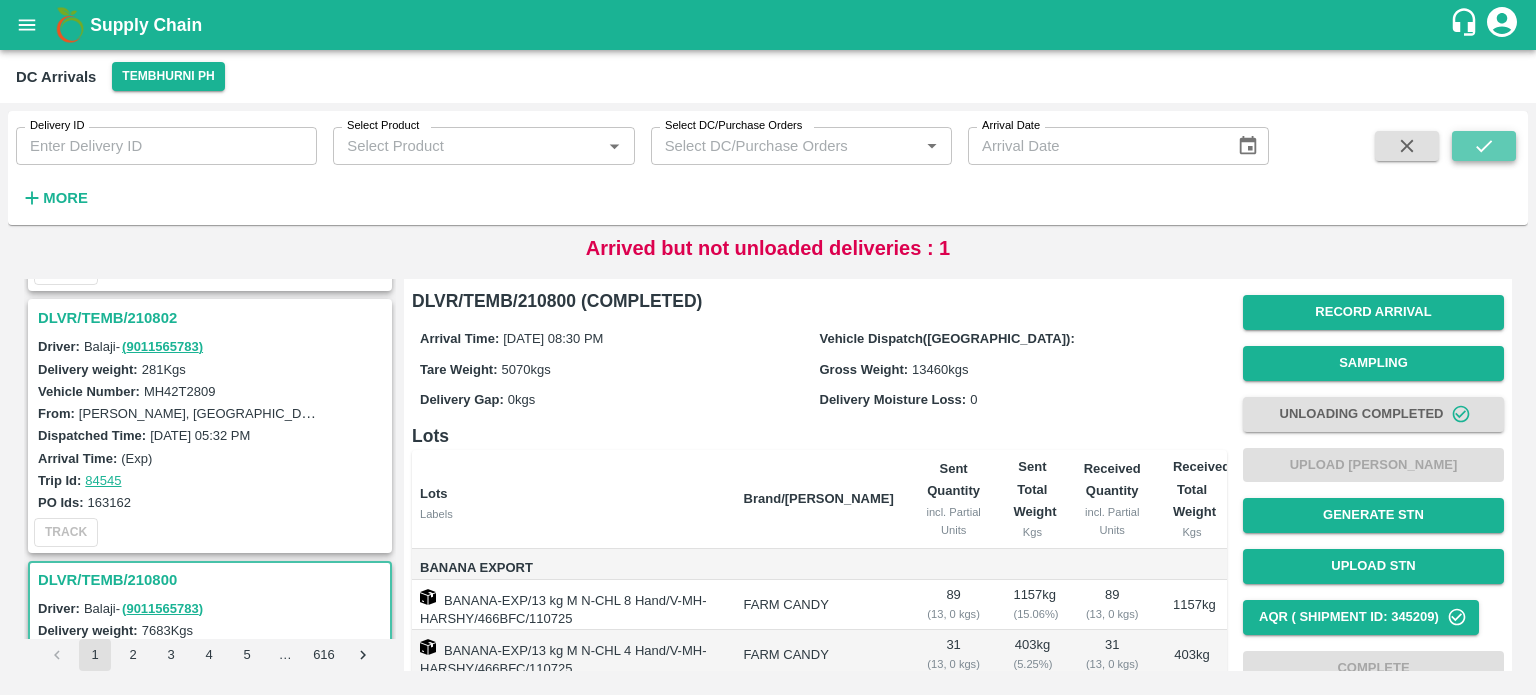 click 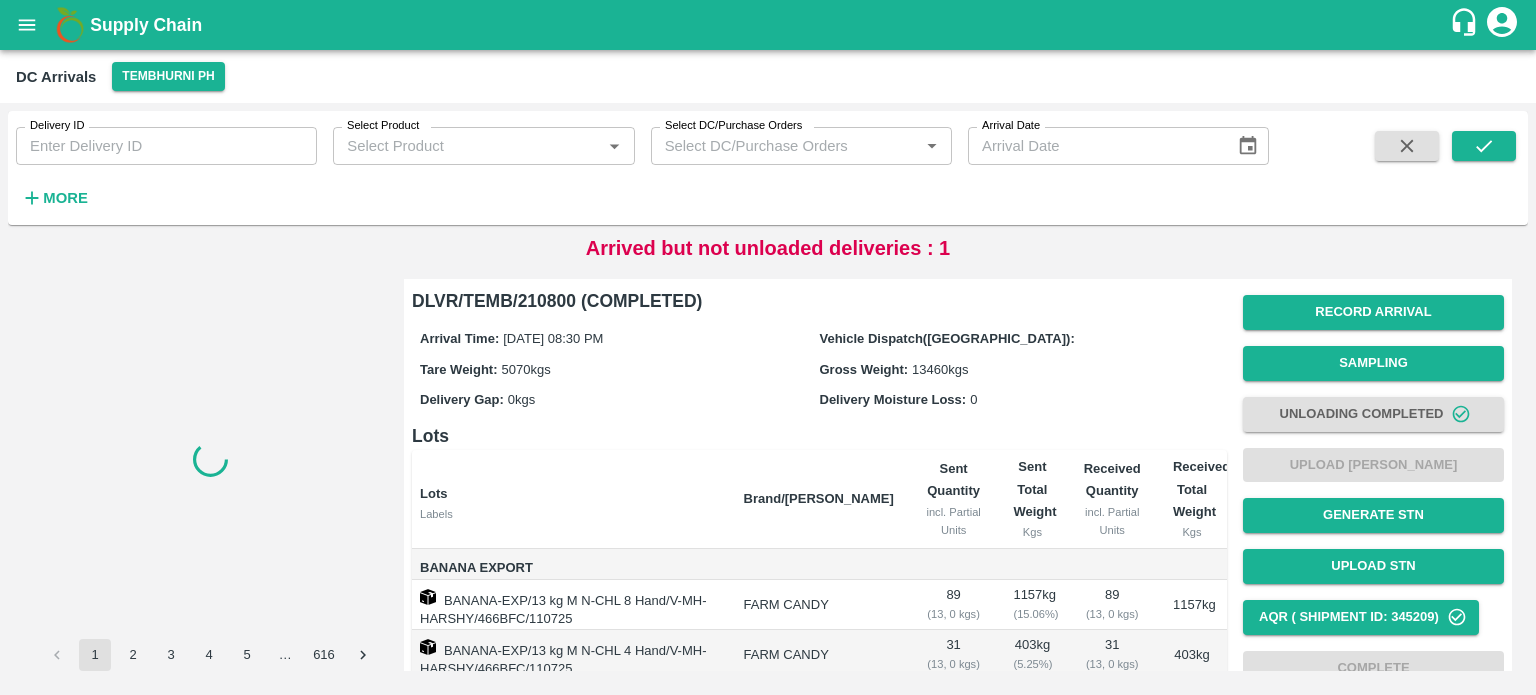 scroll, scrollTop: 0, scrollLeft: 0, axis: both 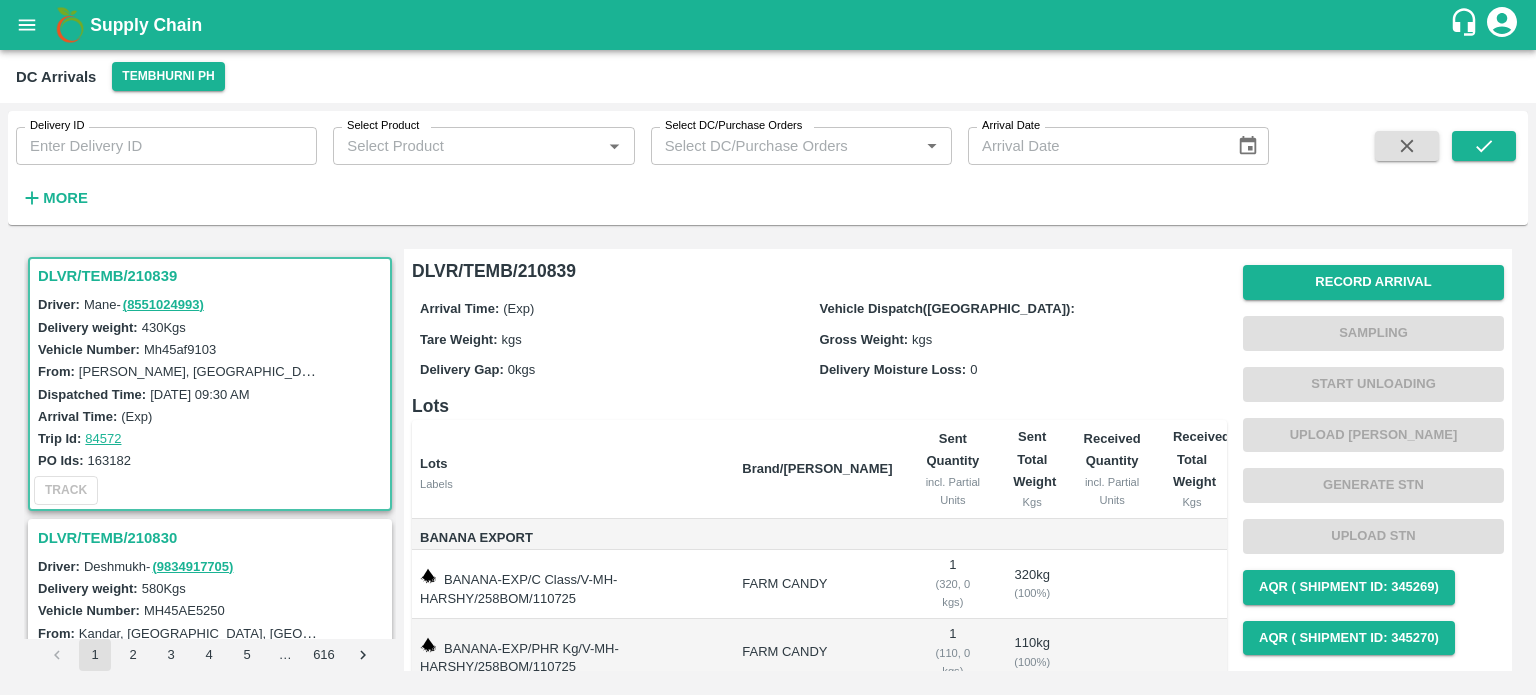 click on "TRACK" at bounding box center [210, 490] 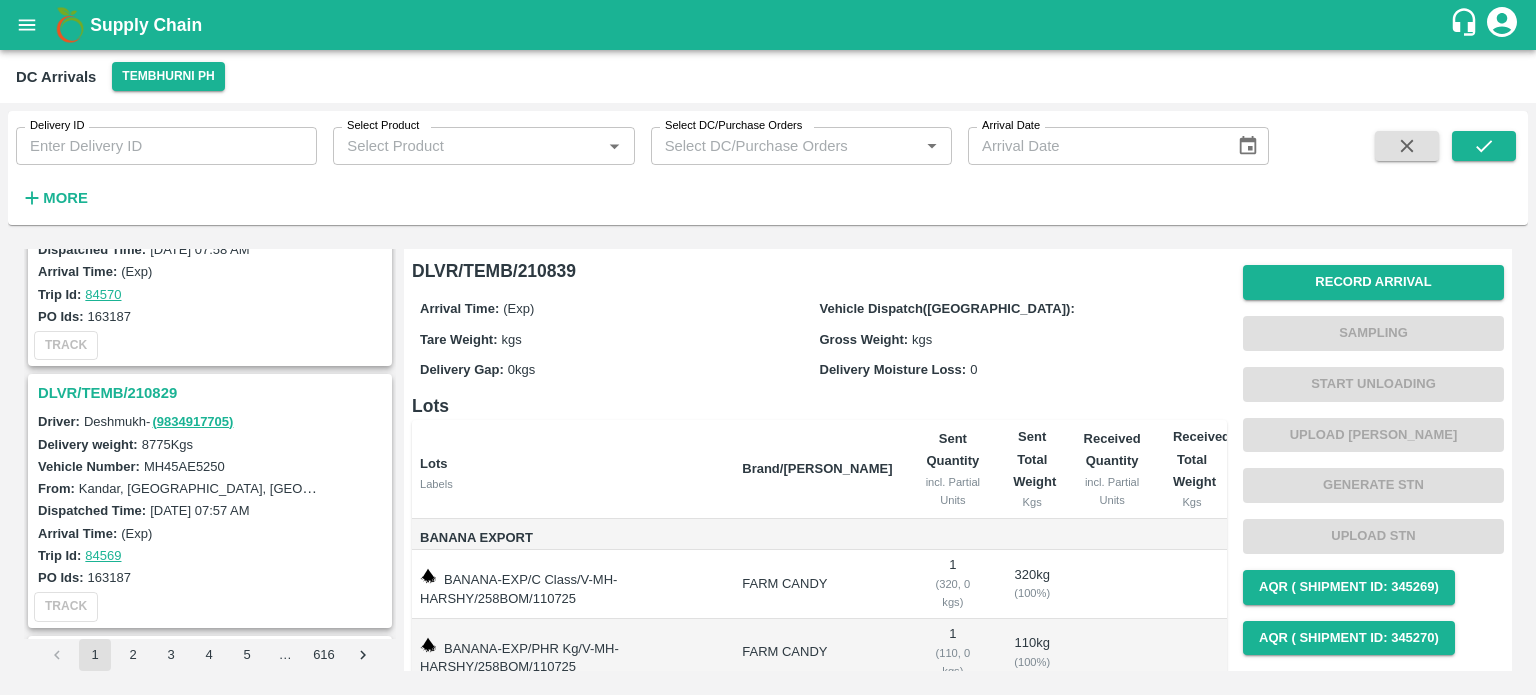 scroll, scrollTop: 403, scrollLeft: 0, axis: vertical 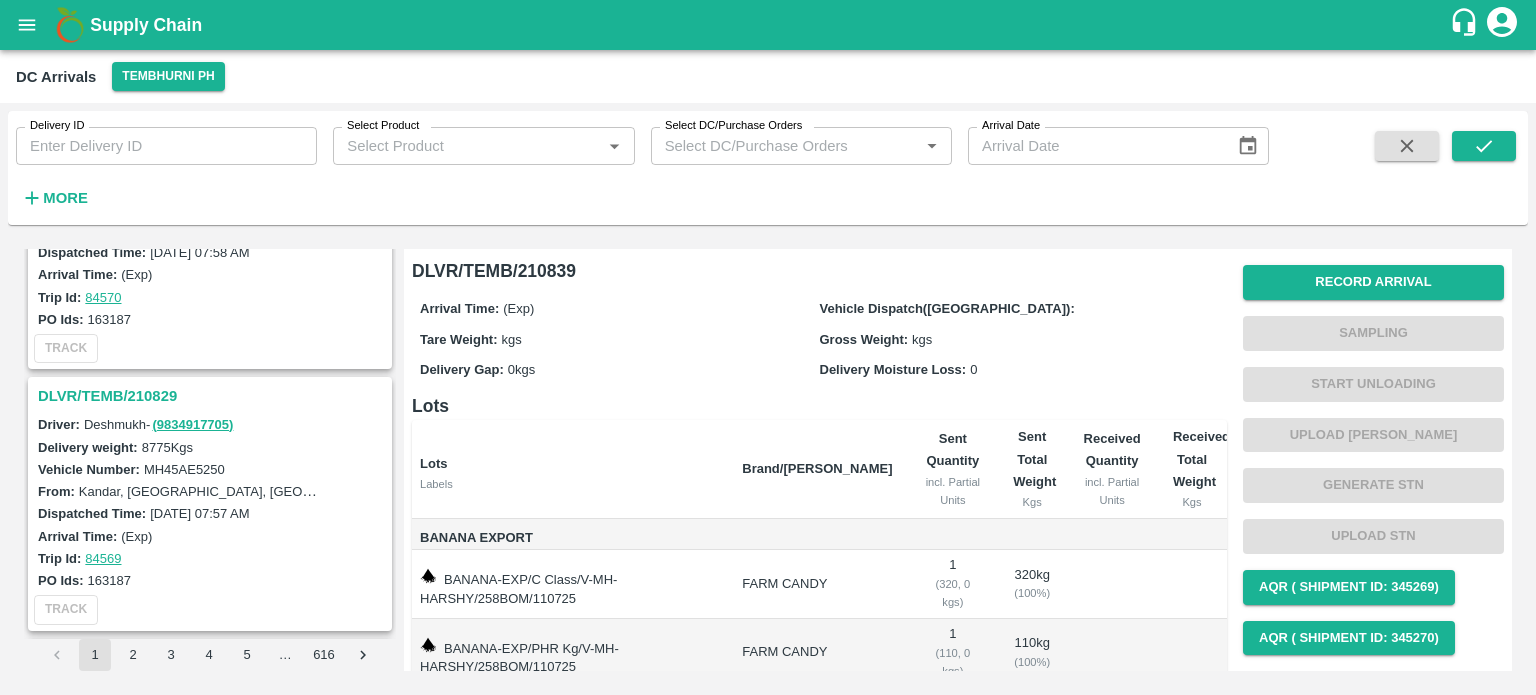 click on "DLVR/TEMB/210829" at bounding box center [213, 396] 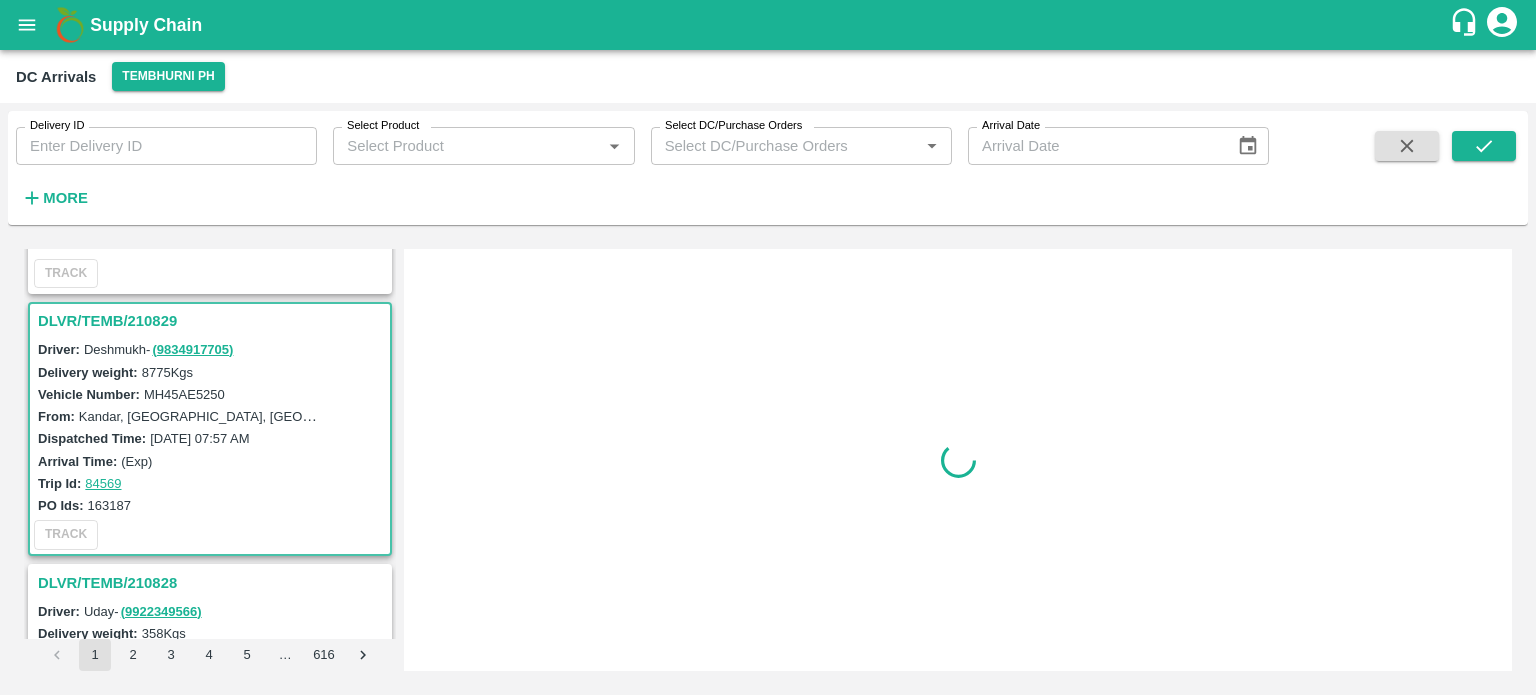 scroll, scrollTop: 528, scrollLeft: 0, axis: vertical 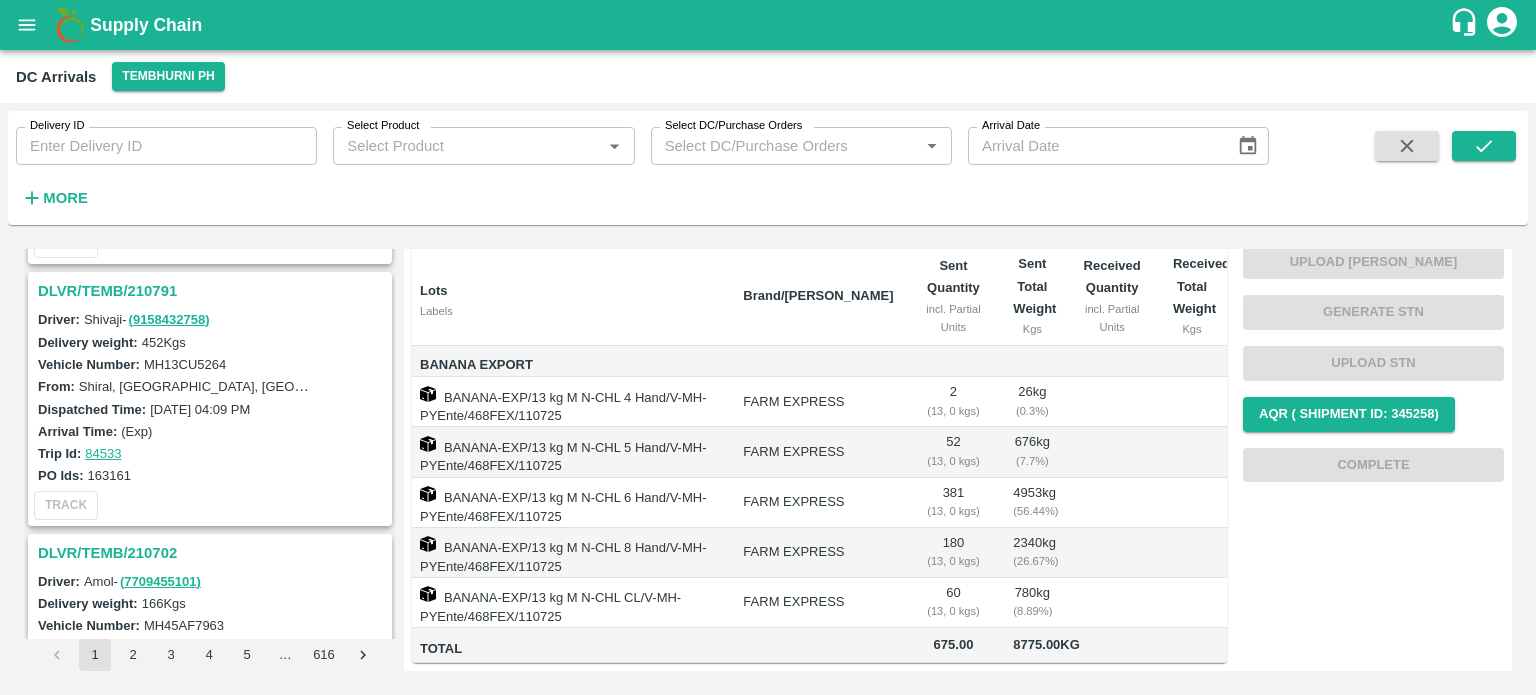 click on "DLVR/TEMB/210702" at bounding box center [213, 553] 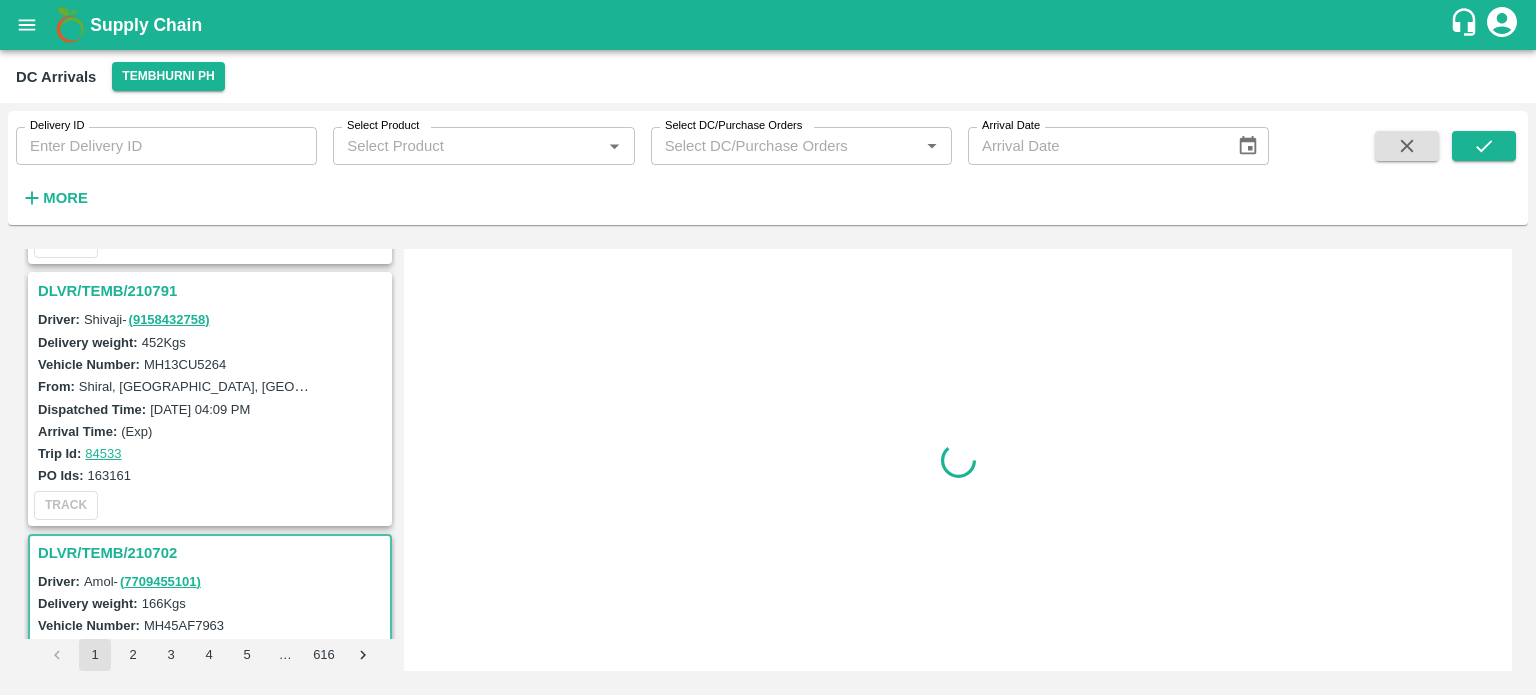 scroll, scrollTop: 0, scrollLeft: 0, axis: both 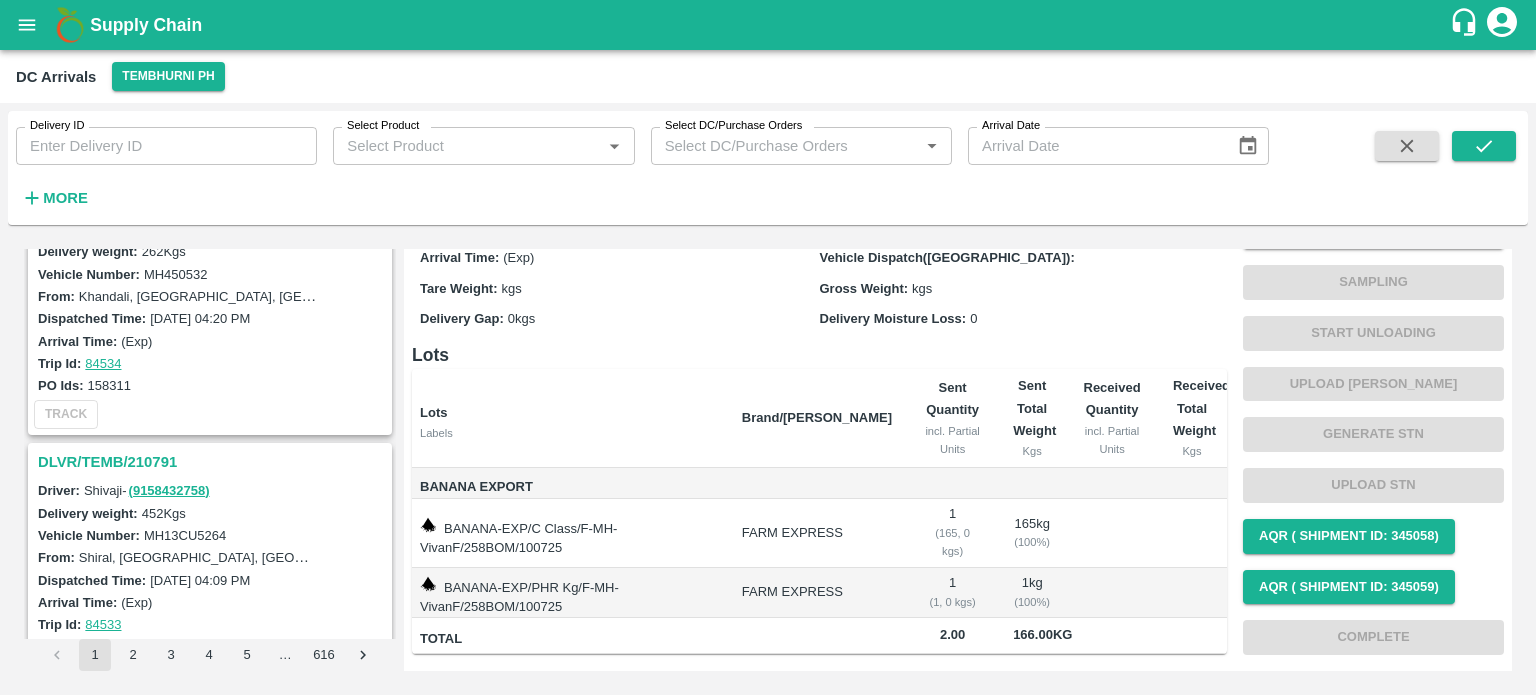 click on "DLVR/TEMB/210791" at bounding box center [213, 462] 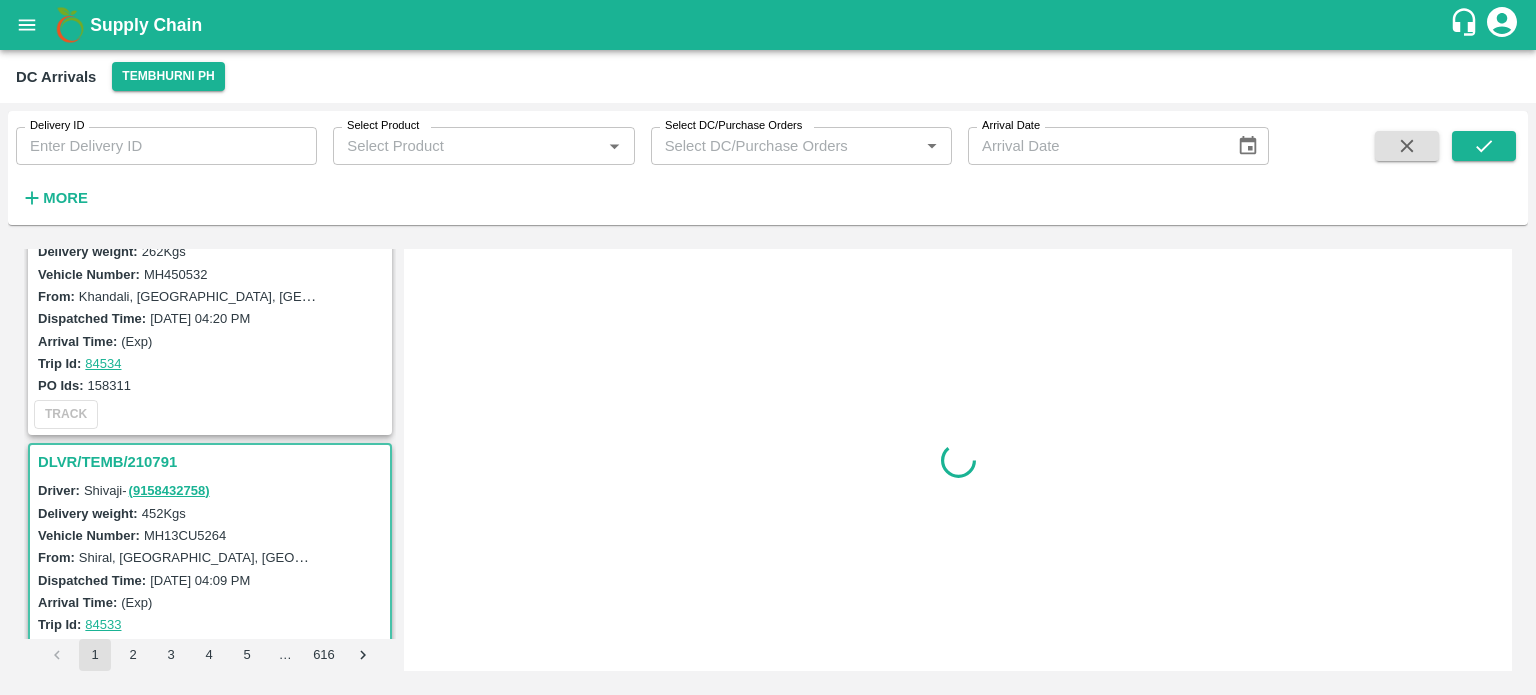 scroll, scrollTop: 0, scrollLeft: 0, axis: both 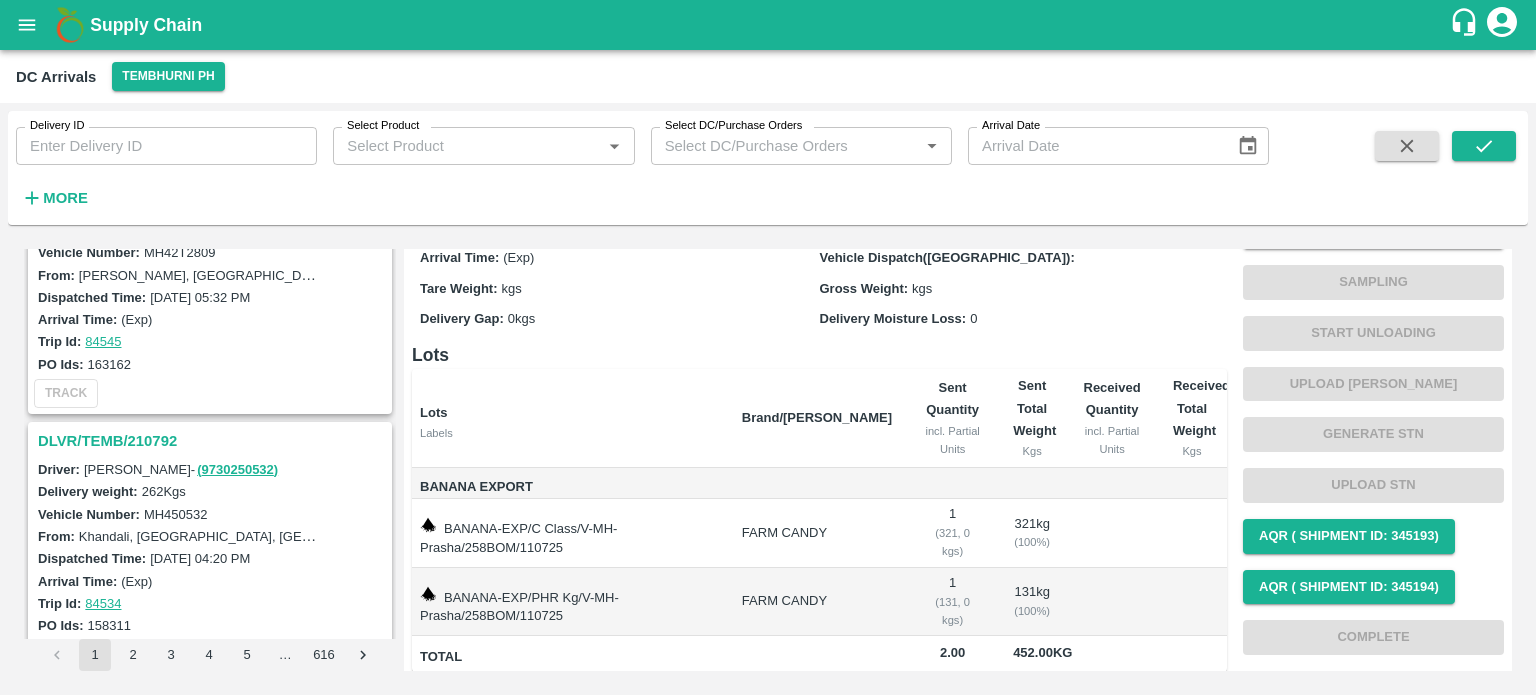 click on "DLVR/TEMB/210792" at bounding box center [213, 441] 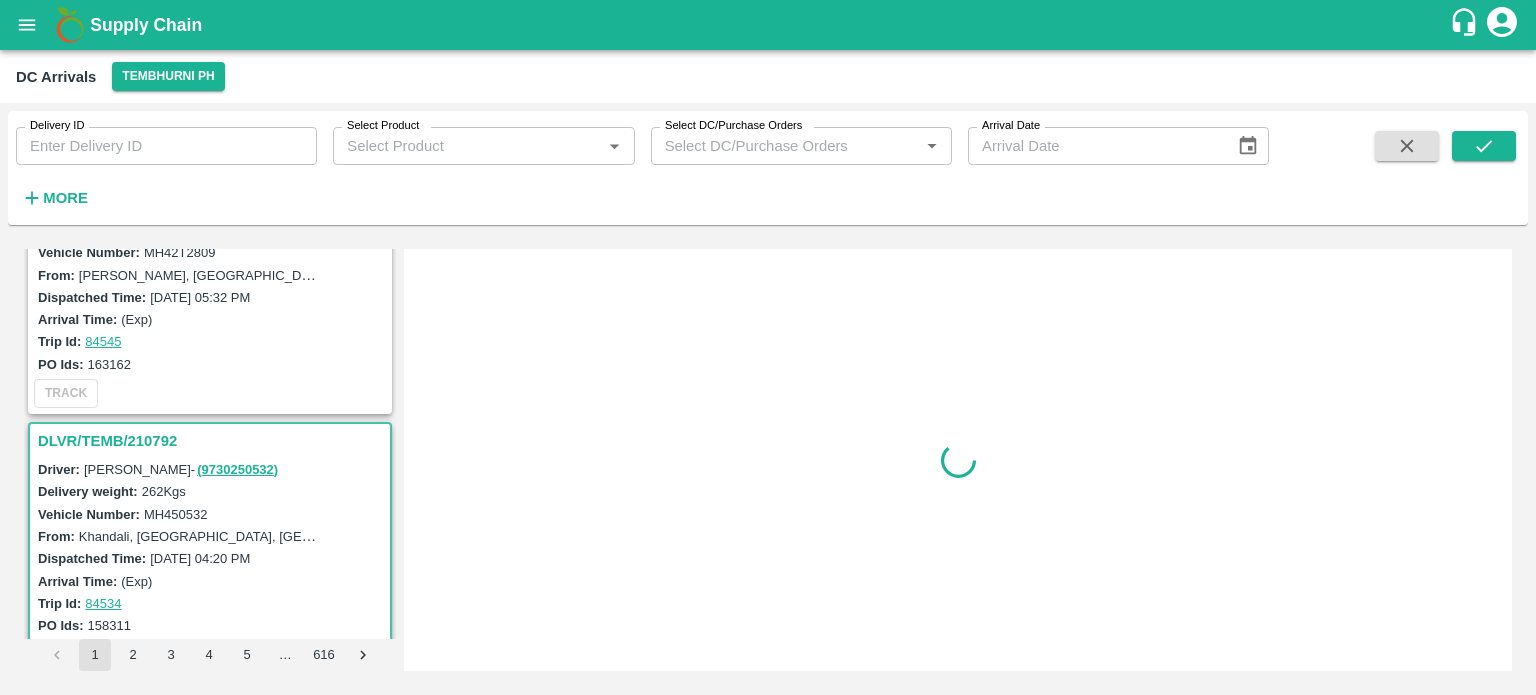 scroll, scrollTop: 0, scrollLeft: 0, axis: both 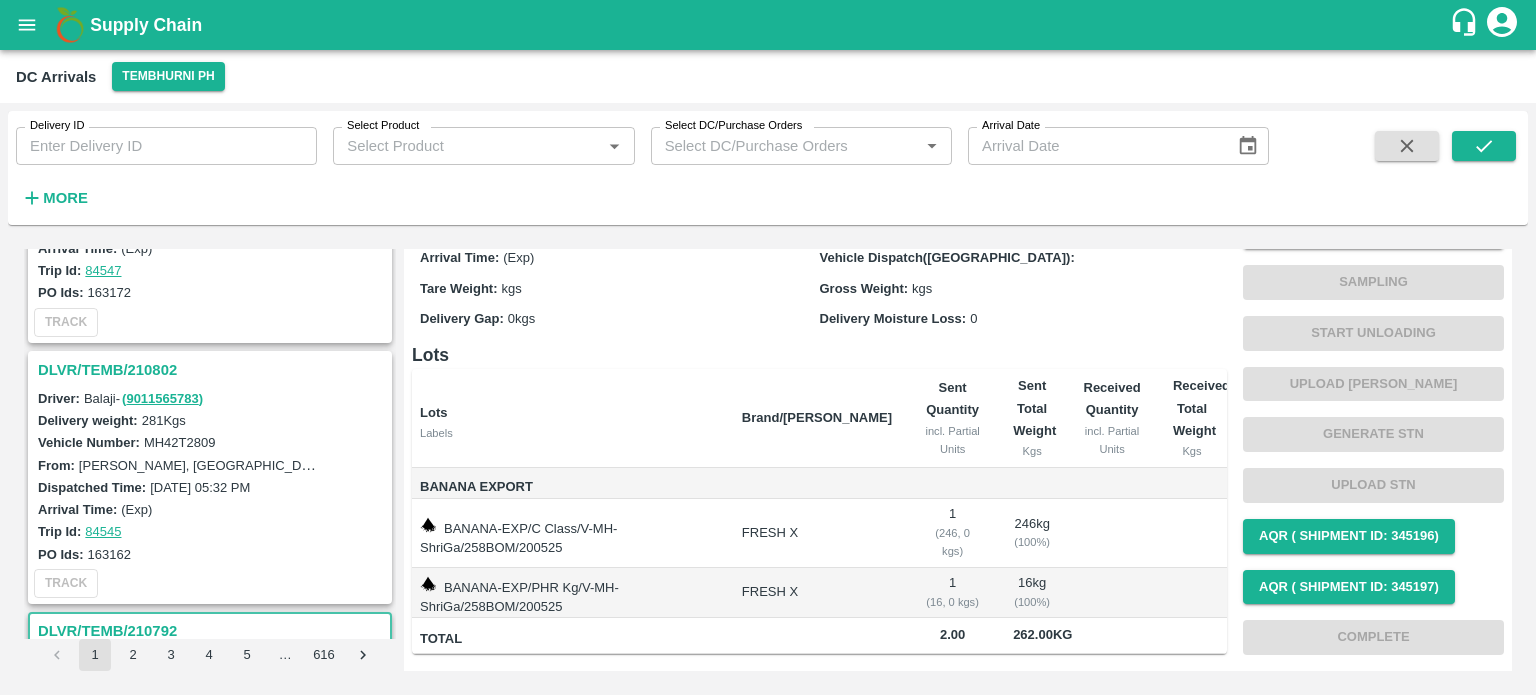 click on "DLVR/TEMB/210802" at bounding box center [213, 370] 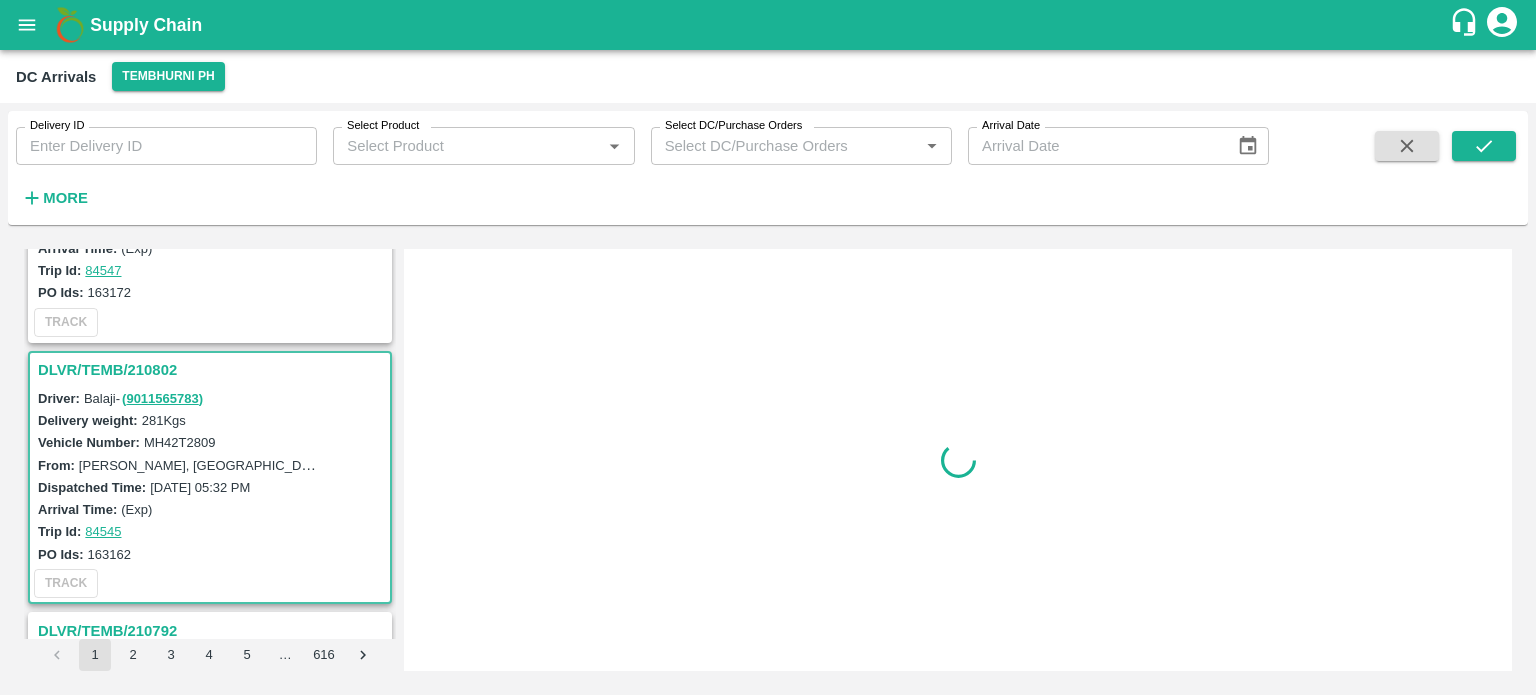 scroll, scrollTop: 0, scrollLeft: 0, axis: both 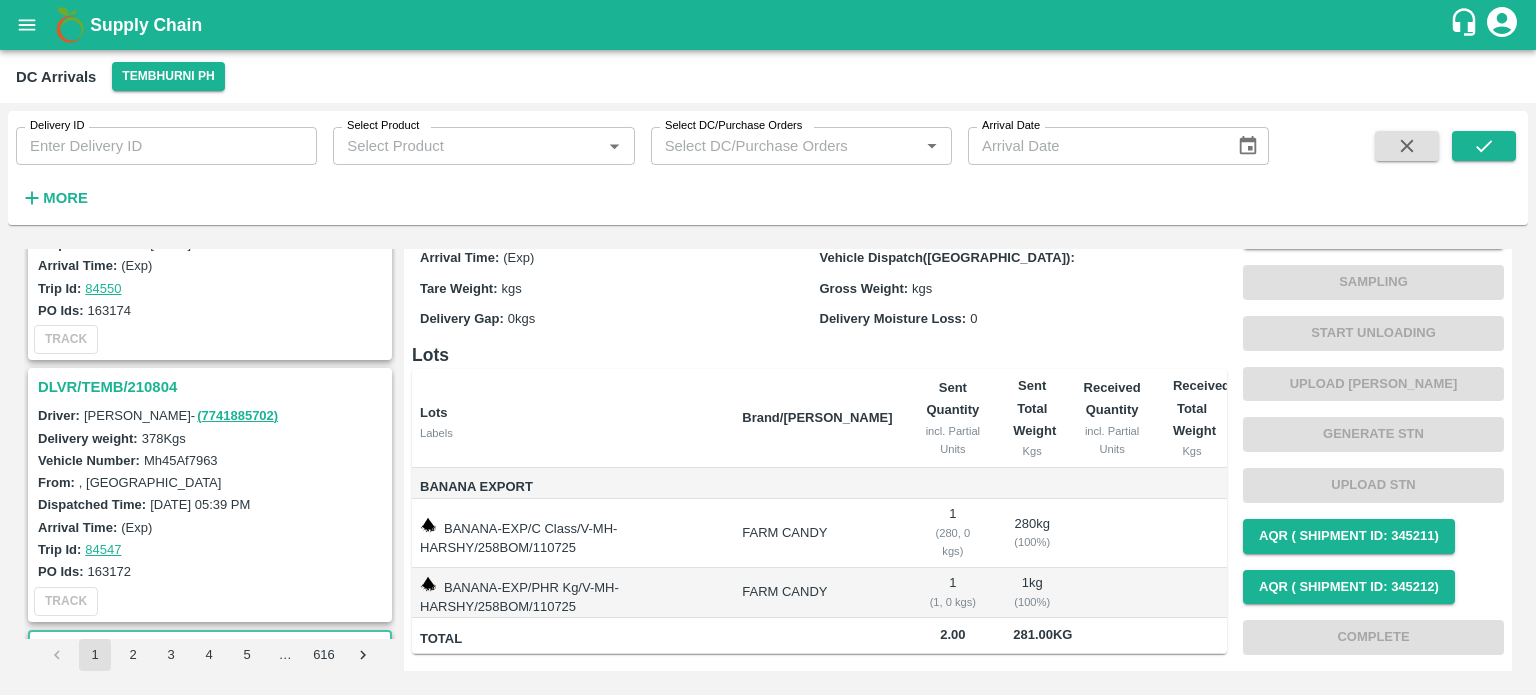 click on "DLVR/TEMB/210804" at bounding box center (213, 387) 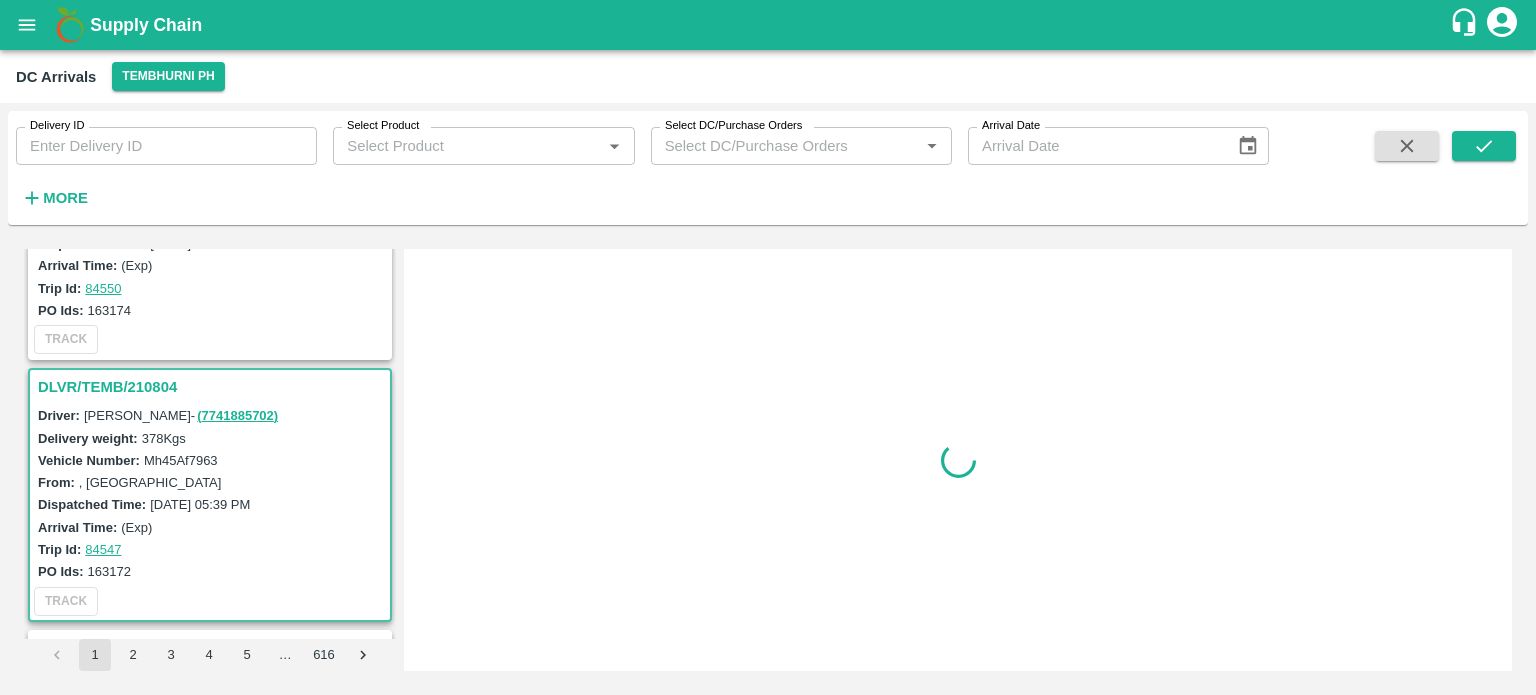 scroll, scrollTop: 0, scrollLeft: 0, axis: both 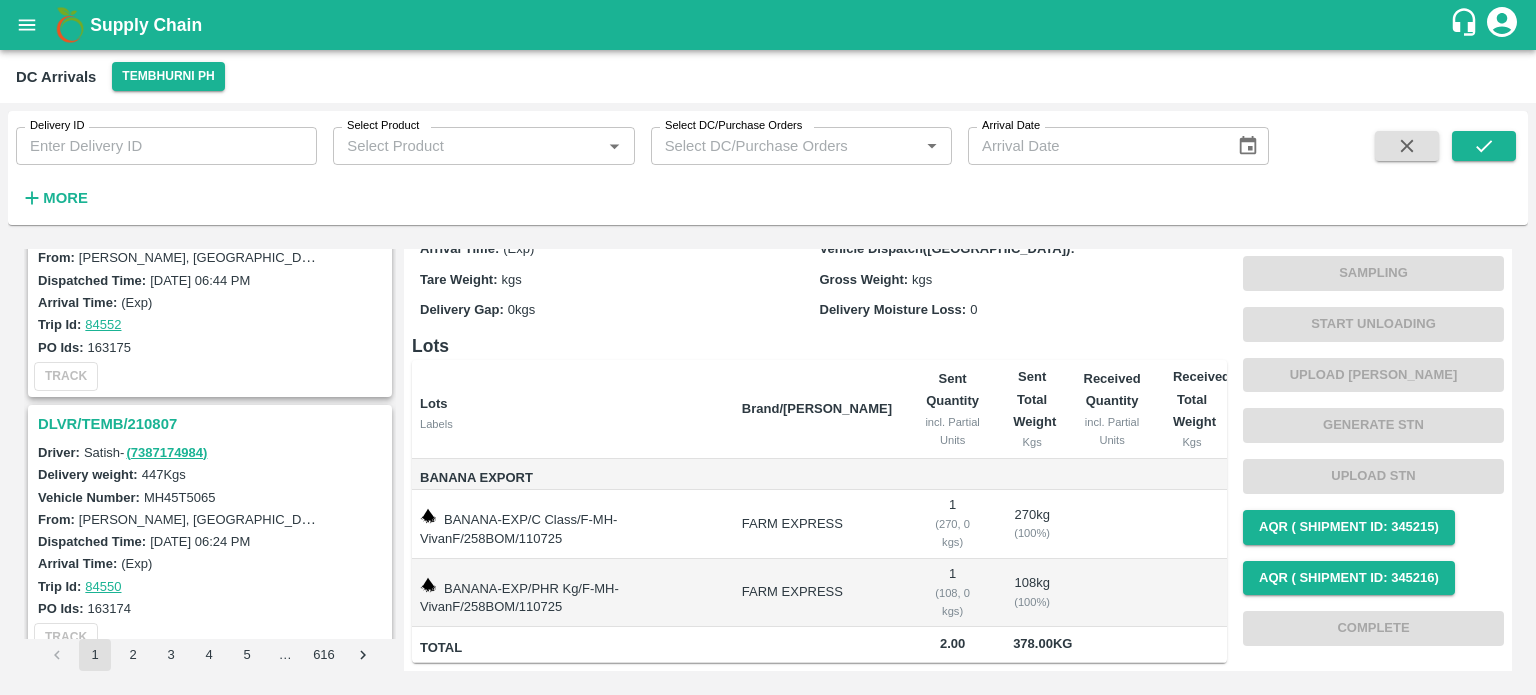 click on "DLVR/TEMB/210807" at bounding box center [213, 424] 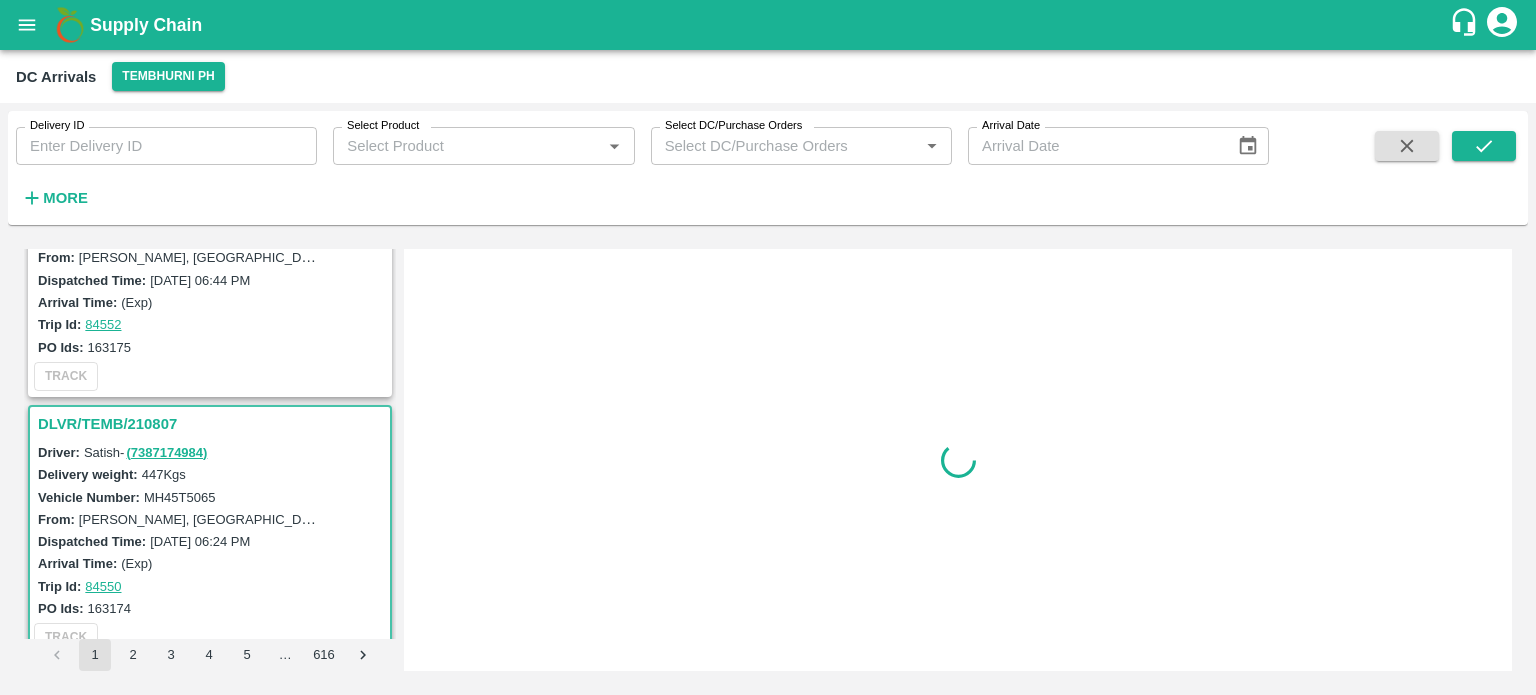 scroll, scrollTop: 0, scrollLeft: 0, axis: both 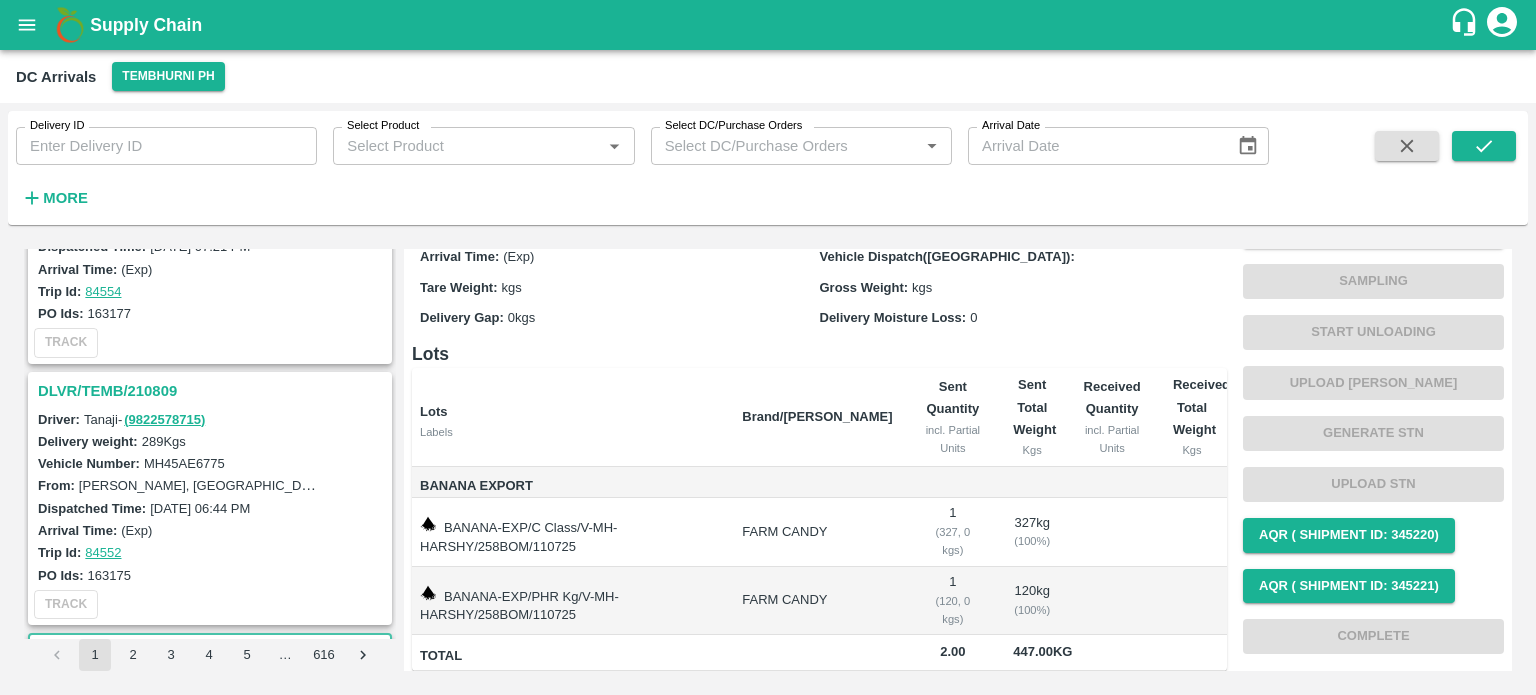 click on "DLVR/TEMB/210809" at bounding box center [213, 391] 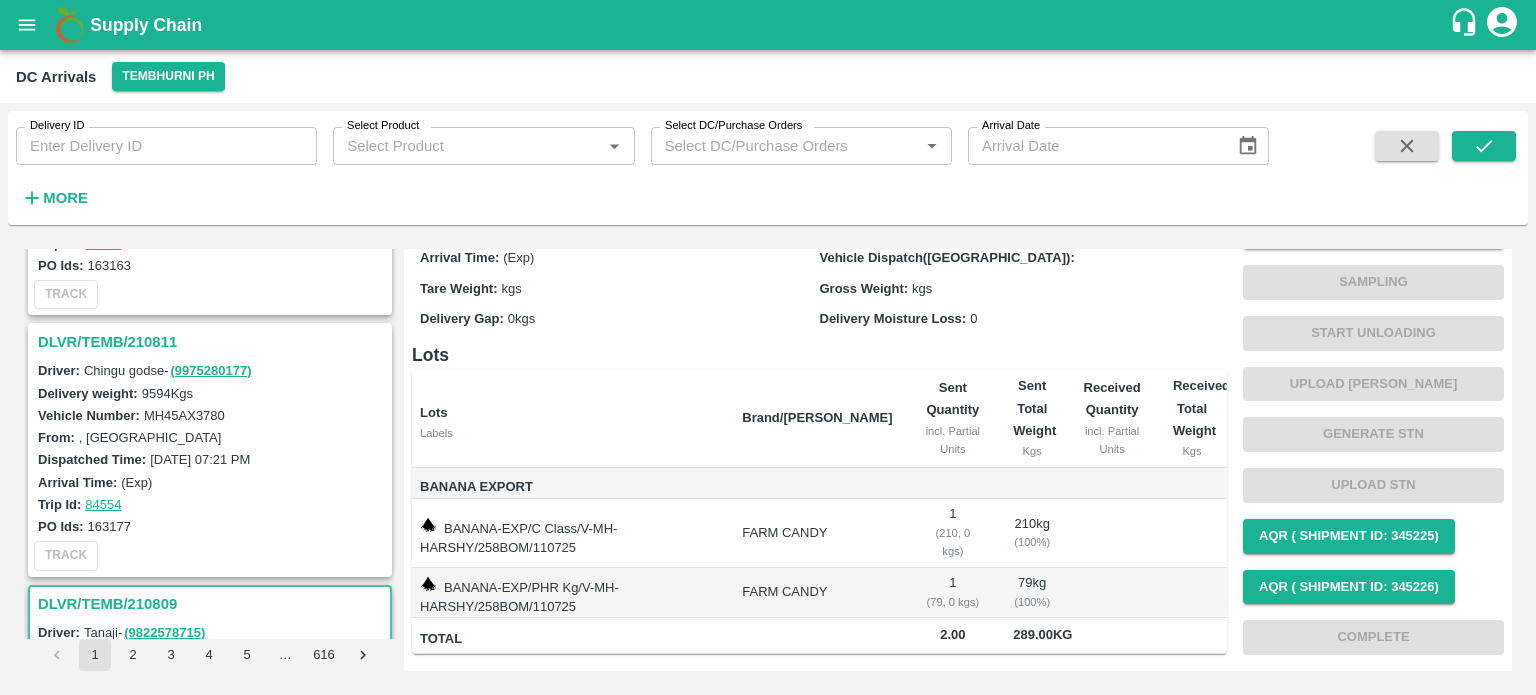 click on "DLVR/TEMB/210811" at bounding box center (213, 342) 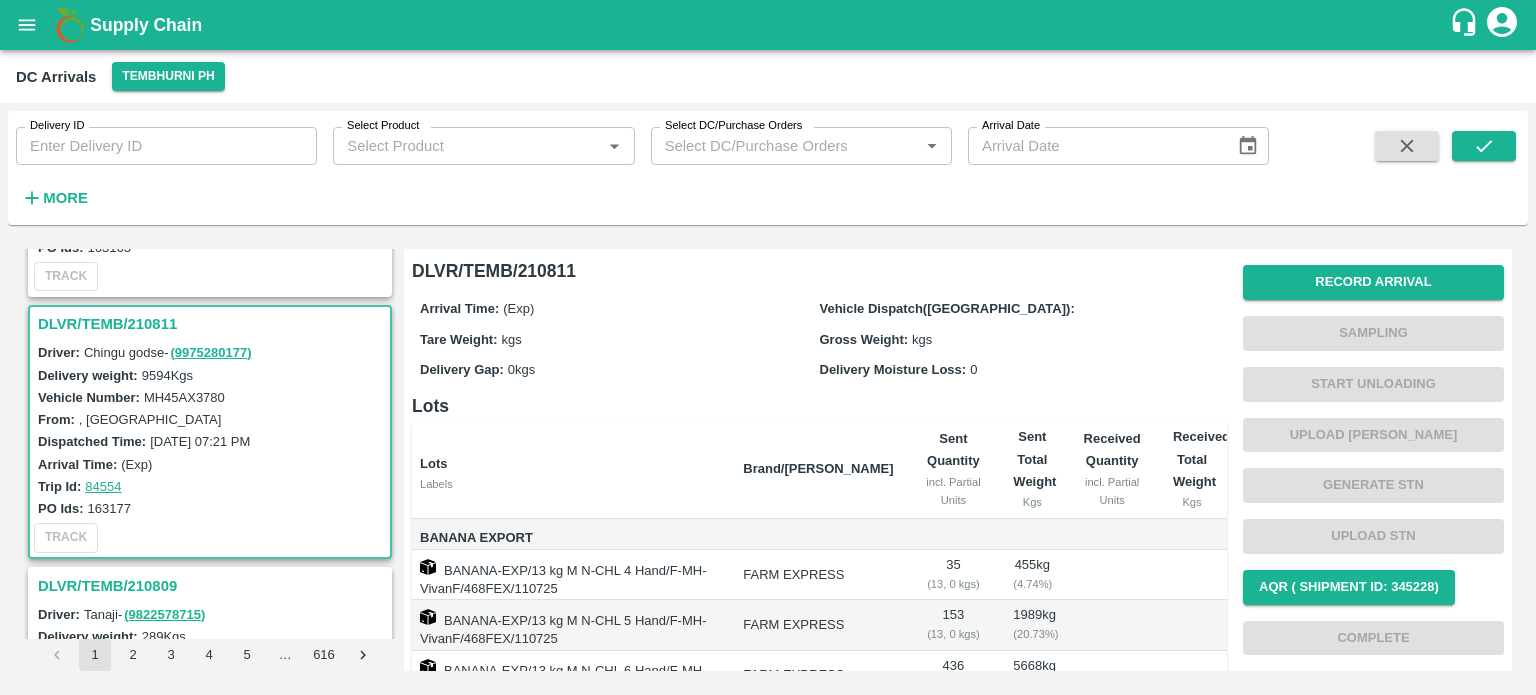 click on "MH45AX3780" at bounding box center (184, 397) 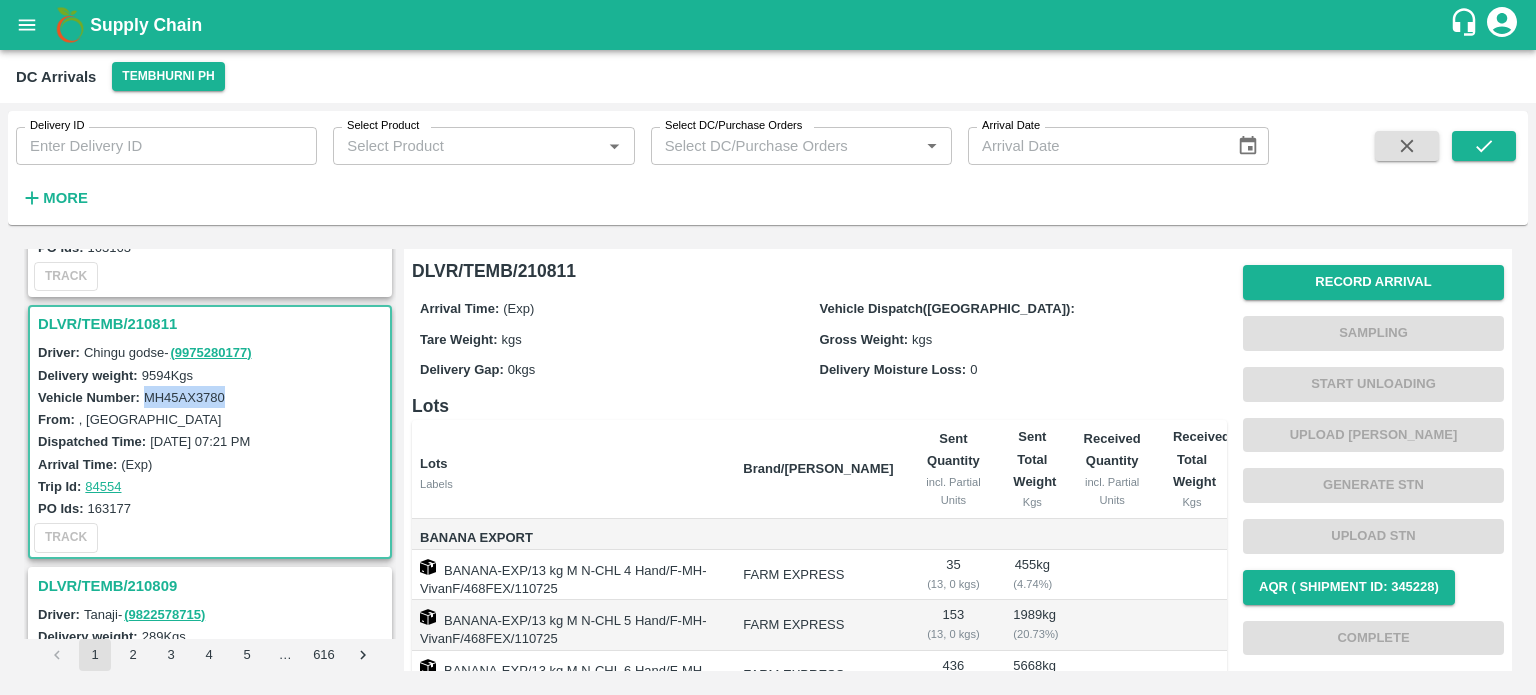 click on "MH45AX3780" at bounding box center (184, 397) 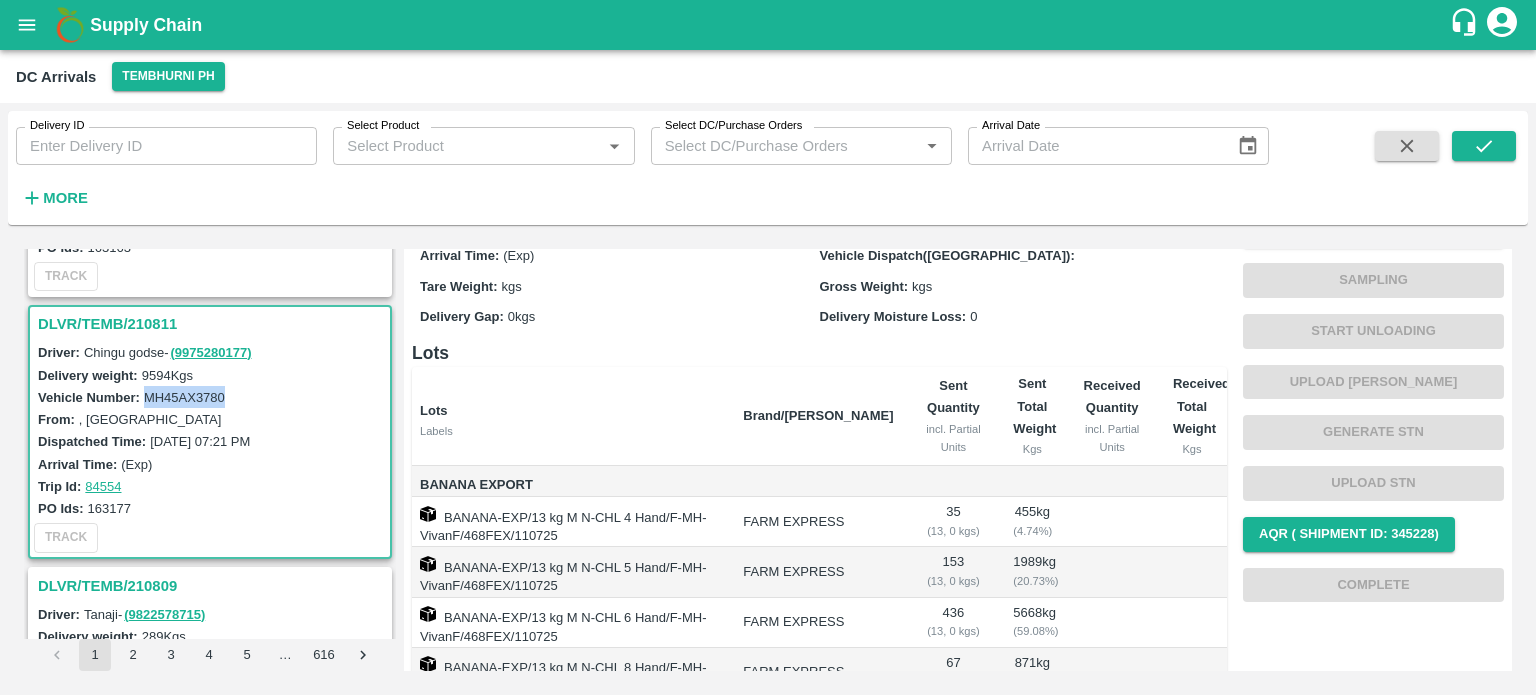 scroll, scrollTop: 295, scrollLeft: 0, axis: vertical 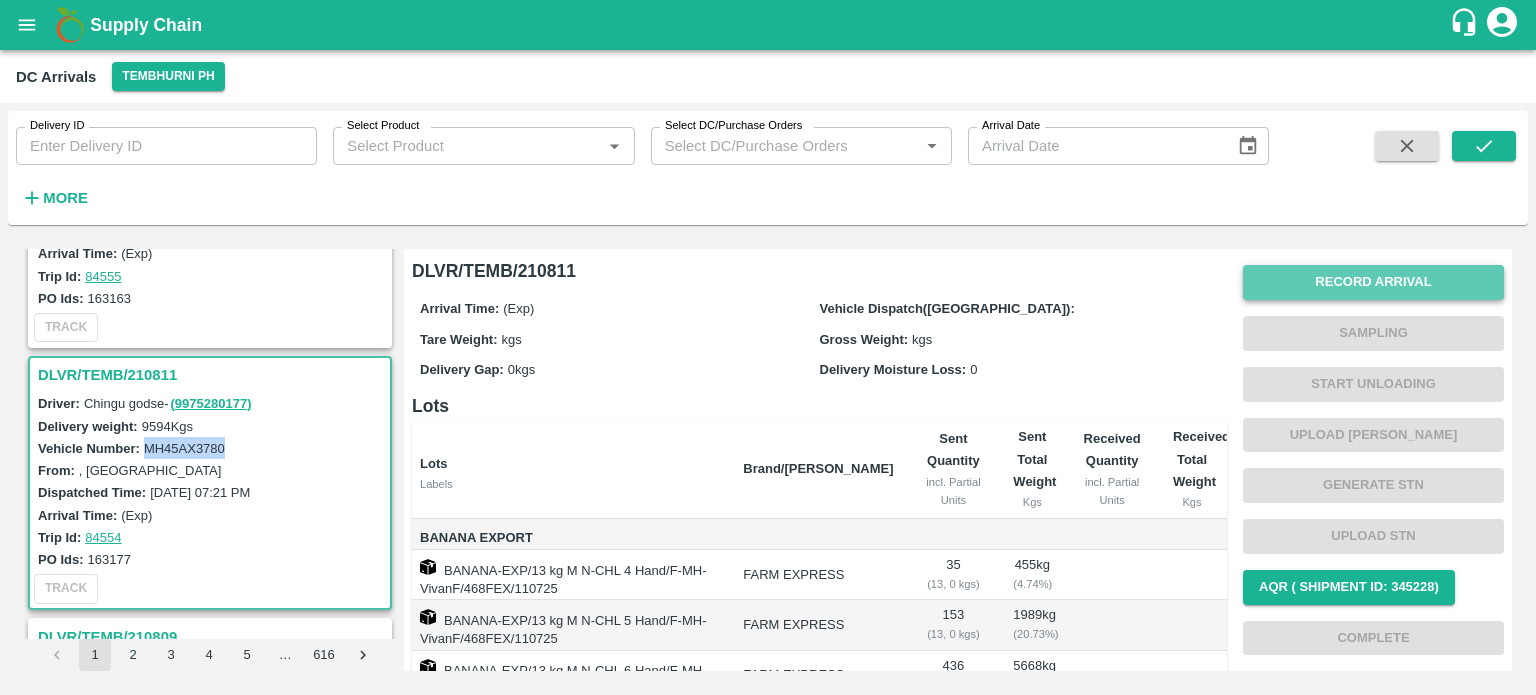 click on "Record Arrival" at bounding box center [1373, 282] 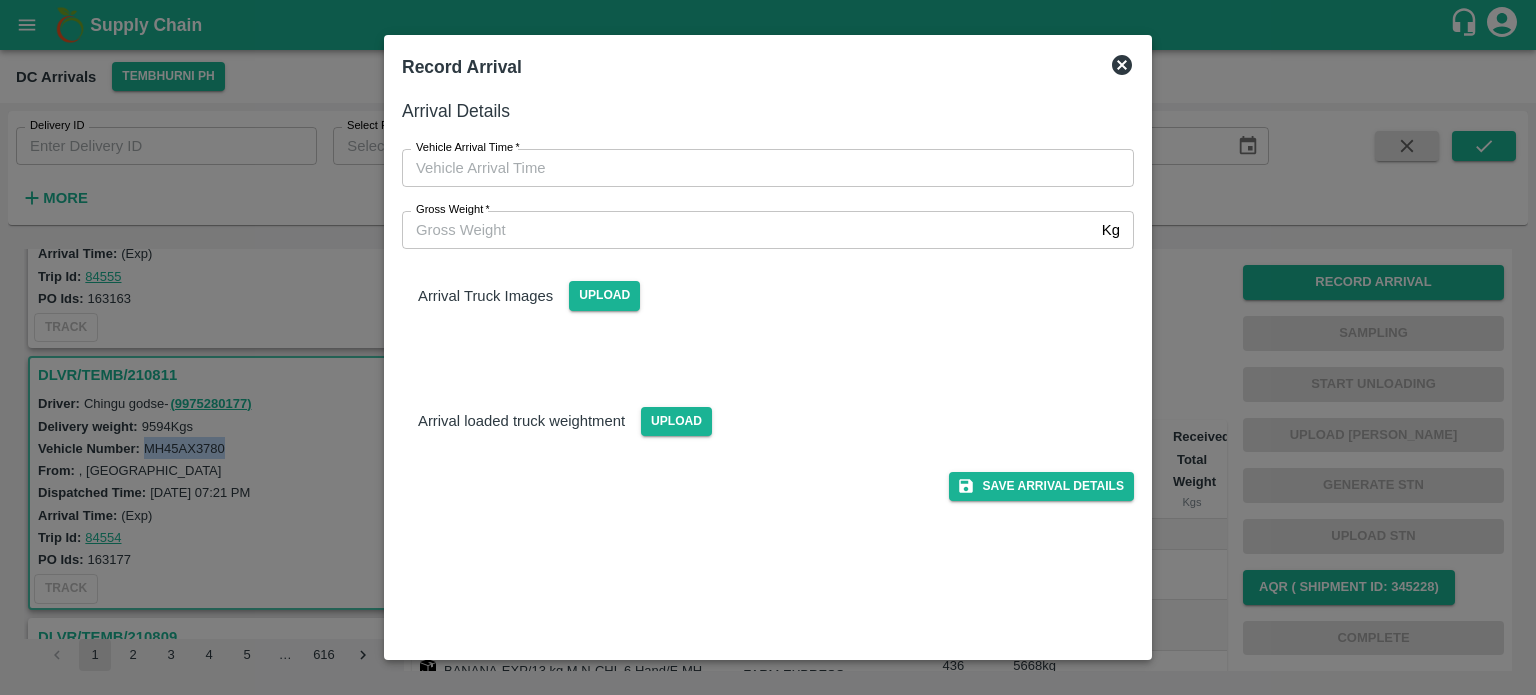 type on "DD/MM/YYYY hh:mm aa" 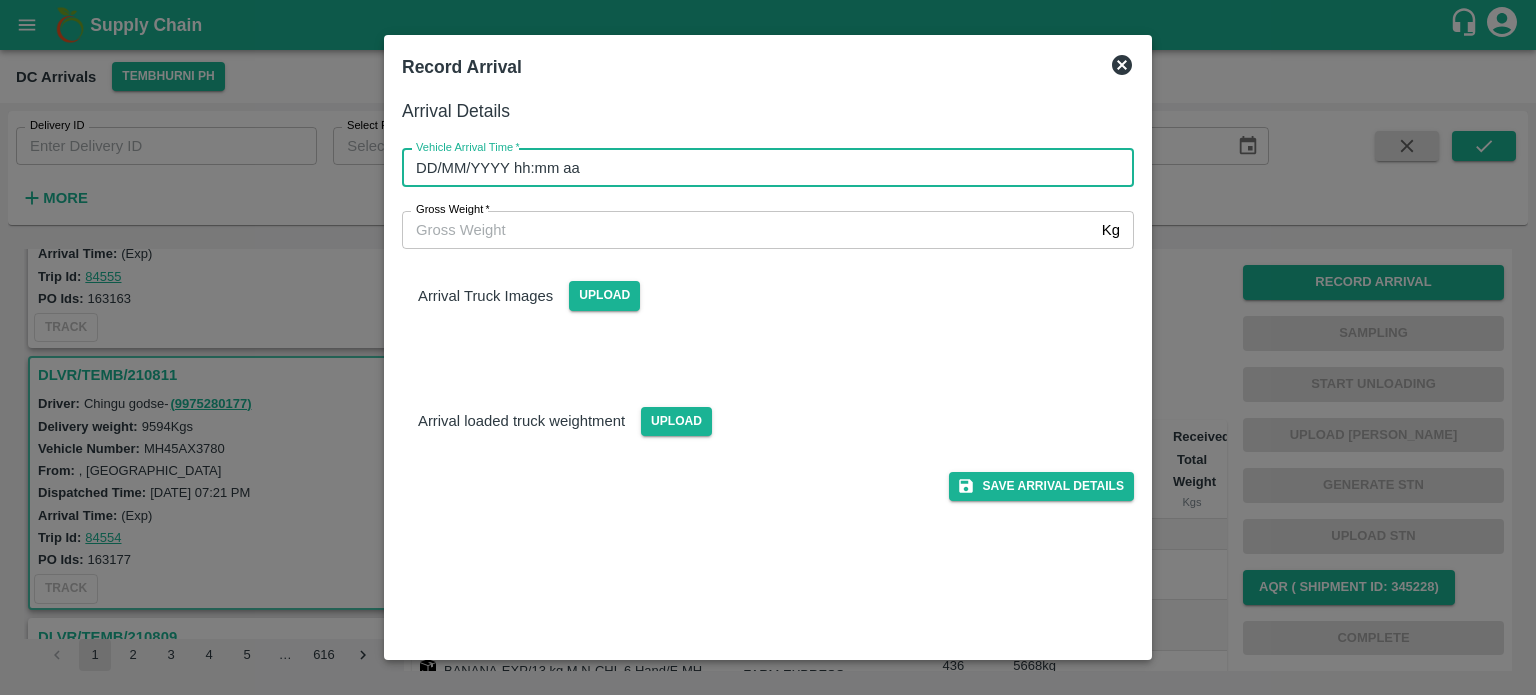 click on "DD/MM/YYYY hh:mm aa" at bounding box center (761, 168) 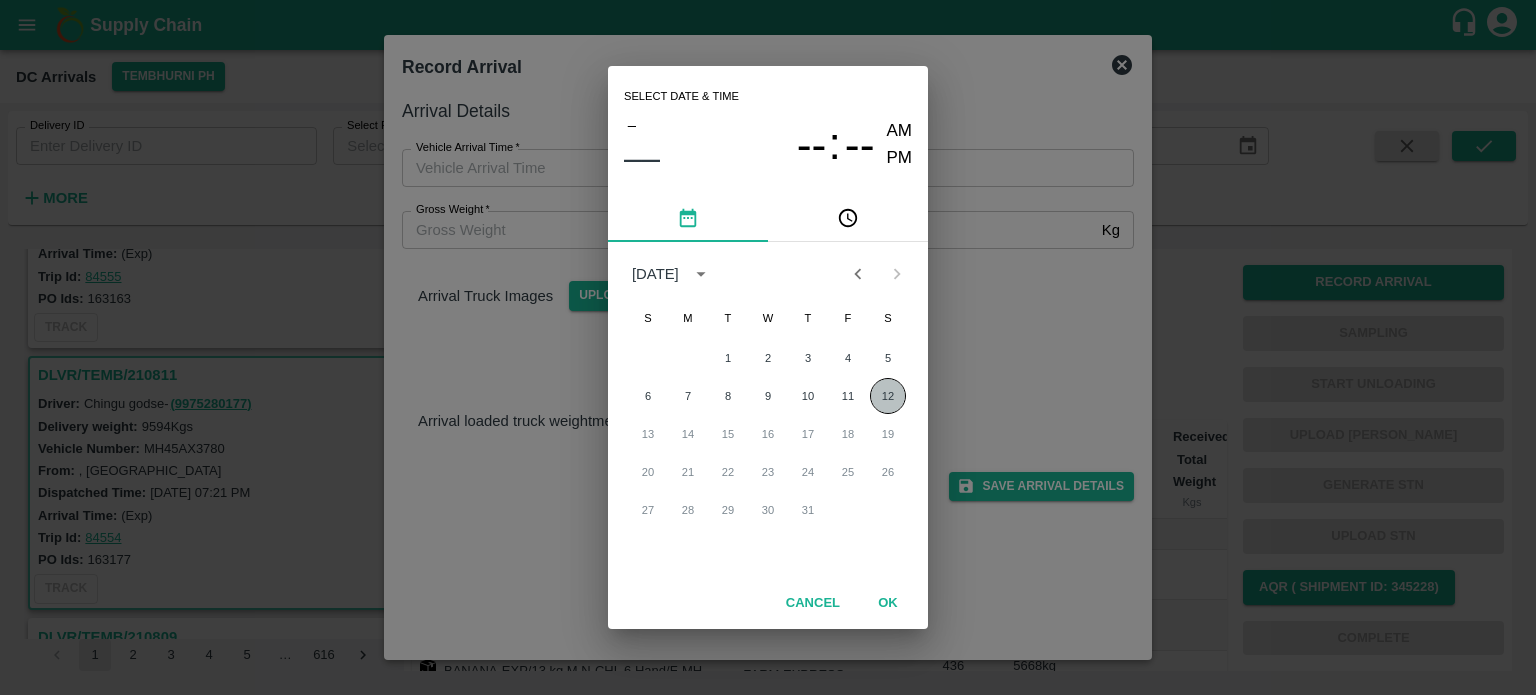 click on "12" at bounding box center [888, 396] 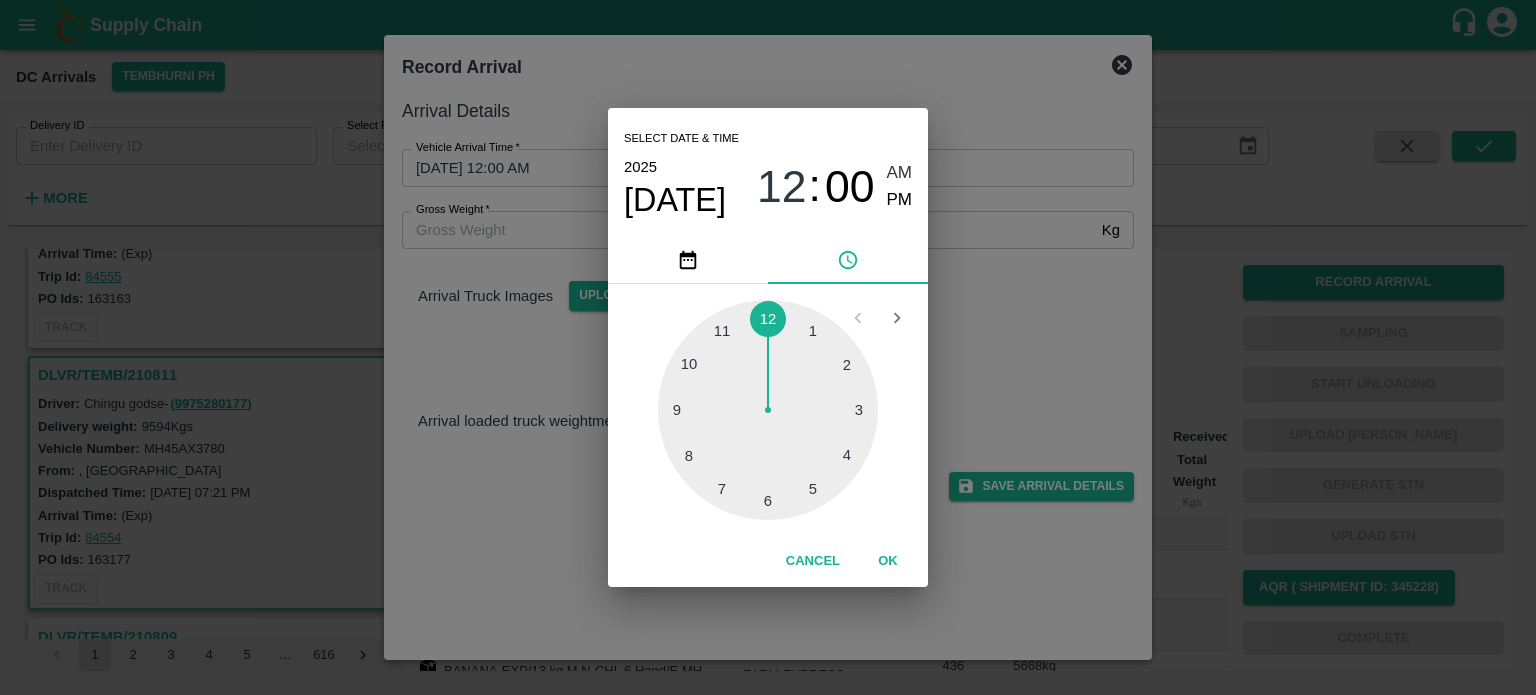 click on "[DATE]" at bounding box center [675, 200] 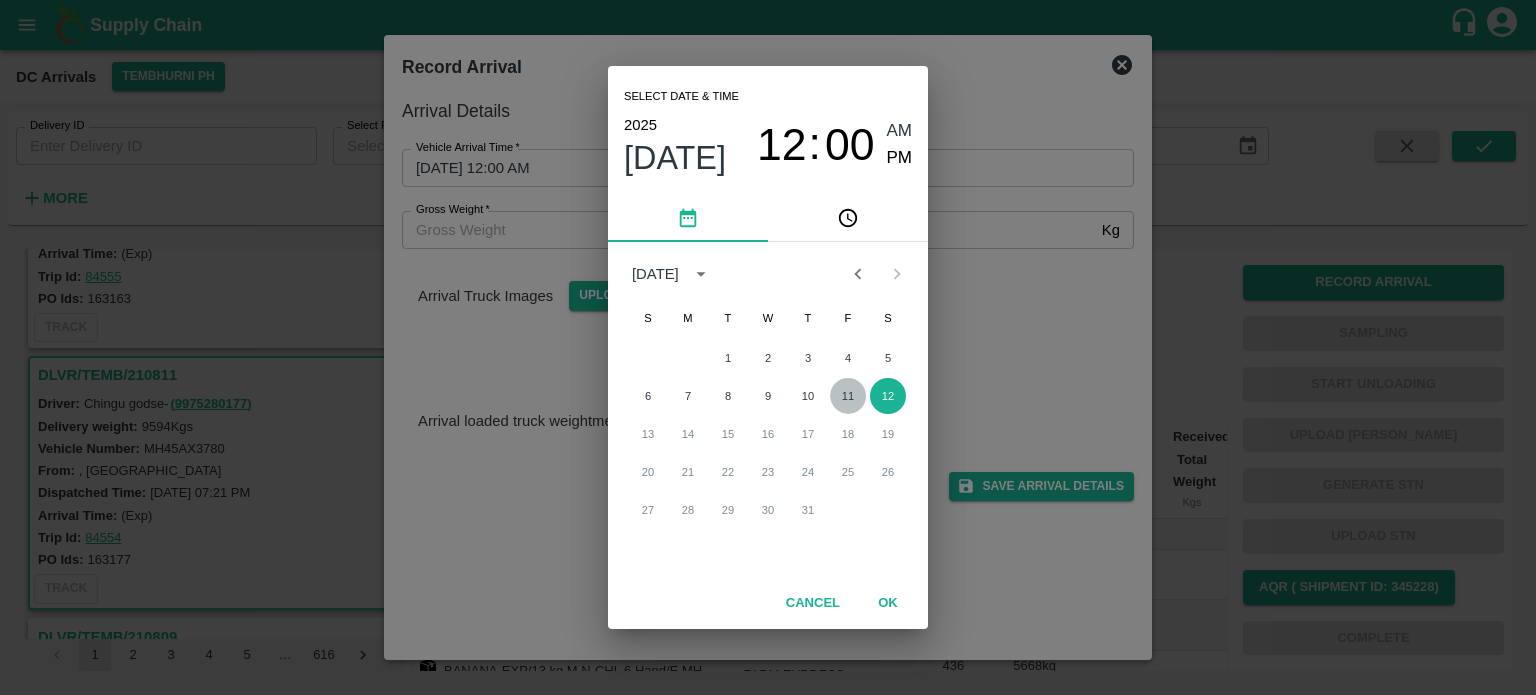click on "11" at bounding box center [848, 396] 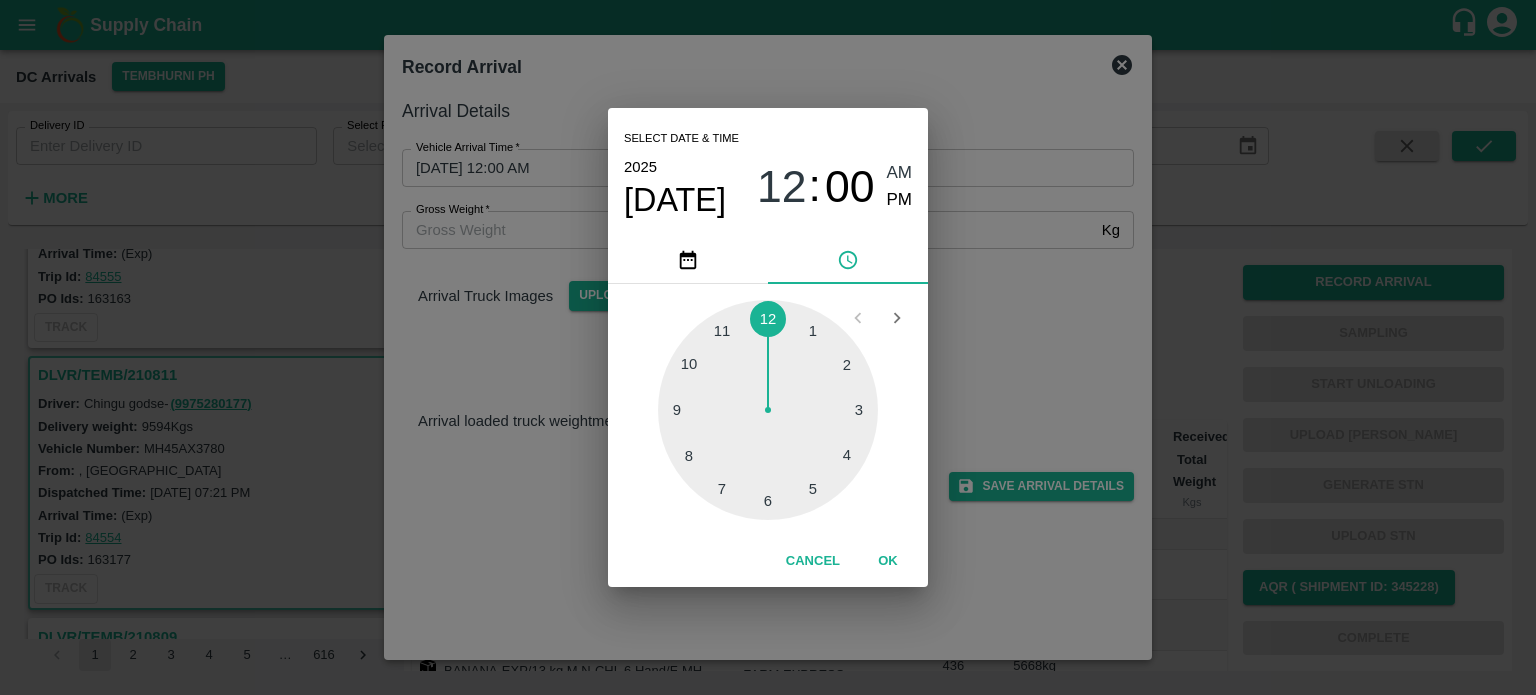 click at bounding box center (768, 410) 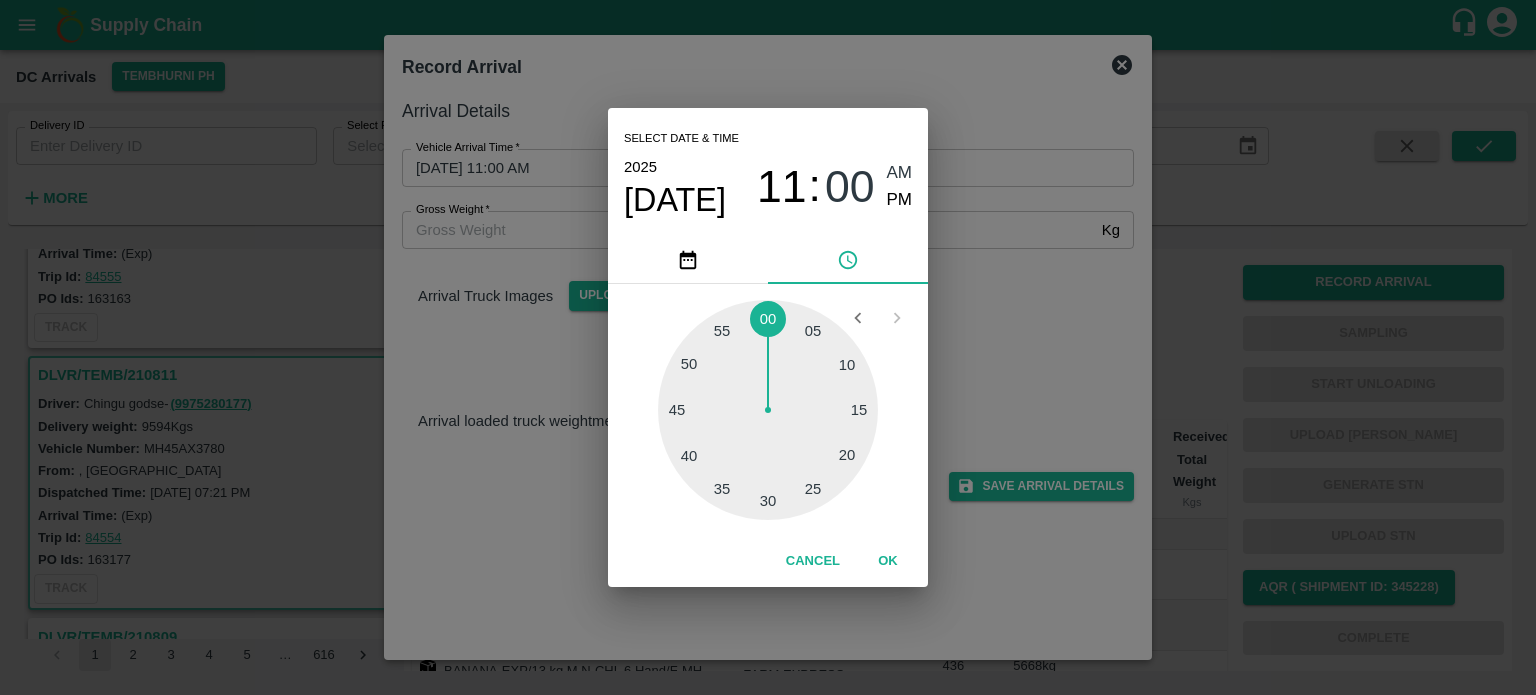 click at bounding box center (768, 410) 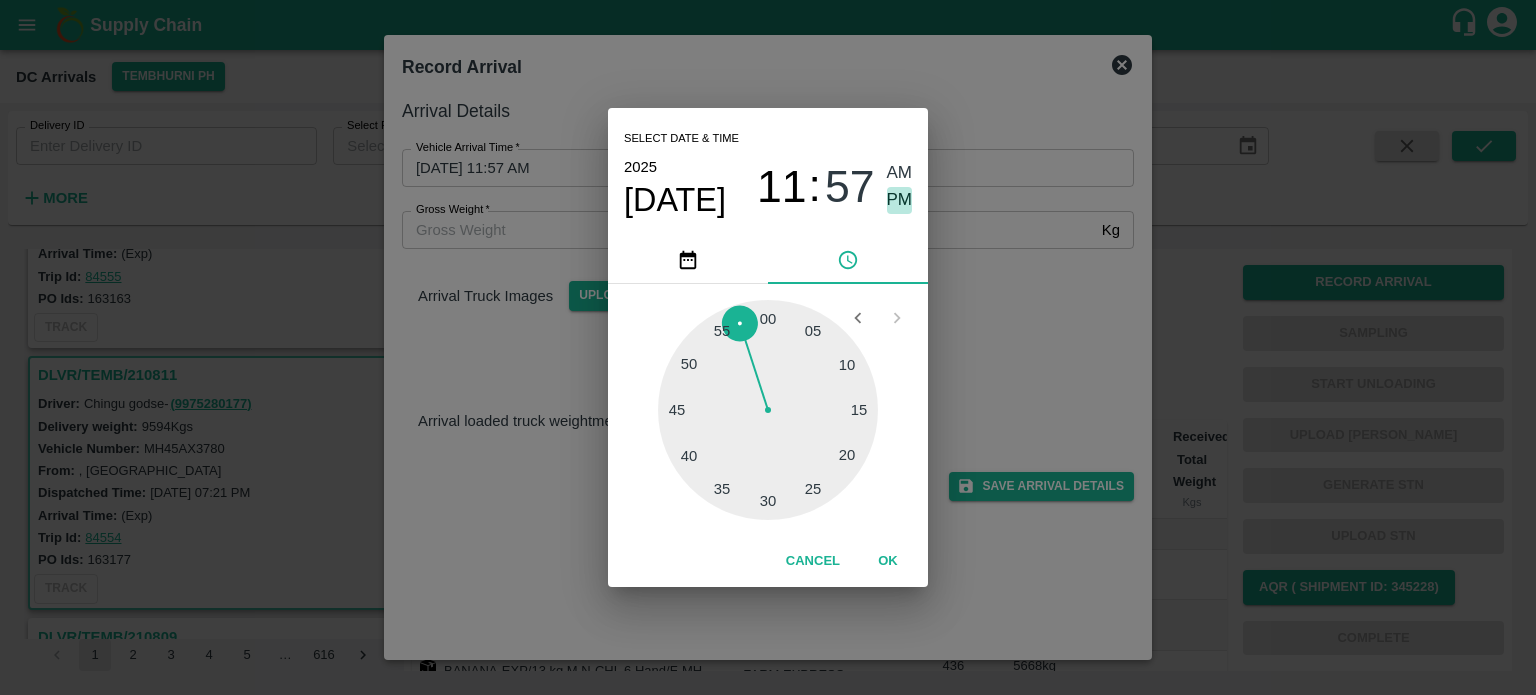 click on "PM" at bounding box center (900, 200) 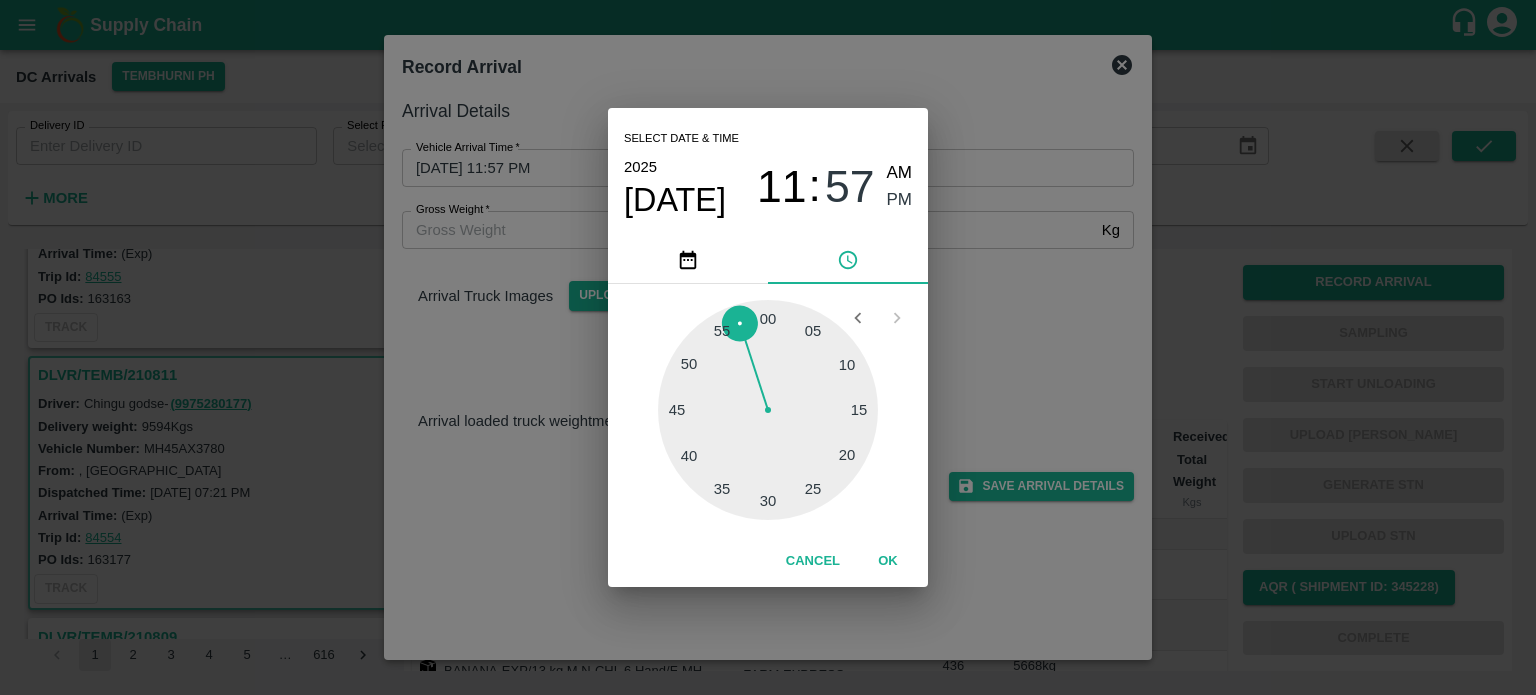click on "Select date & time [DATE] 11 : 57 AM PM 05 10 15 20 25 30 35 40 45 50 55 00 Cancel OK" at bounding box center [768, 347] 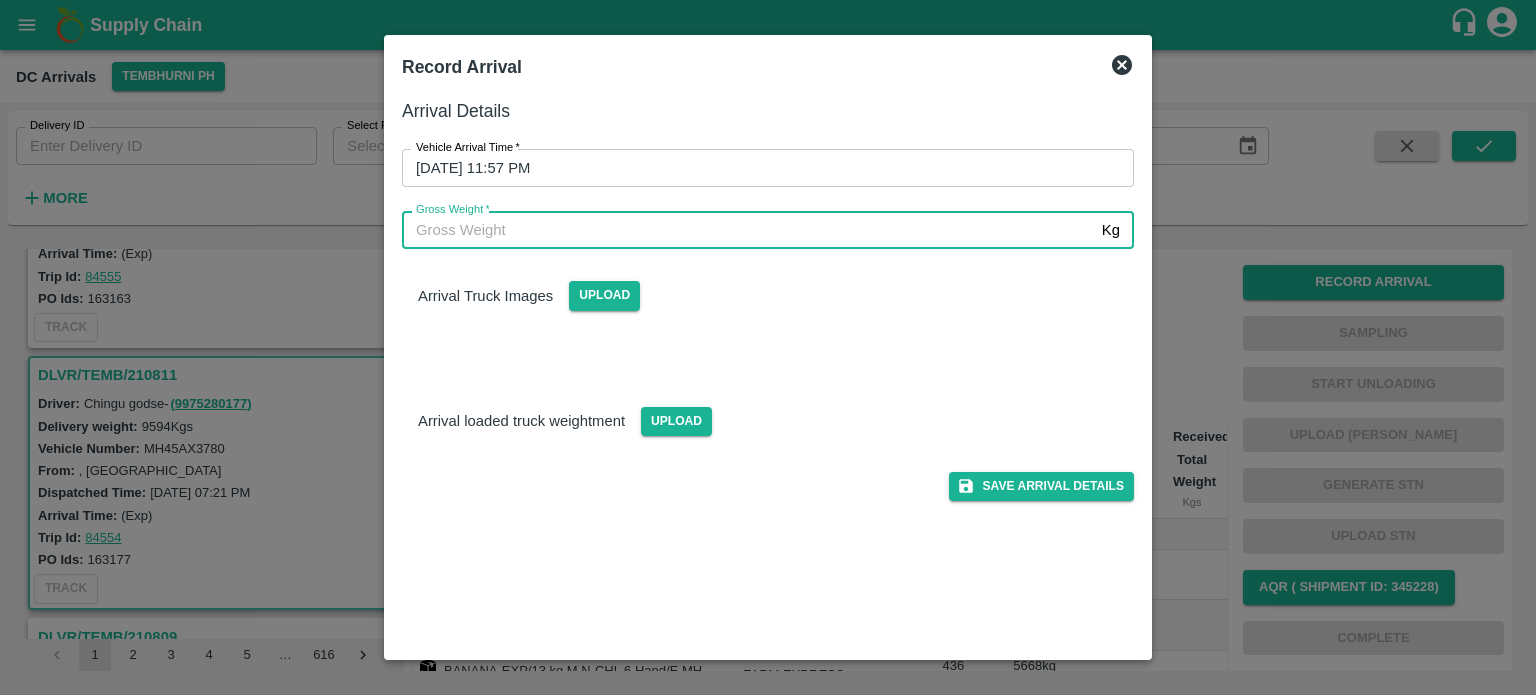 click on "Gross Weight   *" at bounding box center (748, 230) 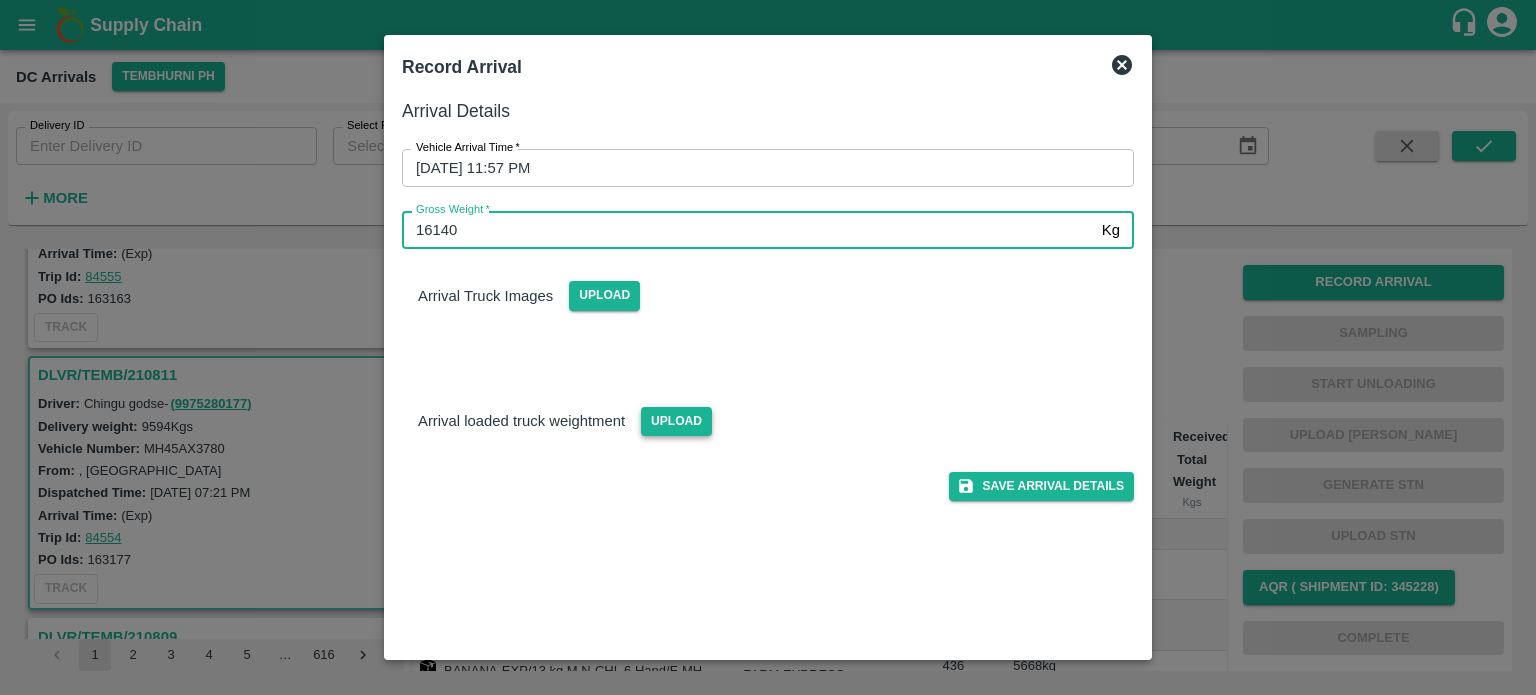 type on "16140" 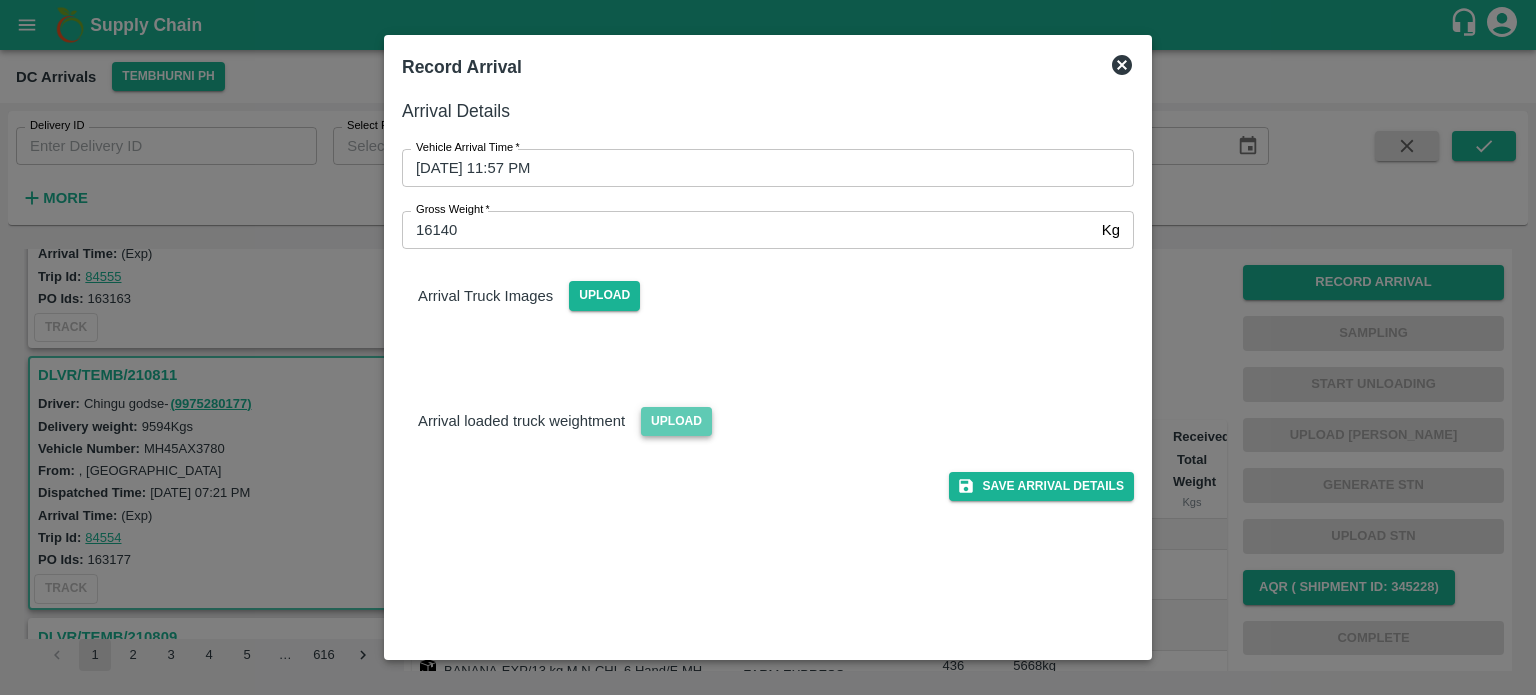 click on "Upload" at bounding box center [676, 421] 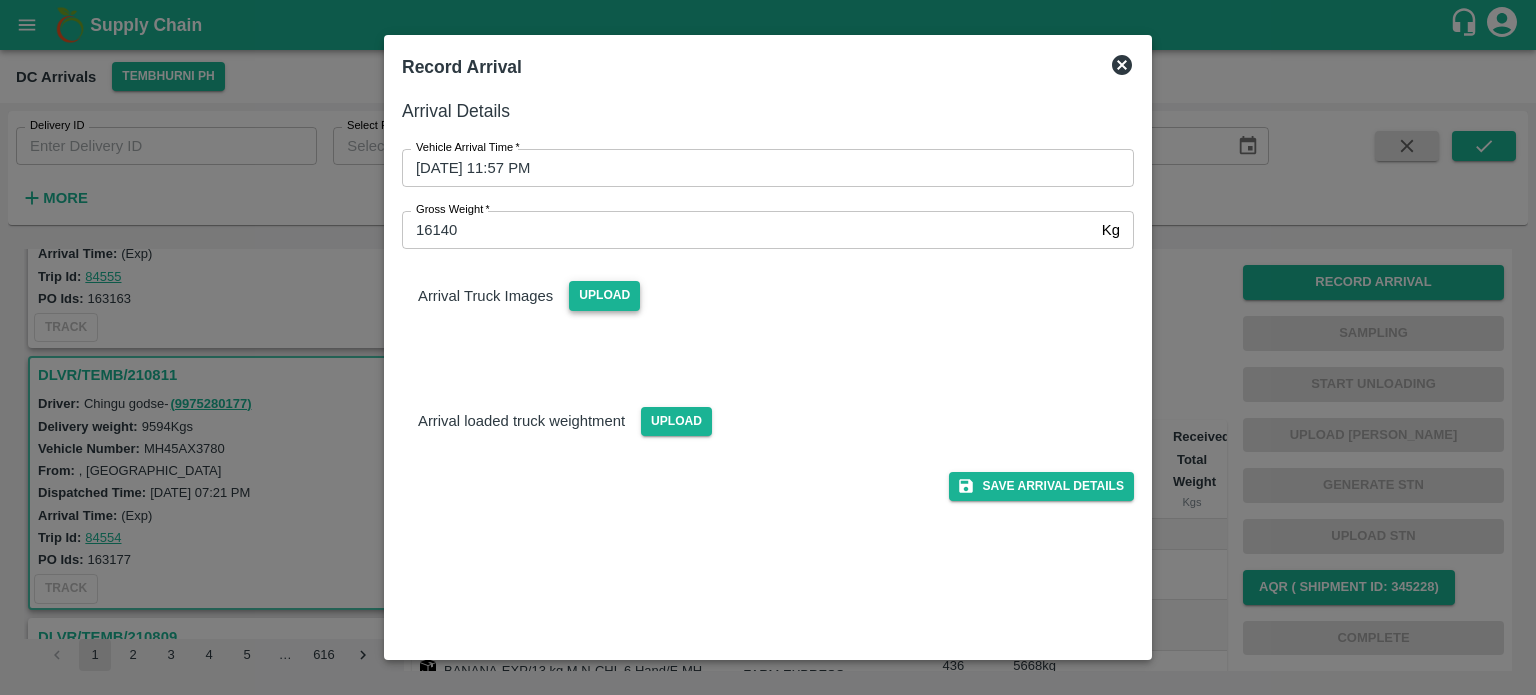 click on "Upload" at bounding box center [604, 295] 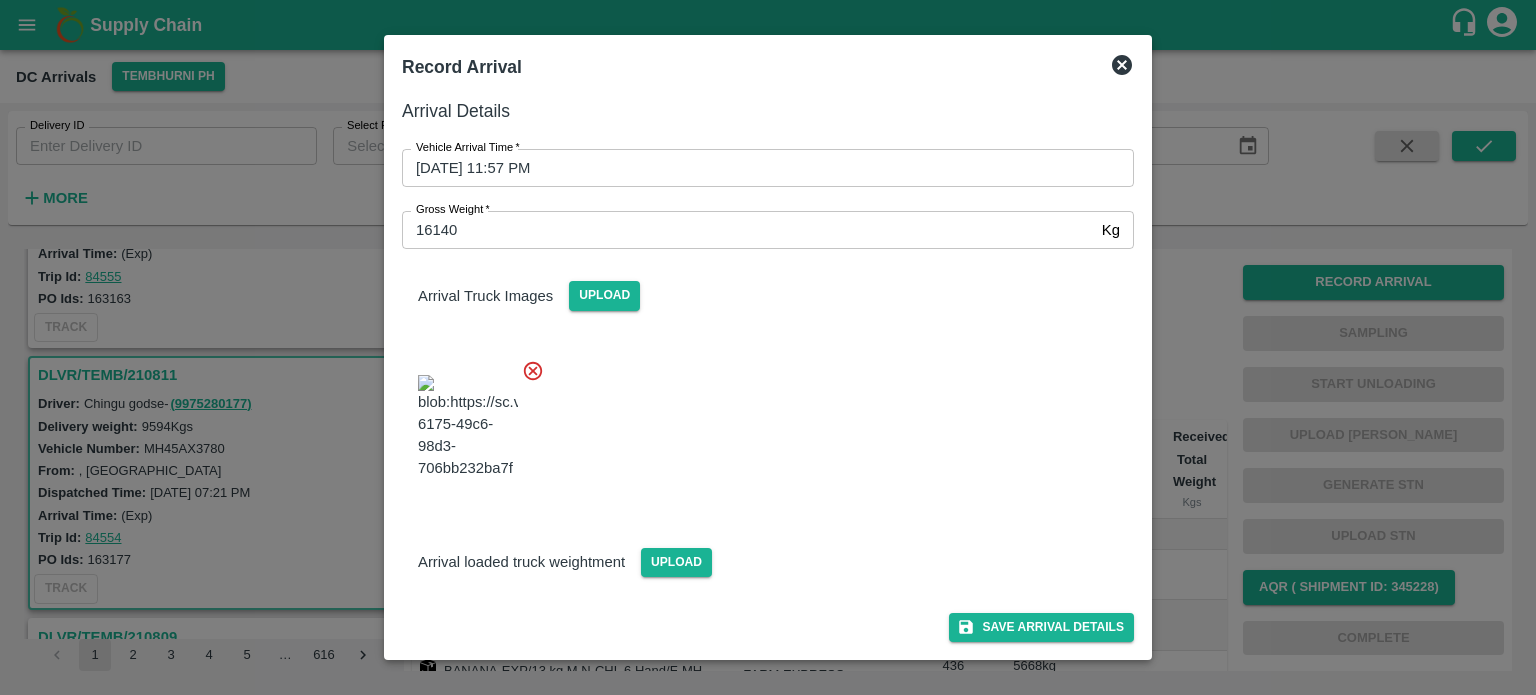 scroll, scrollTop: 116, scrollLeft: 0, axis: vertical 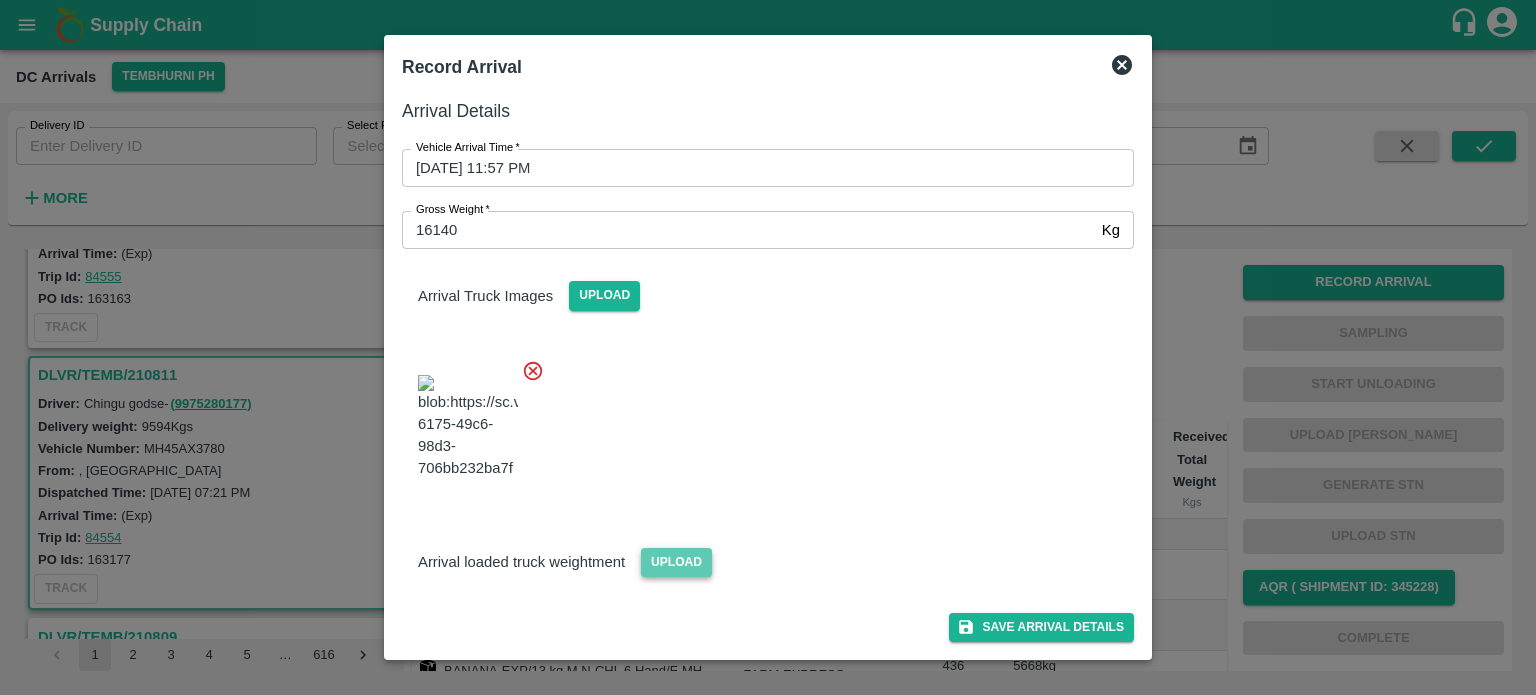 click on "Upload" at bounding box center [676, 562] 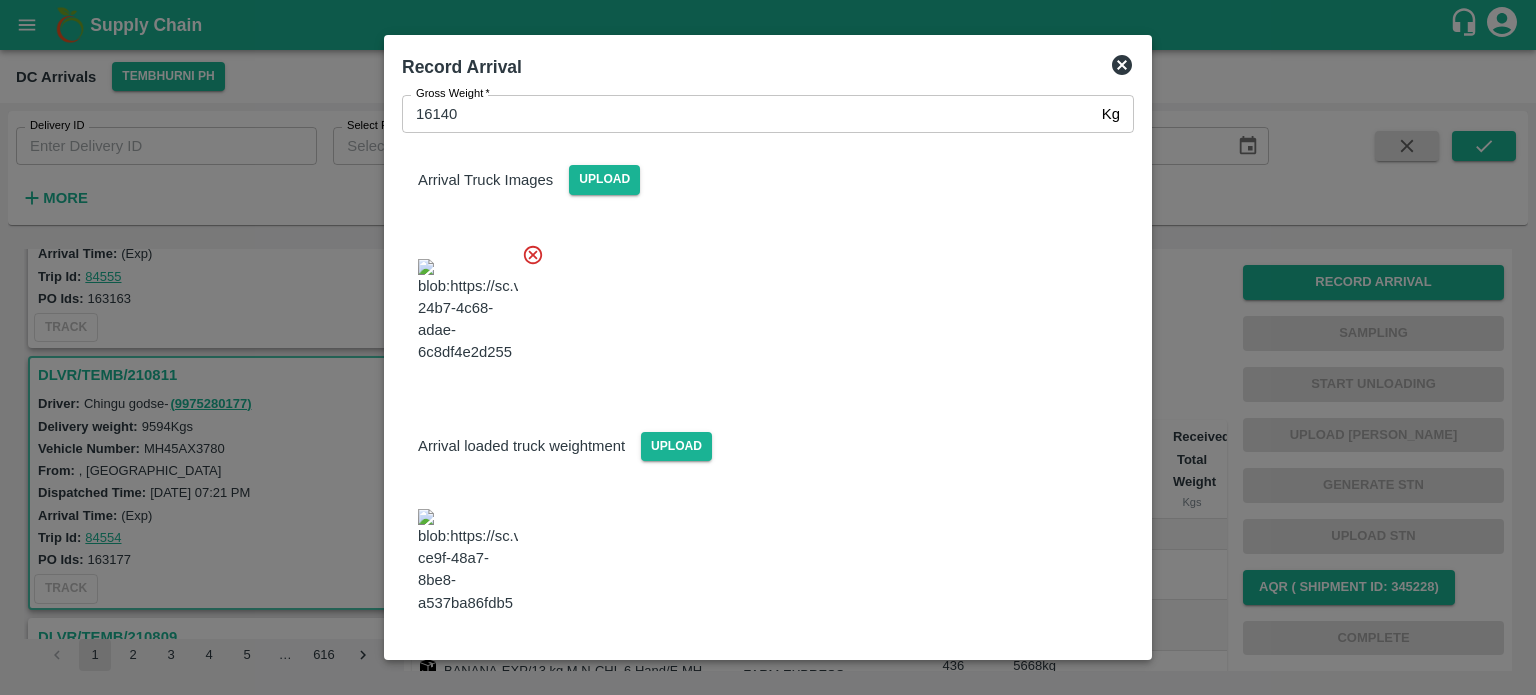 click at bounding box center (760, 305) 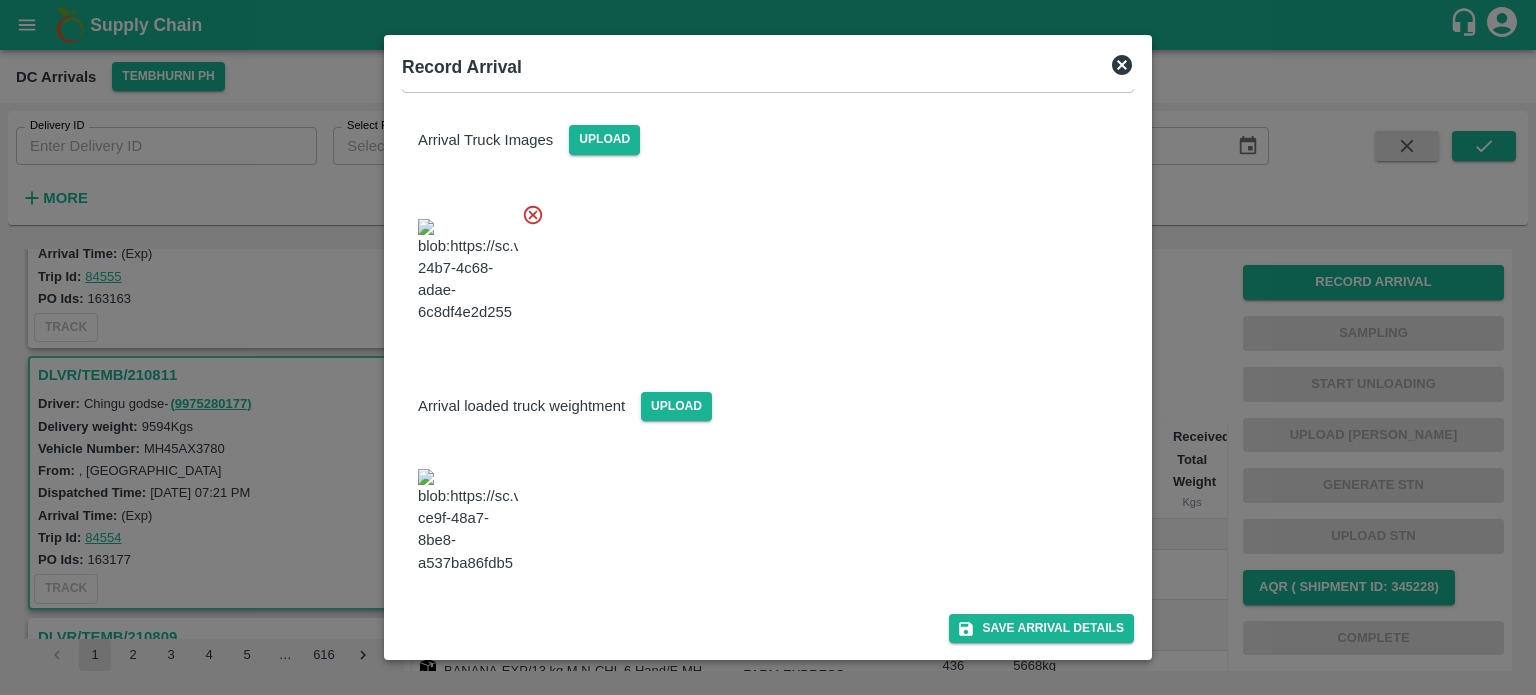 scroll, scrollTop: 205, scrollLeft: 0, axis: vertical 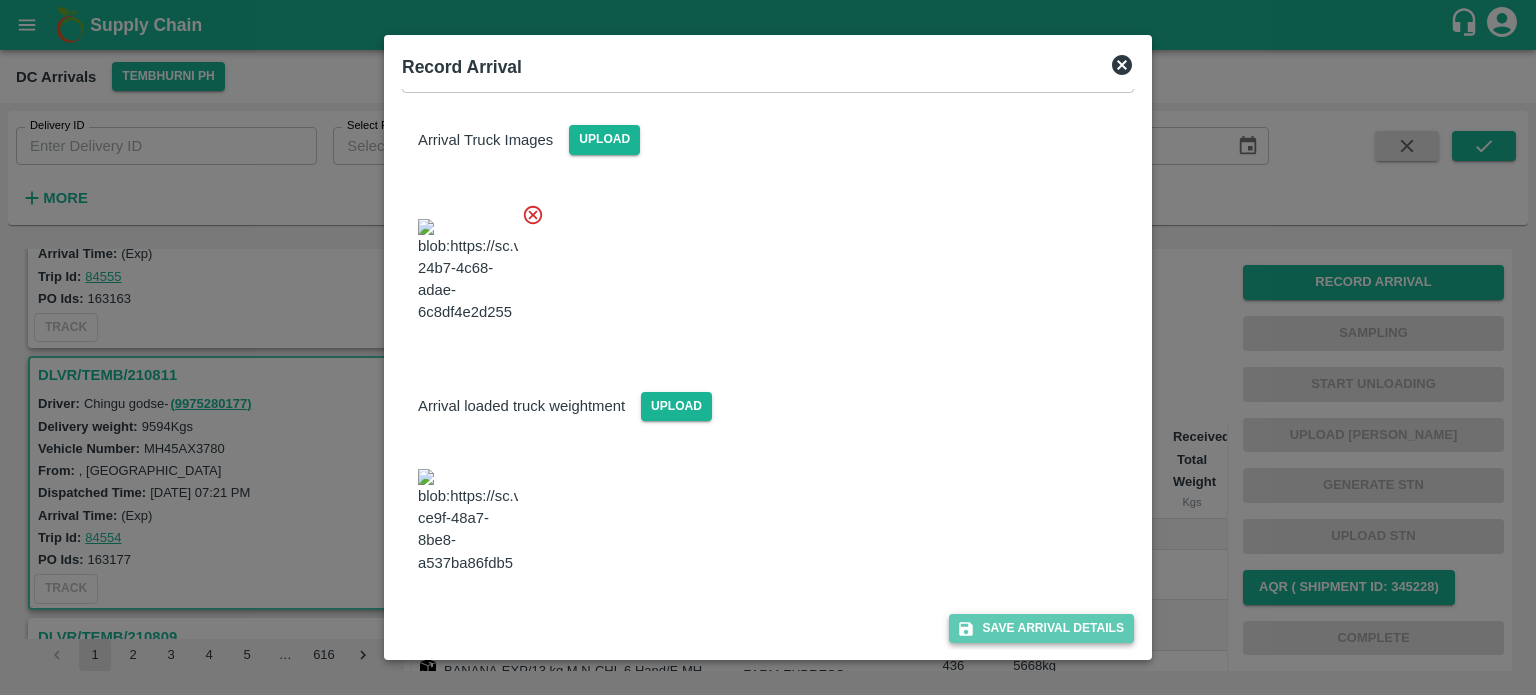 click on "Save Arrival Details" at bounding box center (1041, 628) 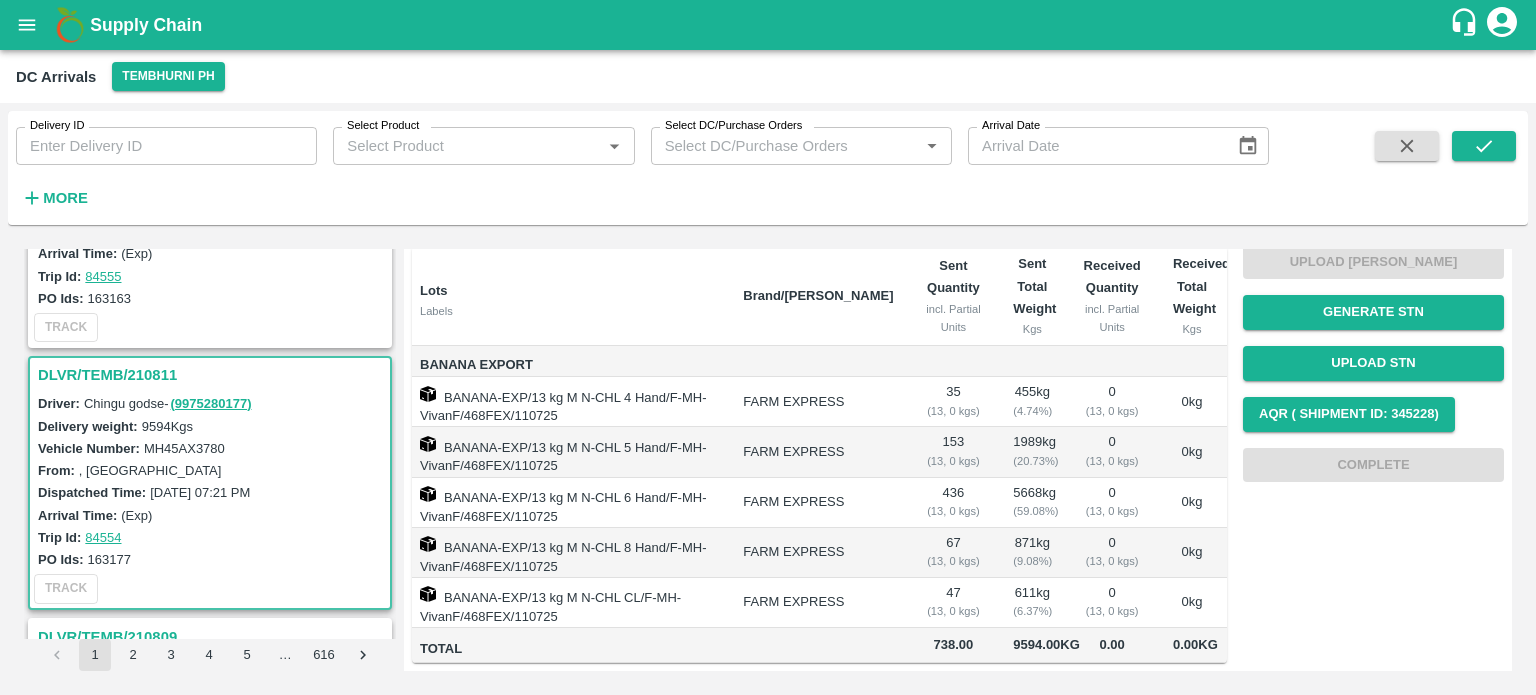 scroll, scrollTop: 0, scrollLeft: 0, axis: both 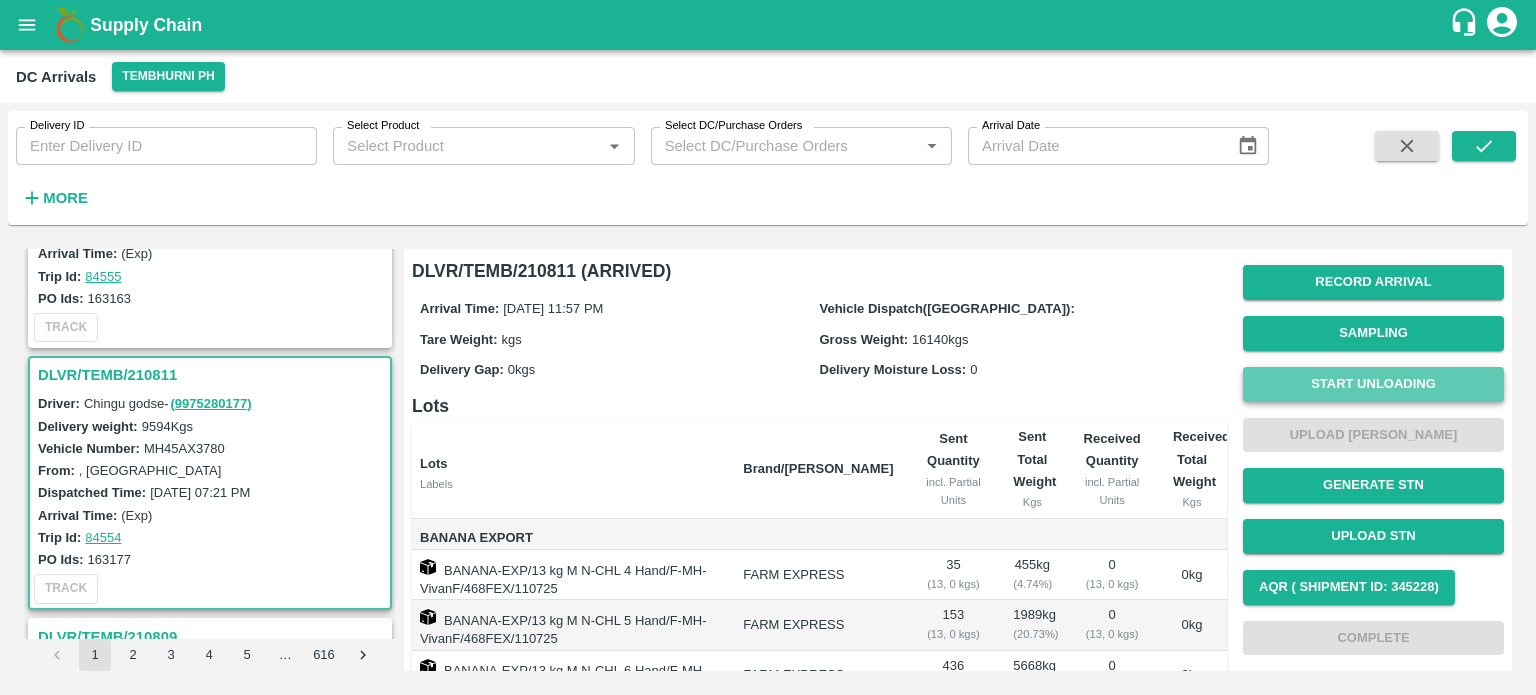 click on "Start Unloading" at bounding box center (1373, 384) 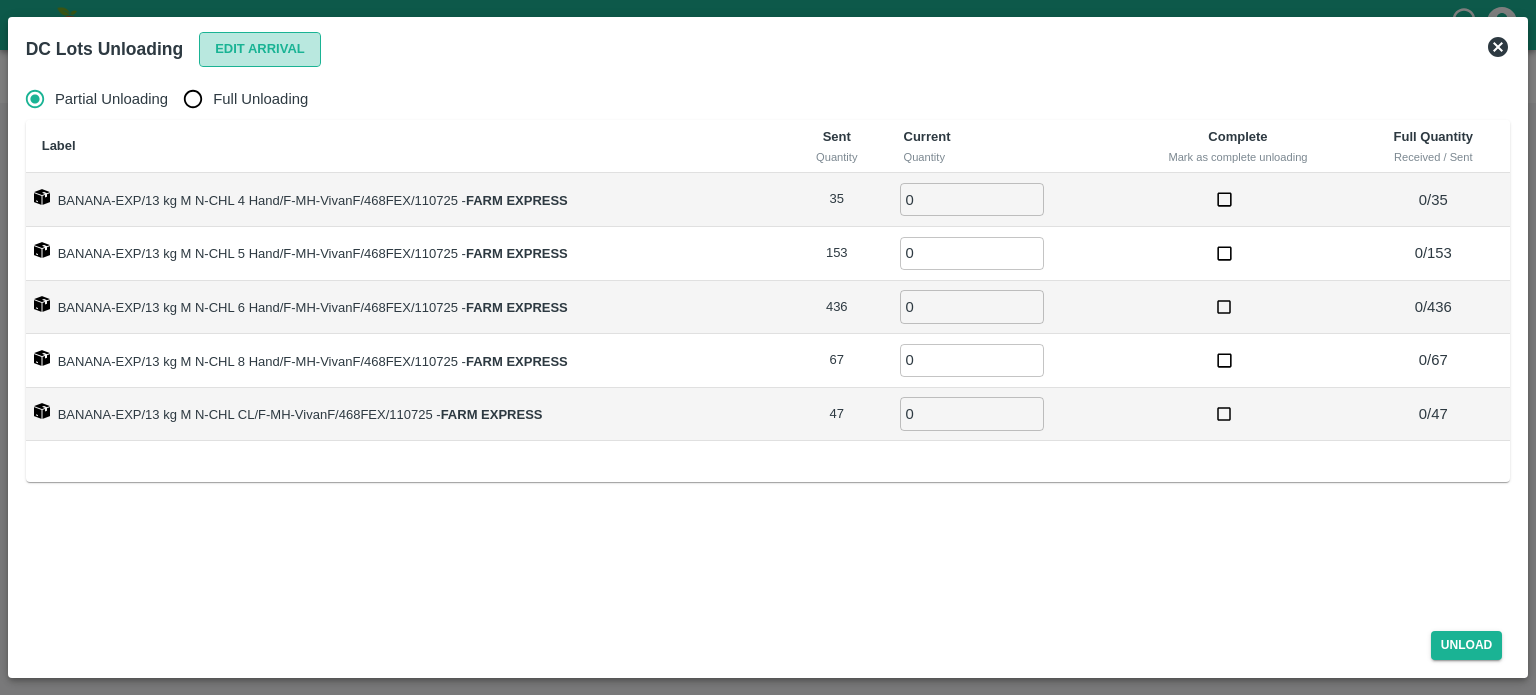 click on "Edit Arrival" at bounding box center [260, 49] 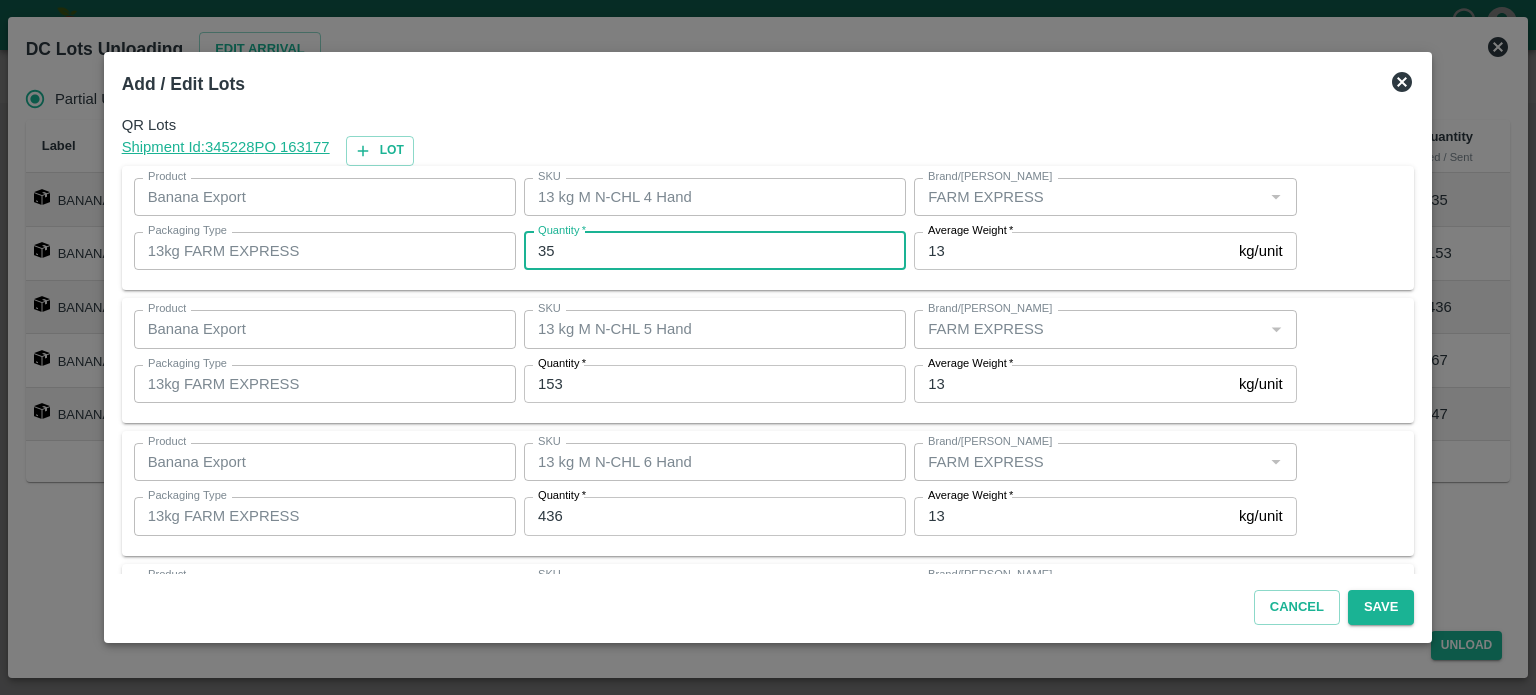 click on "35" at bounding box center (715, 251) 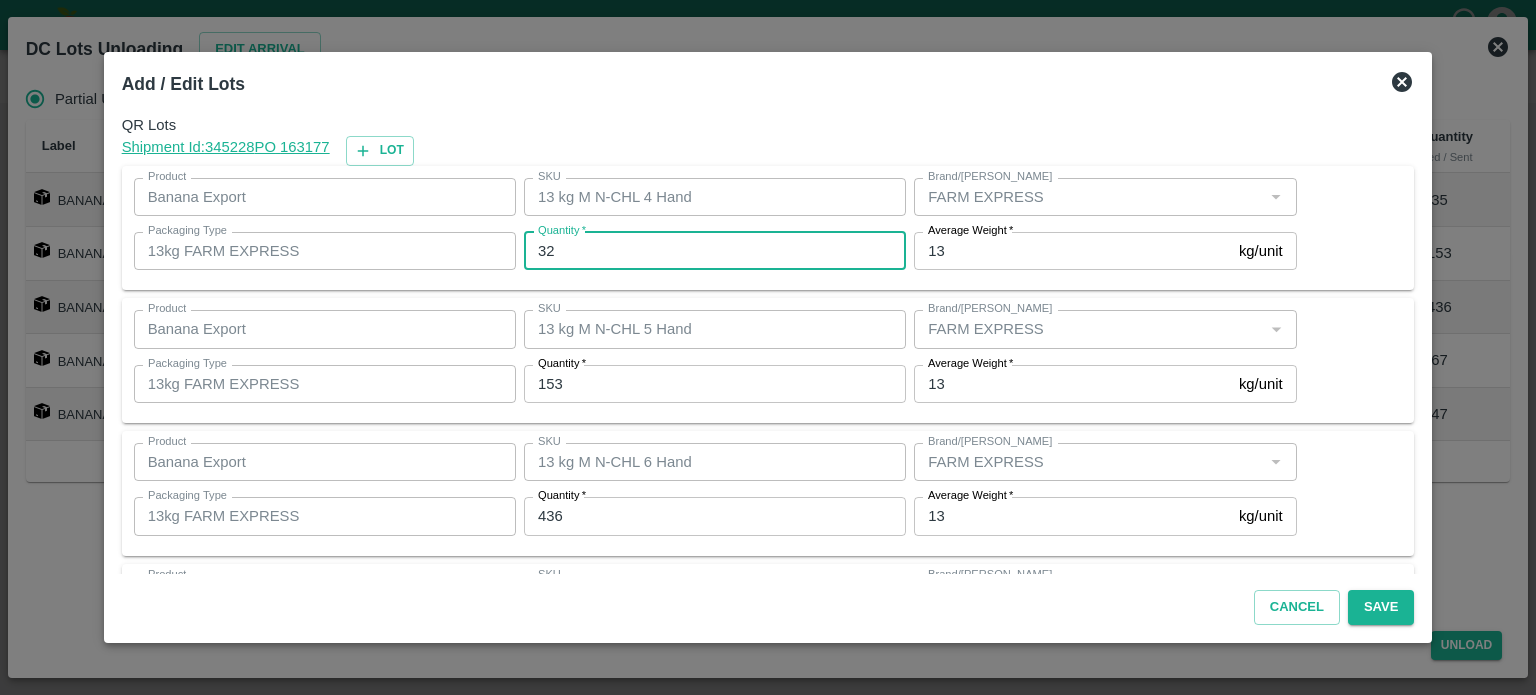 type on "32" 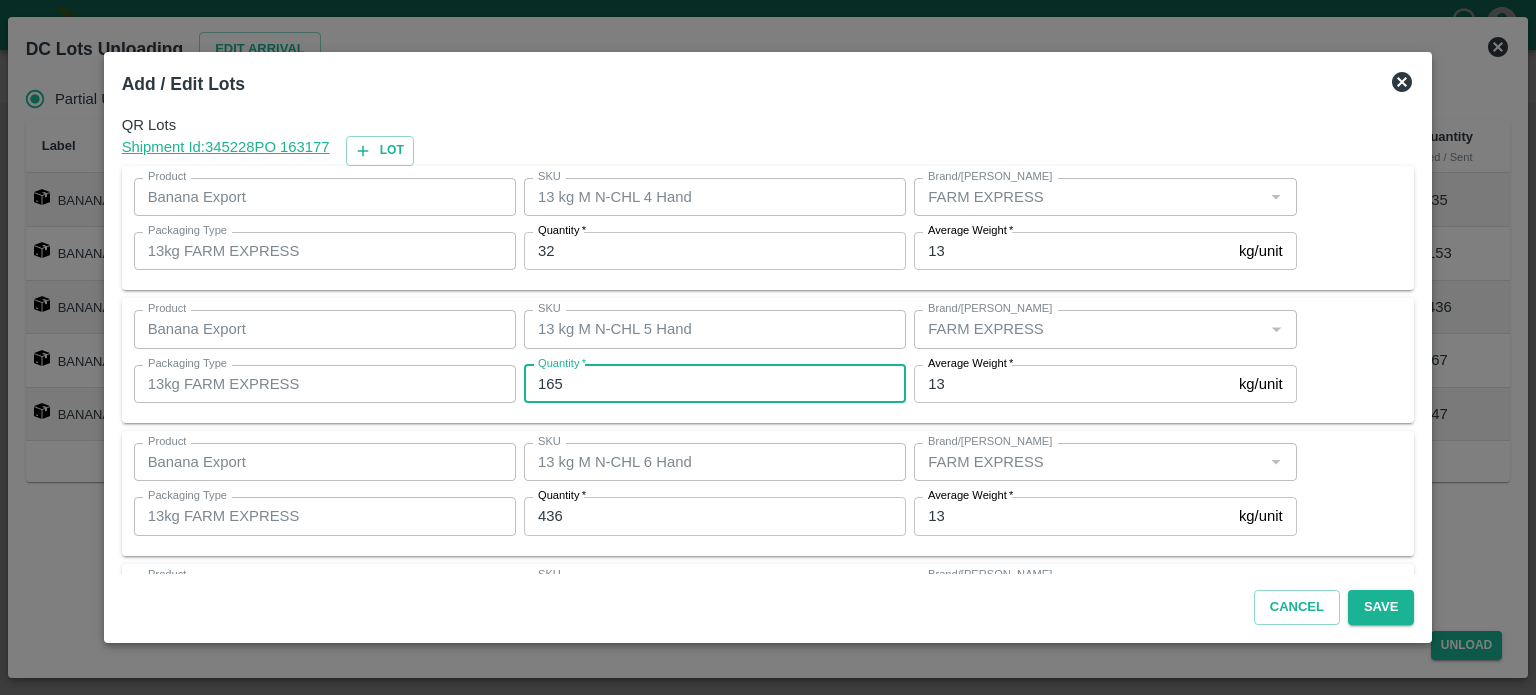 type on "165" 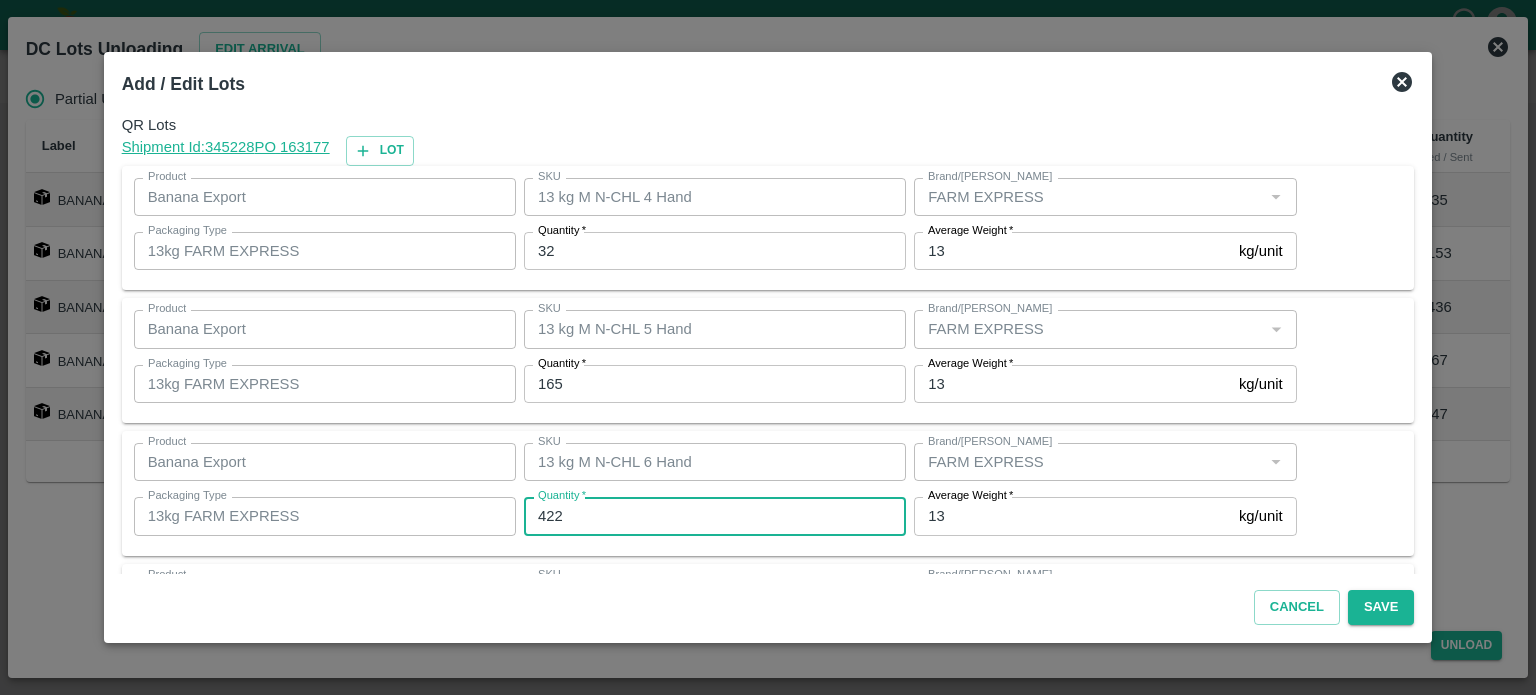 type on "422" 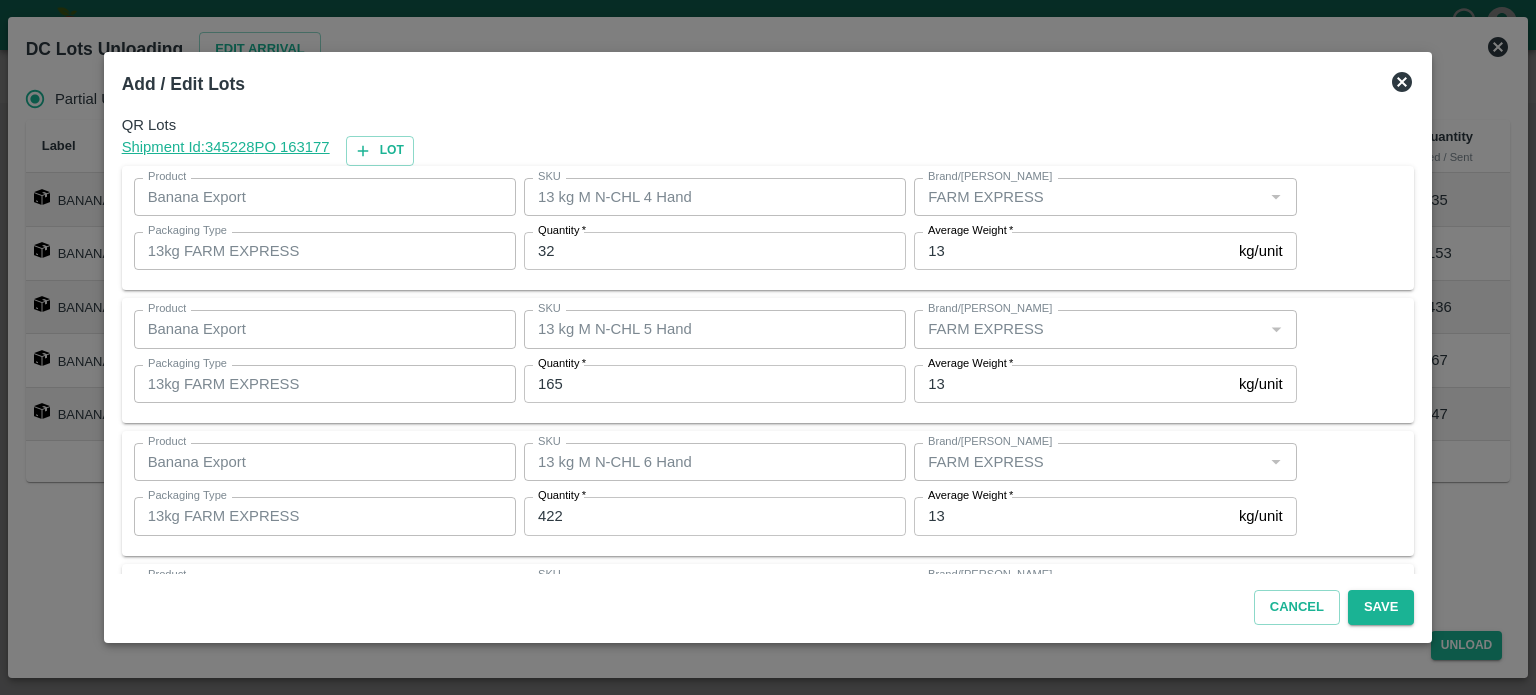 scroll, scrollTop: 262, scrollLeft: 0, axis: vertical 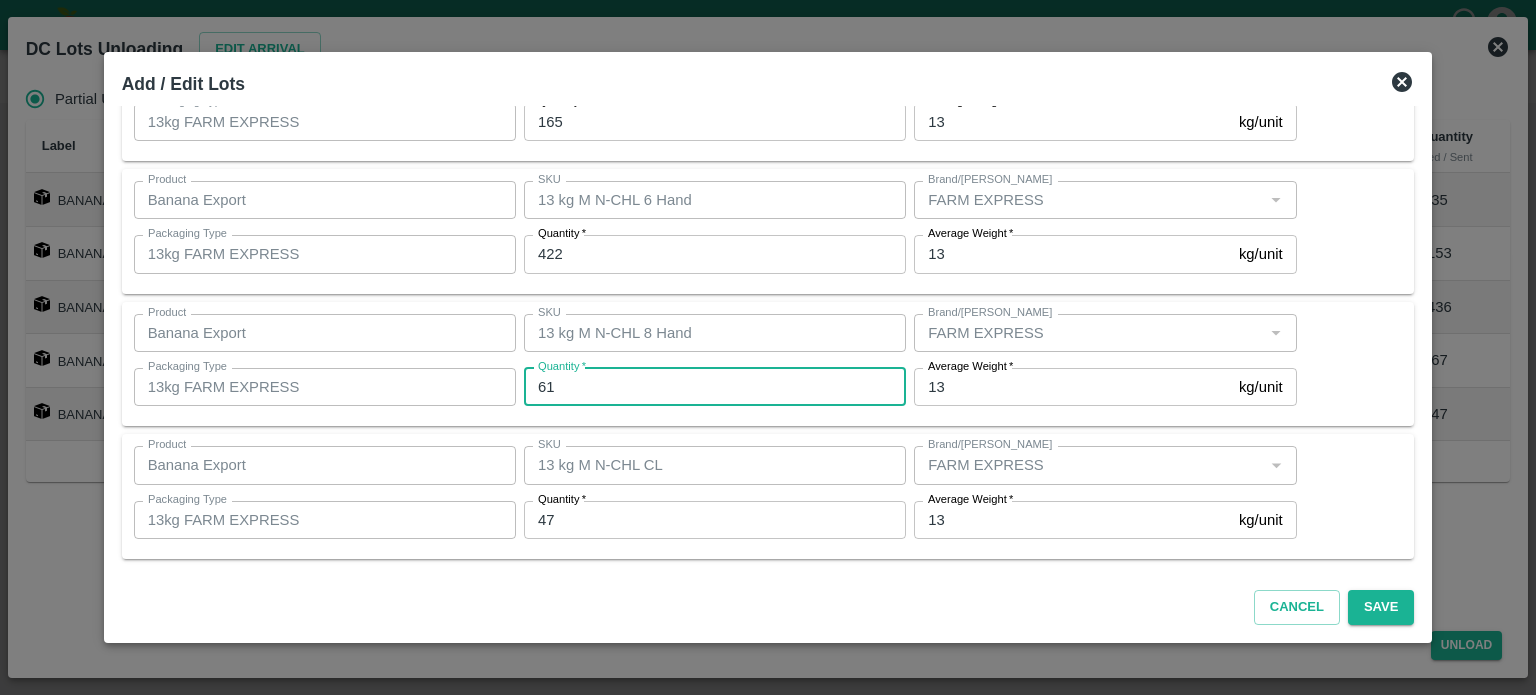 type on "61" 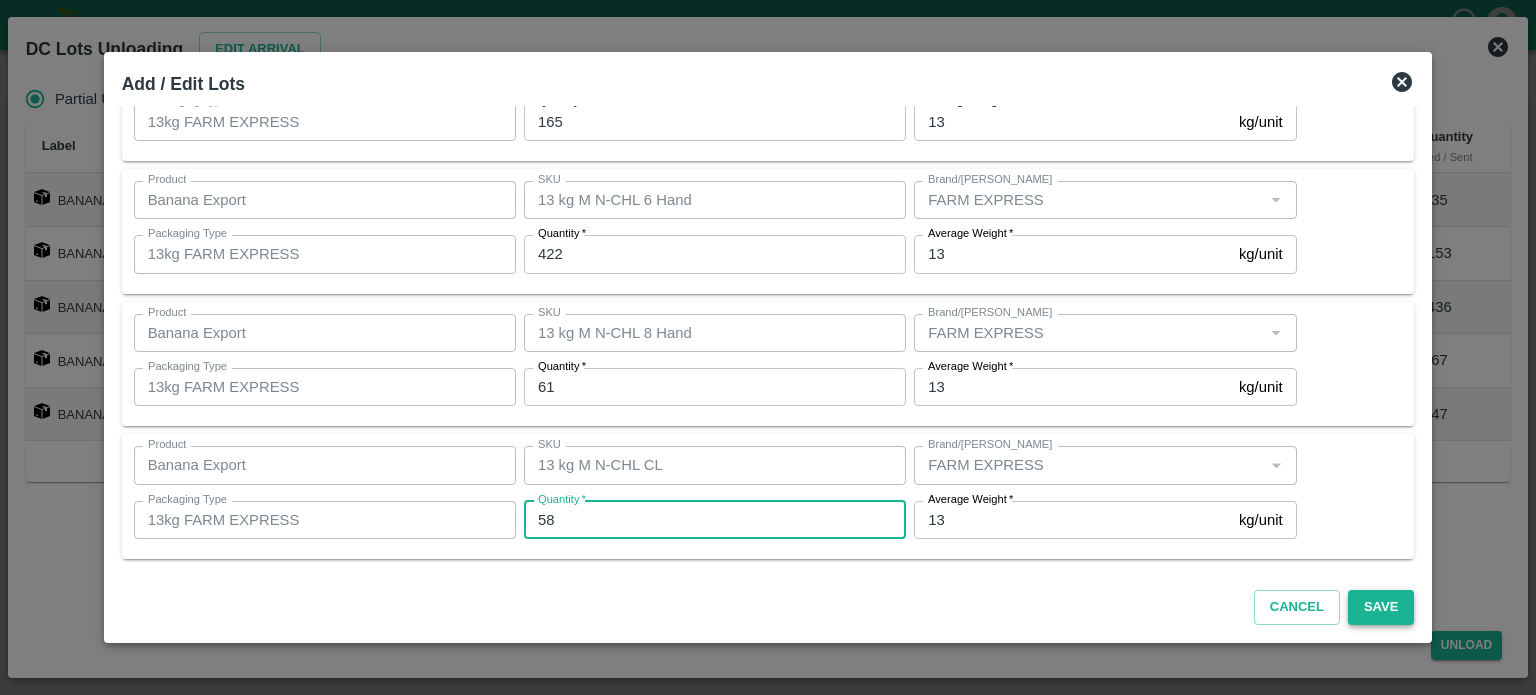 type on "58" 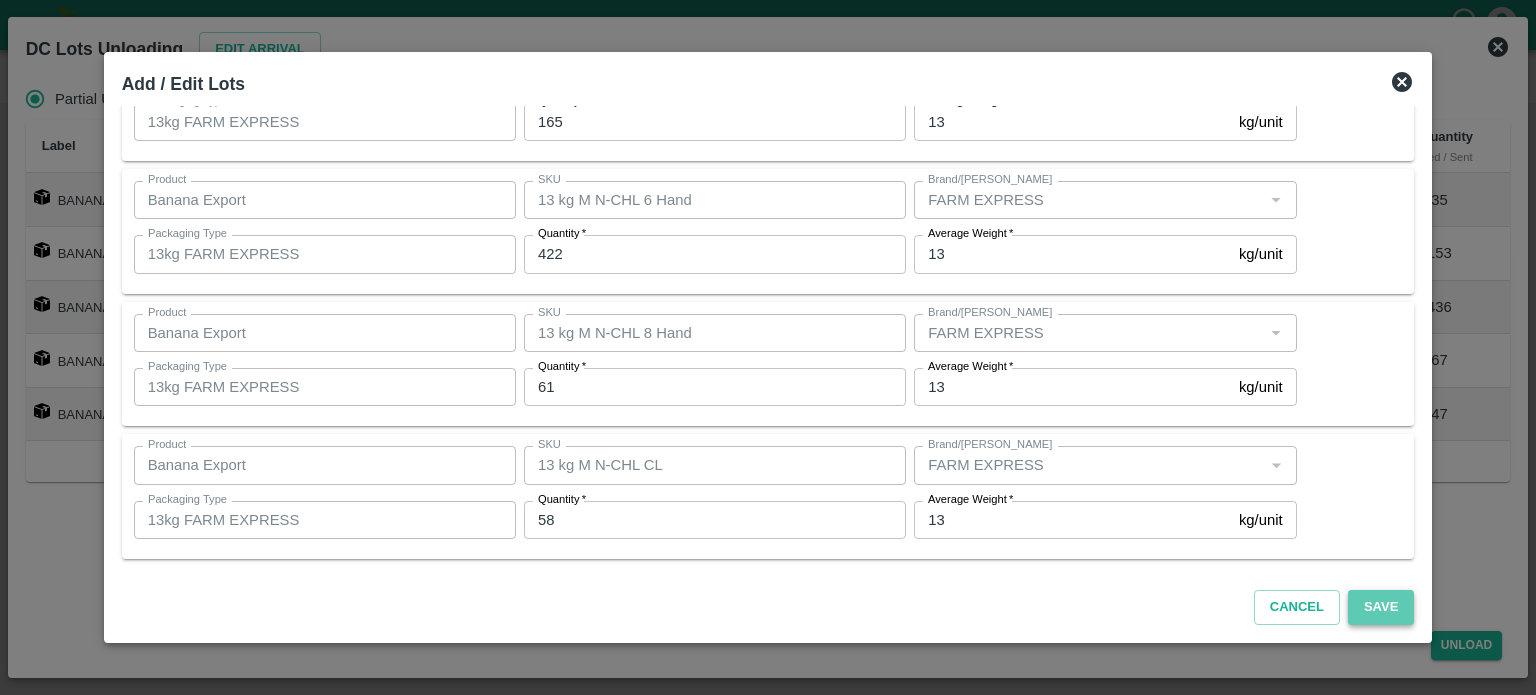 click on "Save" at bounding box center (1381, 607) 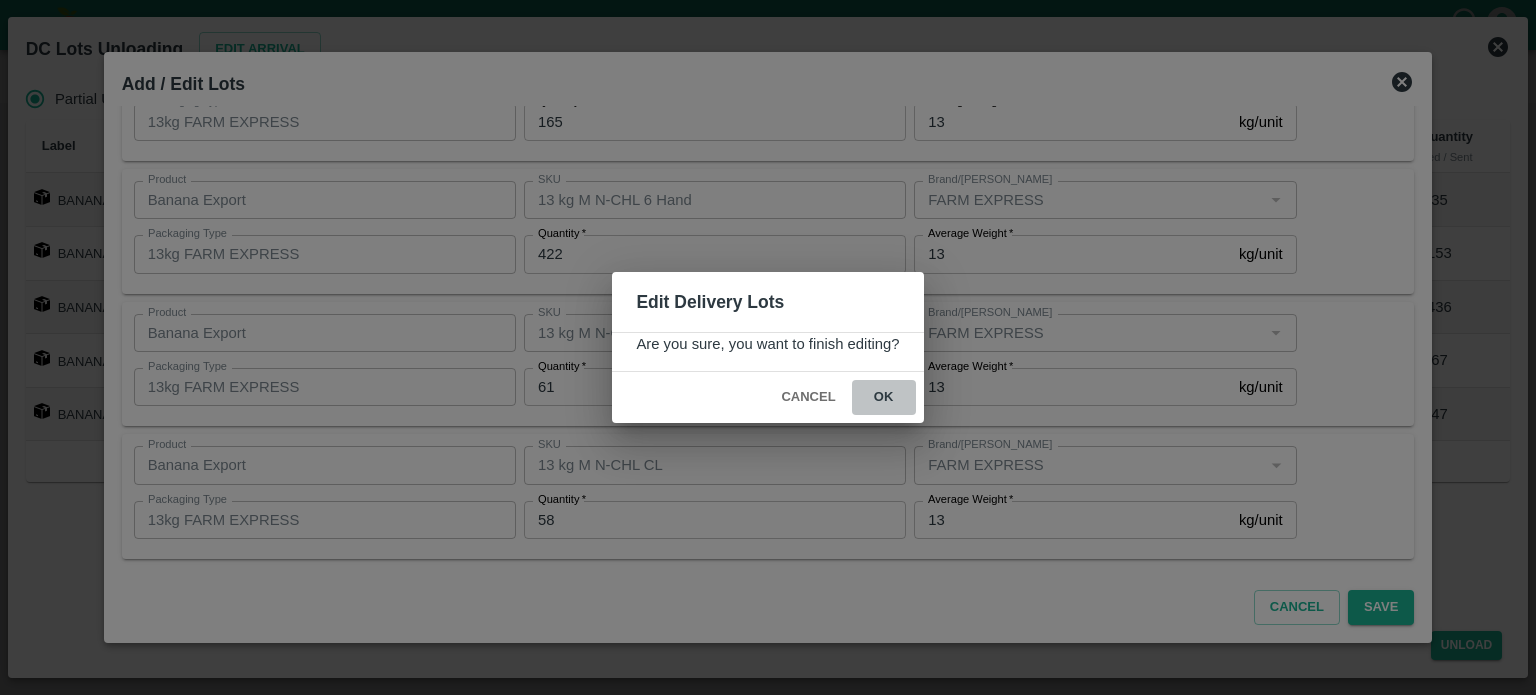 click on "ok" at bounding box center [884, 397] 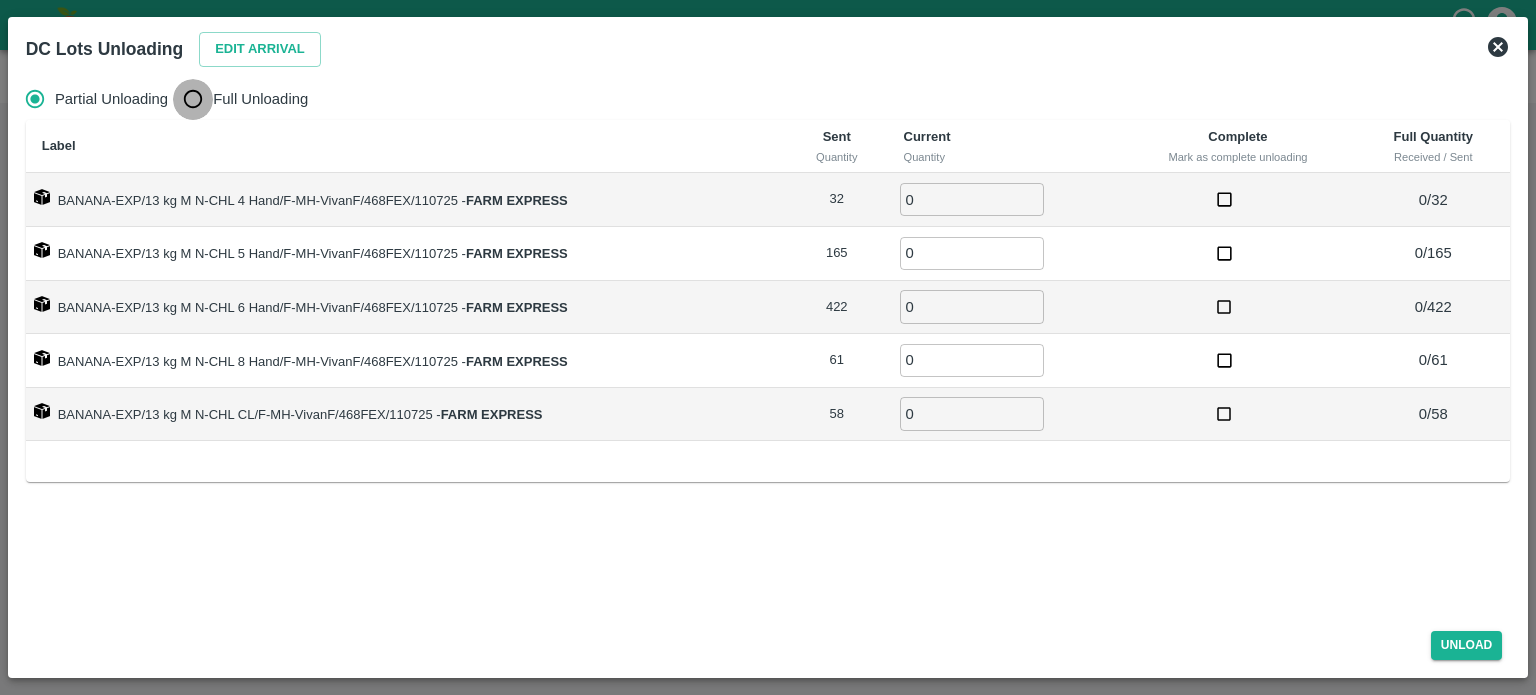 click on "Full Unloading" at bounding box center [193, 99] 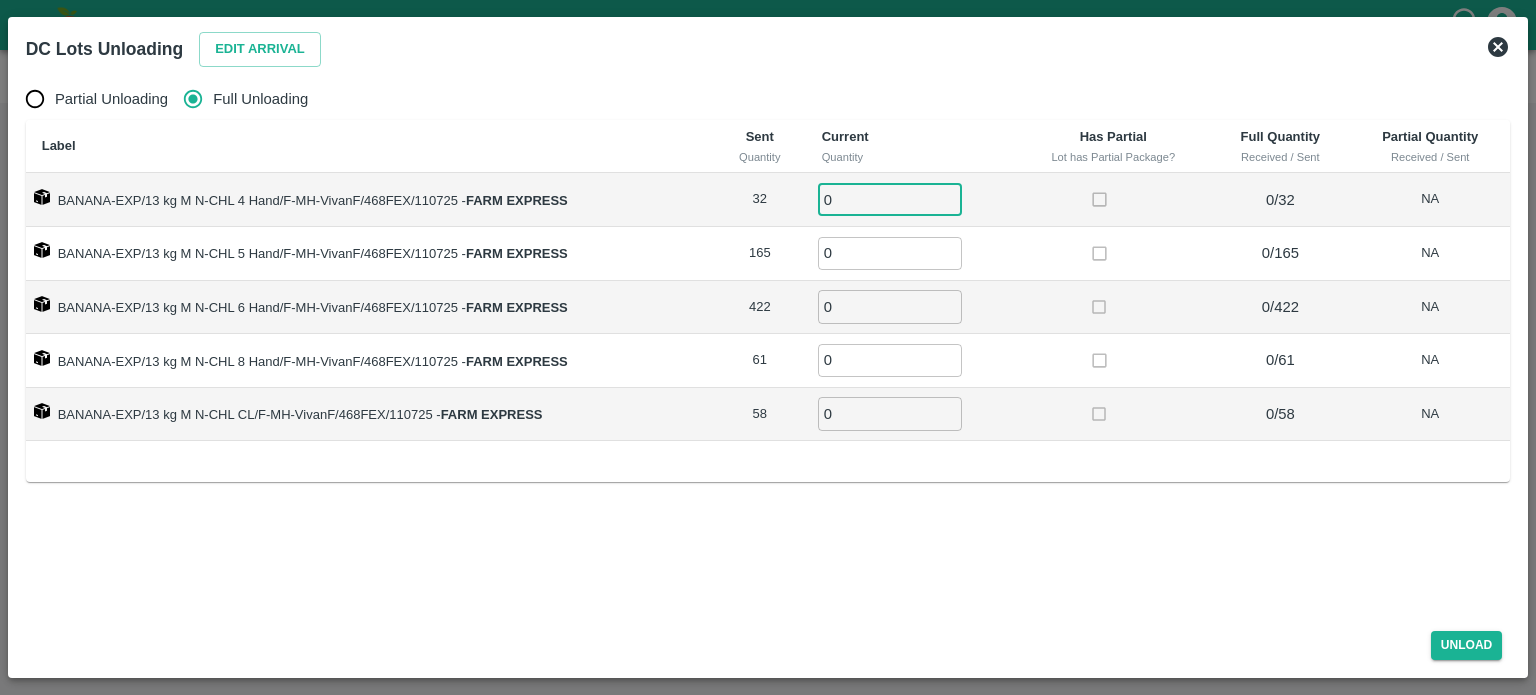 click on "0" at bounding box center (890, 199) 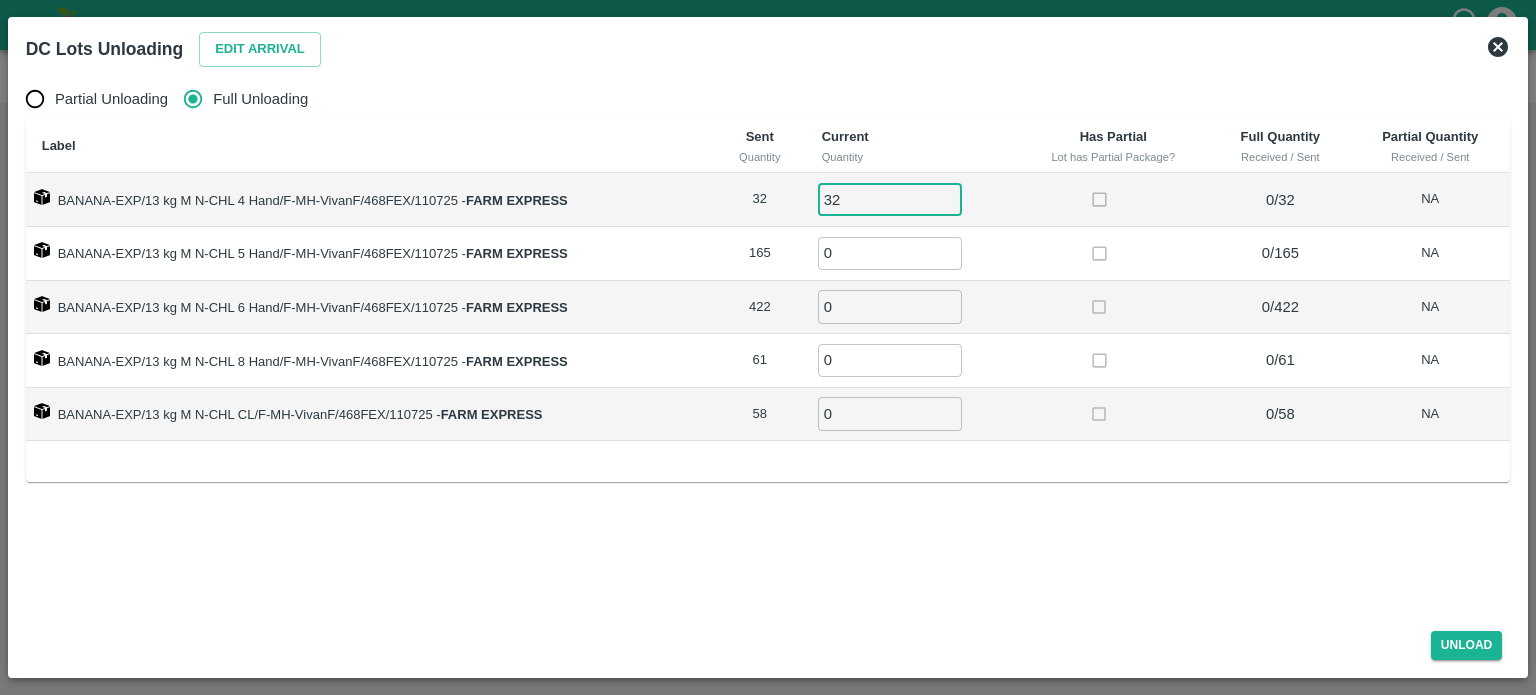 type on "32" 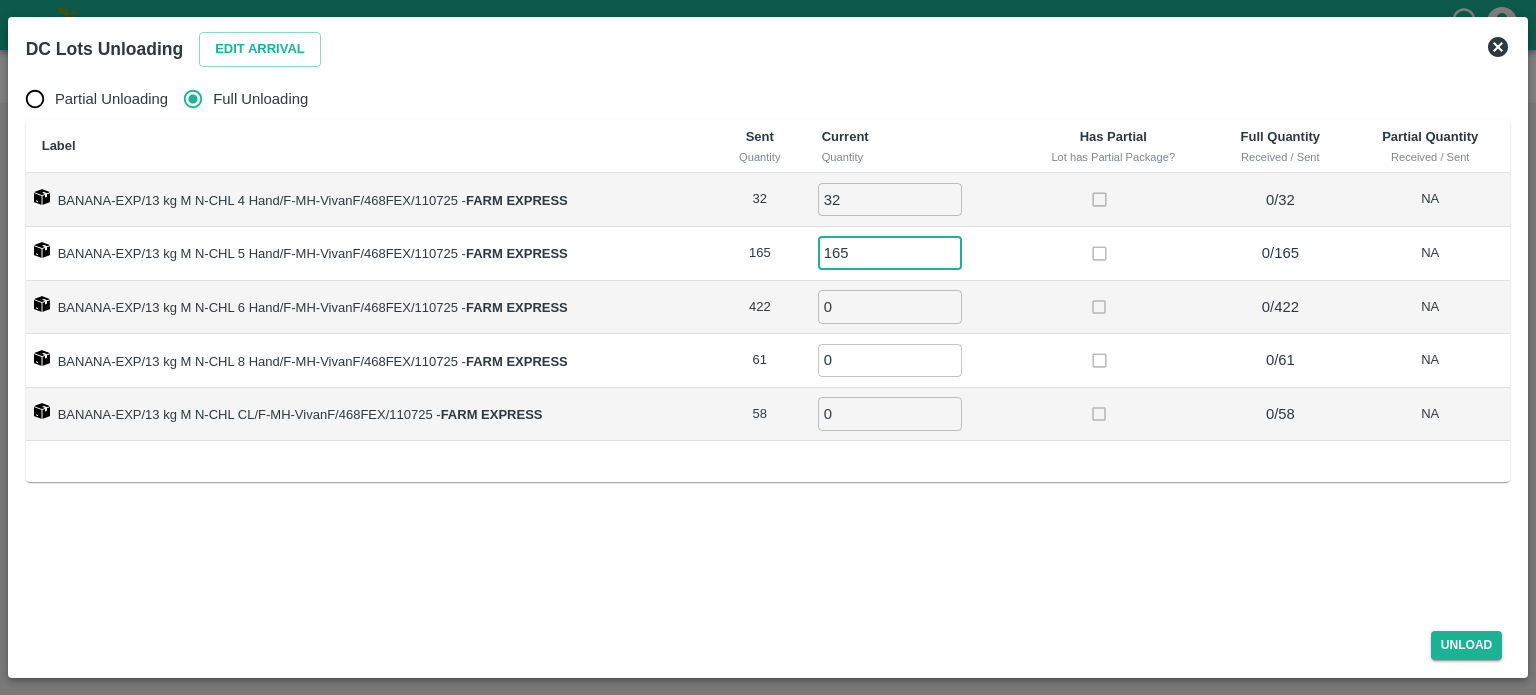 type on "165" 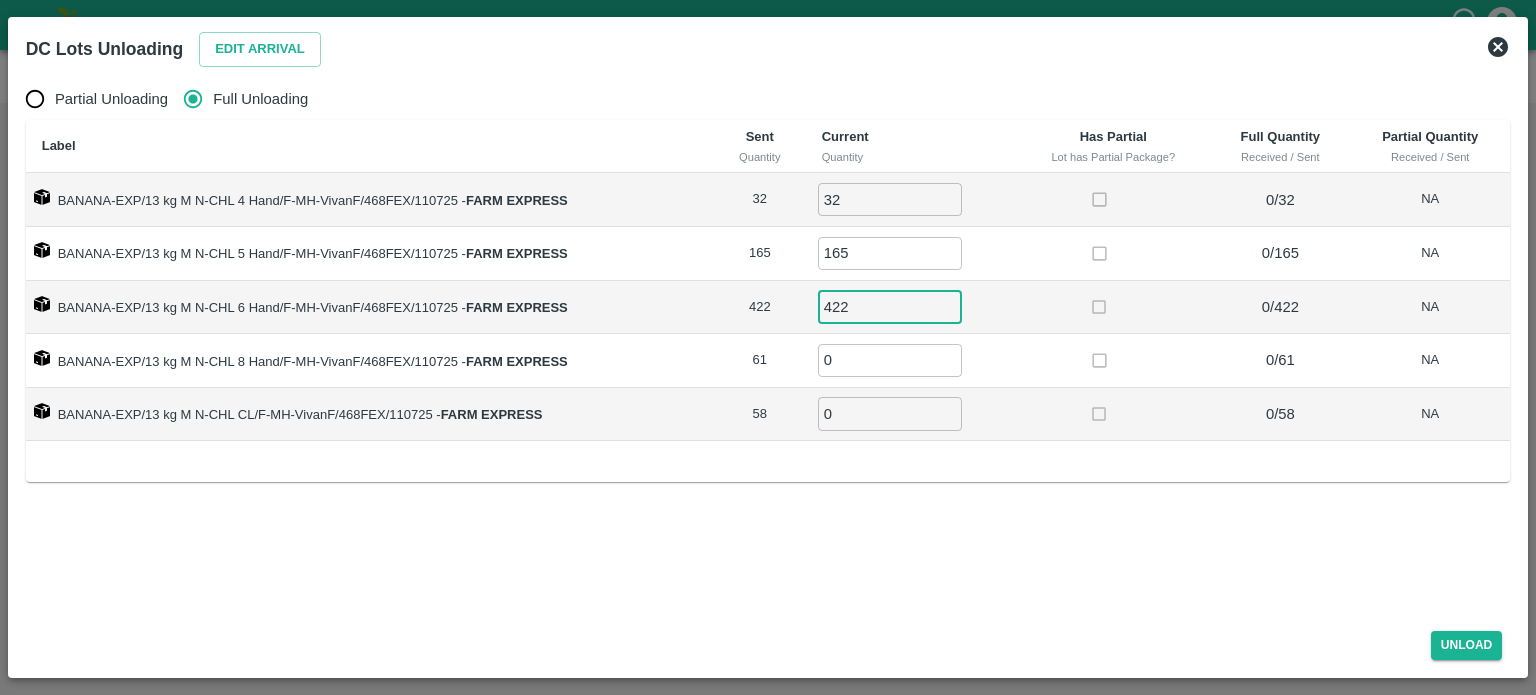 type on "422" 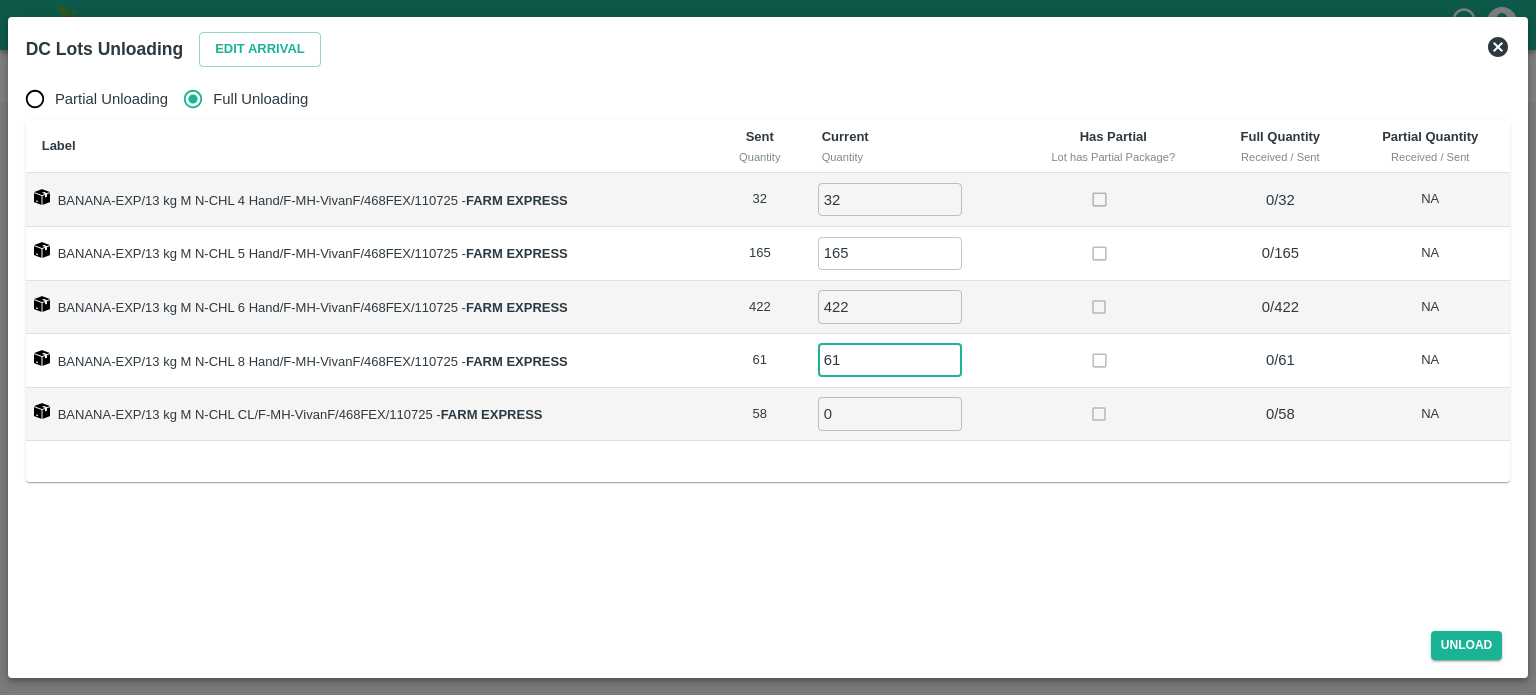 type on "61" 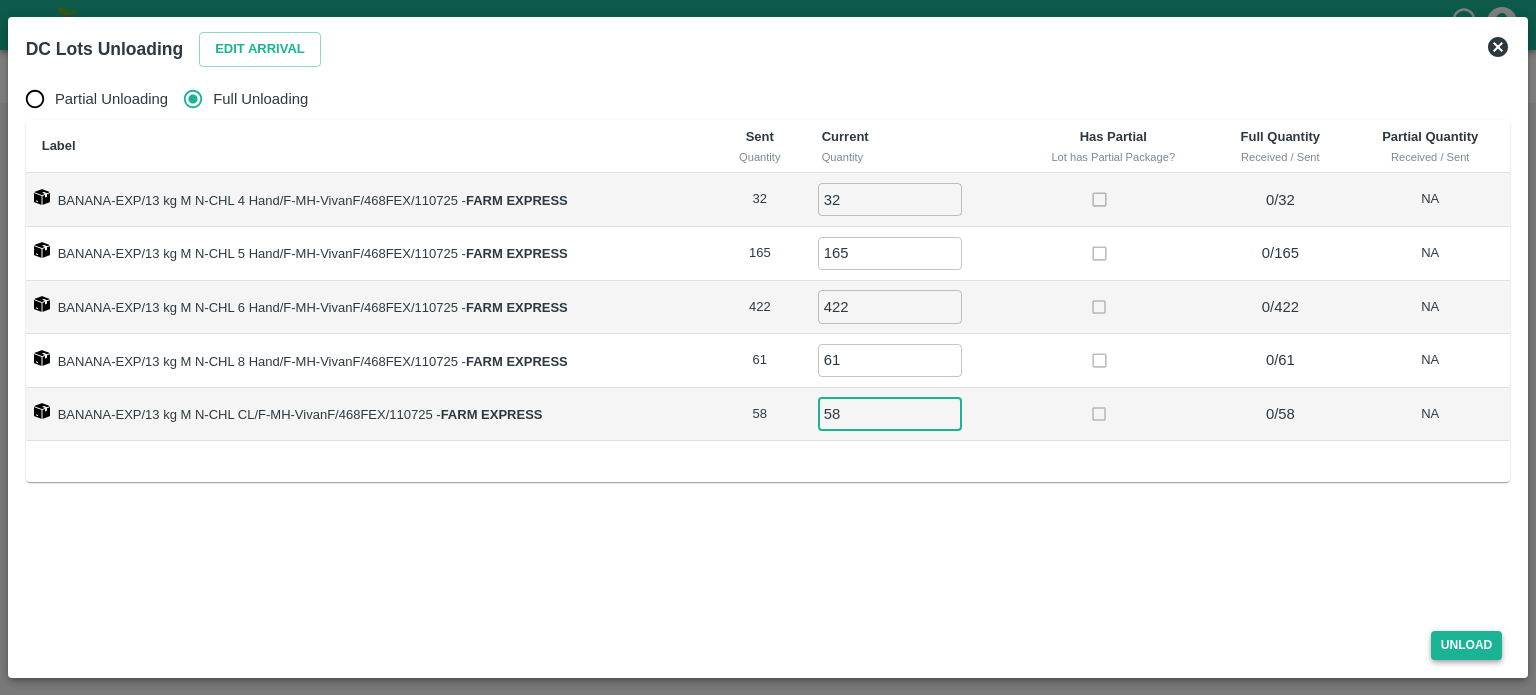 type on "58" 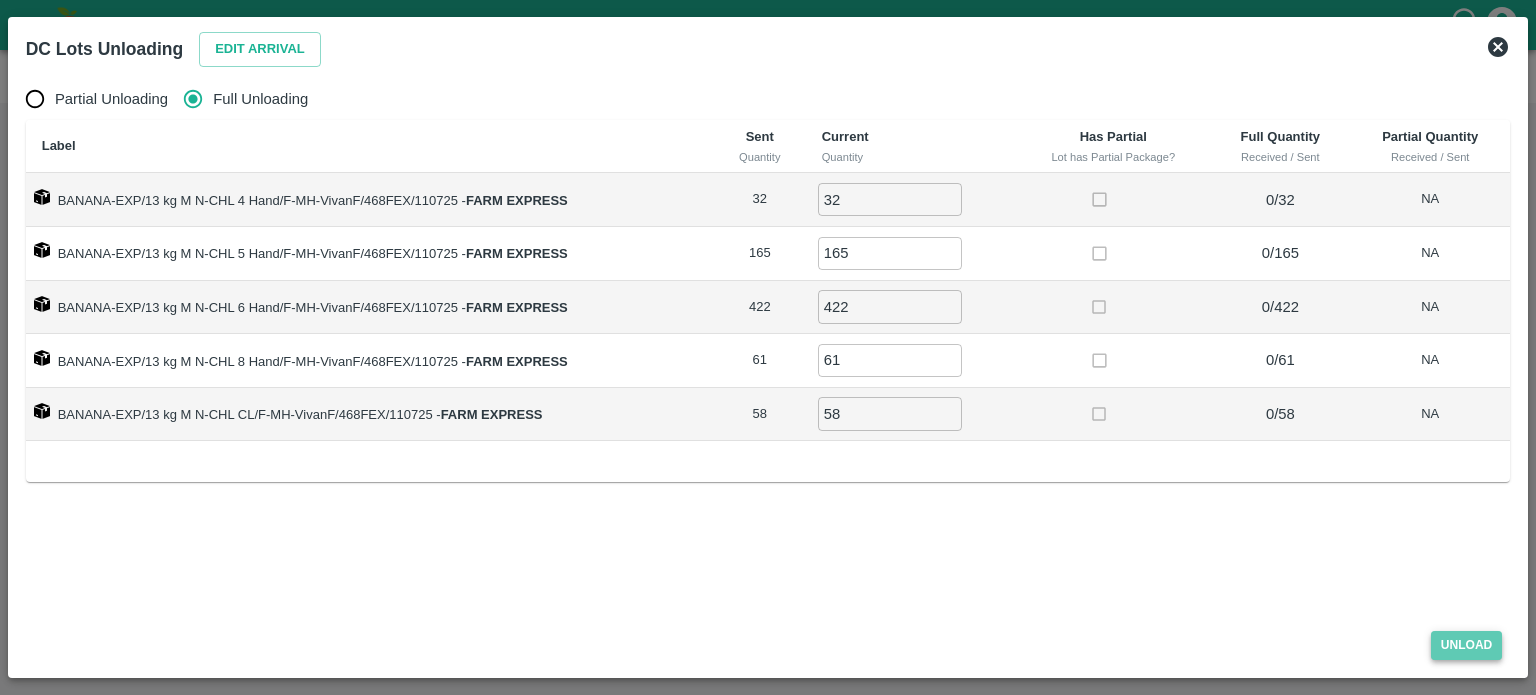 click on "Unload" at bounding box center (1467, 645) 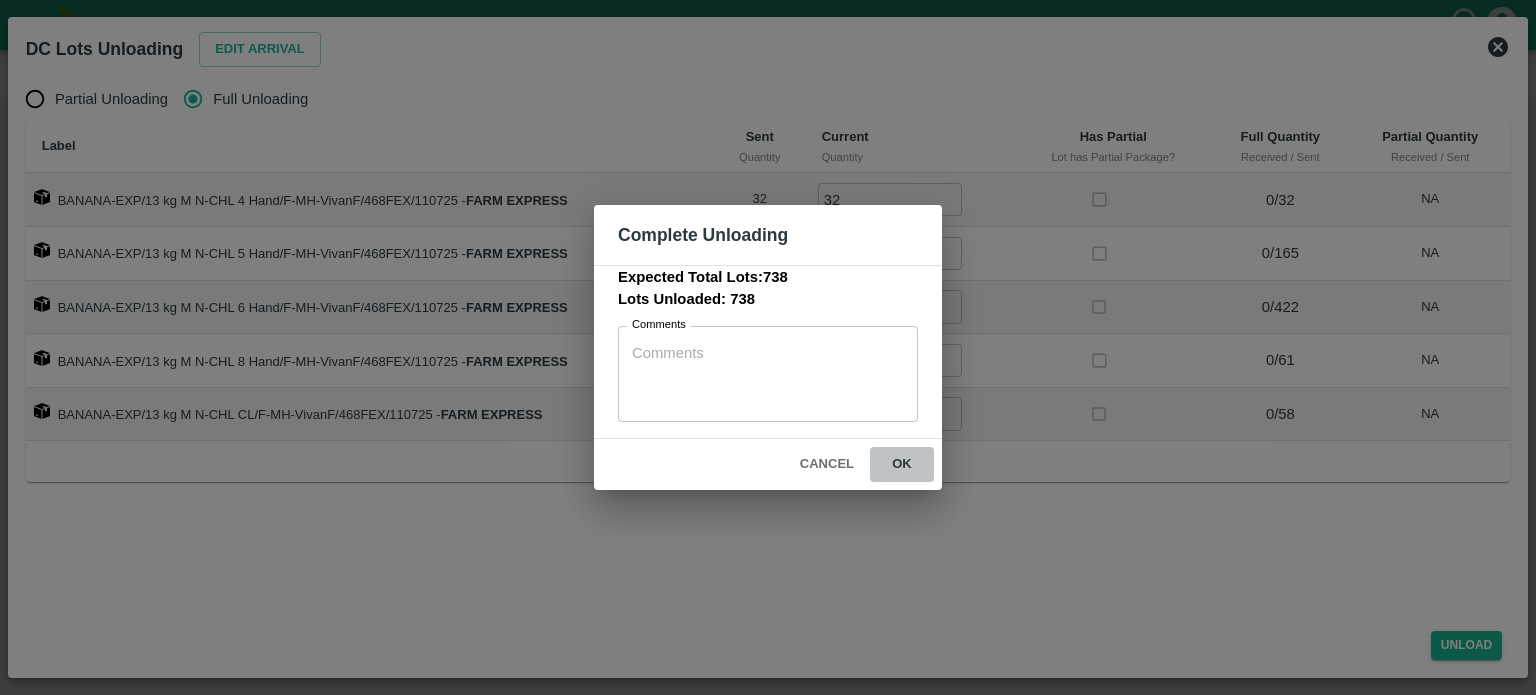 click on "ok" at bounding box center [902, 464] 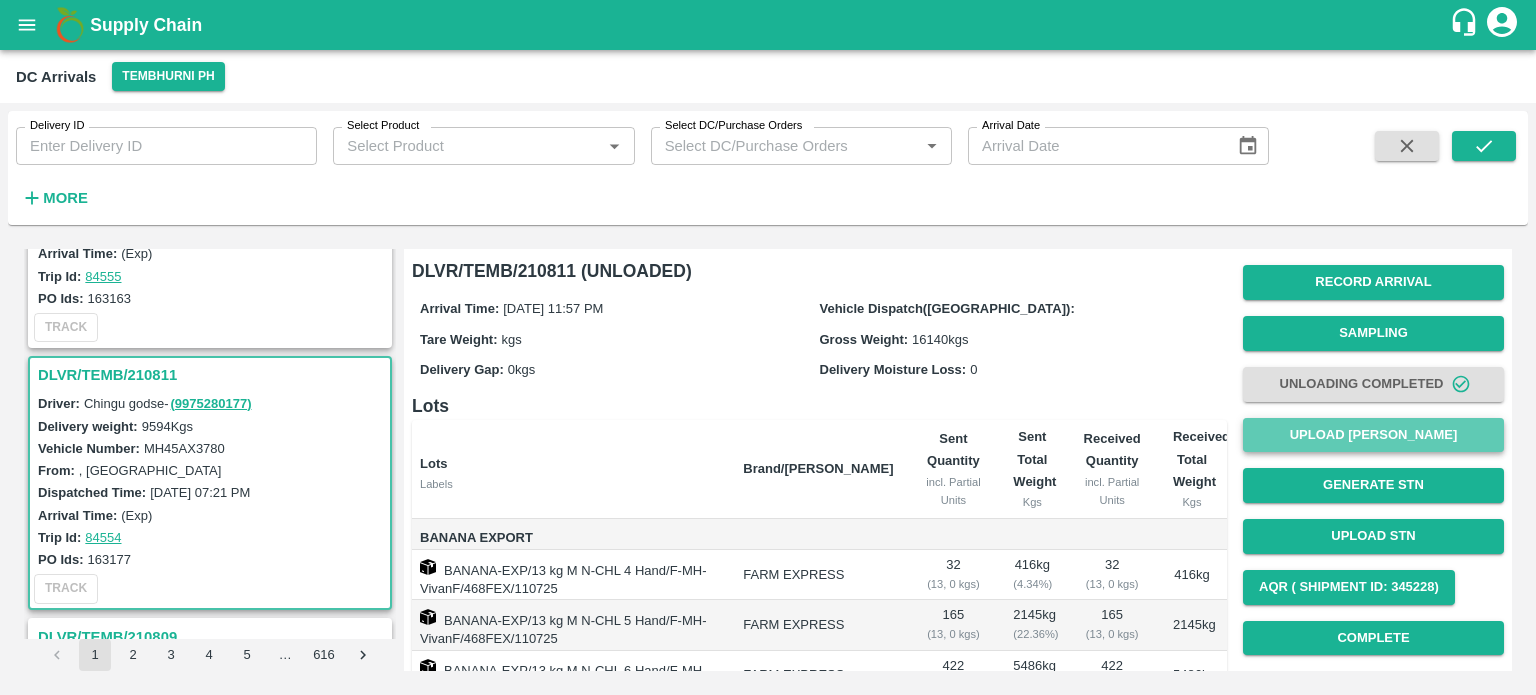 click on "Upload [PERSON_NAME]" at bounding box center (1373, 435) 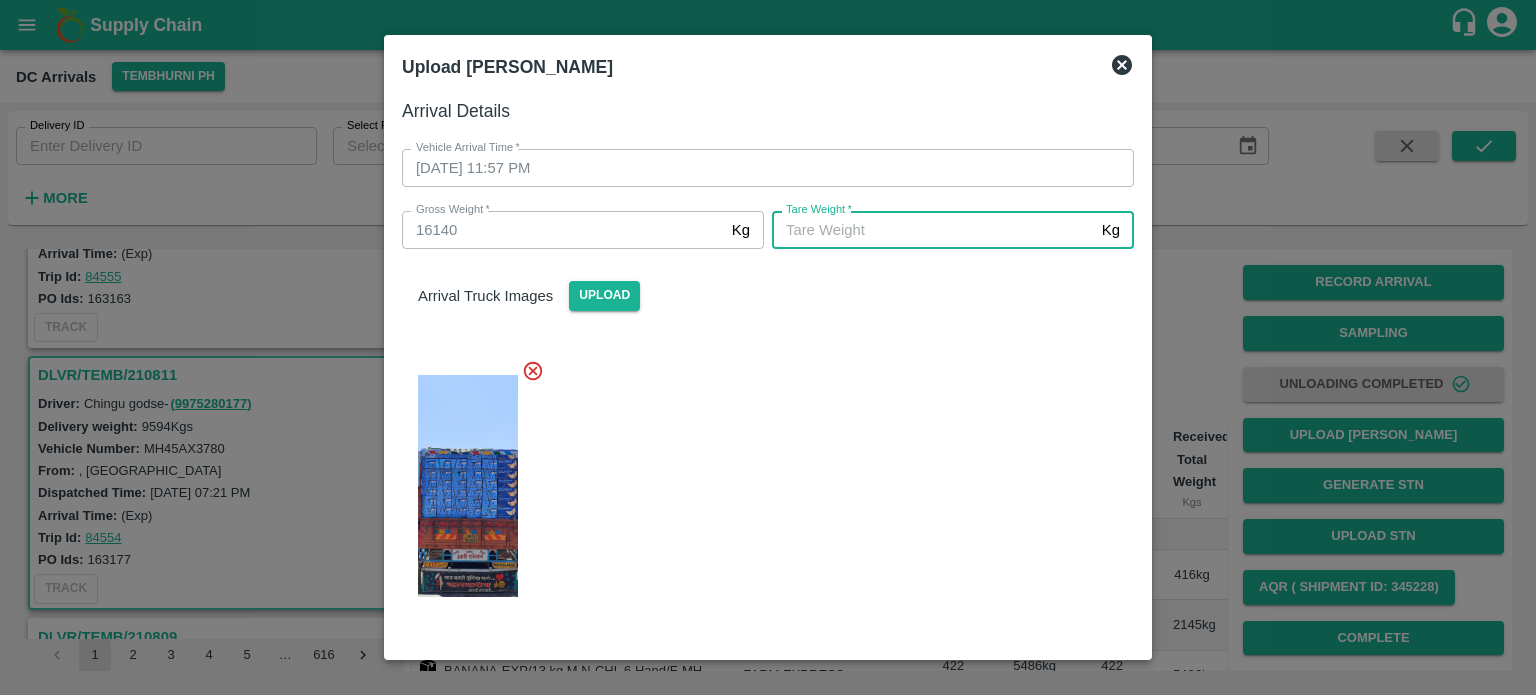 click on "[PERSON_NAME]   *" at bounding box center [933, 230] 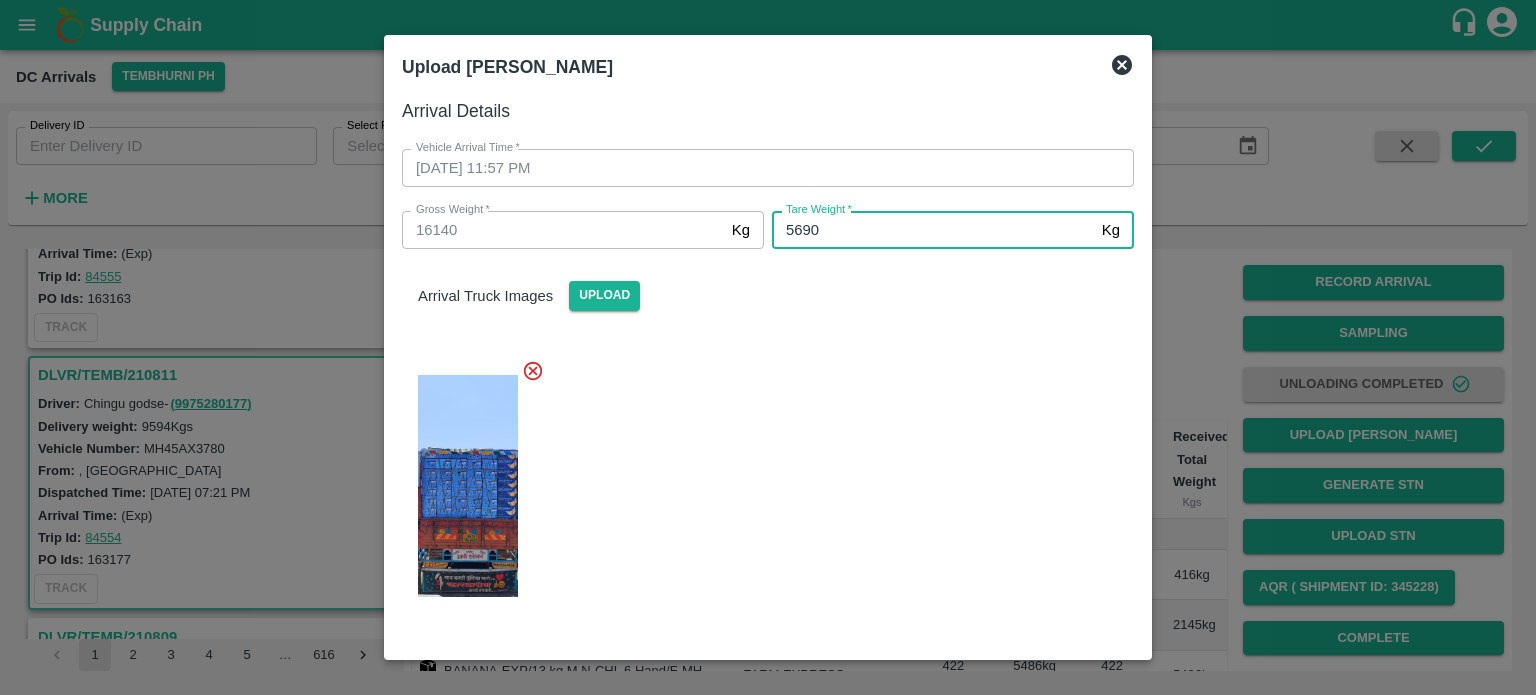 type on "5690" 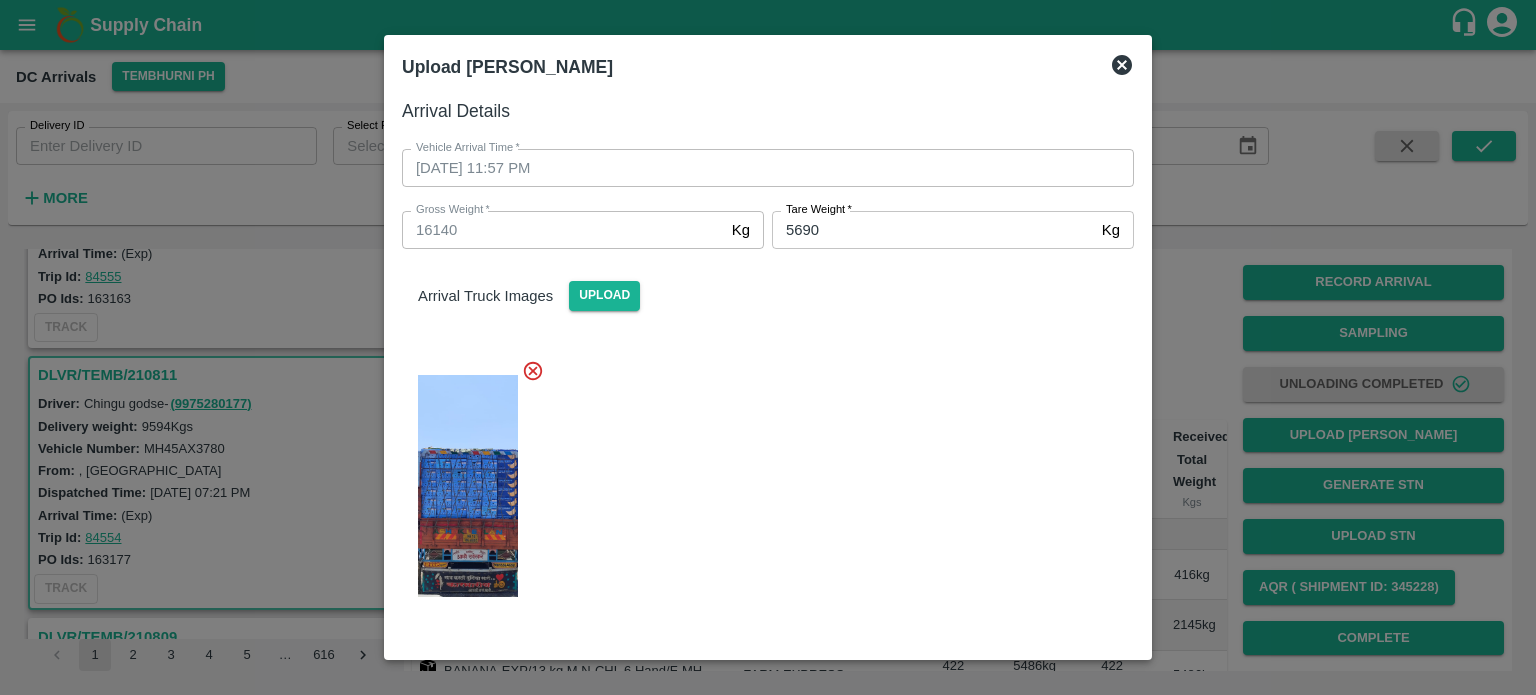 click at bounding box center (760, 480) 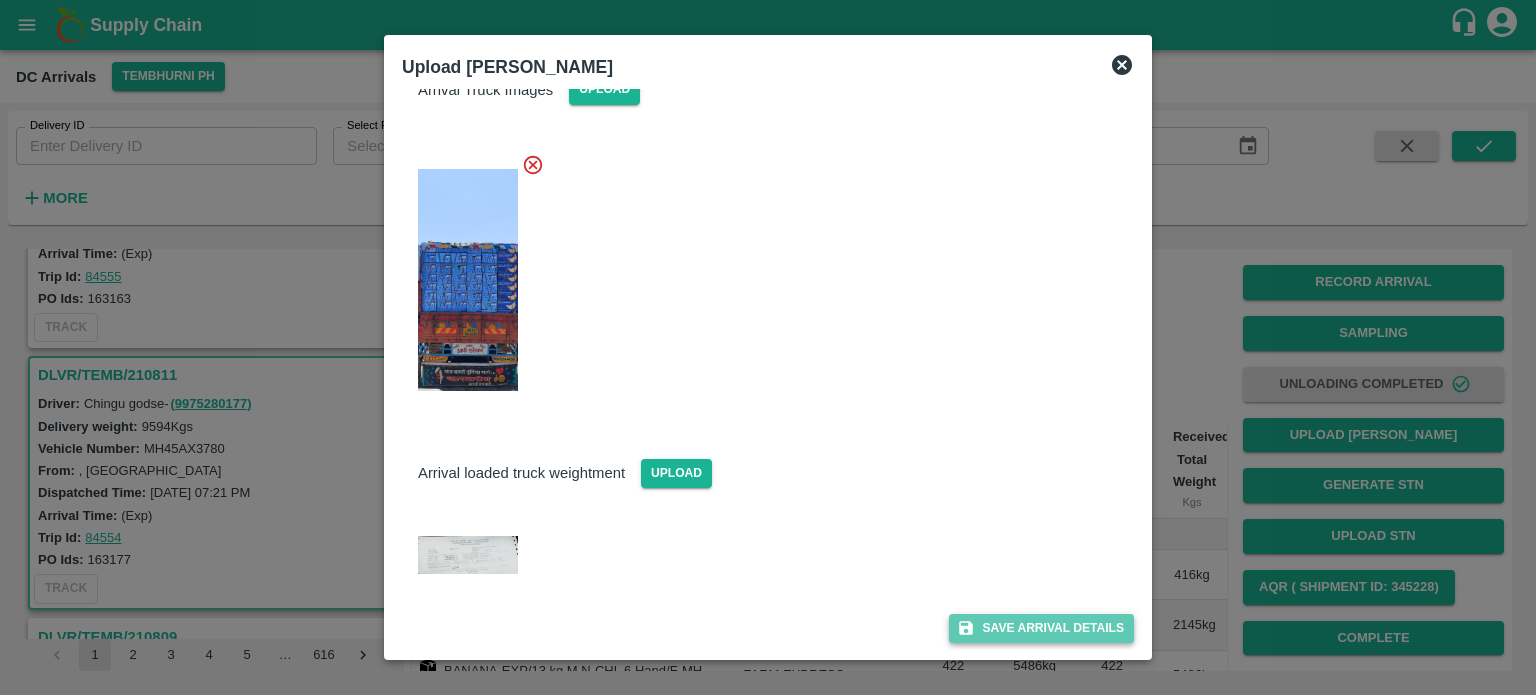 click on "Save Arrival Details" at bounding box center (1041, 628) 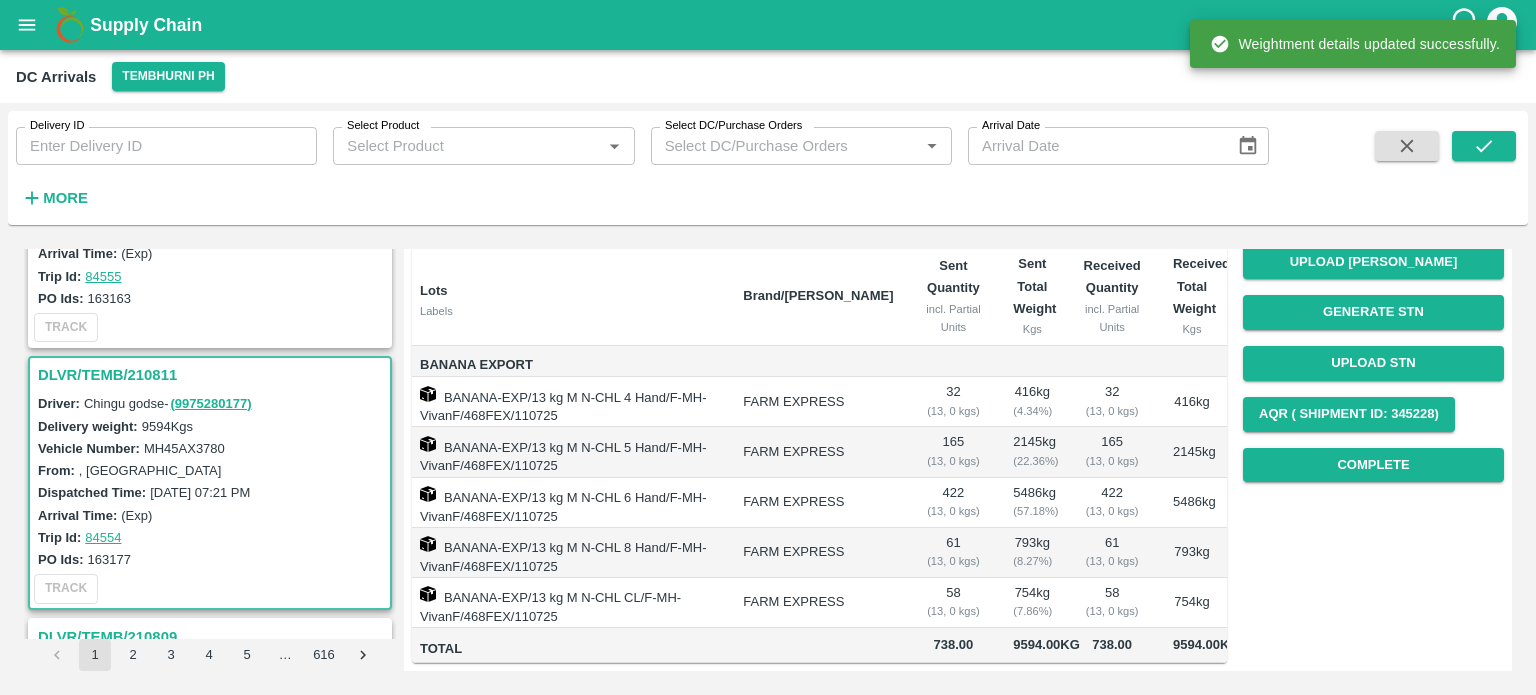 scroll, scrollTop: 295, scrollLeft: 0, axis: vertical 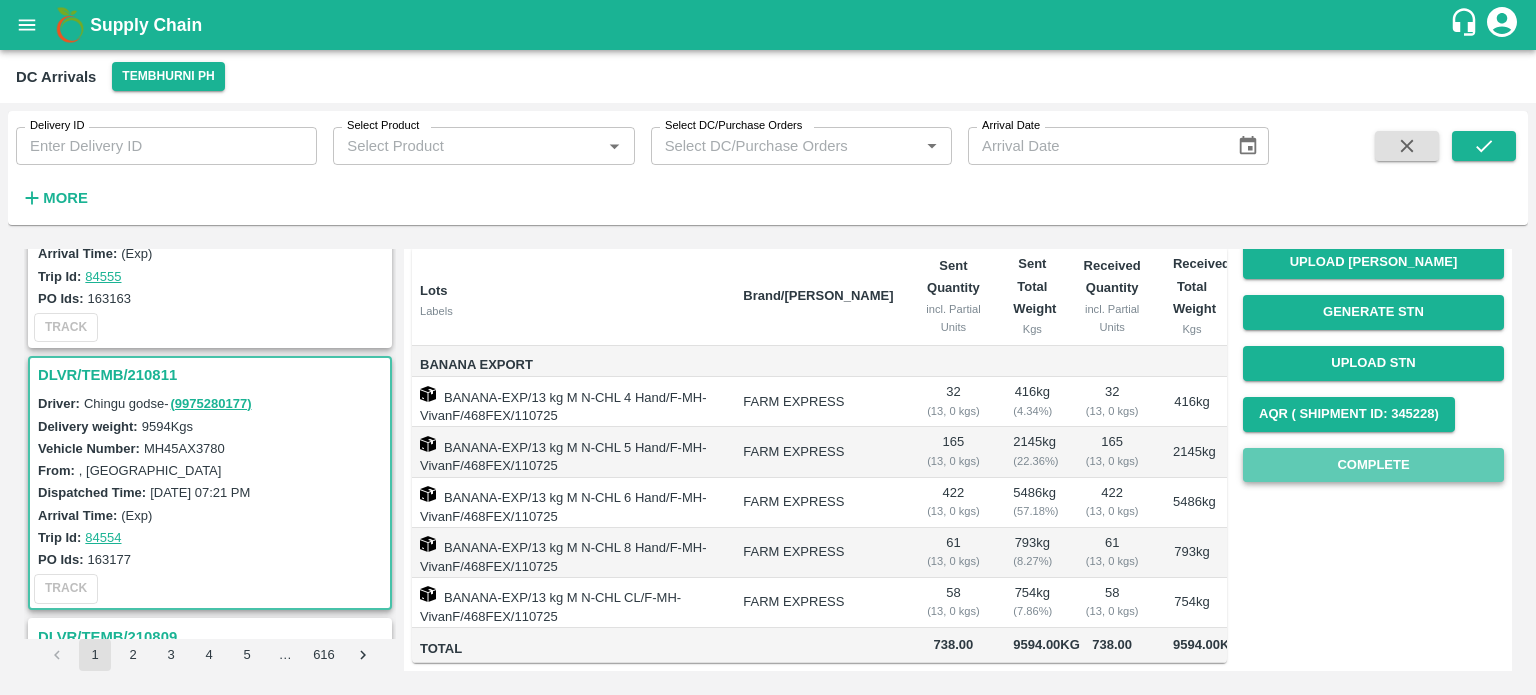 click on "Complete" at bounding box center (1373, 465) 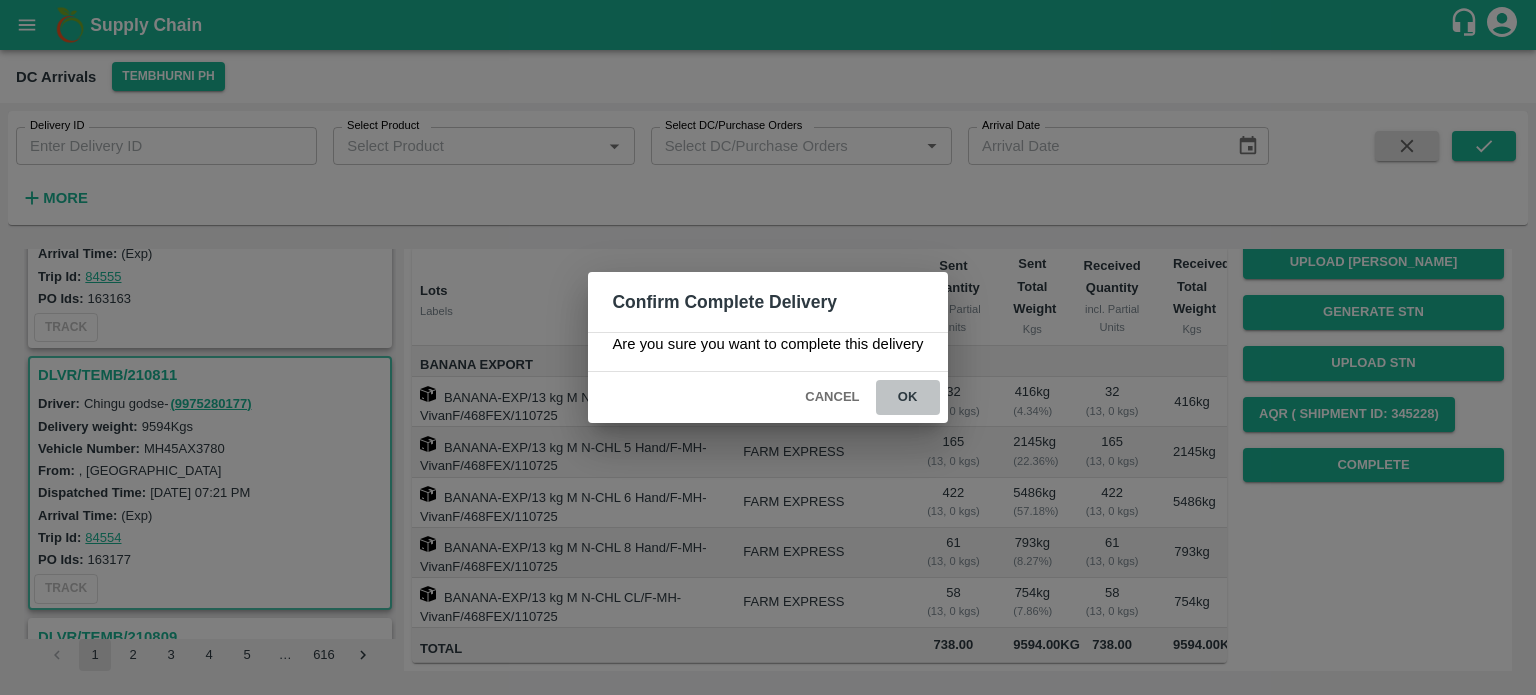 click on "ok" at bounding box center (908, 397) 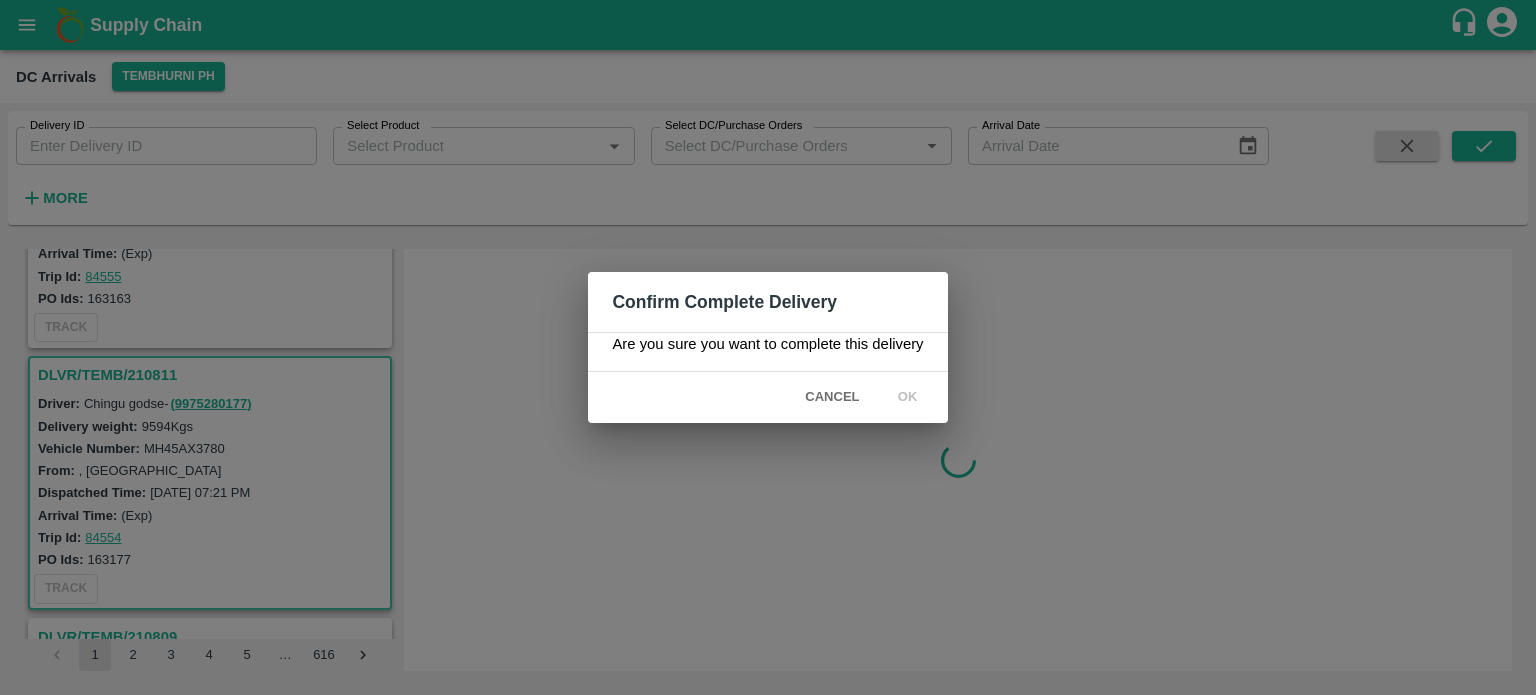 scroll, scrollTop: 0, scrollLeft: 0, axis: both 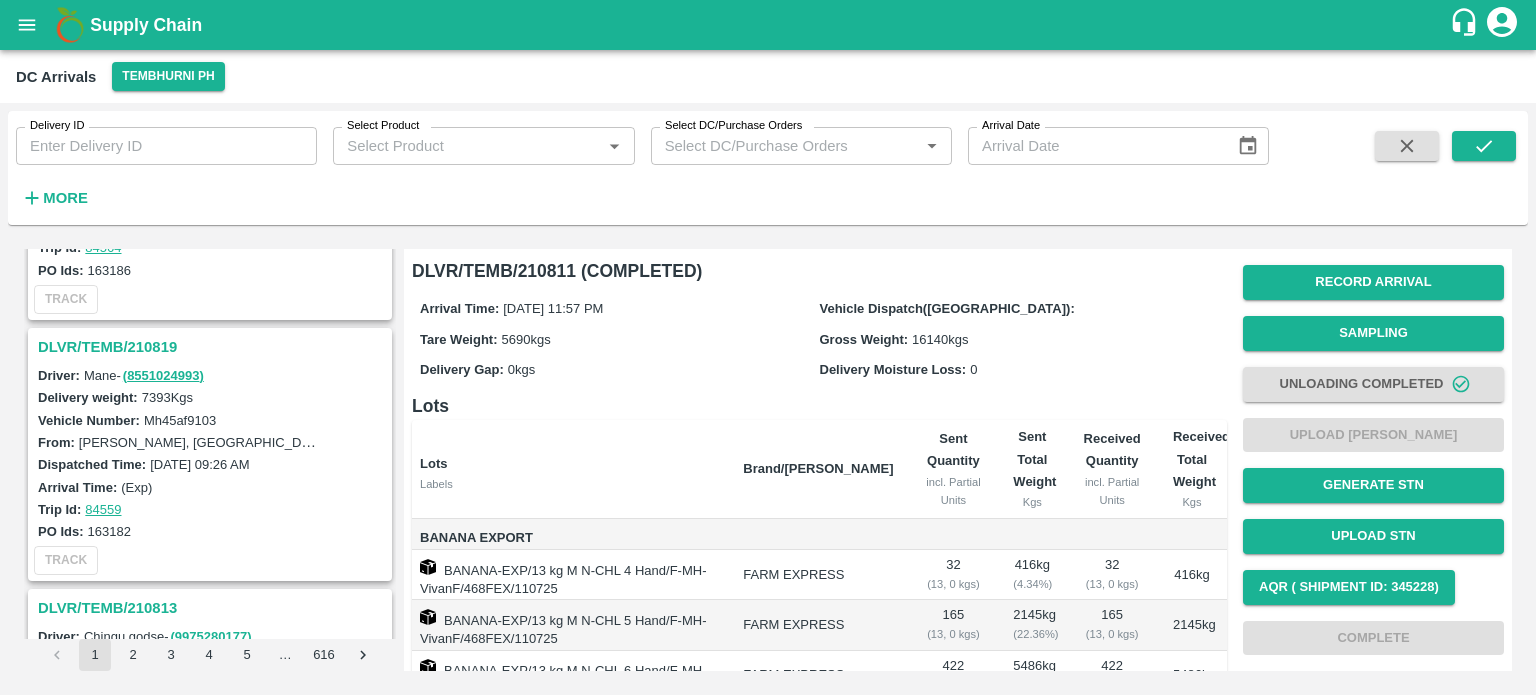 click on "DLVR/TEMB/210819" at bounding box center [213, 347] 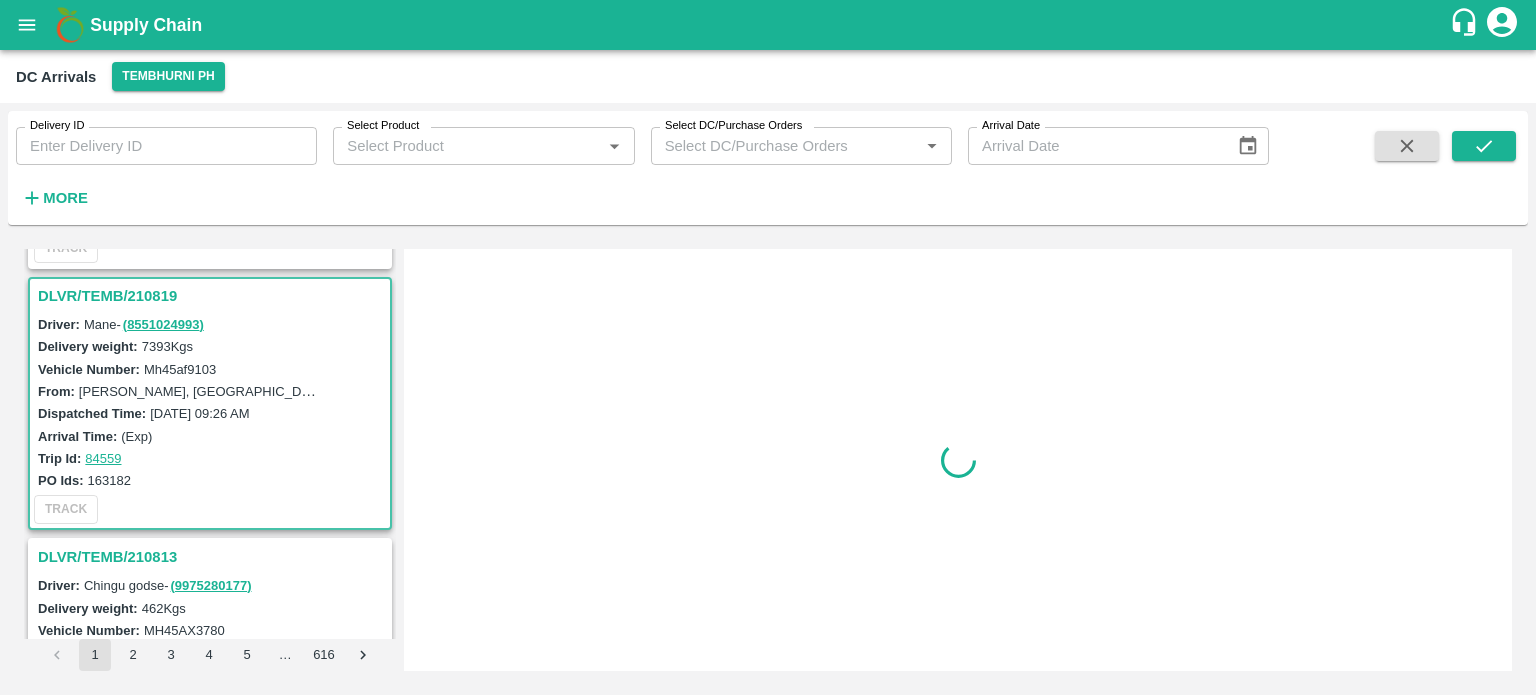 scroll, scrollTop: 1829, scrollLeft: 0, axis: vertical 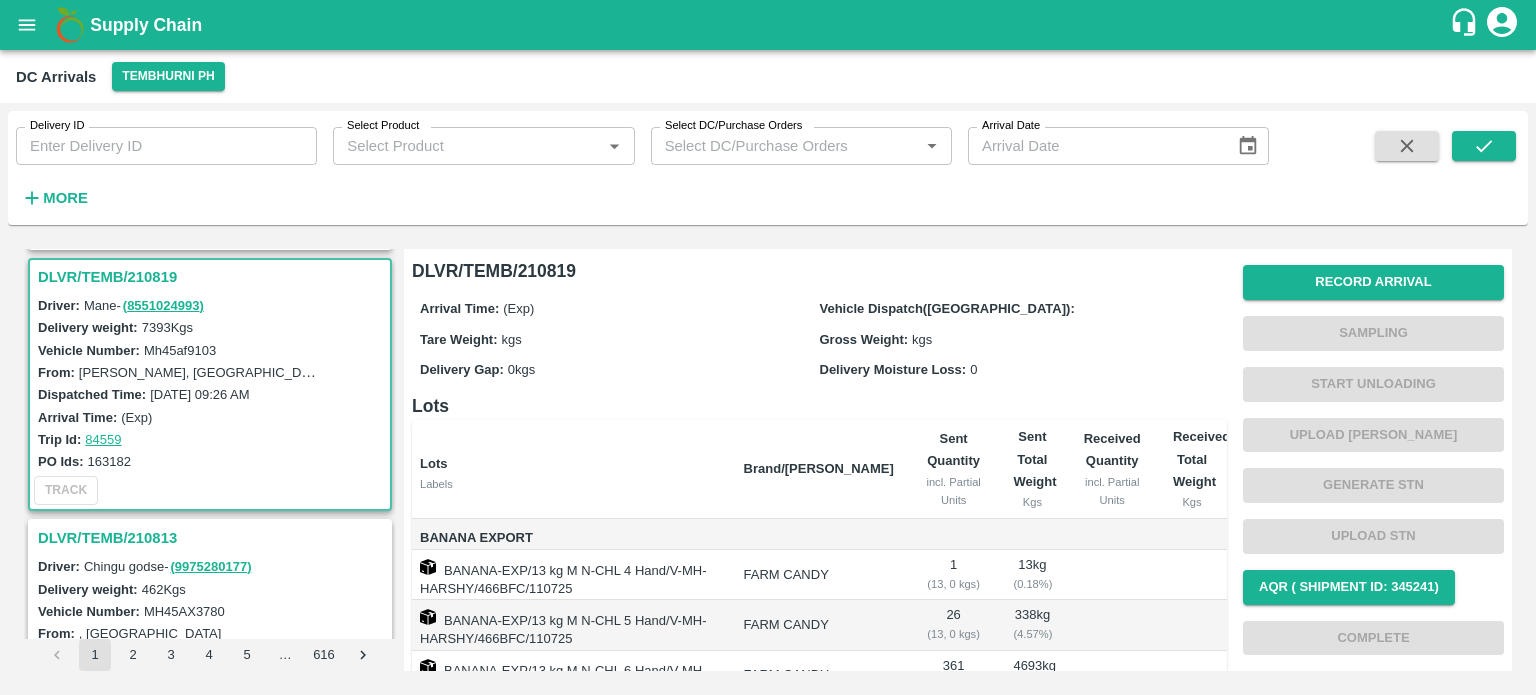 click on "Mh45af9103" at bounding box center (180, 350) 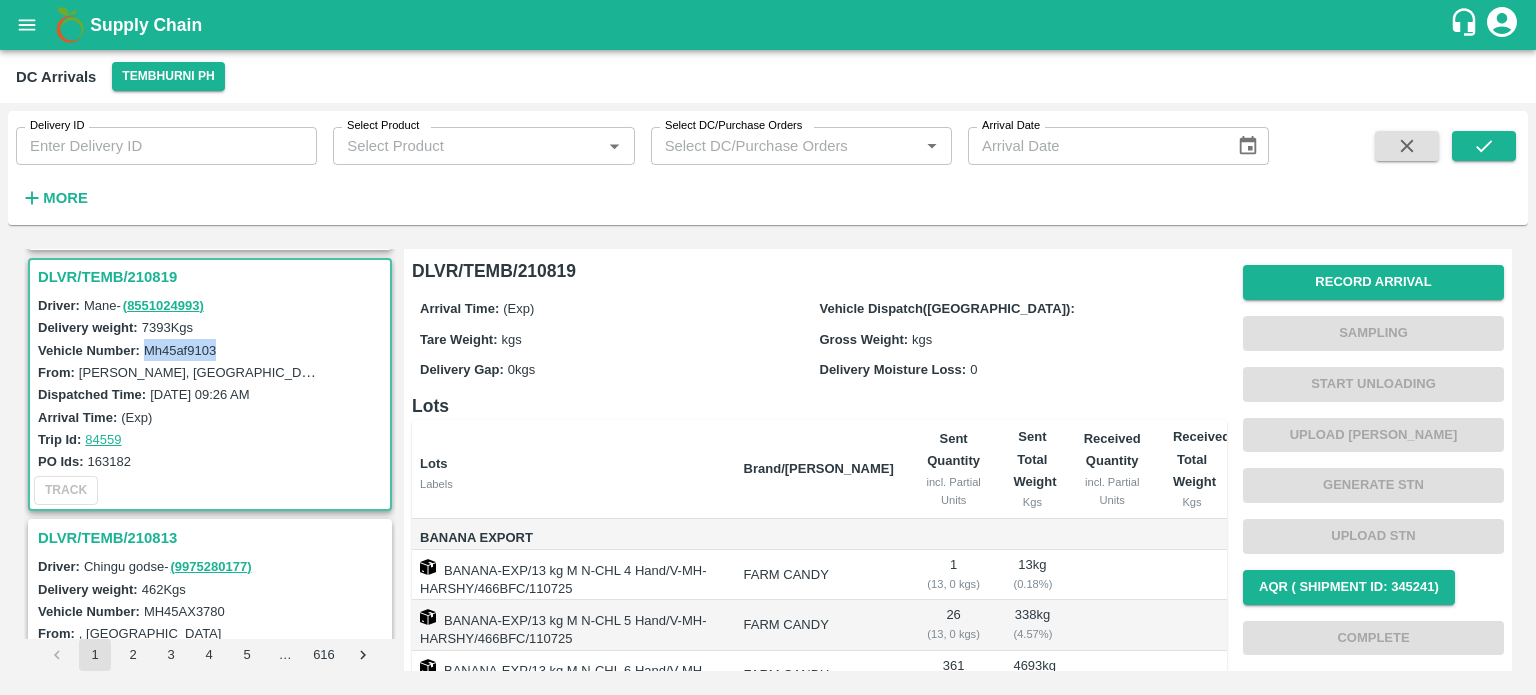 click on "Mh45af9103" at bounding box center (180, 350) 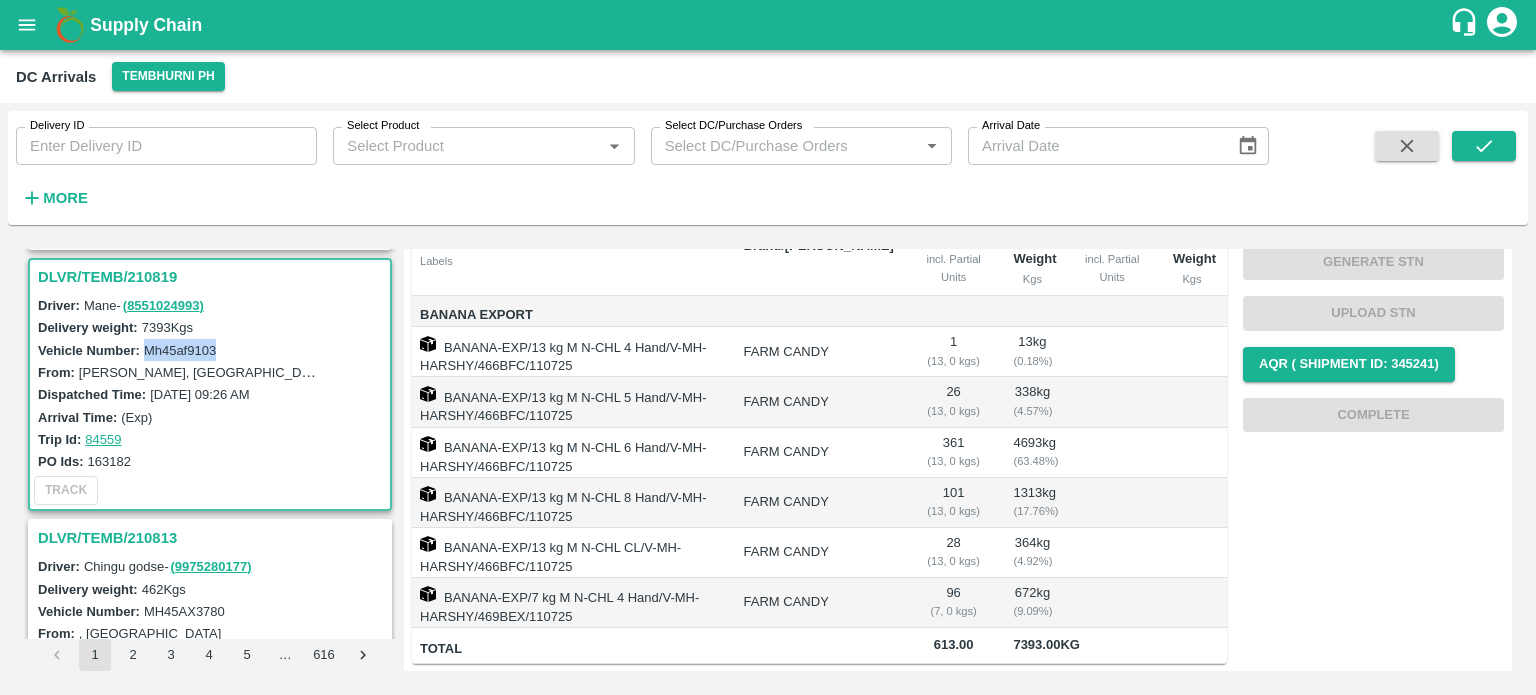 scroll, scrollTop: 0, scrollLeft: 0, axis: both 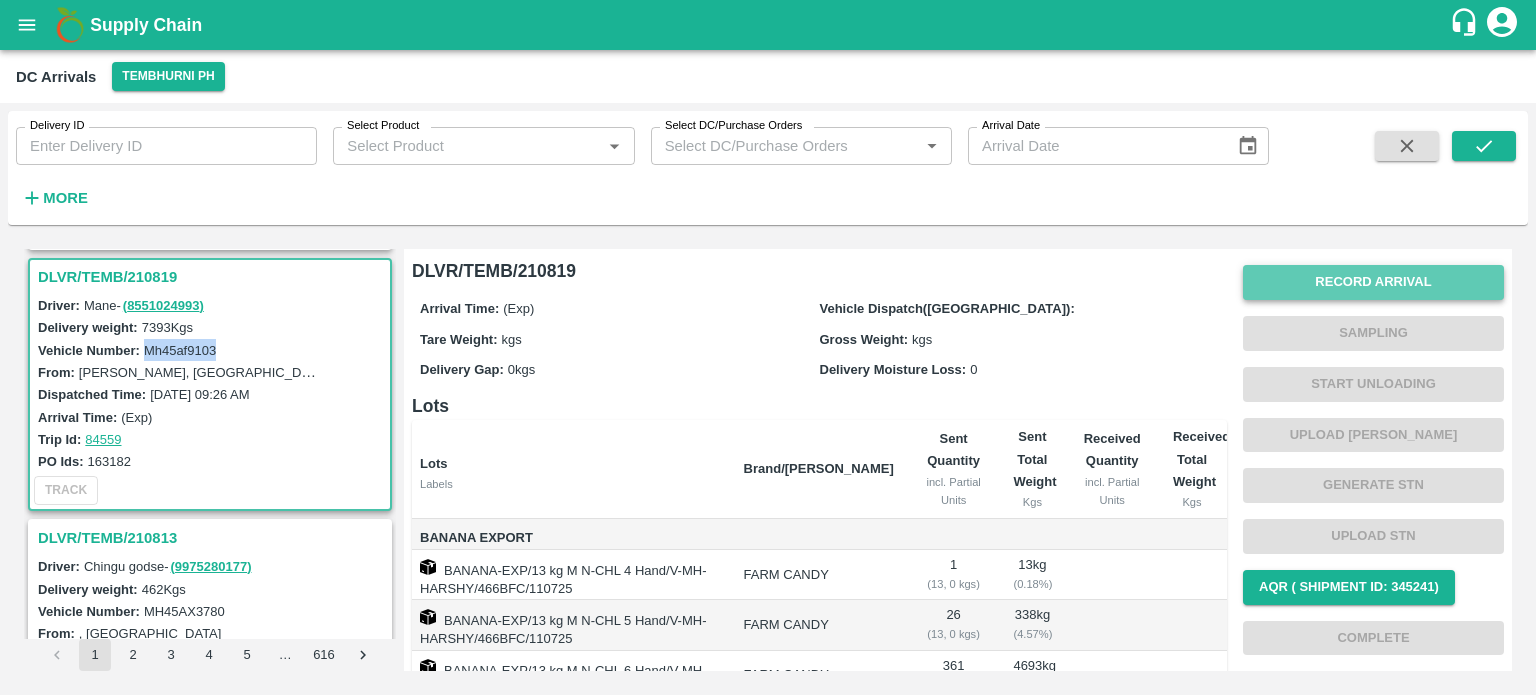 click on "Record Arrival" at bounding box center [1373, 282] 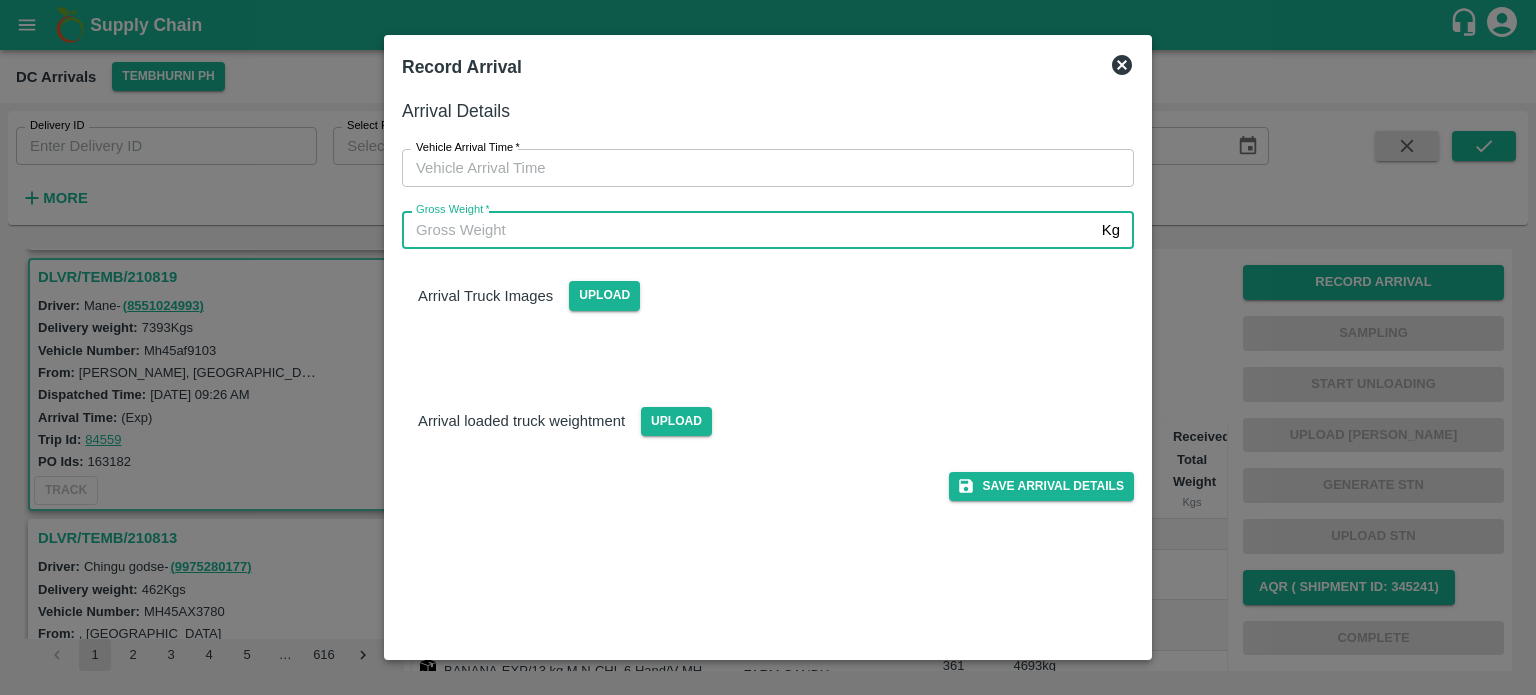 click on "Gross Weight   *" at bounding box center [748, 230] 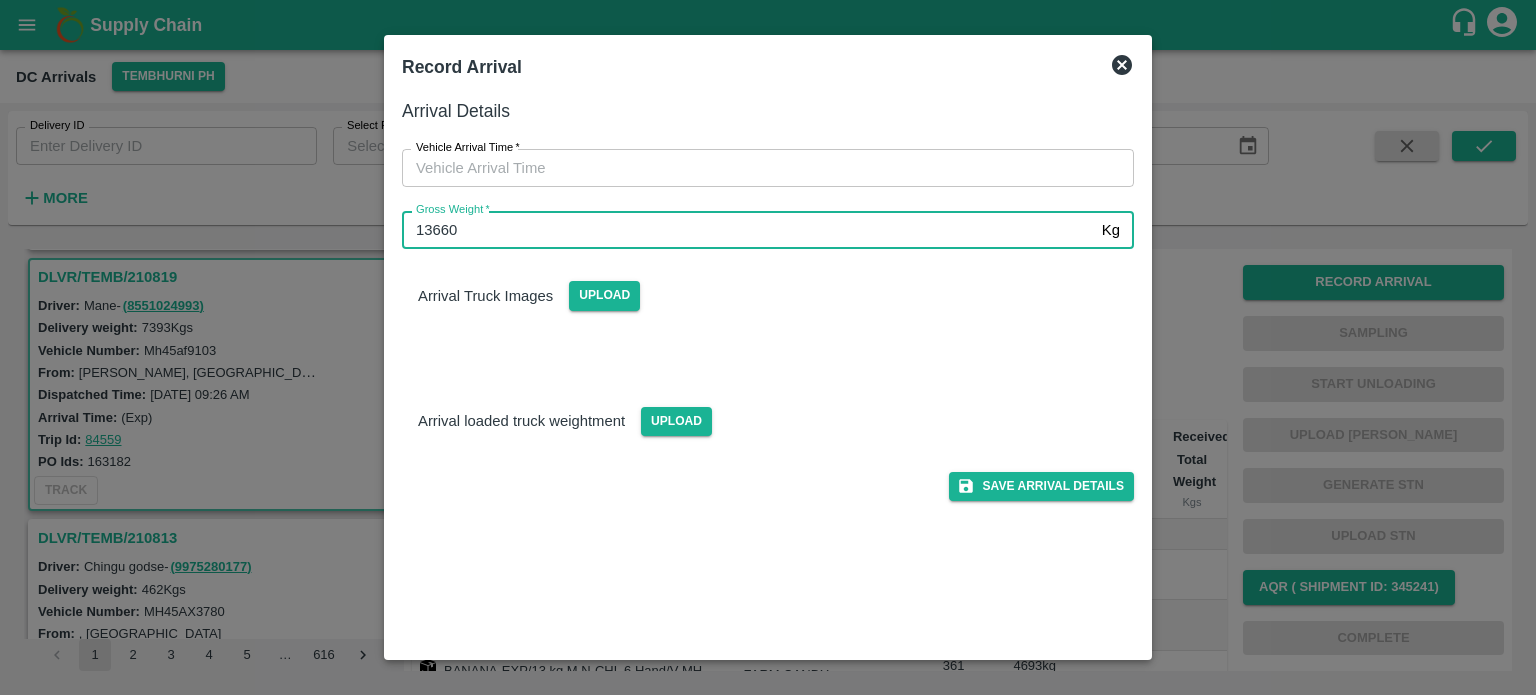 type on "13660" 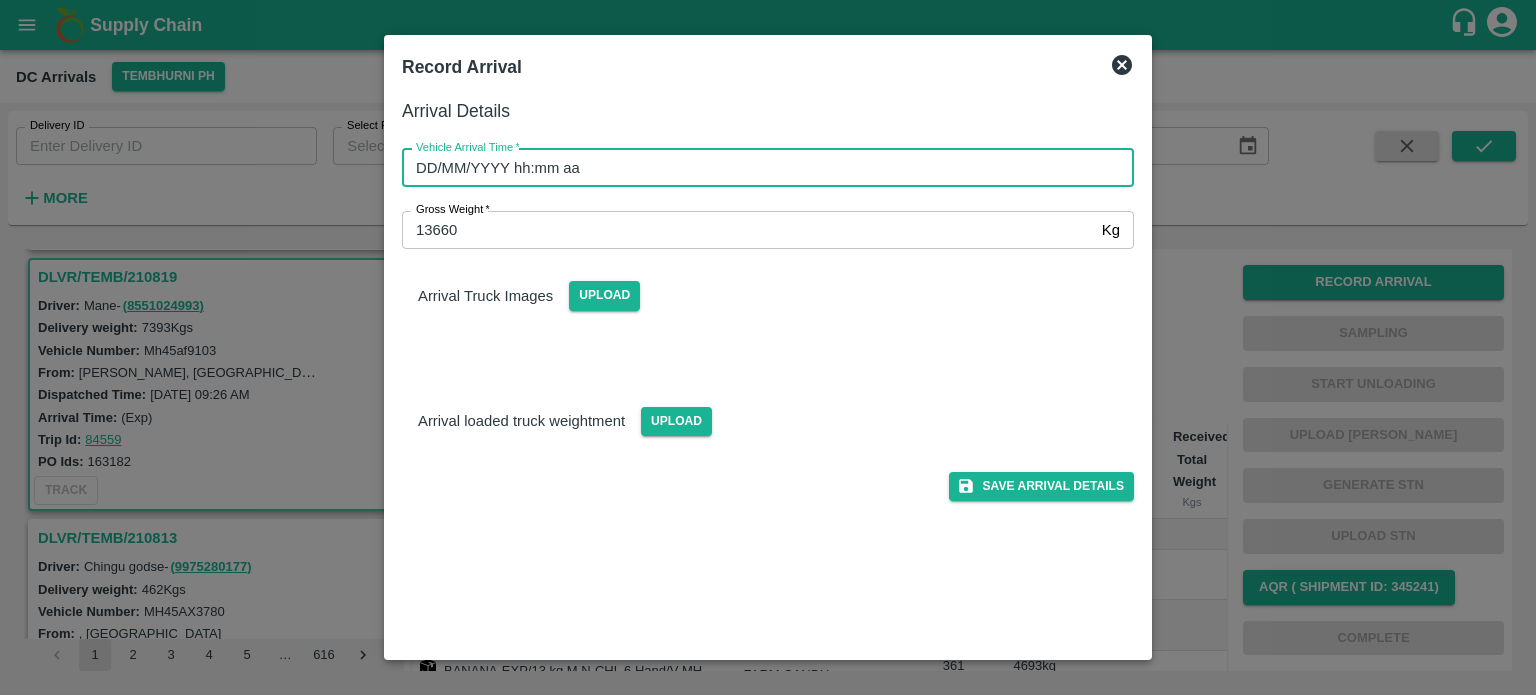type on "DD/MM/YYYY hh:mm aa" 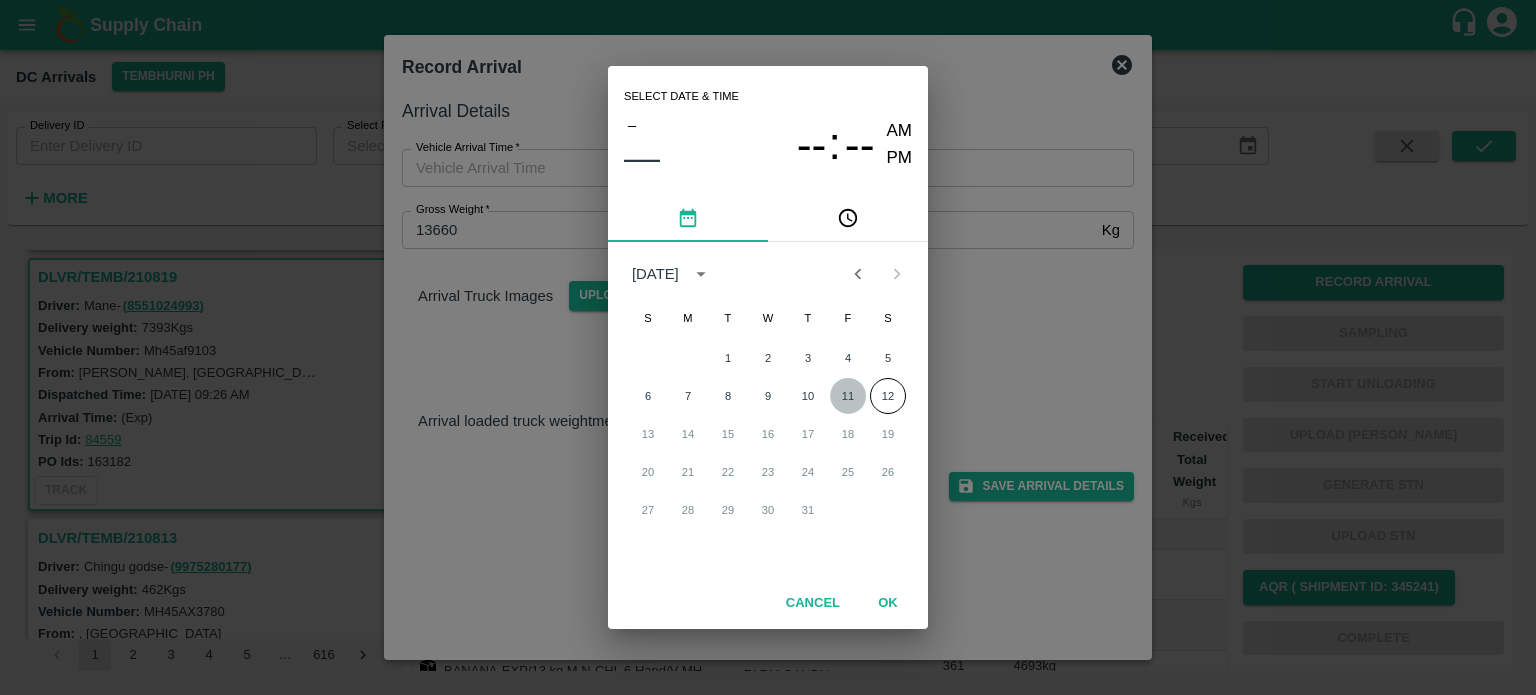 click on "11" at bounding box center (848, 396) 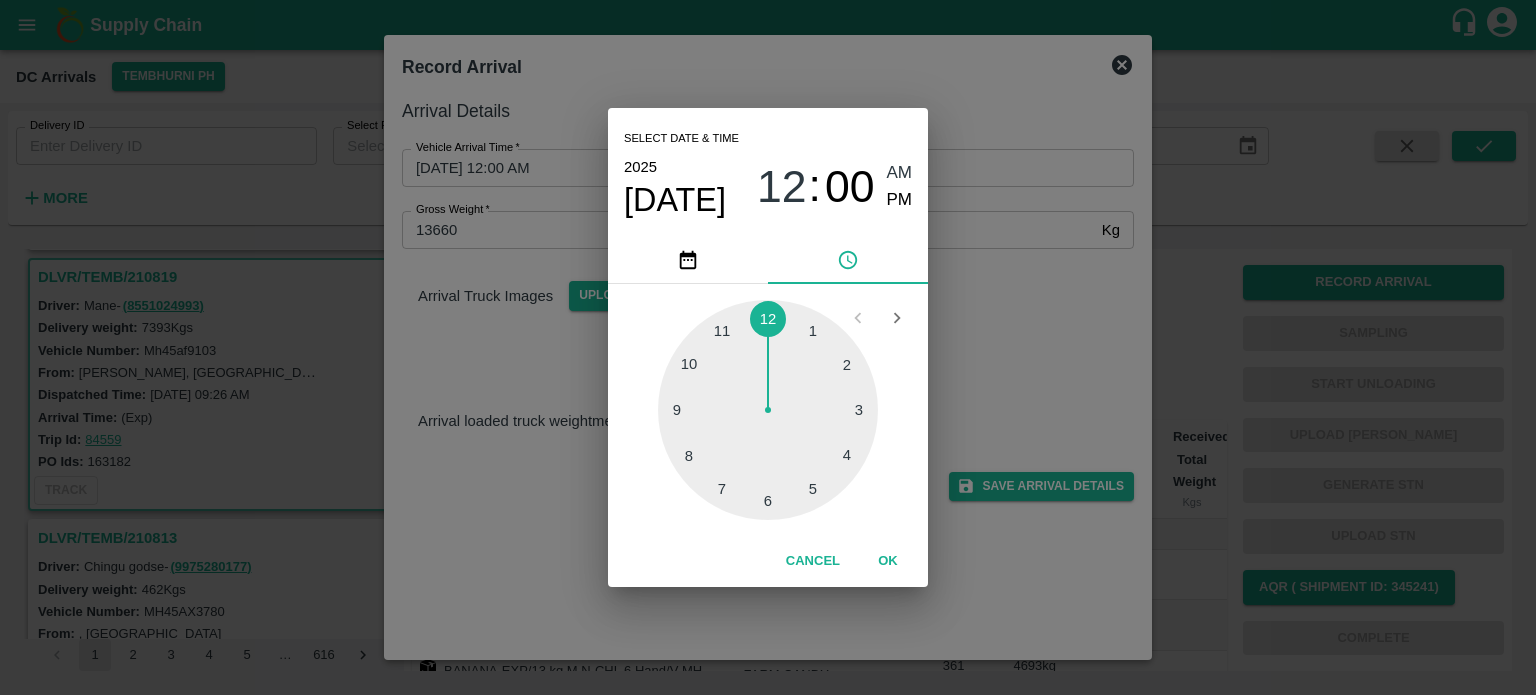 click at bounding box center [768, 410] 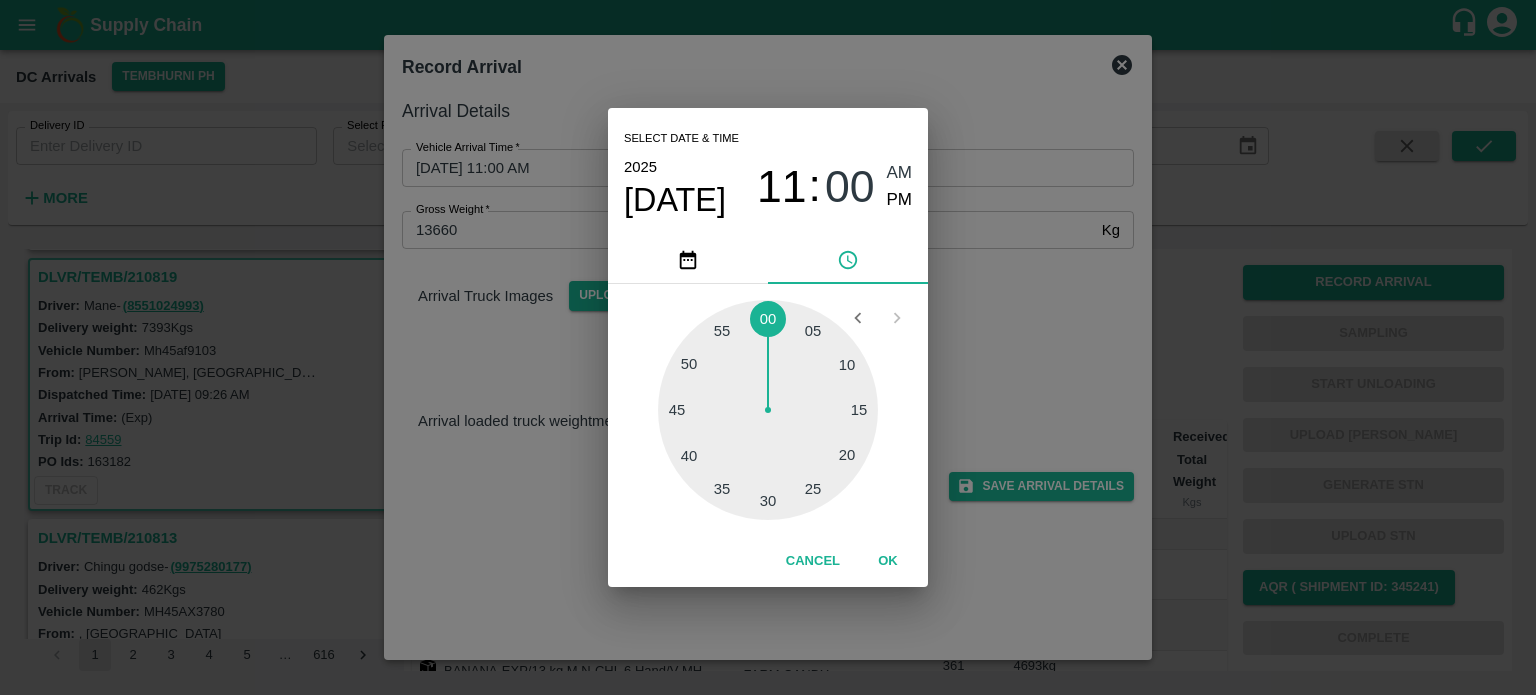 click at bounding box center [768, 410] 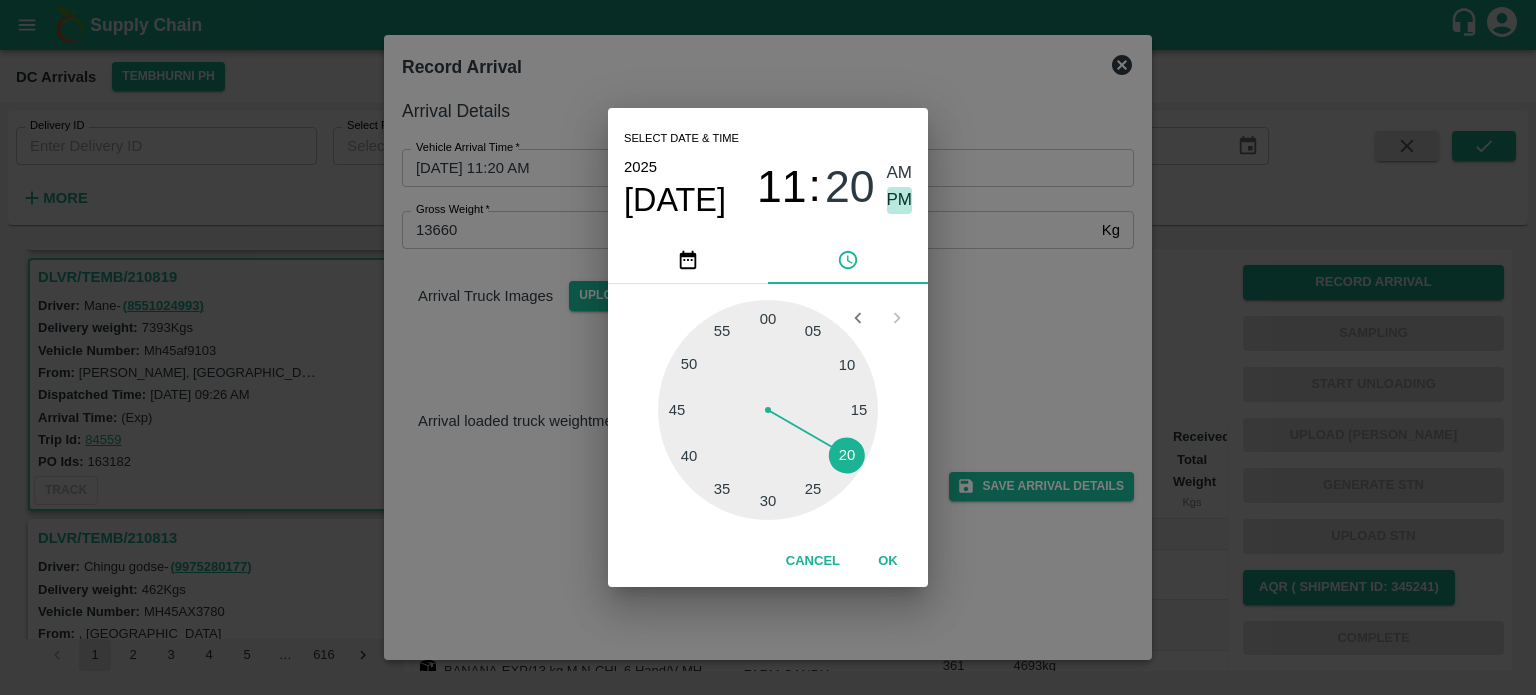 click on "PM" at bounding box center [900, 200] 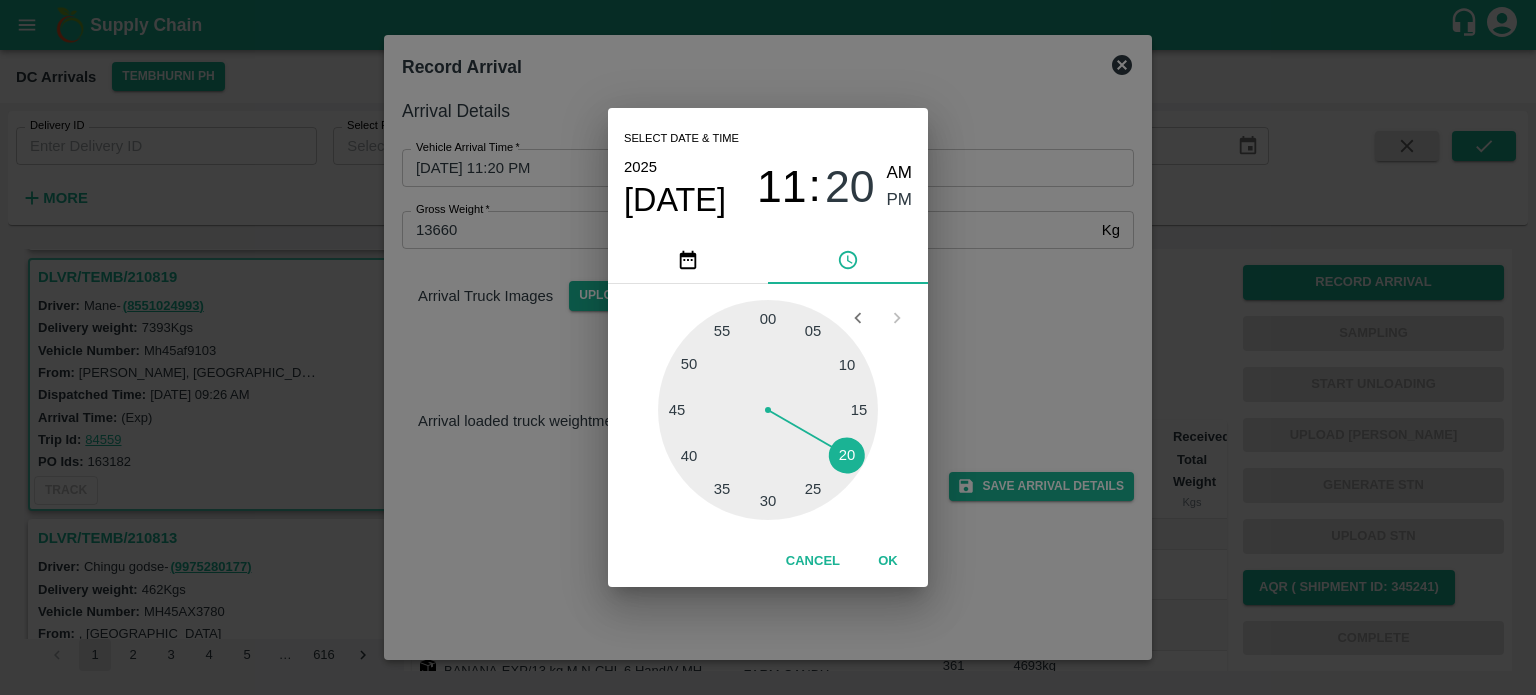 click on "Select date & time [DATE] 11 : 20 AM PM 05 10 15 20 25 30 35 40 45 50 55 00 Cancel OK" at bounding box center (768, 347) 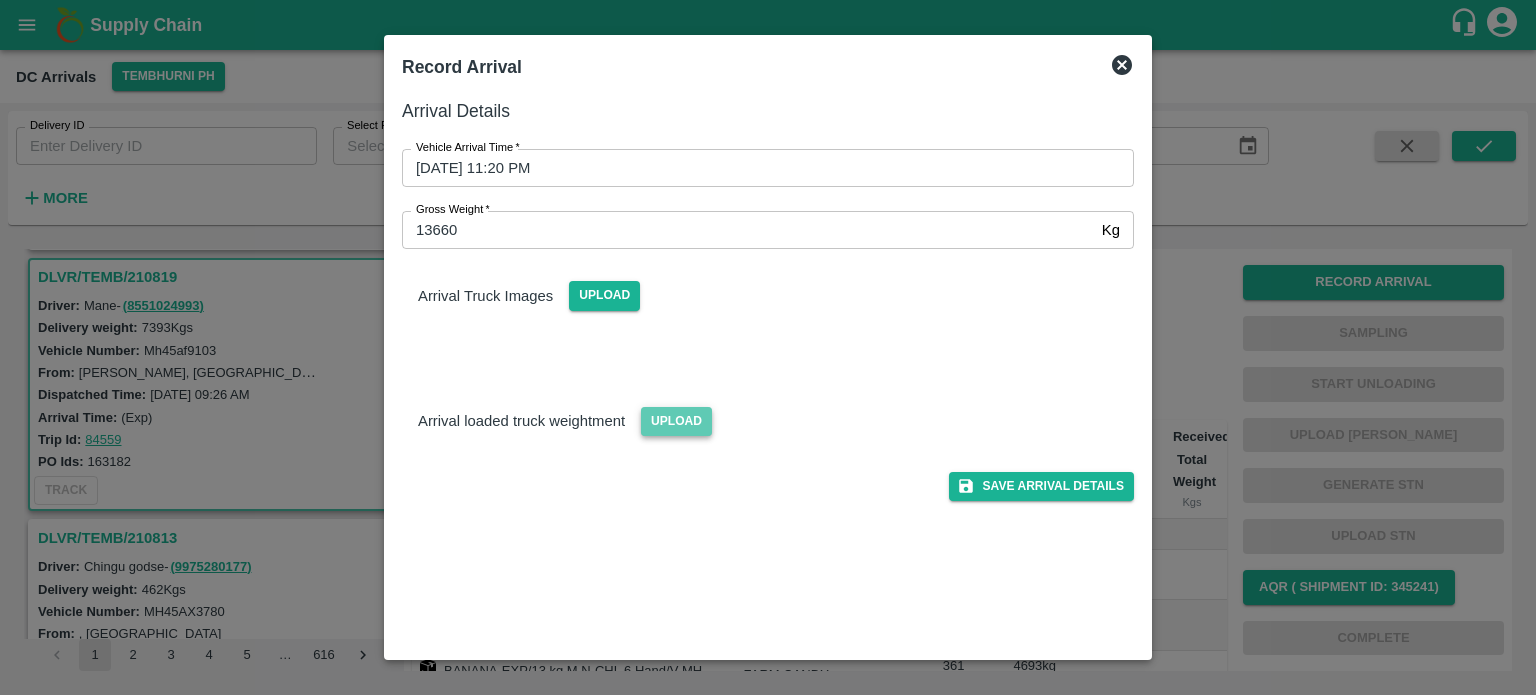 click on "Upload" at bounding box center [676, 421] 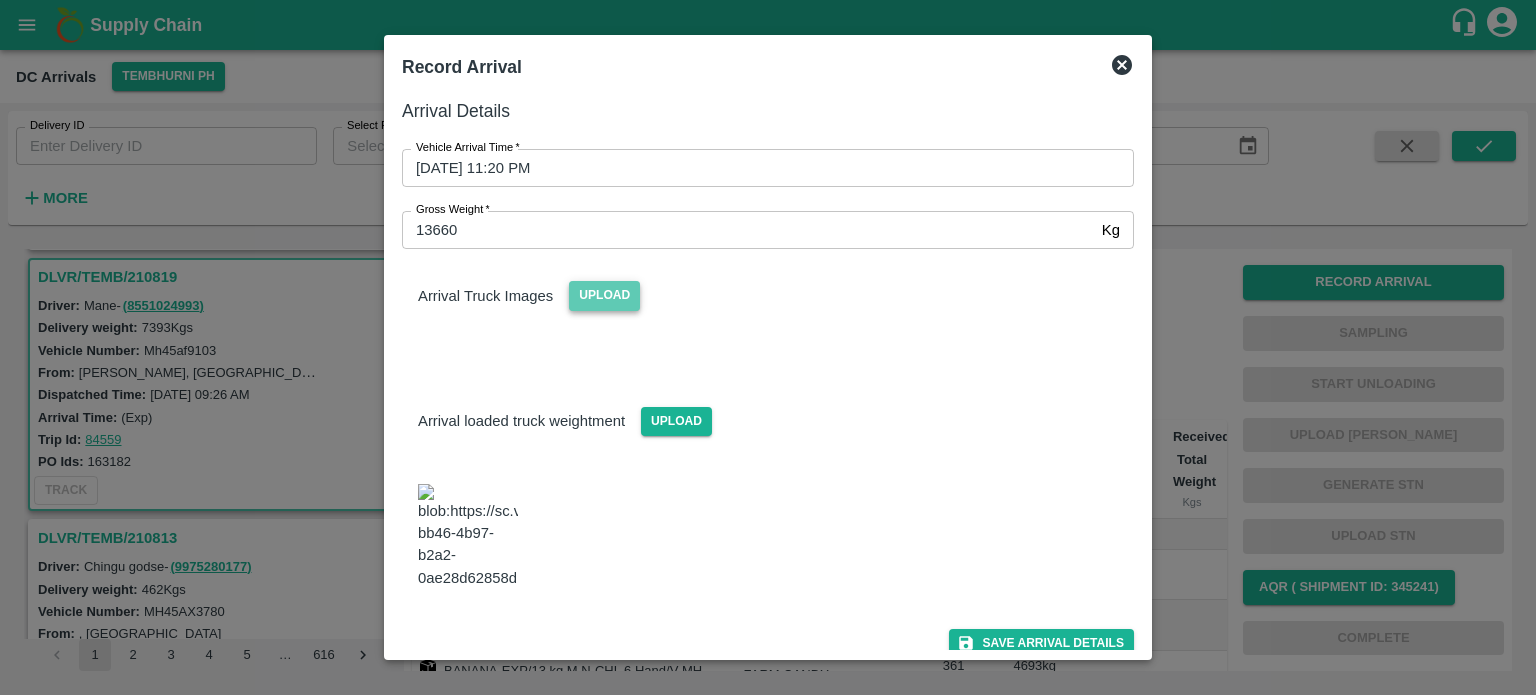 click on "Upload" at bounding box center [604, 295] 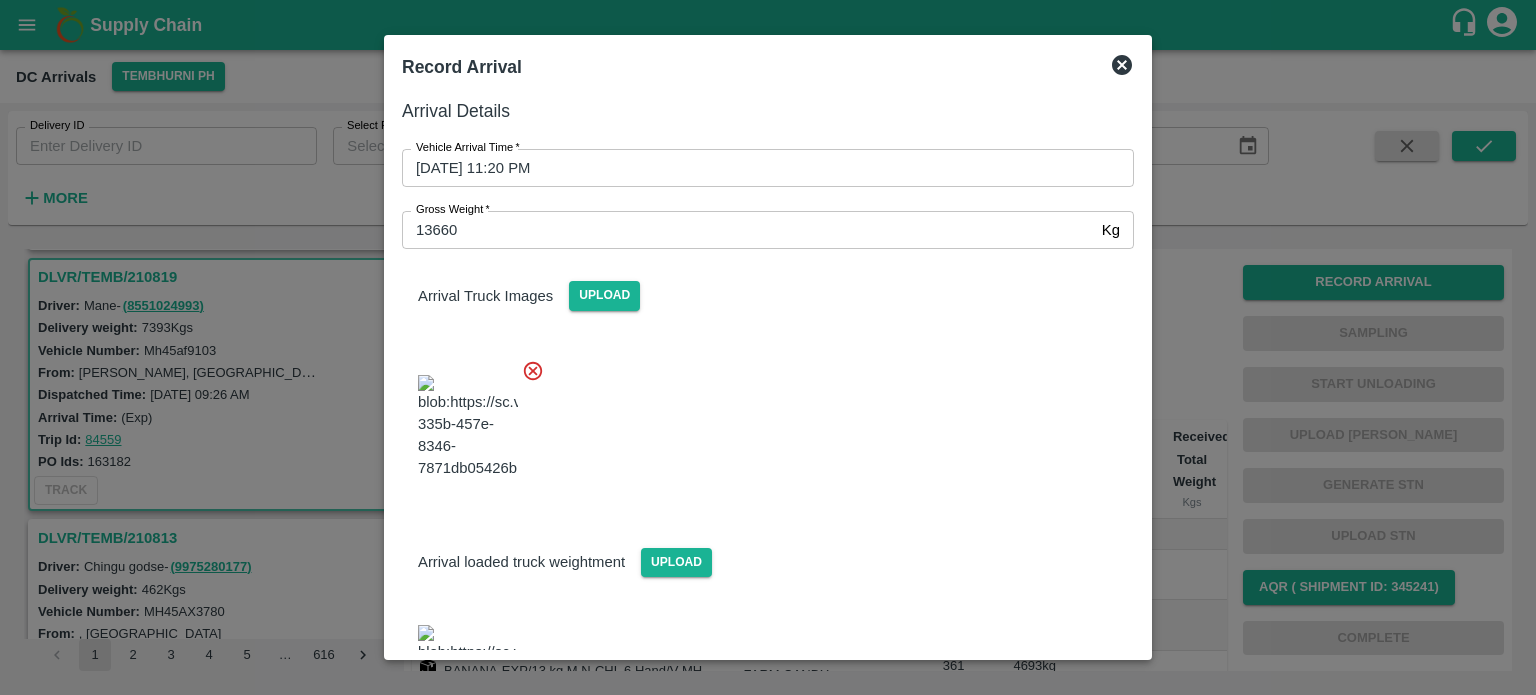 scroll, scrollTop: 330, scrollLeft: 0, axis: vertical 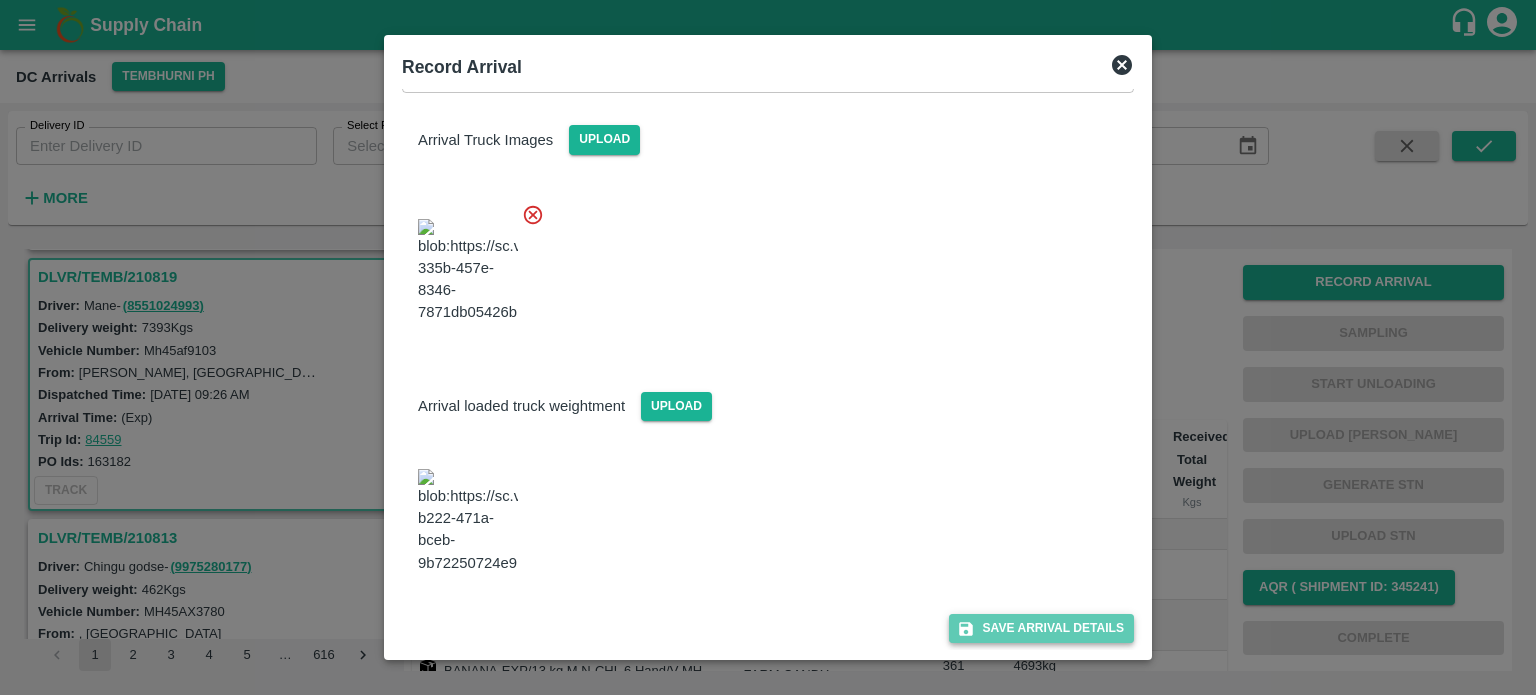 click on "Save Arrival Details" at bounding box center [1041, 628] 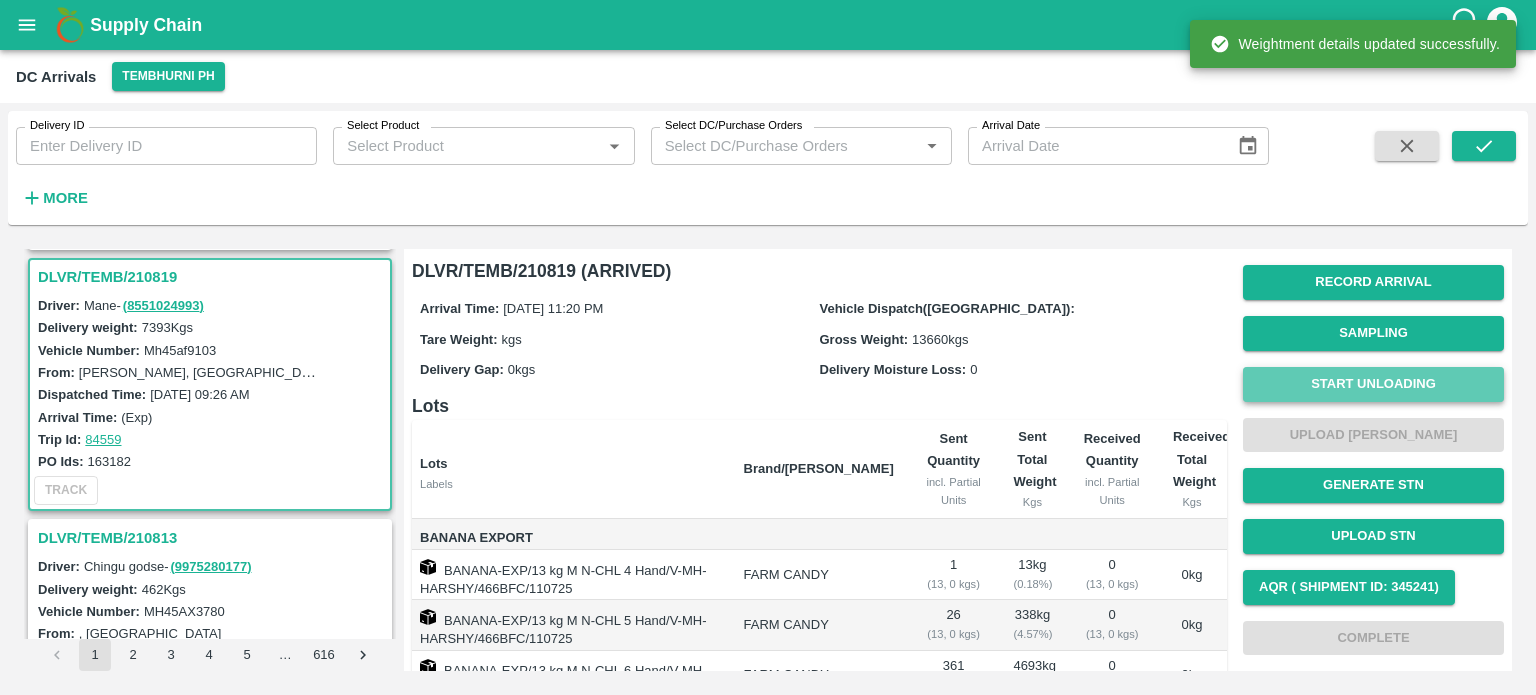 click on "Start Unloading" at bounding box center (1373, 384) 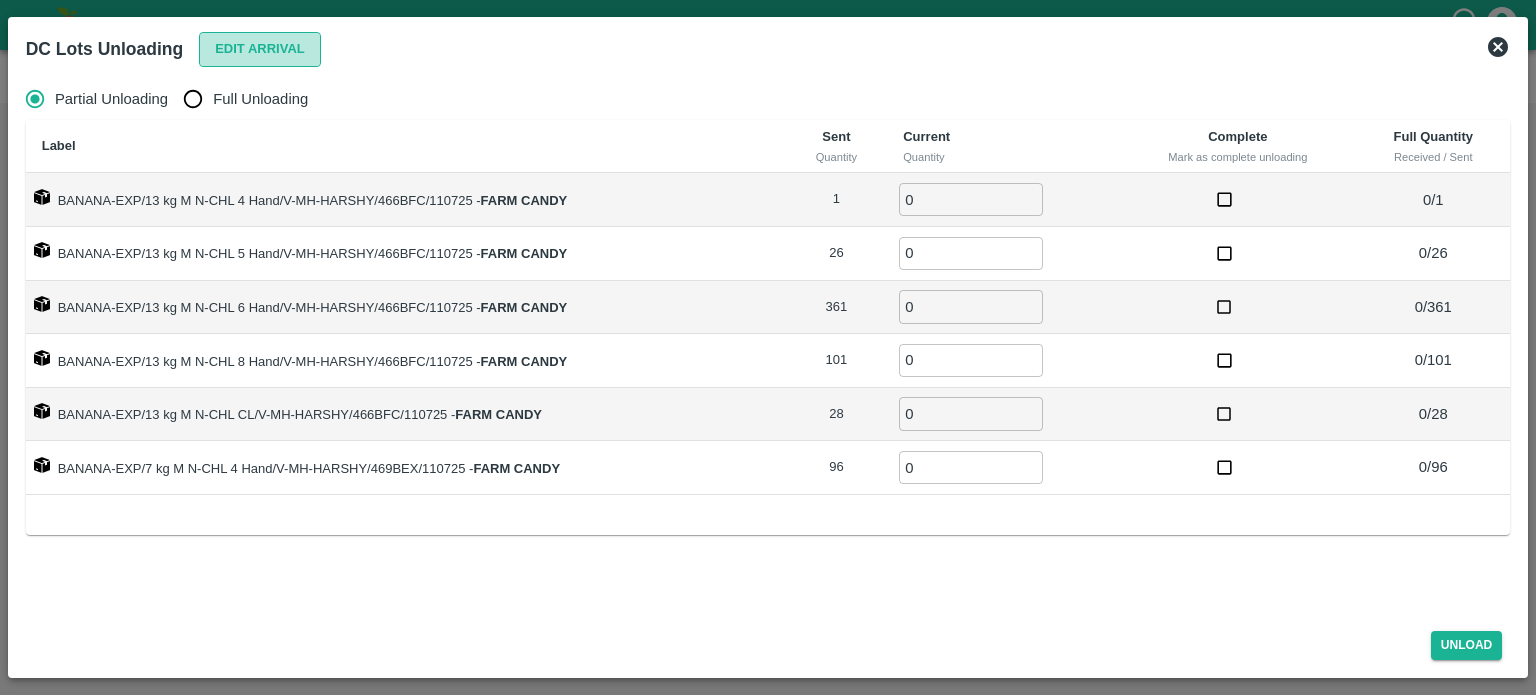 click on "Edit Arrival" at bounding box center (260, 49) 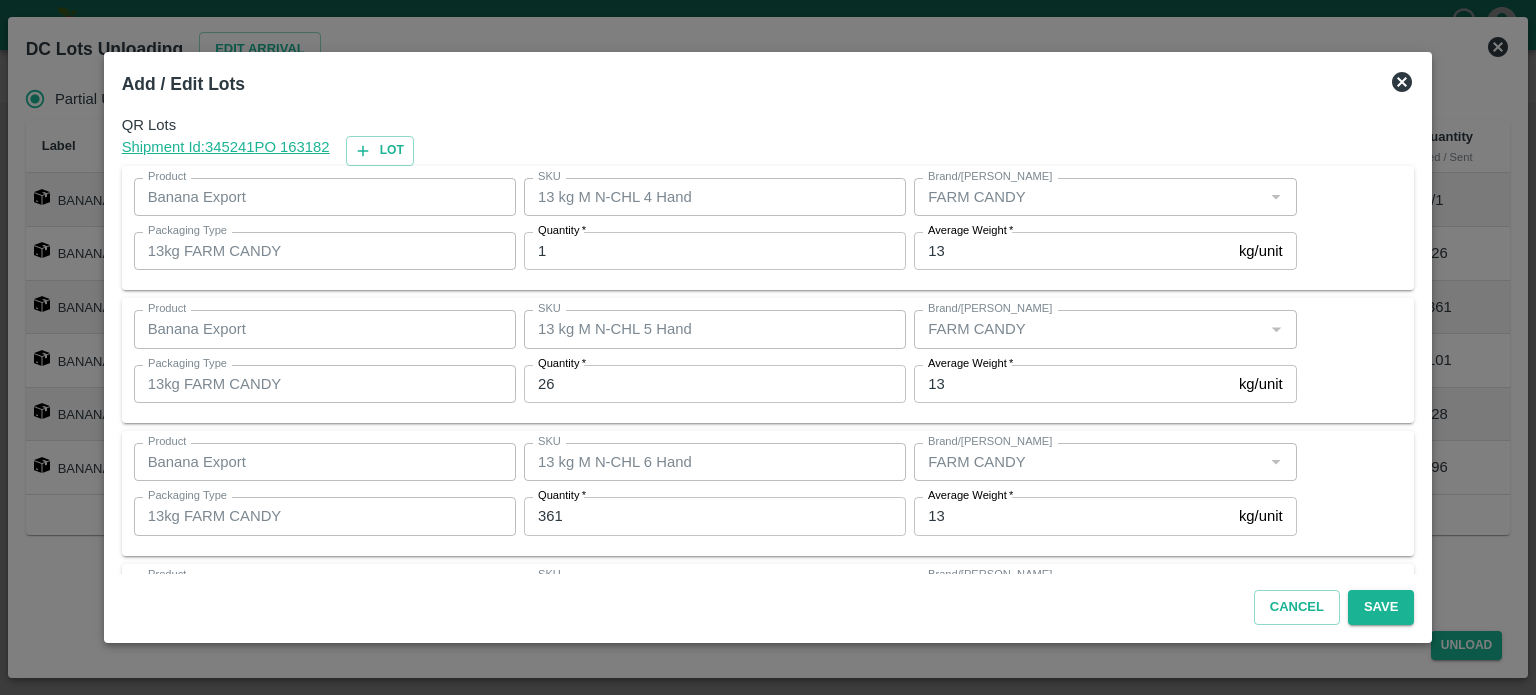 click on "1" at bounding box center (715, 251) 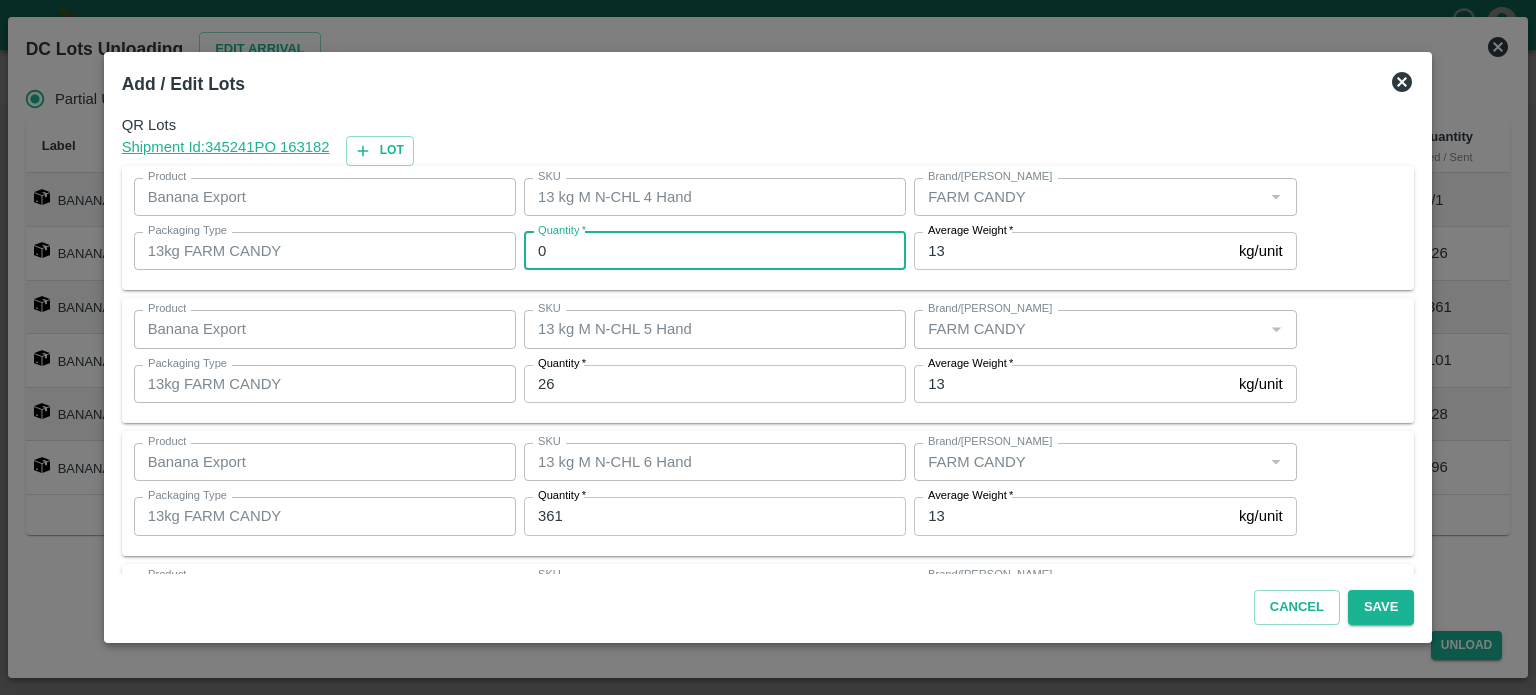 type on "0" 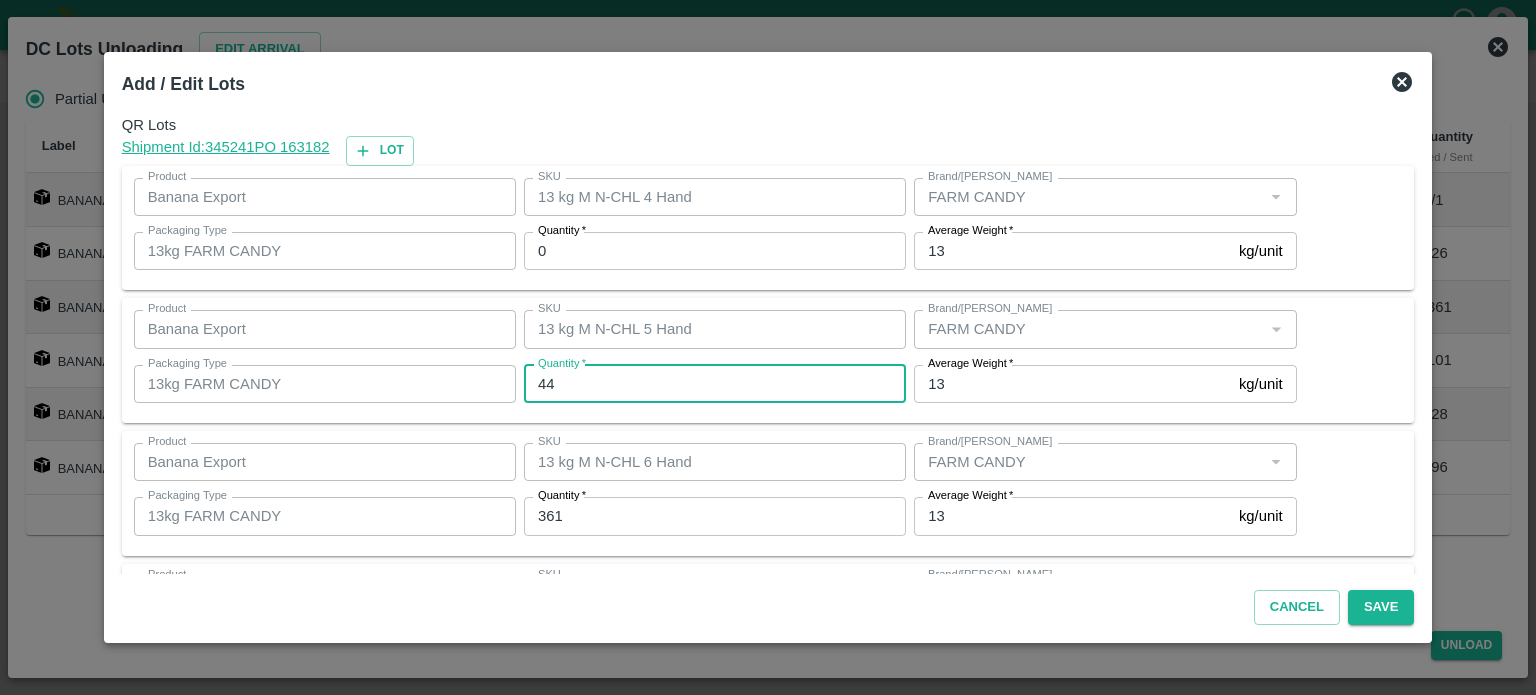 type on "44" 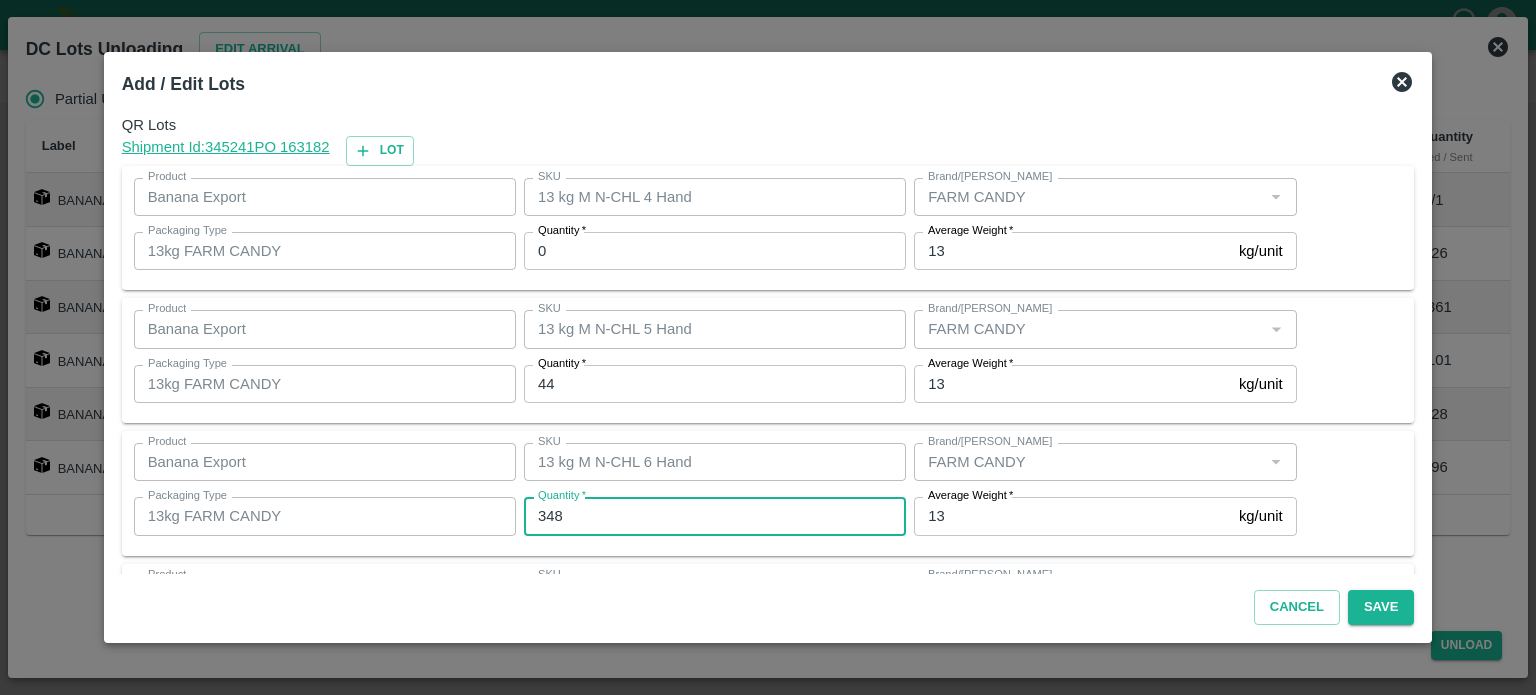 type on "348" 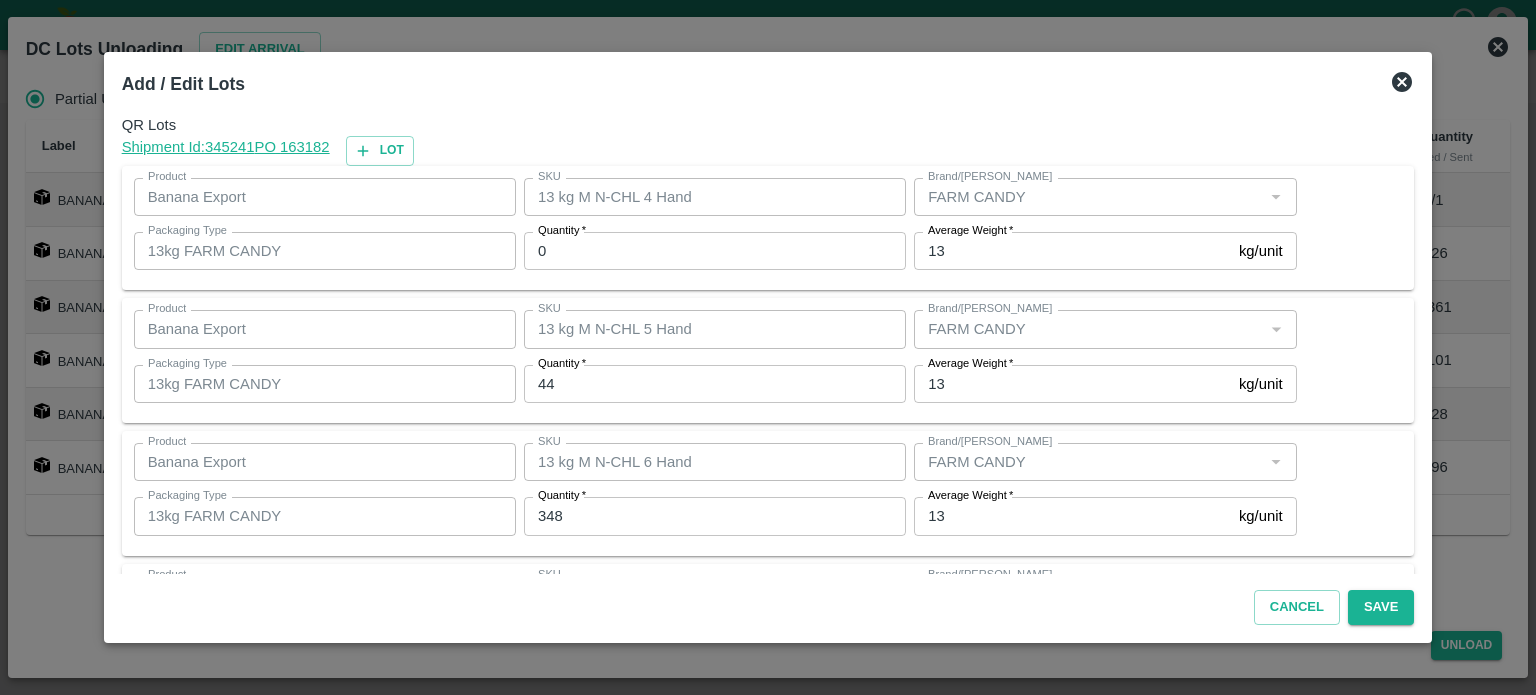 scroll, scrollTop: 308, scrollLeft: 0, axis: vertical 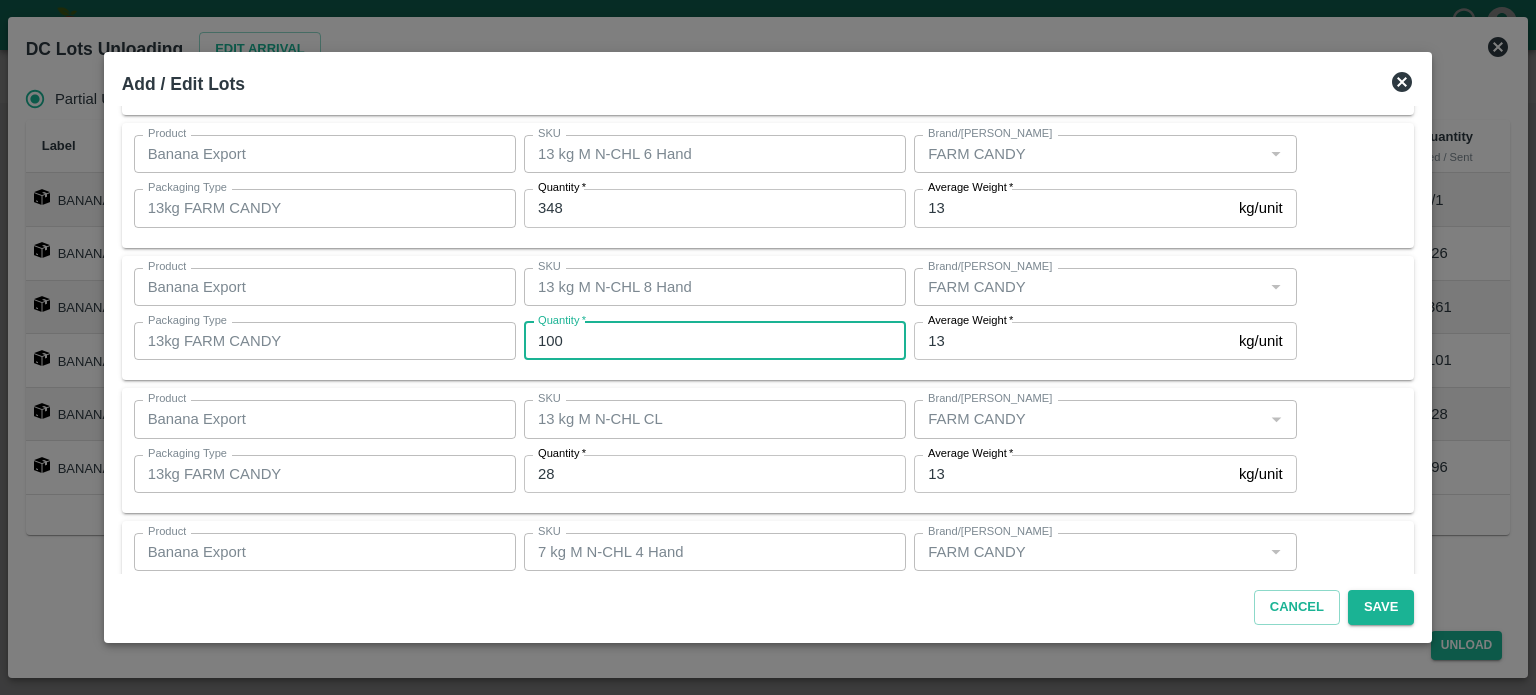 type on "100" 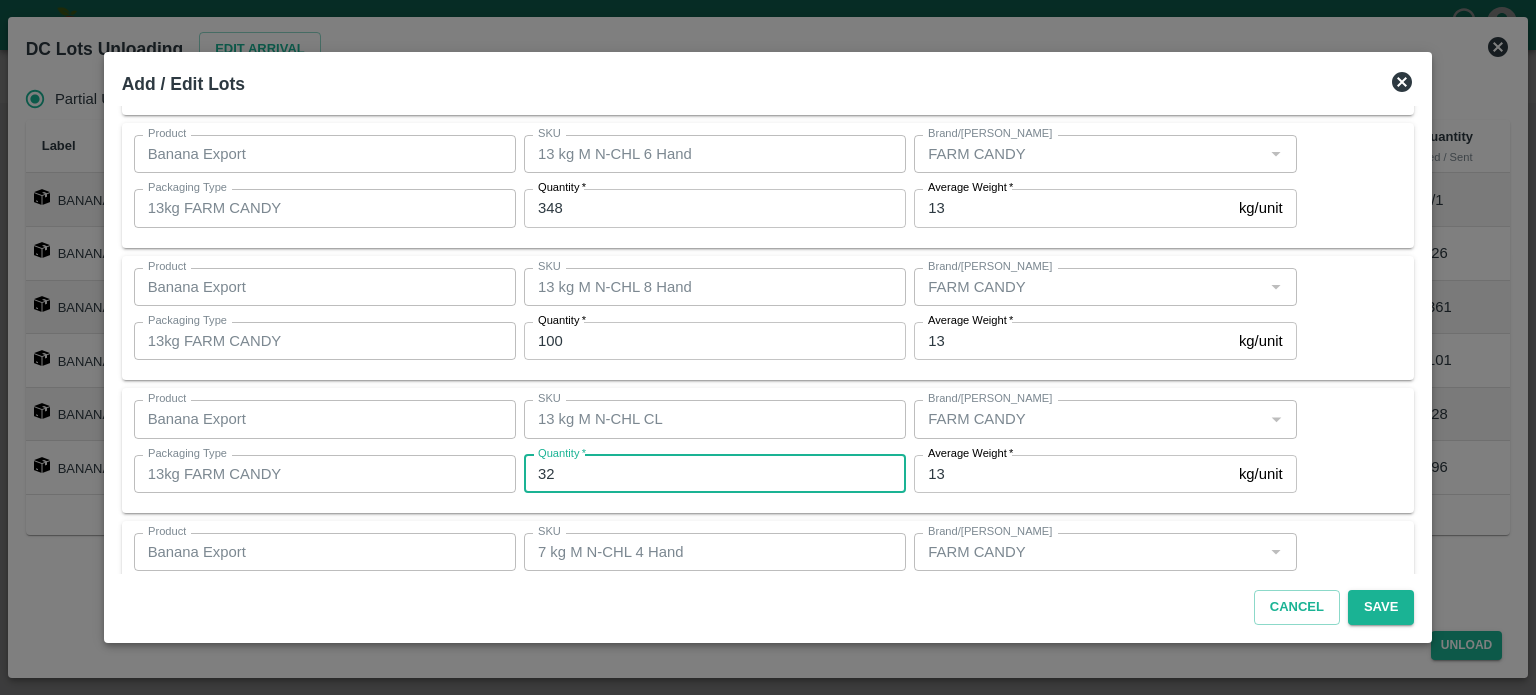 type on "32" 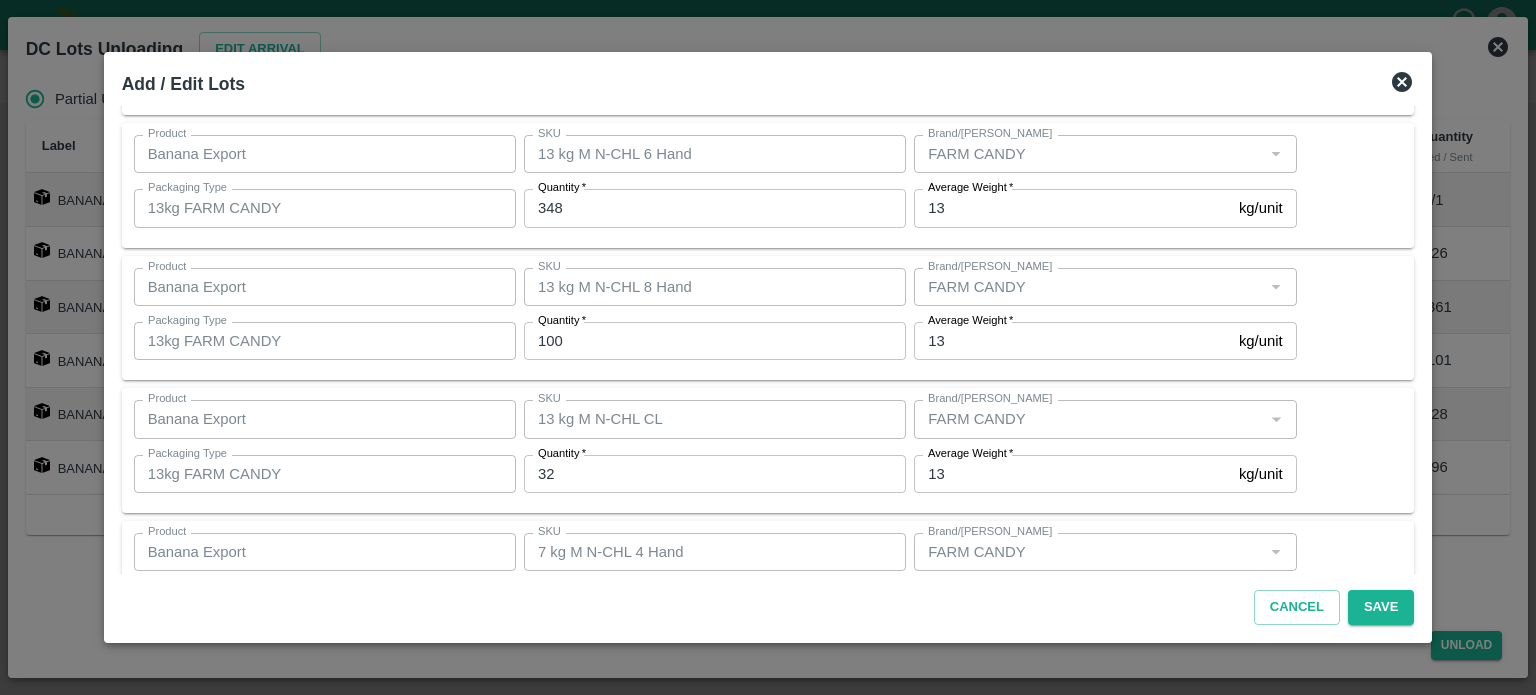 scroll, scrollTop: 395, scrollLeft: 0, axis: vertical 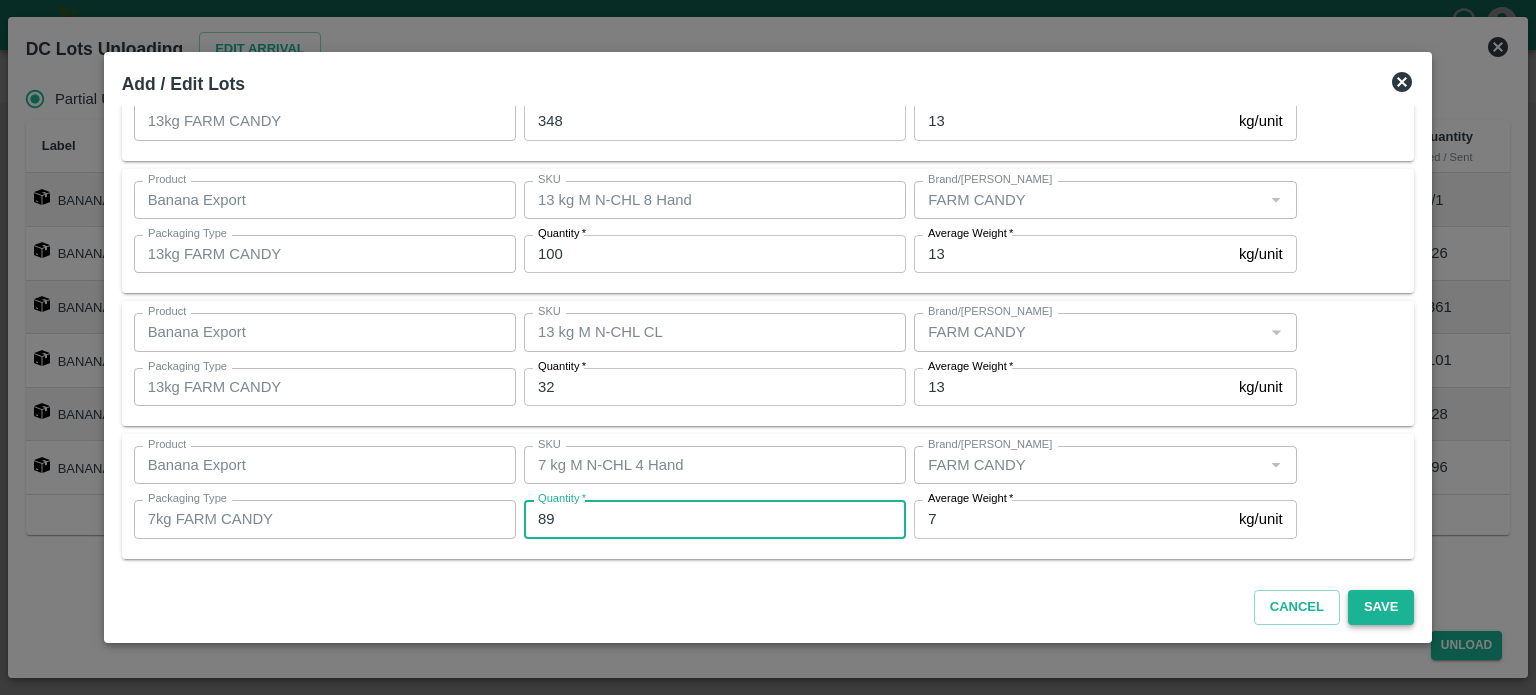 type on "89" 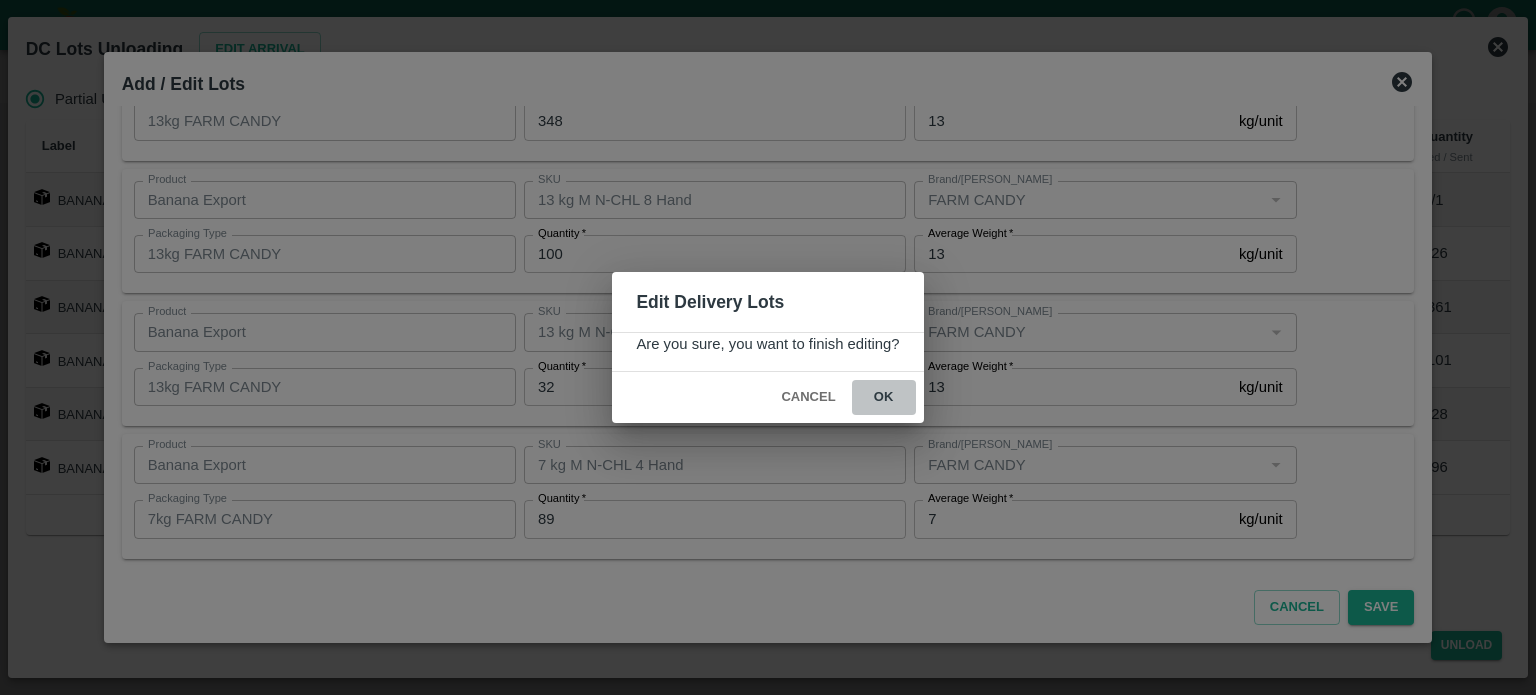 click on "ok" at bounding box center [884, 397] 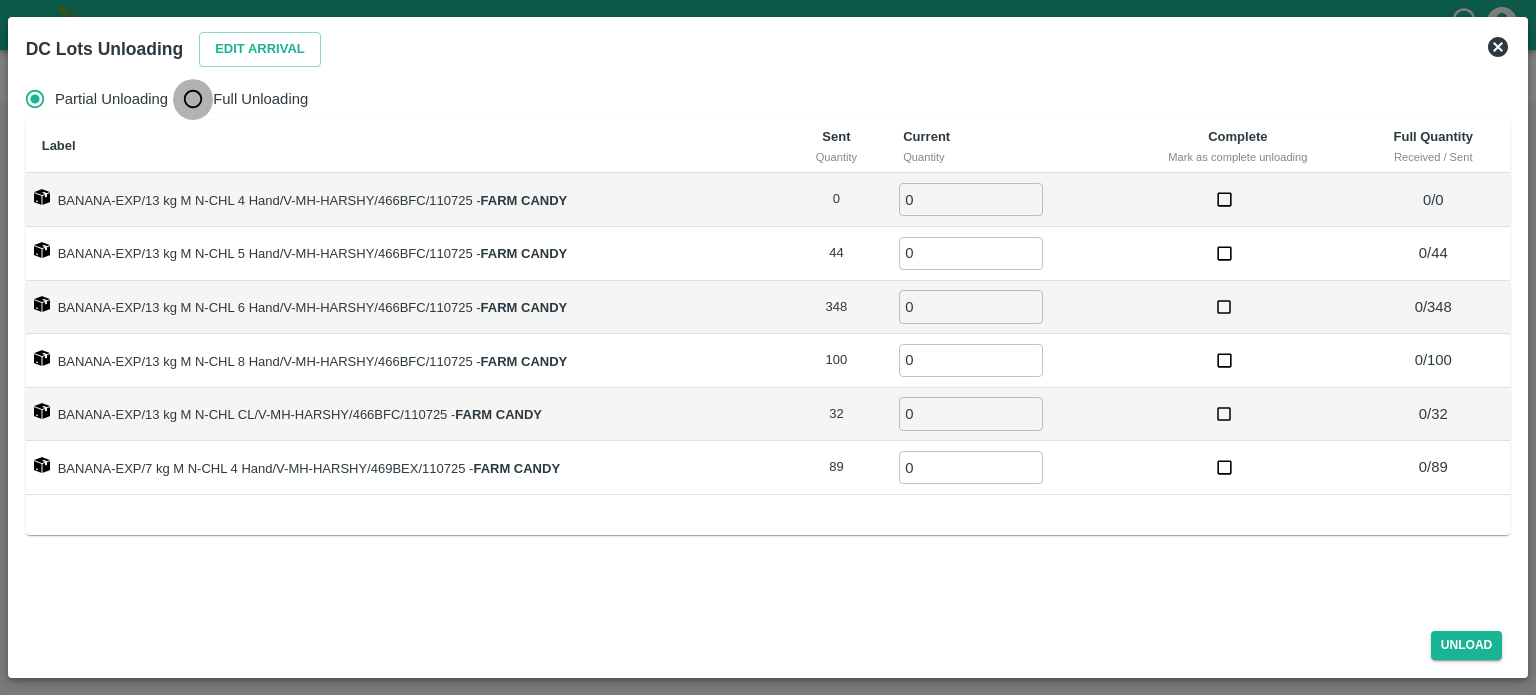 click on "Full Unloading" at bounding box center [193, 99] 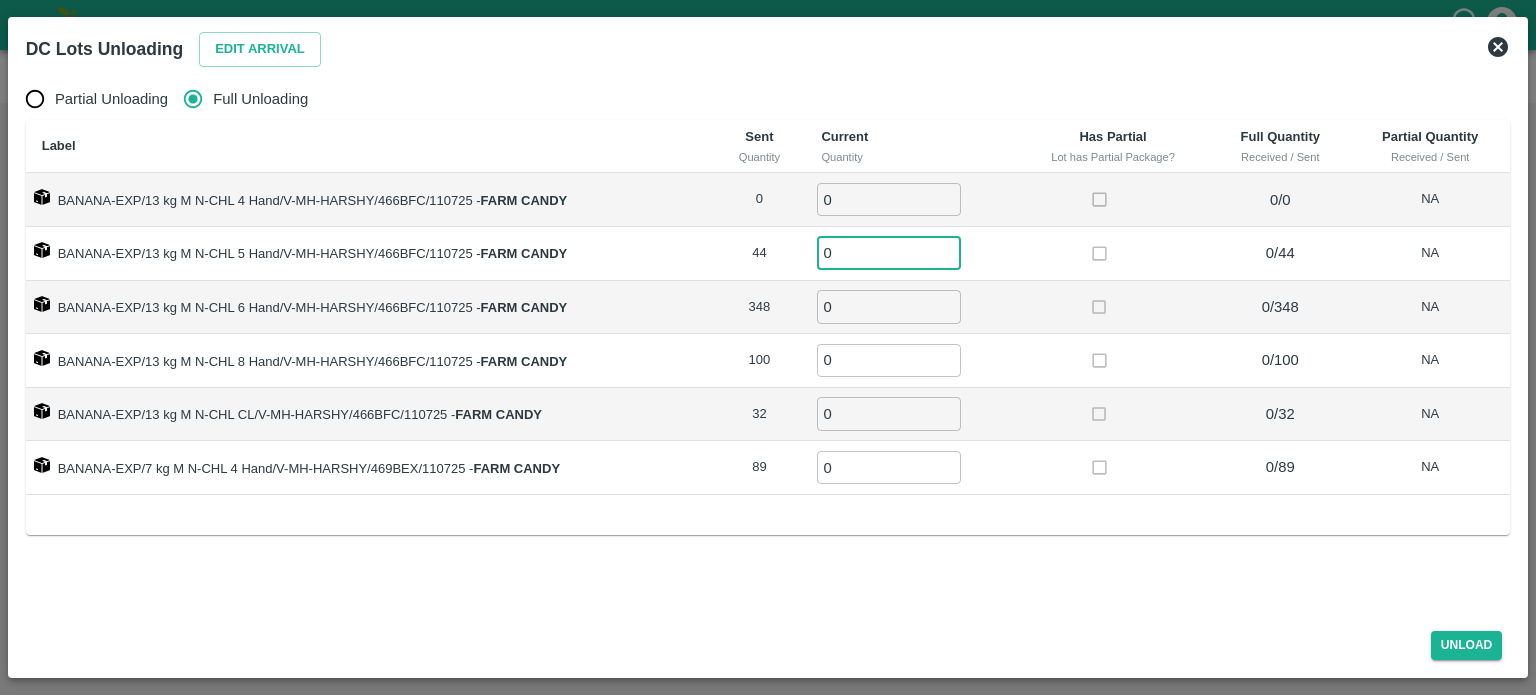 click on "0" at bounding box center [889, 253] 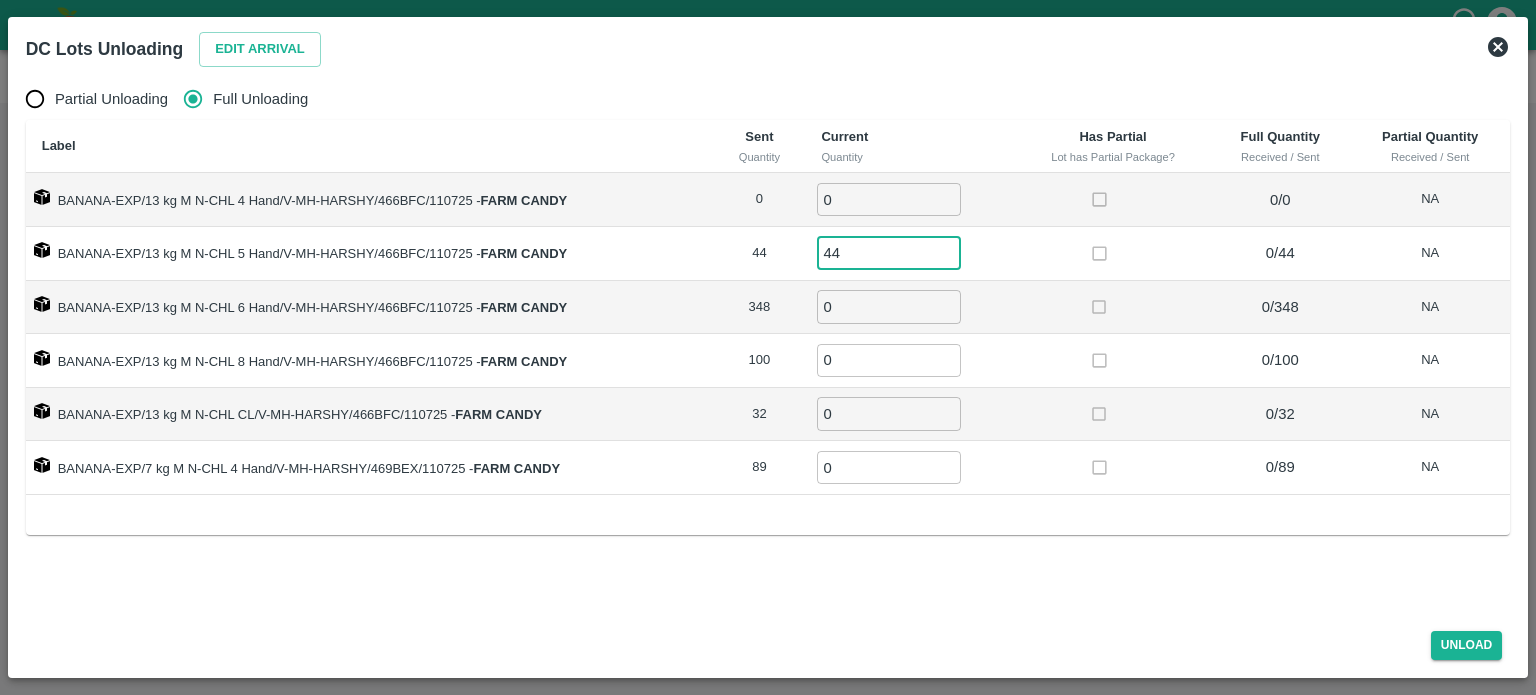 type on "44" 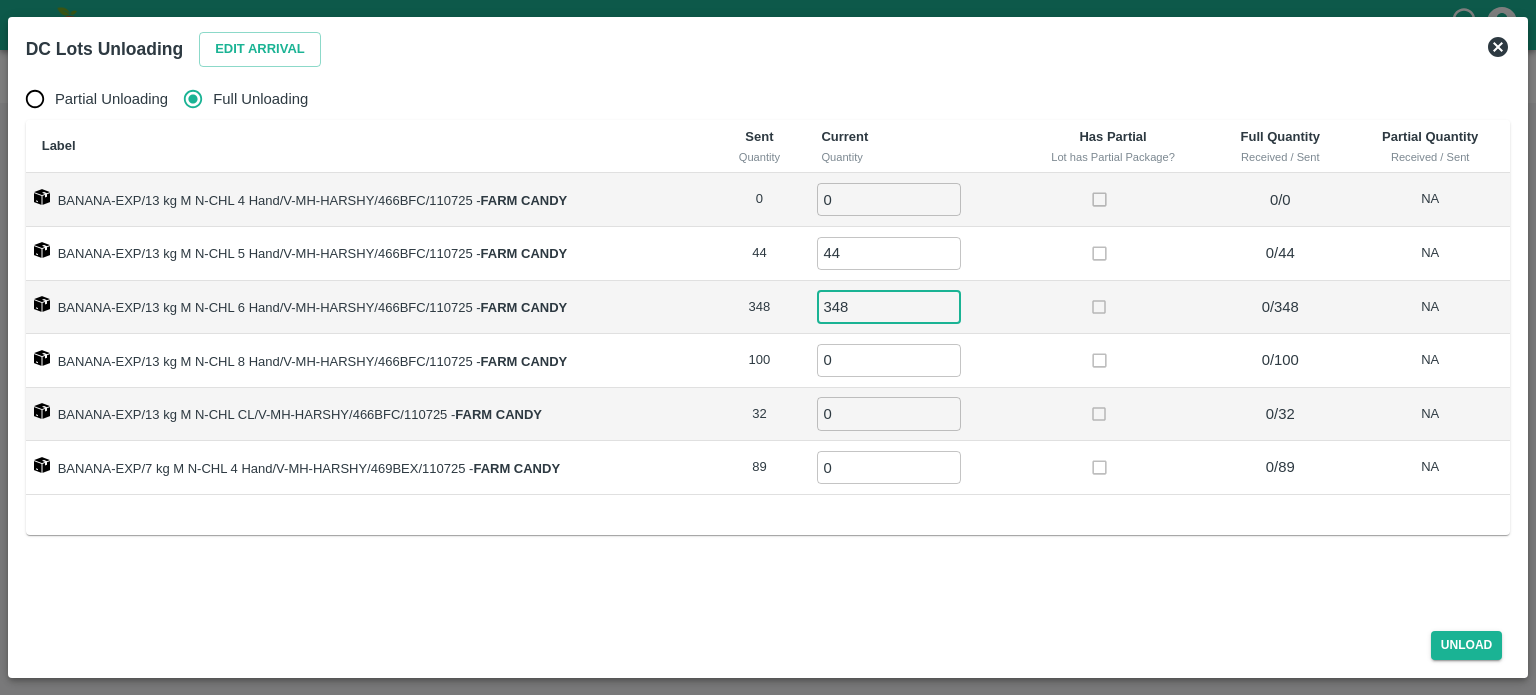 type on "348" 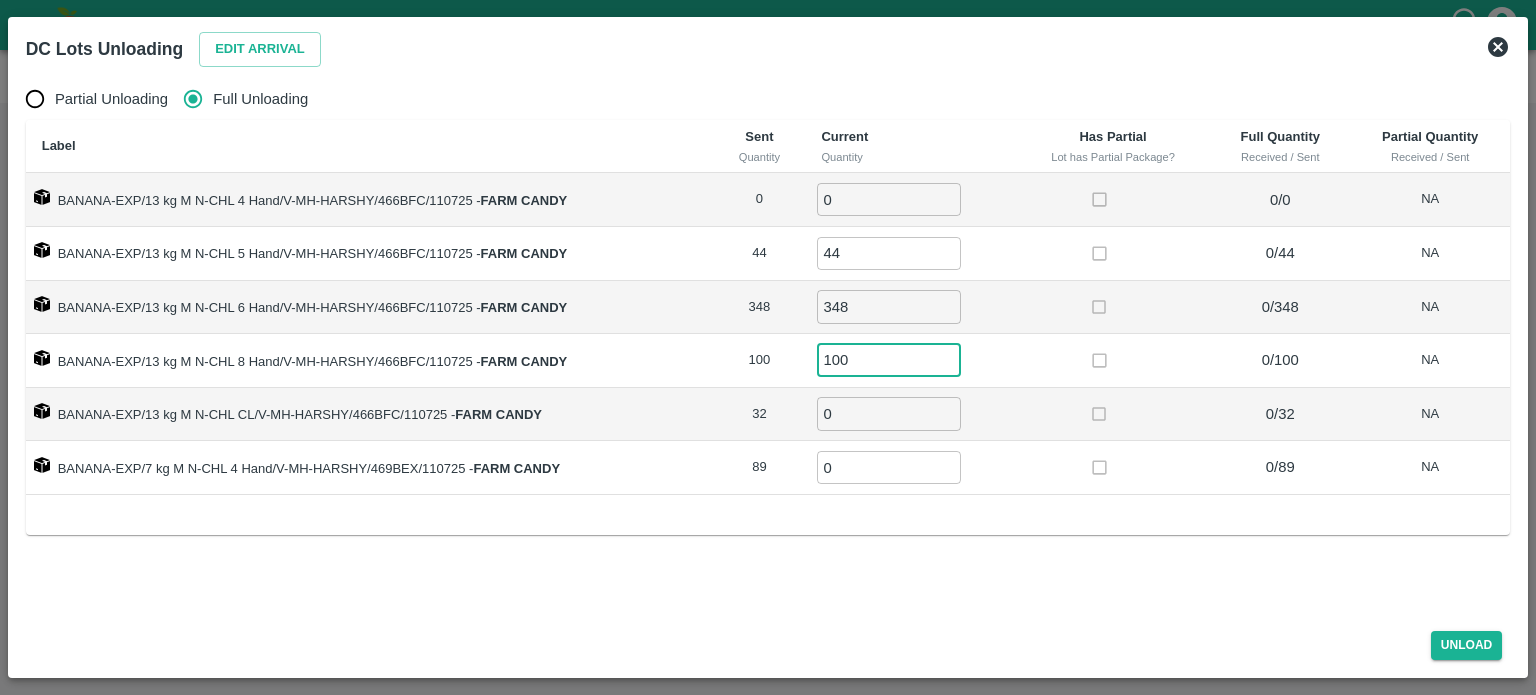 type on "100" 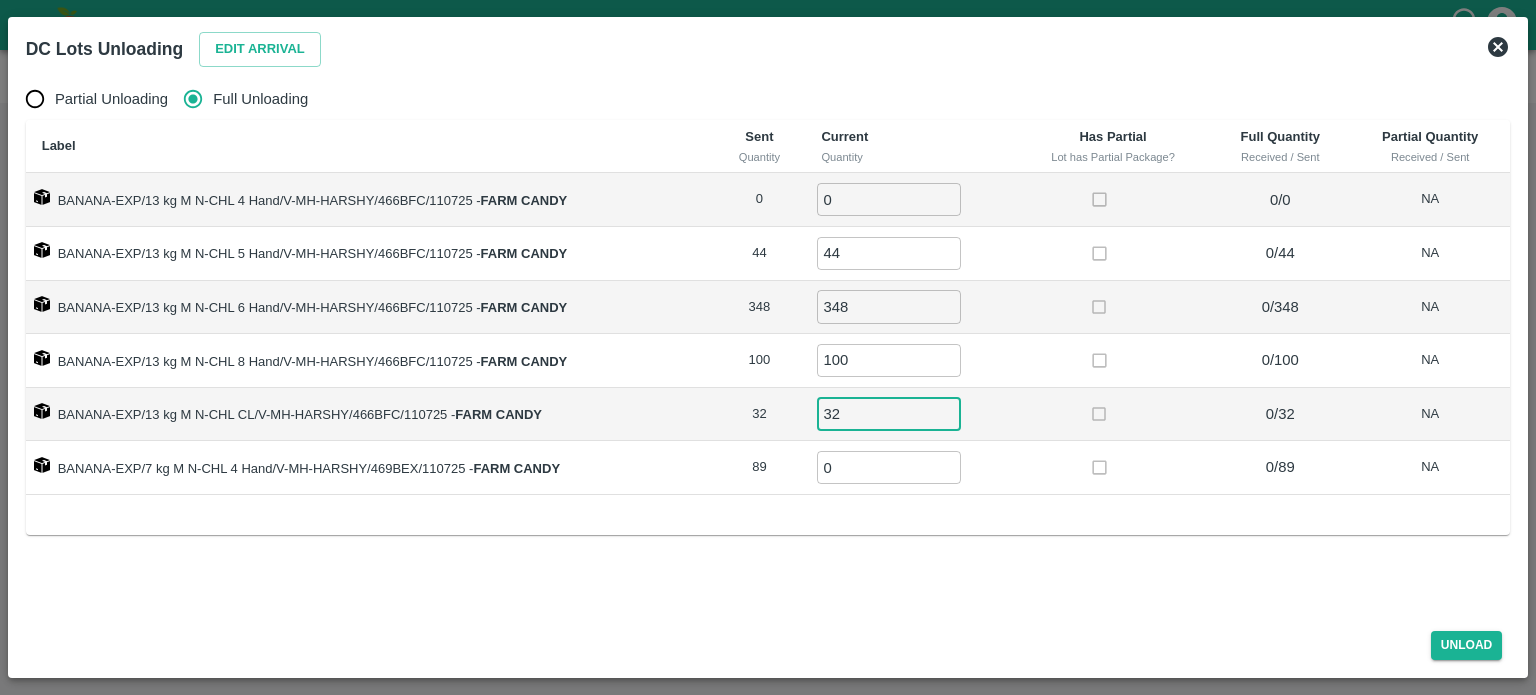 type on "32" 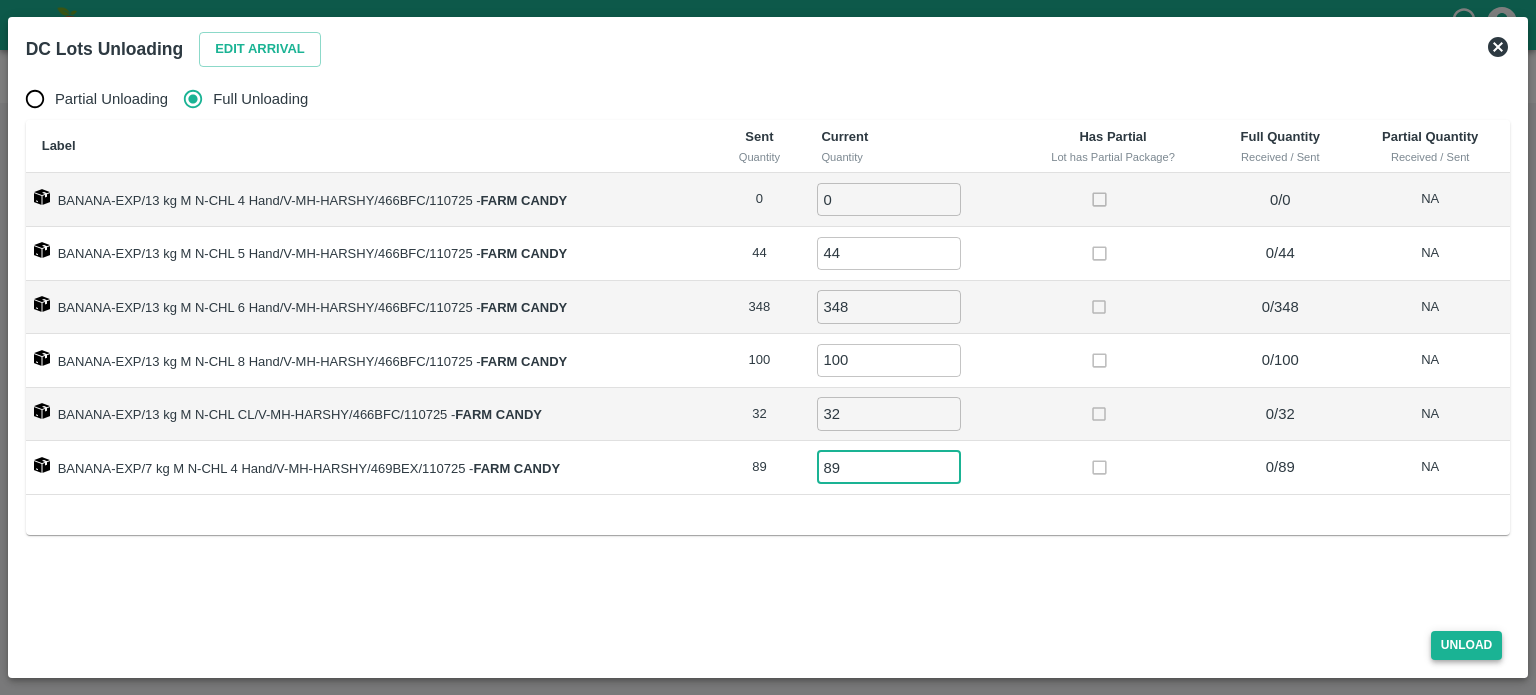 type on "89" 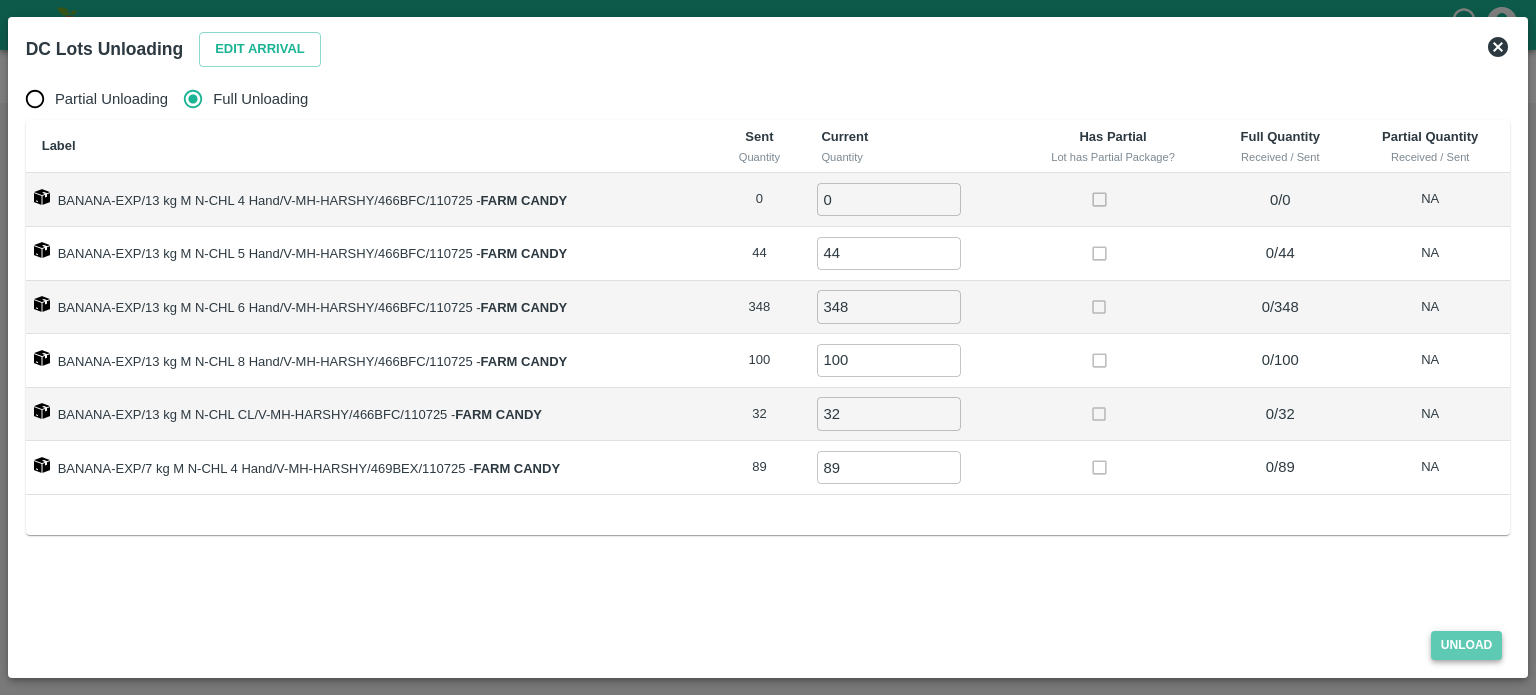 click on "Unload" at bounding box center (1467, 645) 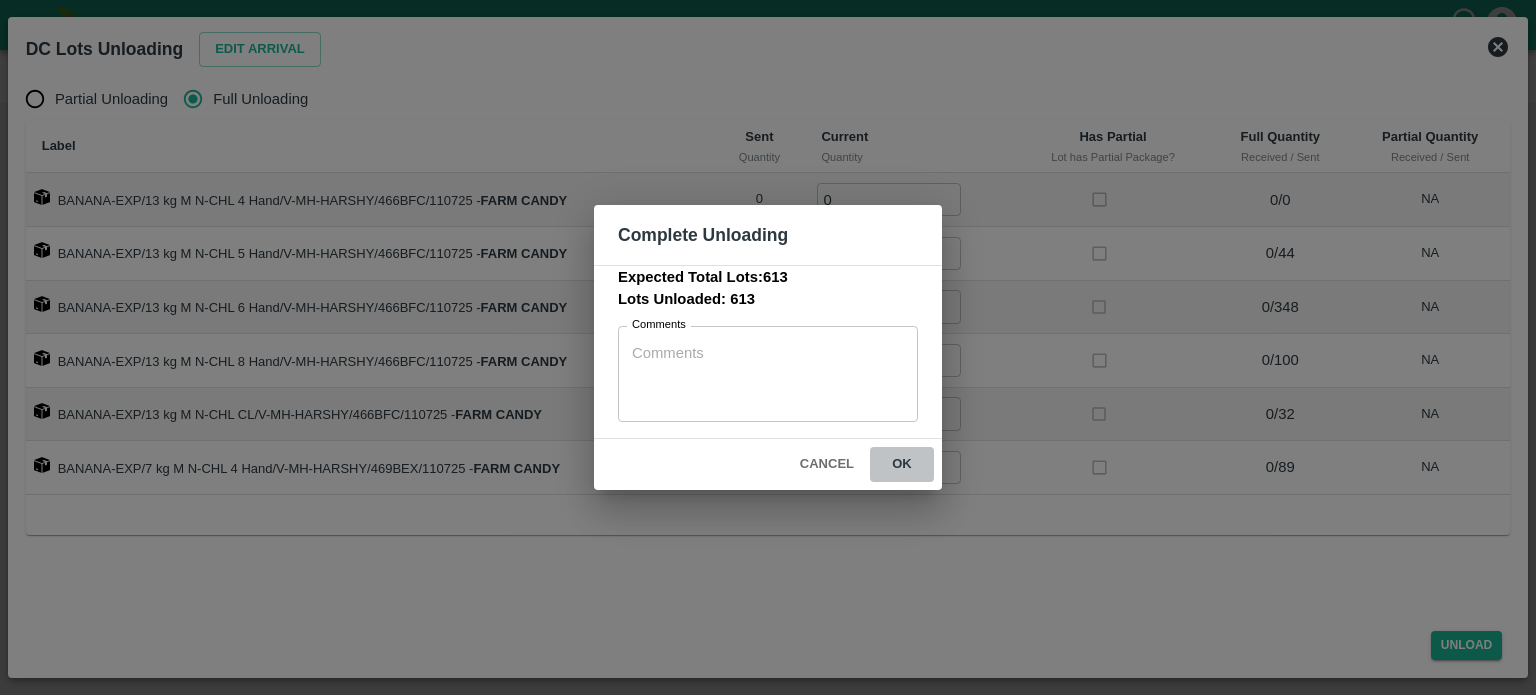 click on "ok" at bounding box center [902, 464] 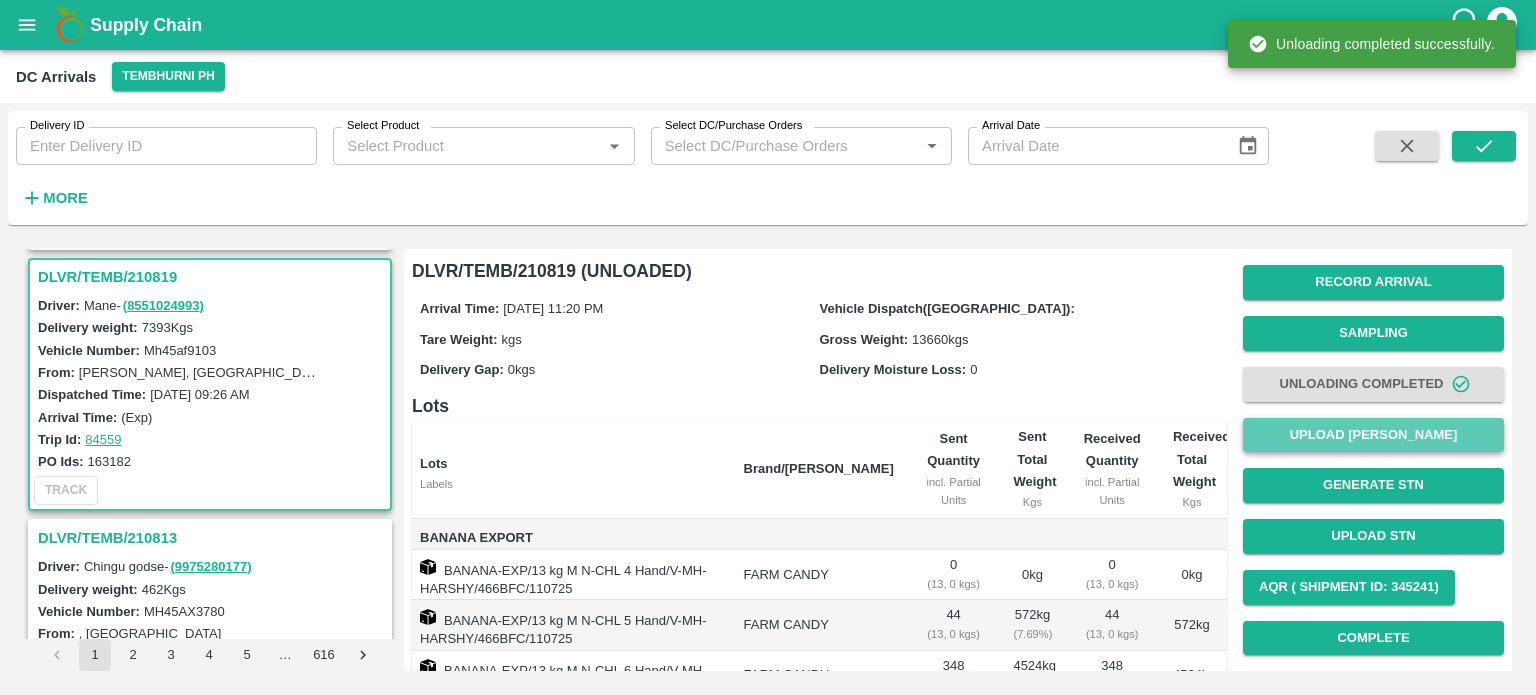click on "Upload [PERSON_NAME]" at bounding box center (1373, 435) 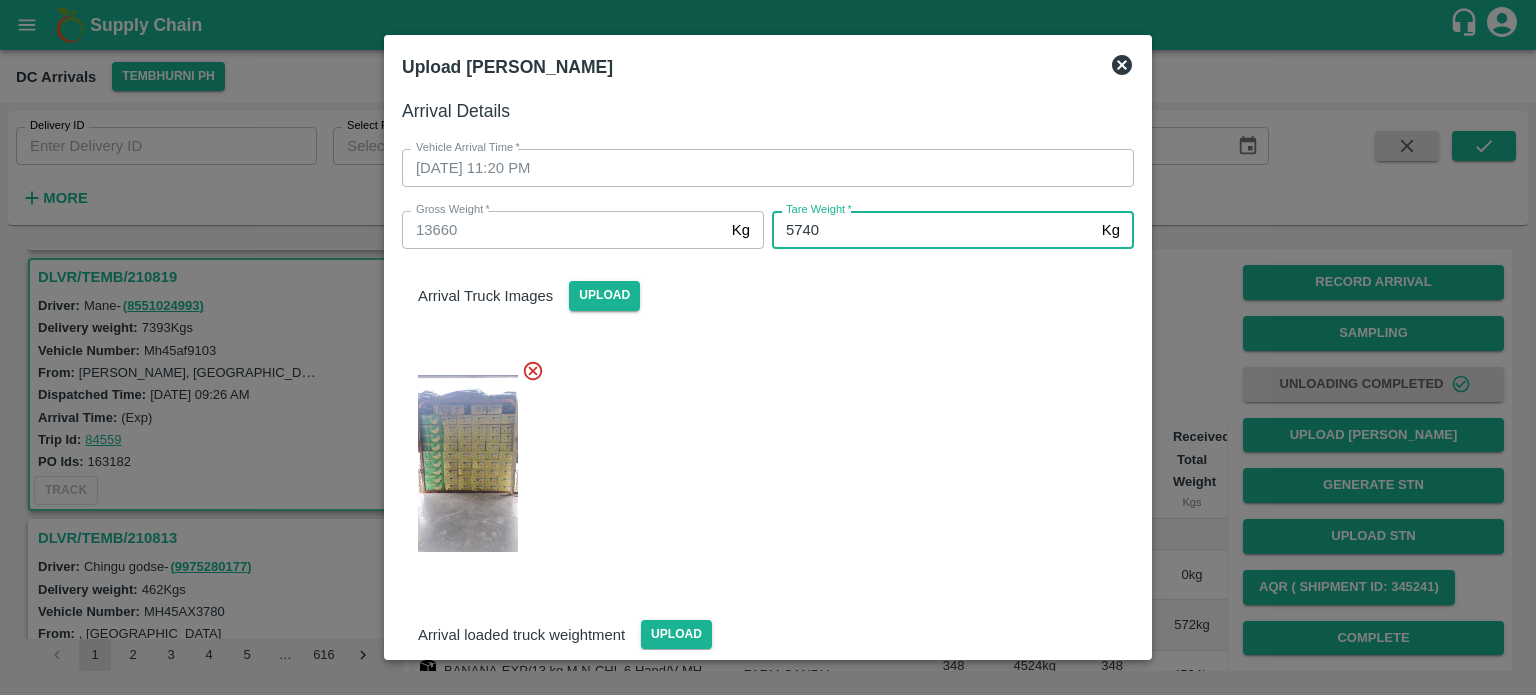 type on "5740" 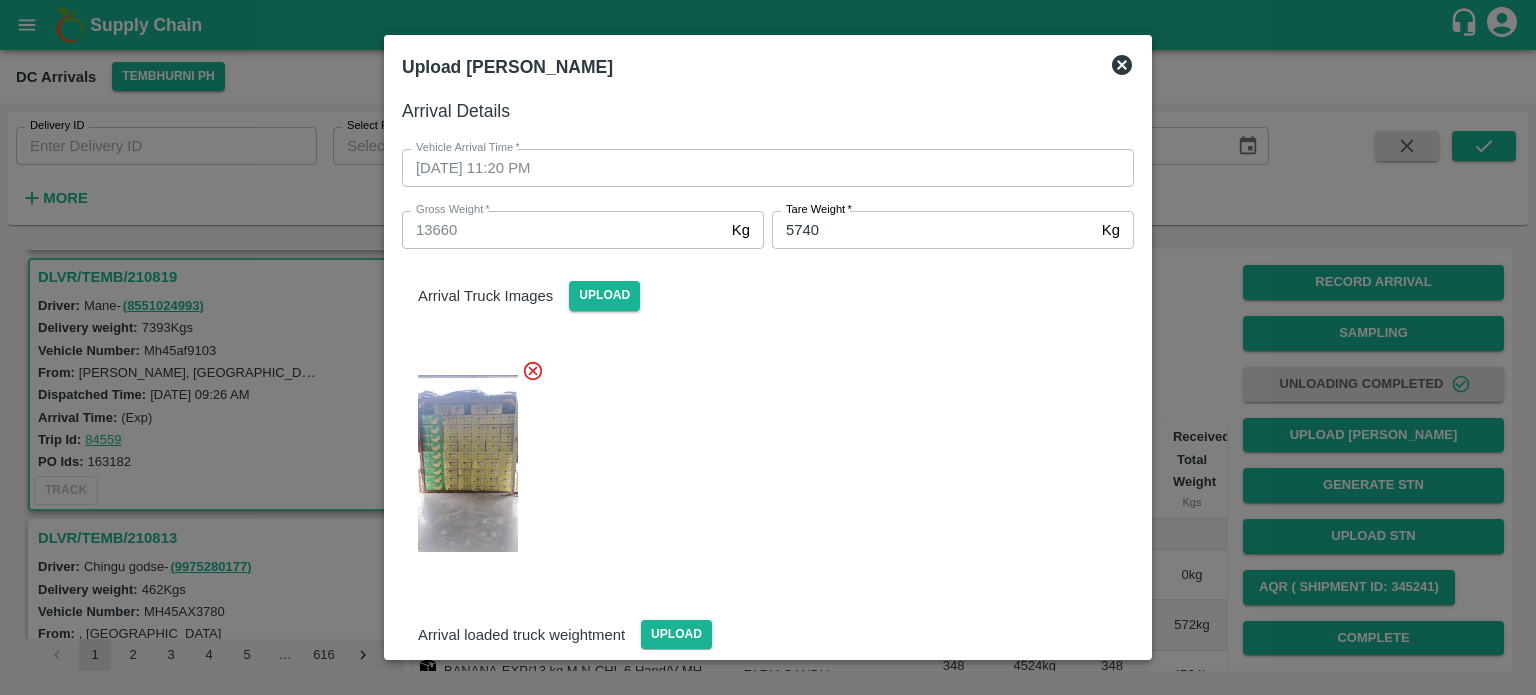 click at bounding box center [760, 458] 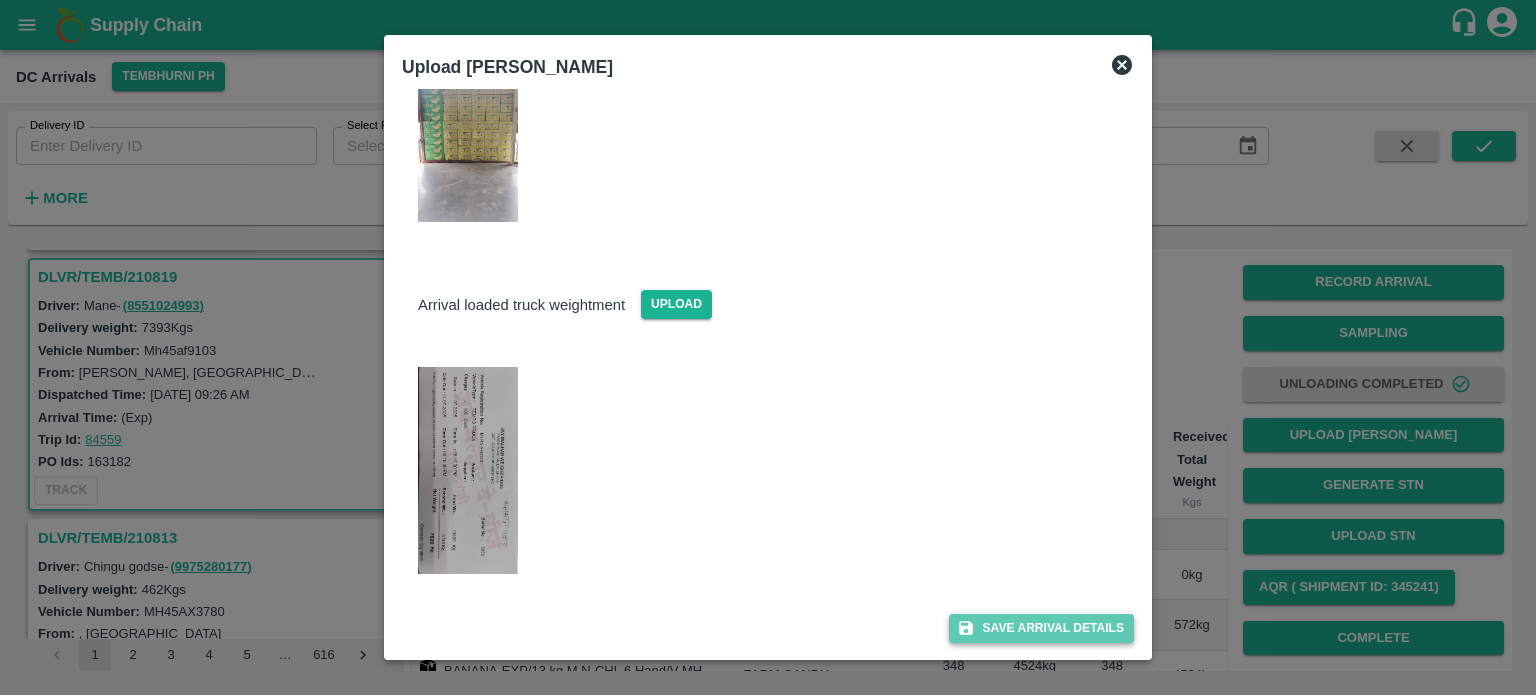 click on "Save Arrival Details" at bounding box center (1041, 628) 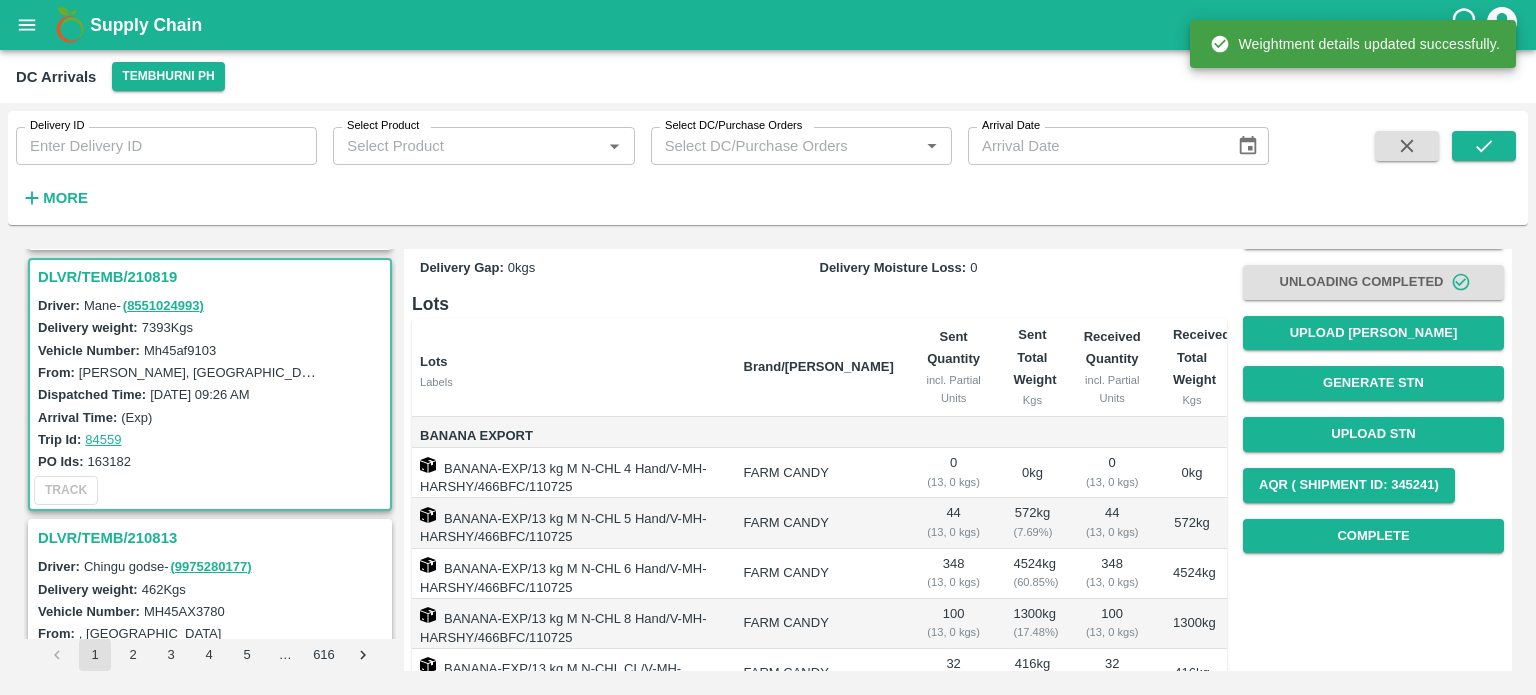scroll, scrollTop: 132, scrollLeft: 0, axis: vertical 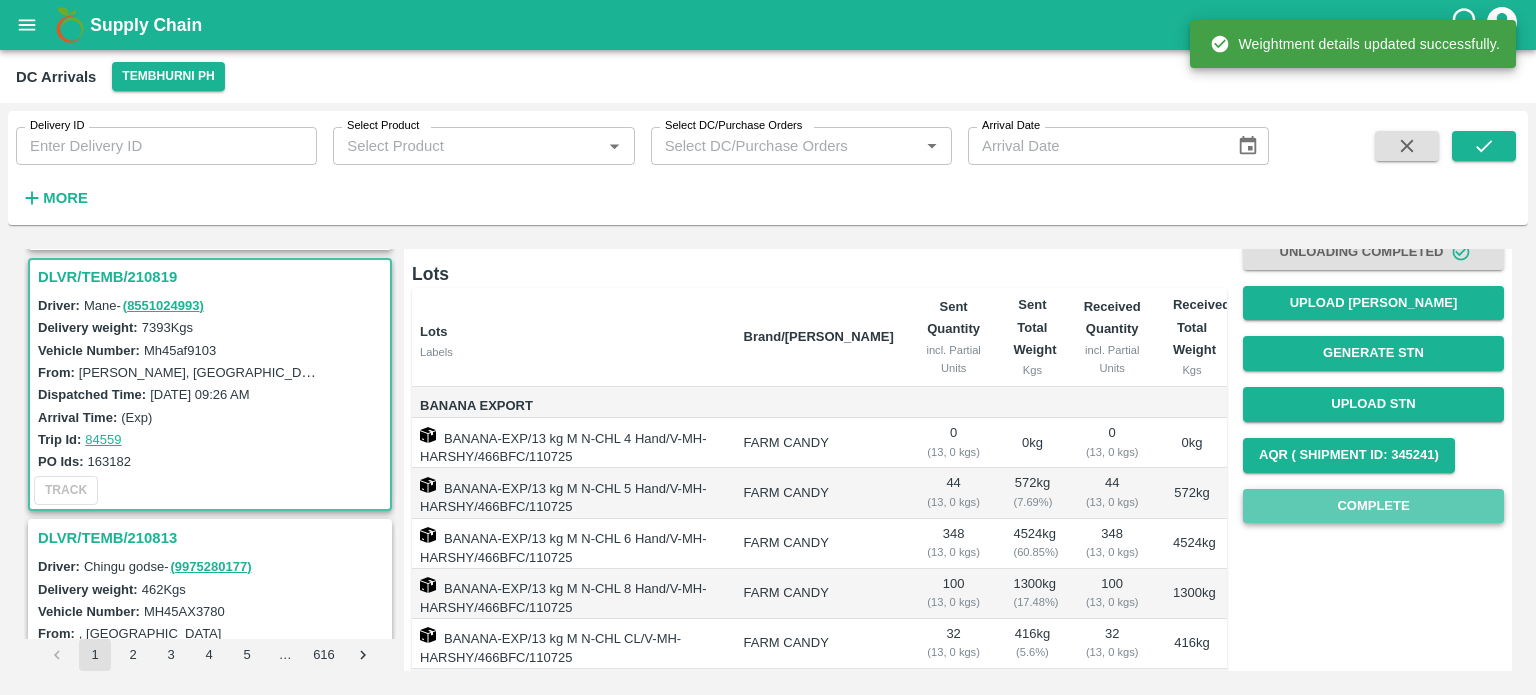 click on "Complete" at bounding box center (1373, 506) 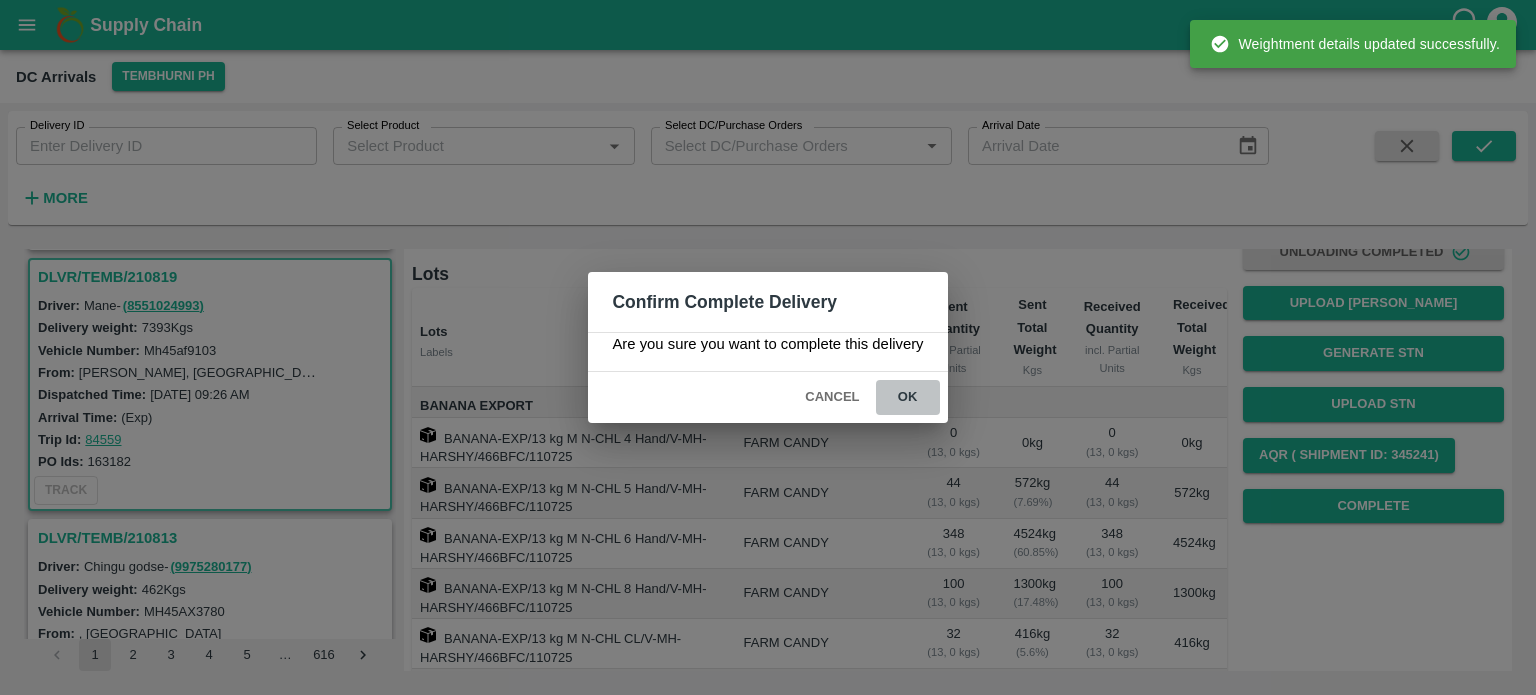 click on "ok" at bounding box center (908, 397) 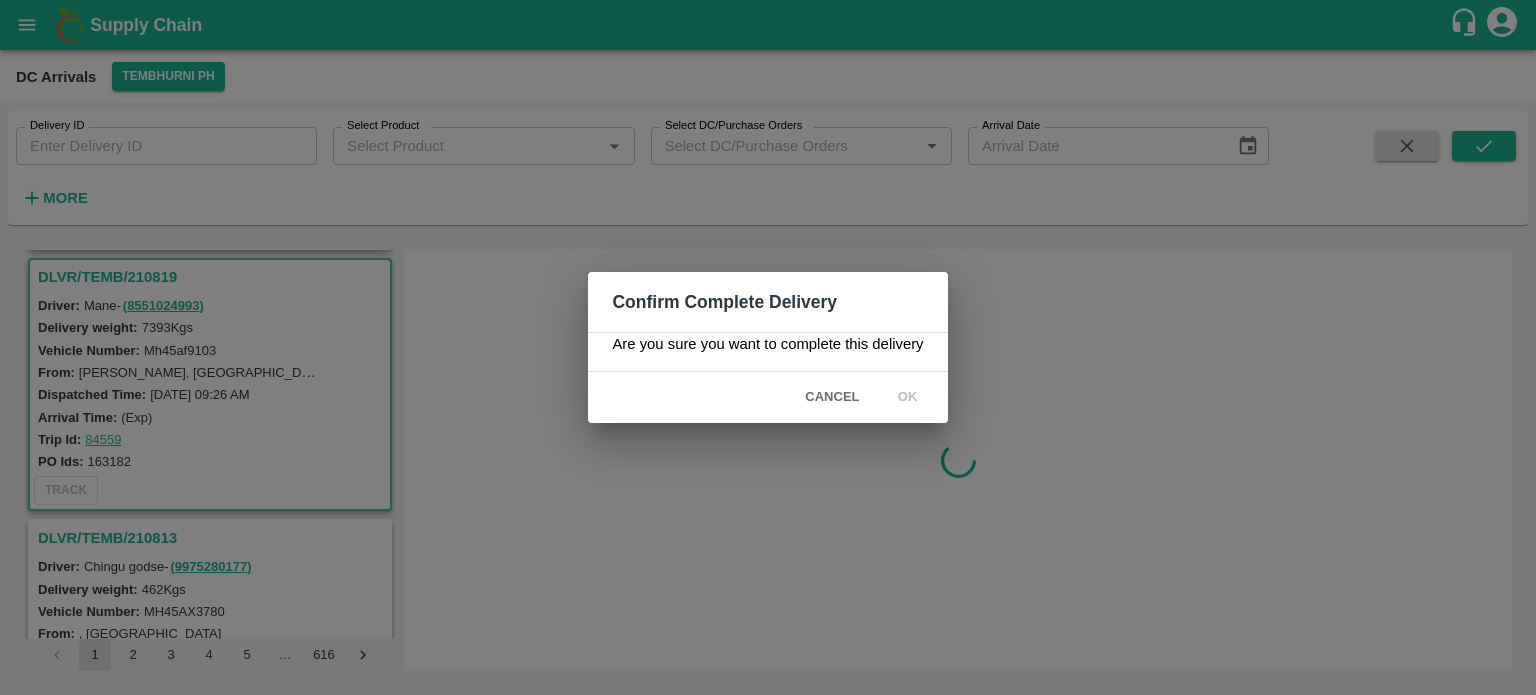 scroll, scrollTop: 0, scrollLeft: 0, axis: both 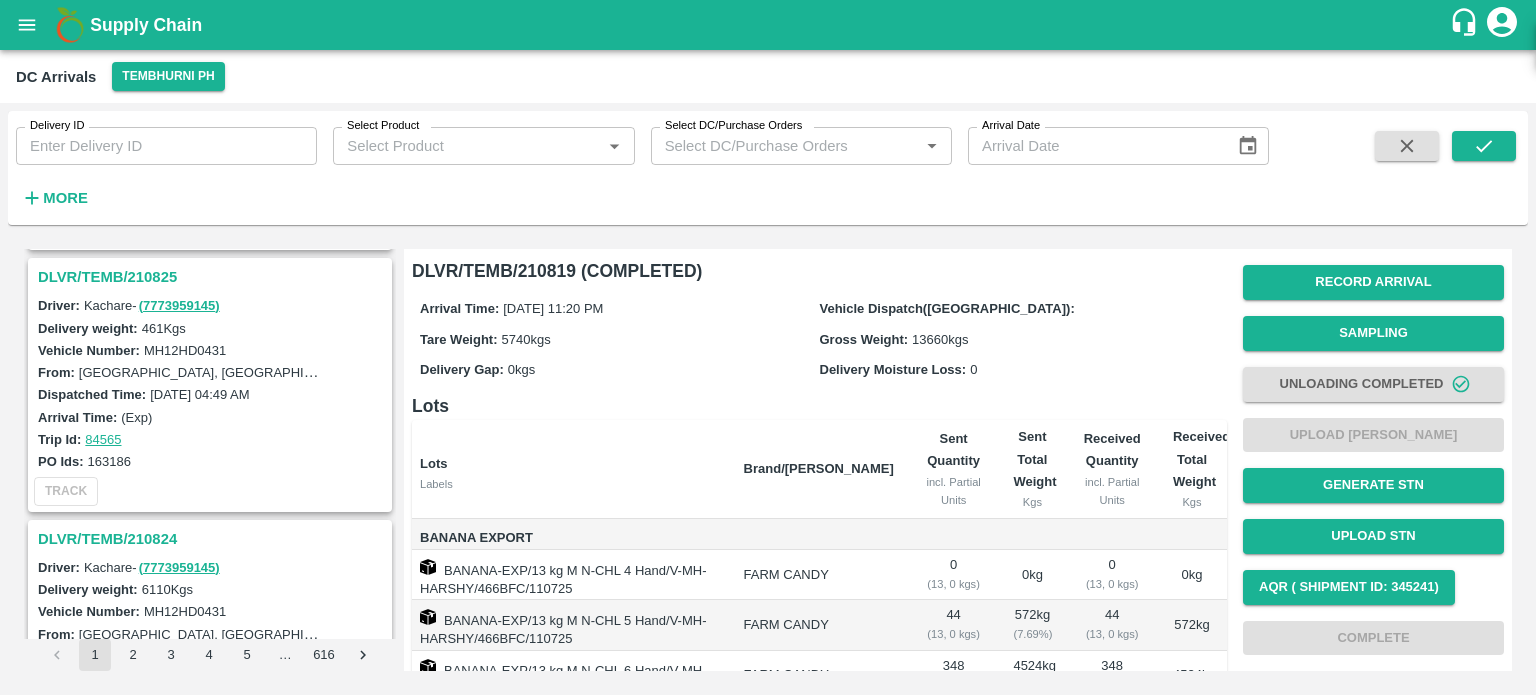click on "DLVR/TEMB/210824" at bounding box center (213, 539) 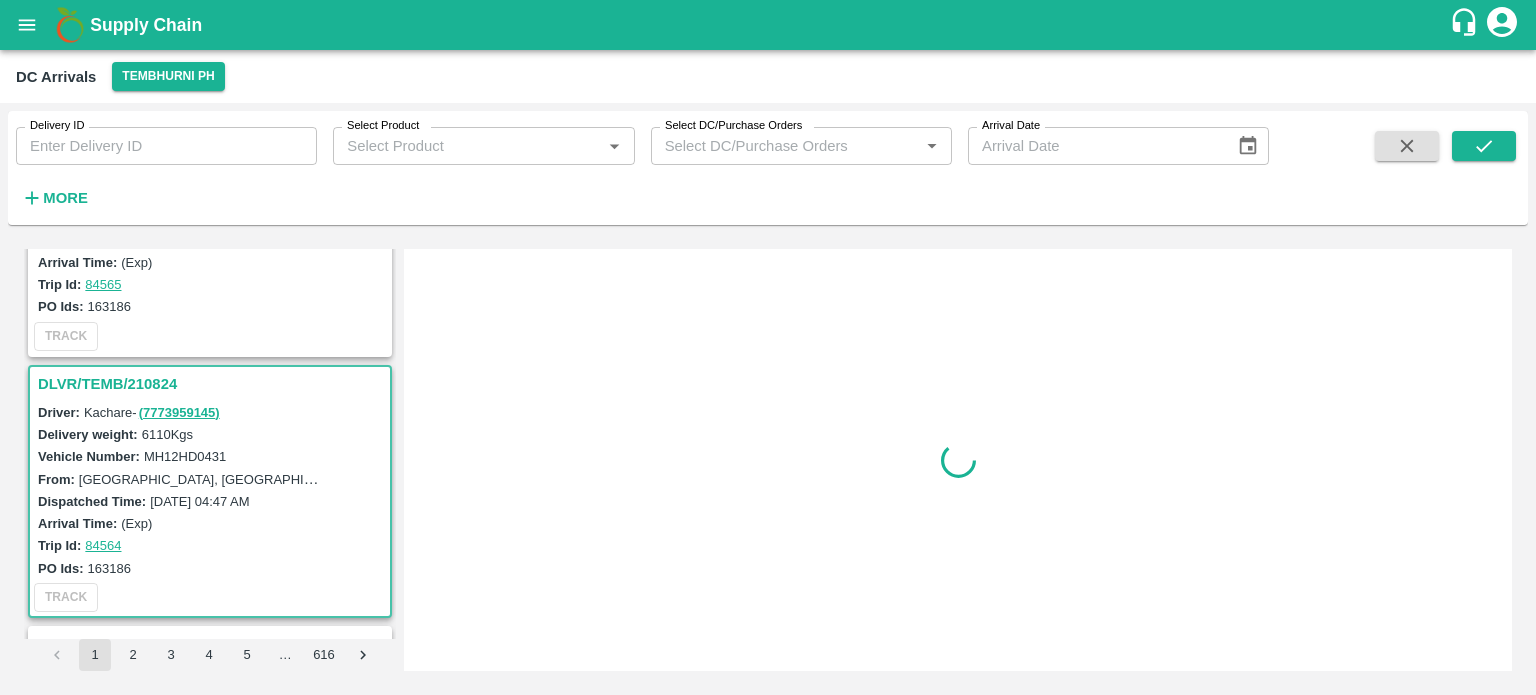 scroll, scrollTop: 1569, scrollLeft: 0, axis: vertical 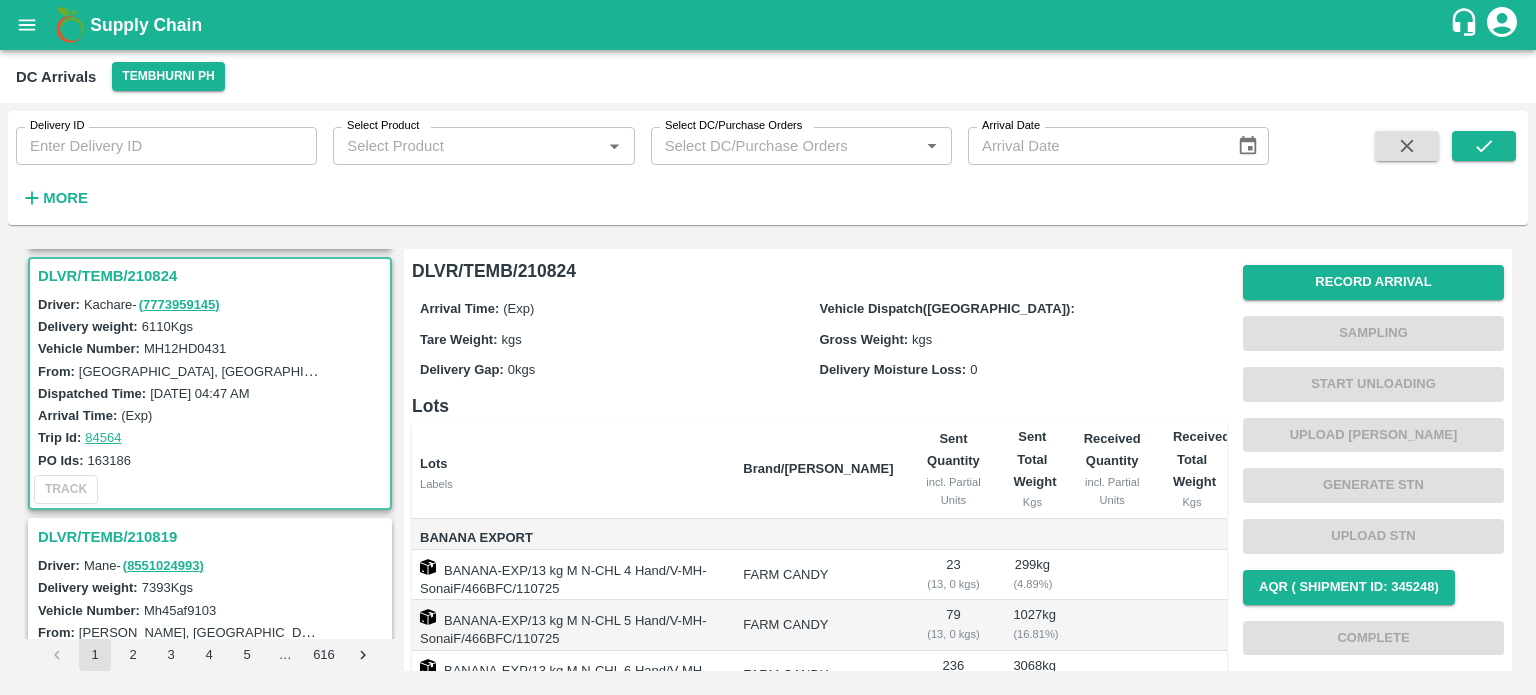 click on "MH12HD0431" at bounding box center (185, 348) 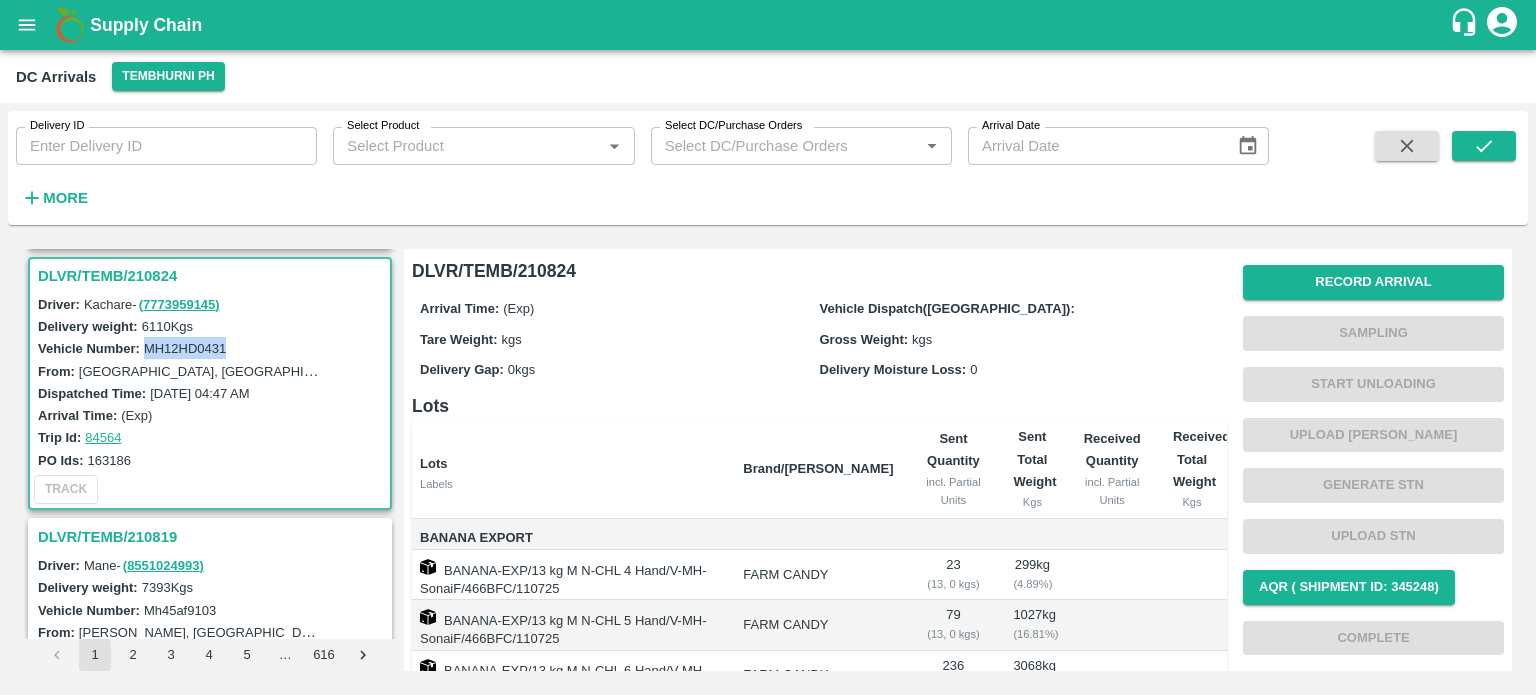 click on "MH12HD0431" at bounding box center (185, 348) 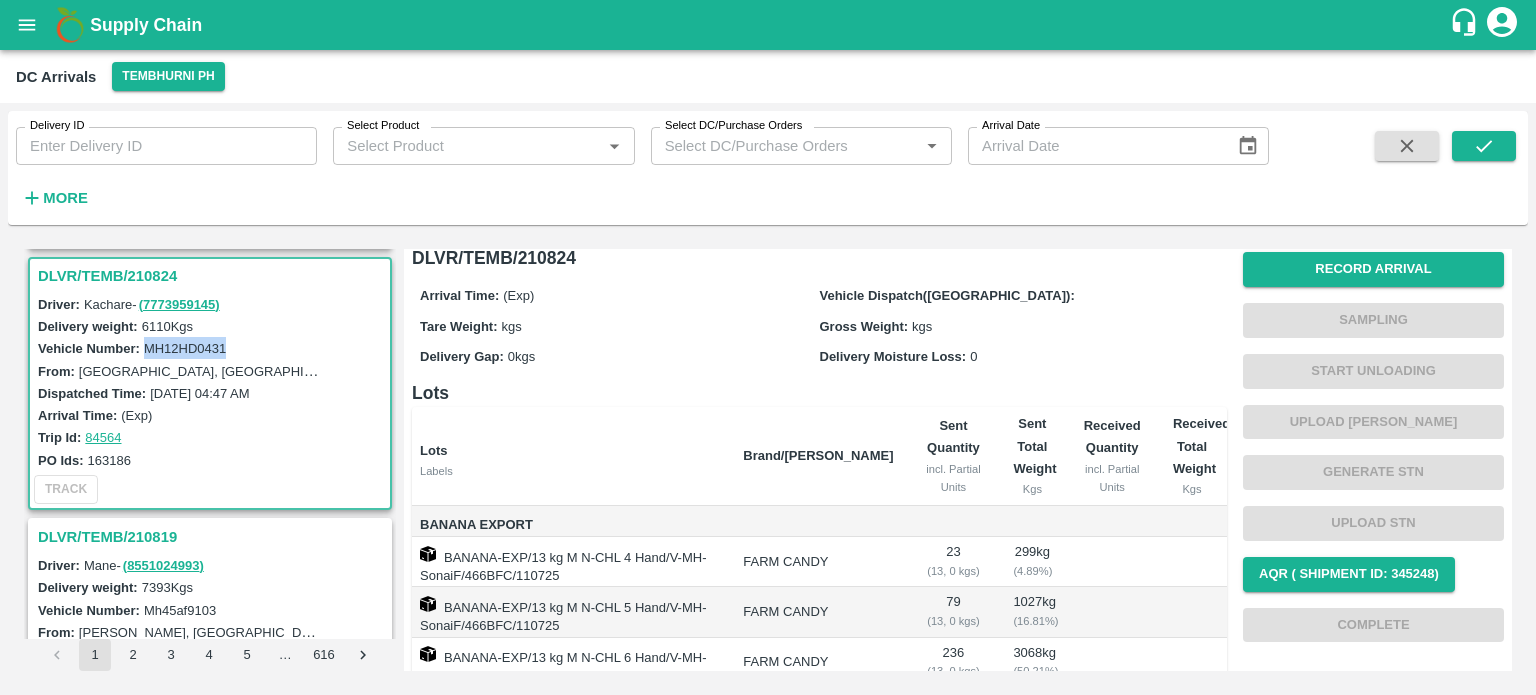 scroll, scrollTop: 0, scrollLeft: 0, axis: both 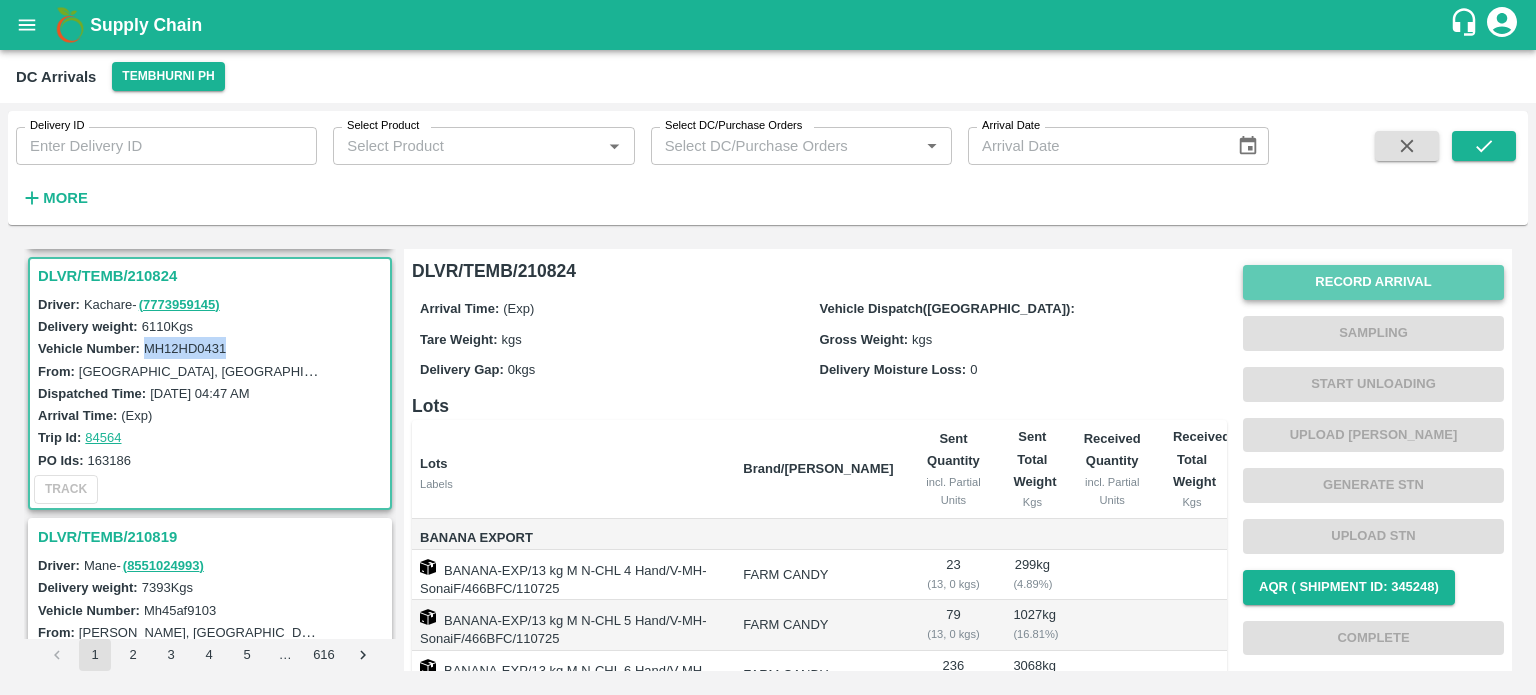 click on "Record Arrival" at bounding box center [1373, 282] 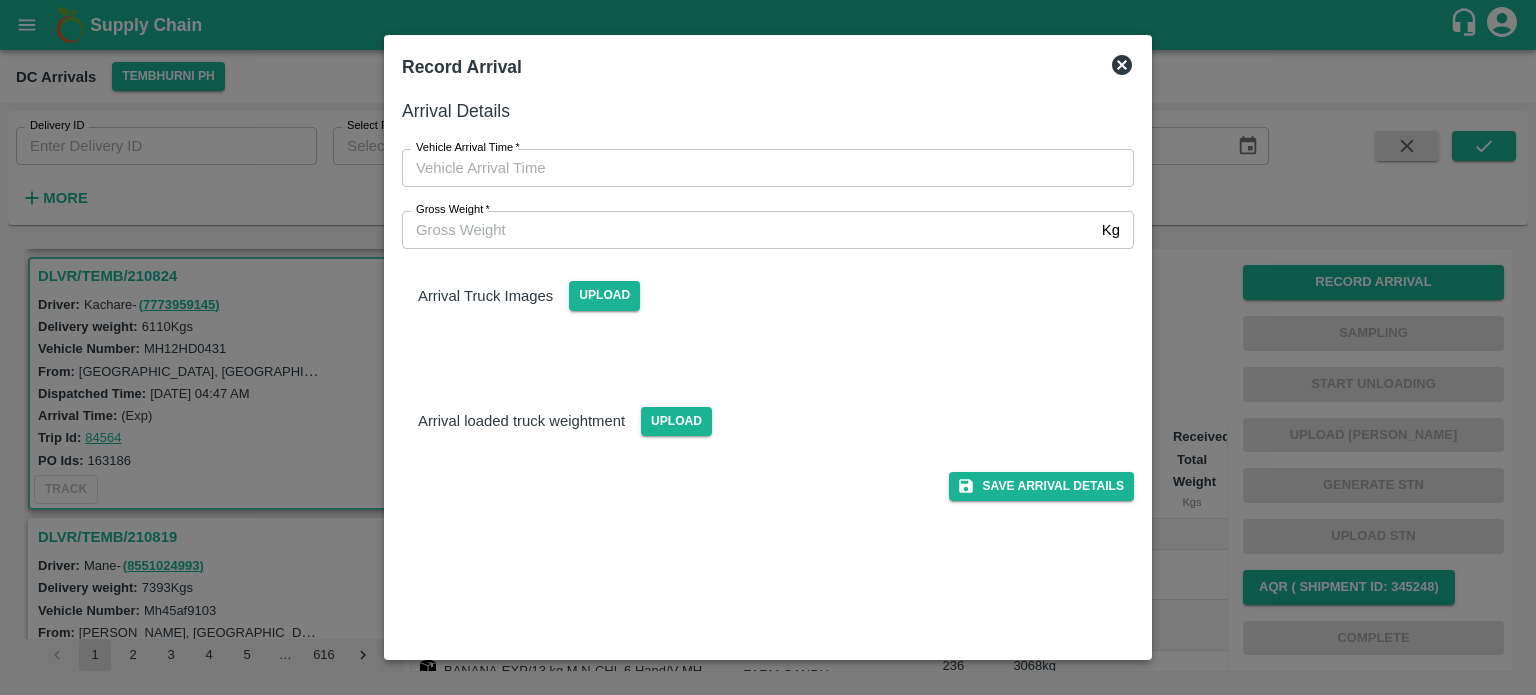 click on "Gross Weight   *" at bounding box center [748, 230] 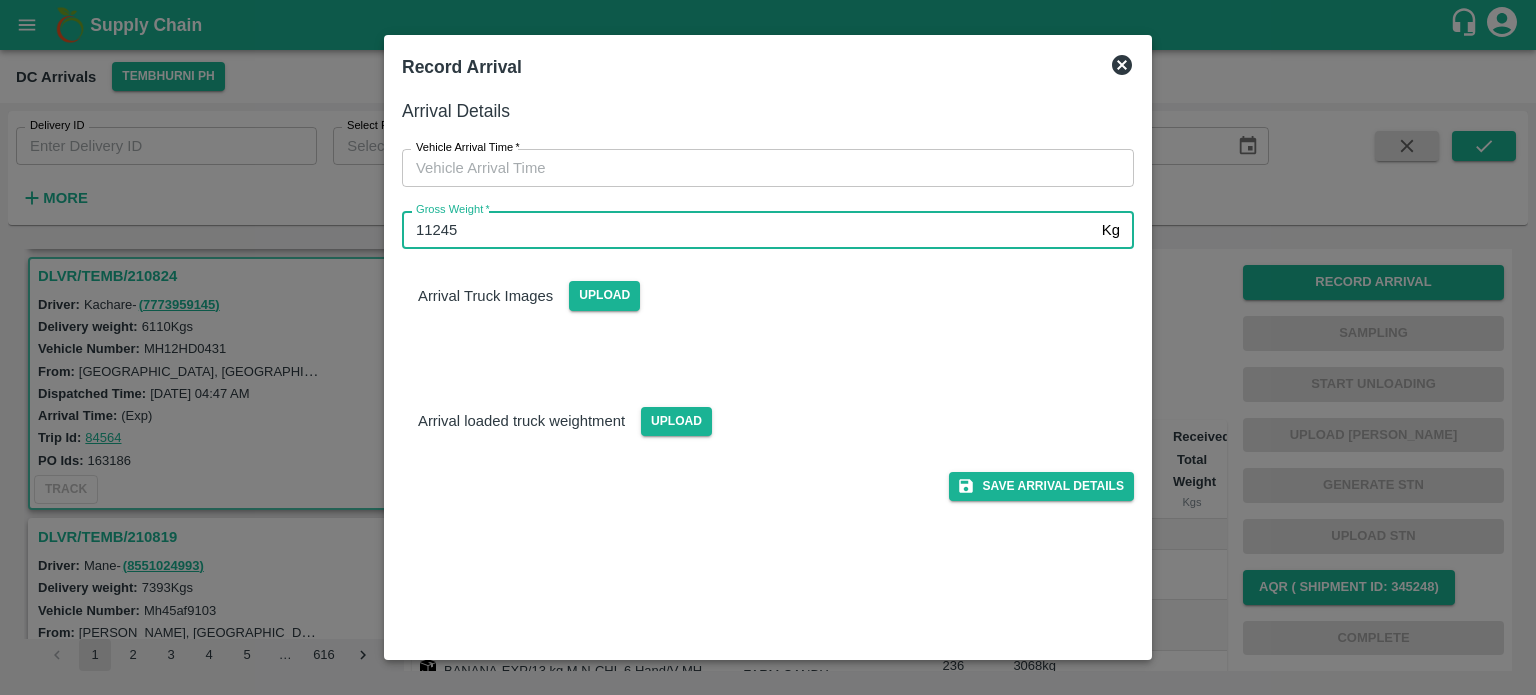 type on "11245" 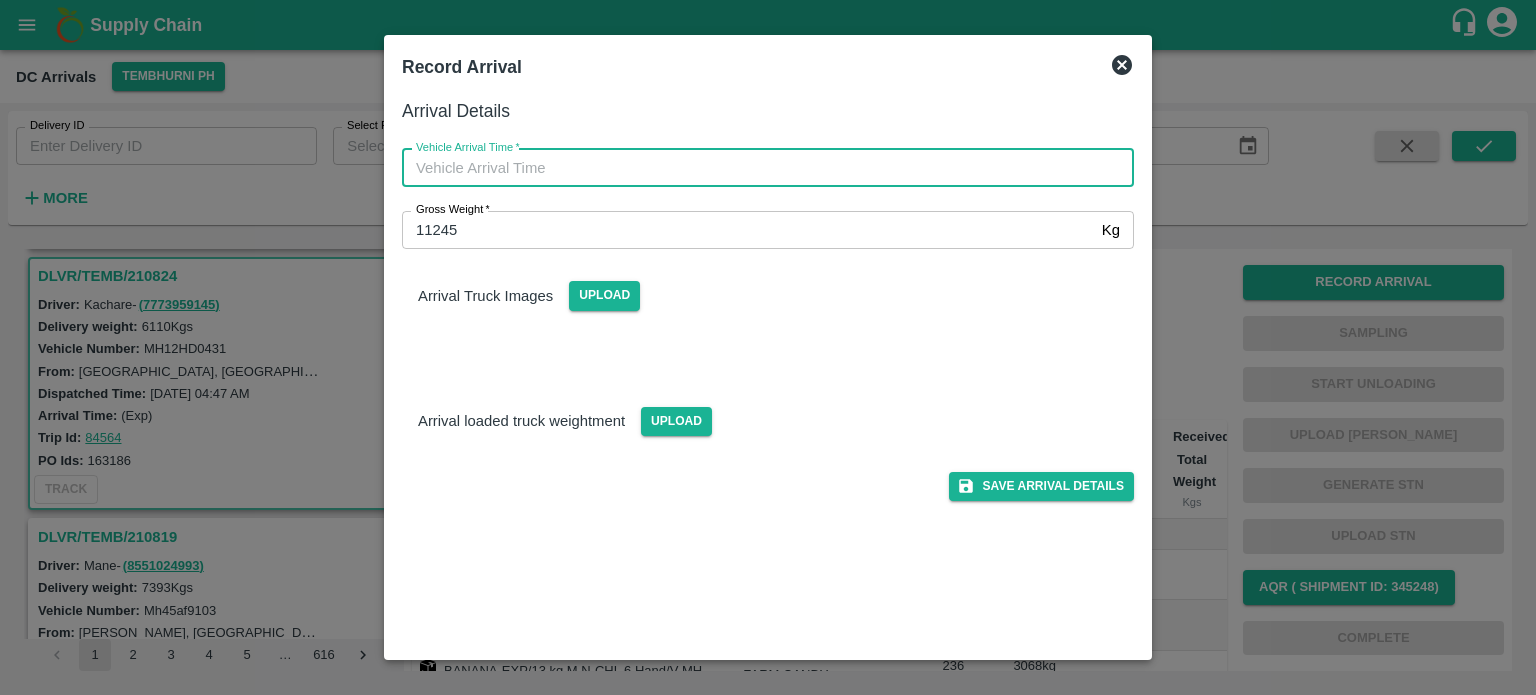 type on "DD/MM/YYYY hh:mm aa" 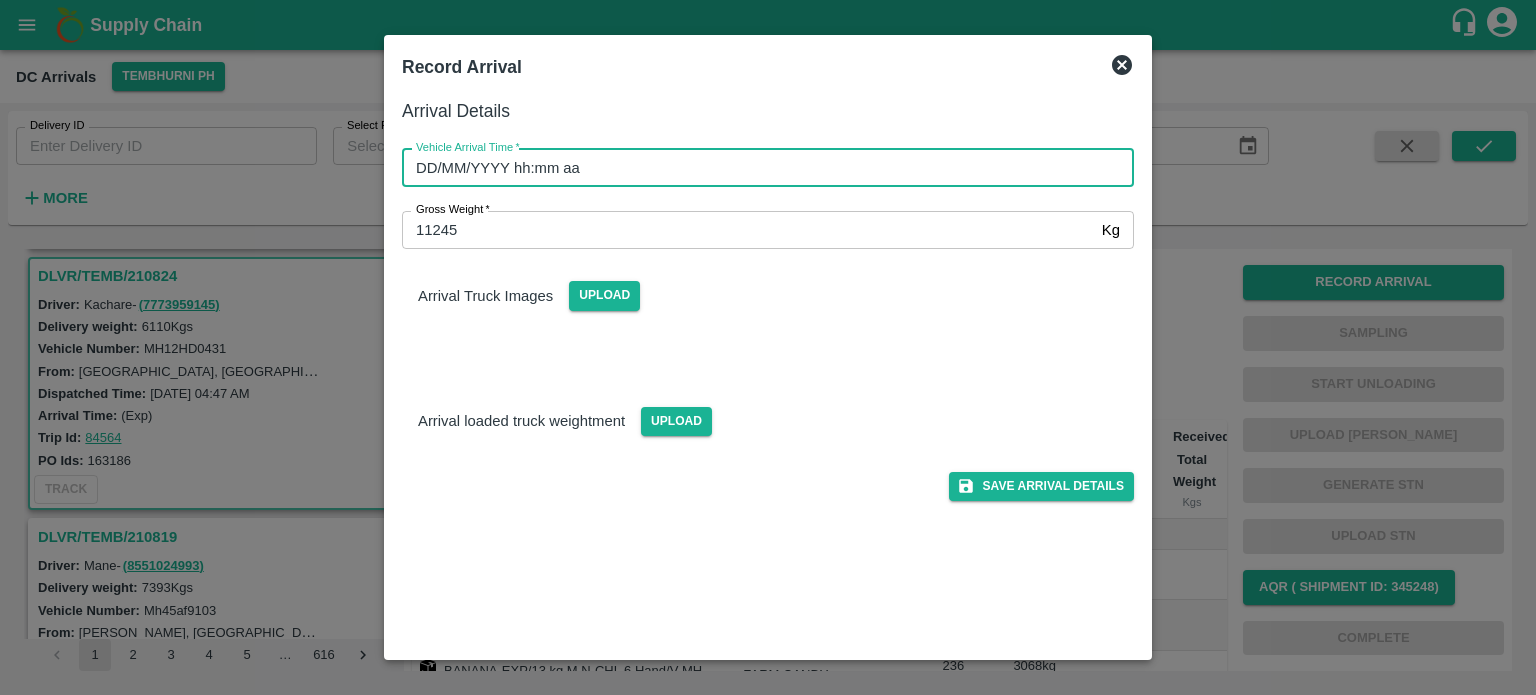 click on "DD/MM/YYYY hh:mm aa" at bounding box center [761, 168] 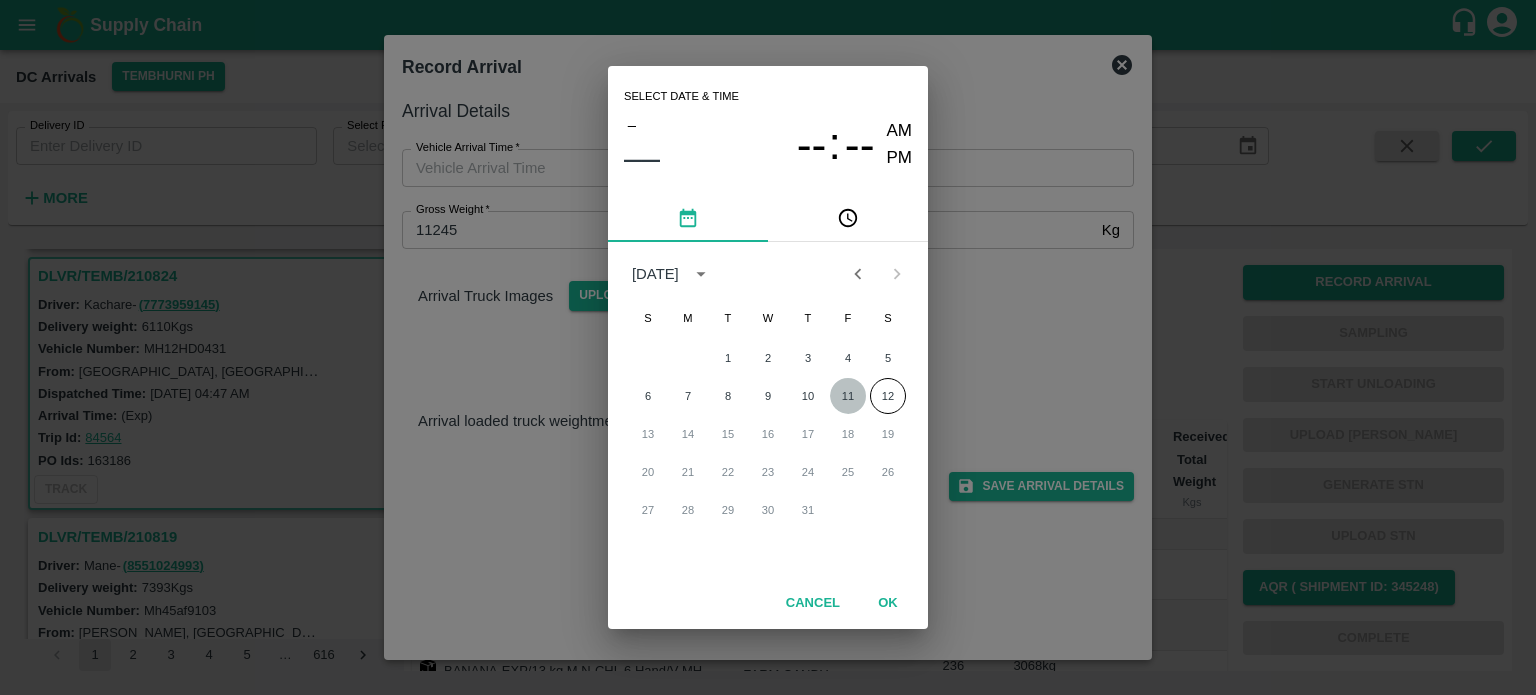 click on "11" at bounding box center (848, 396) 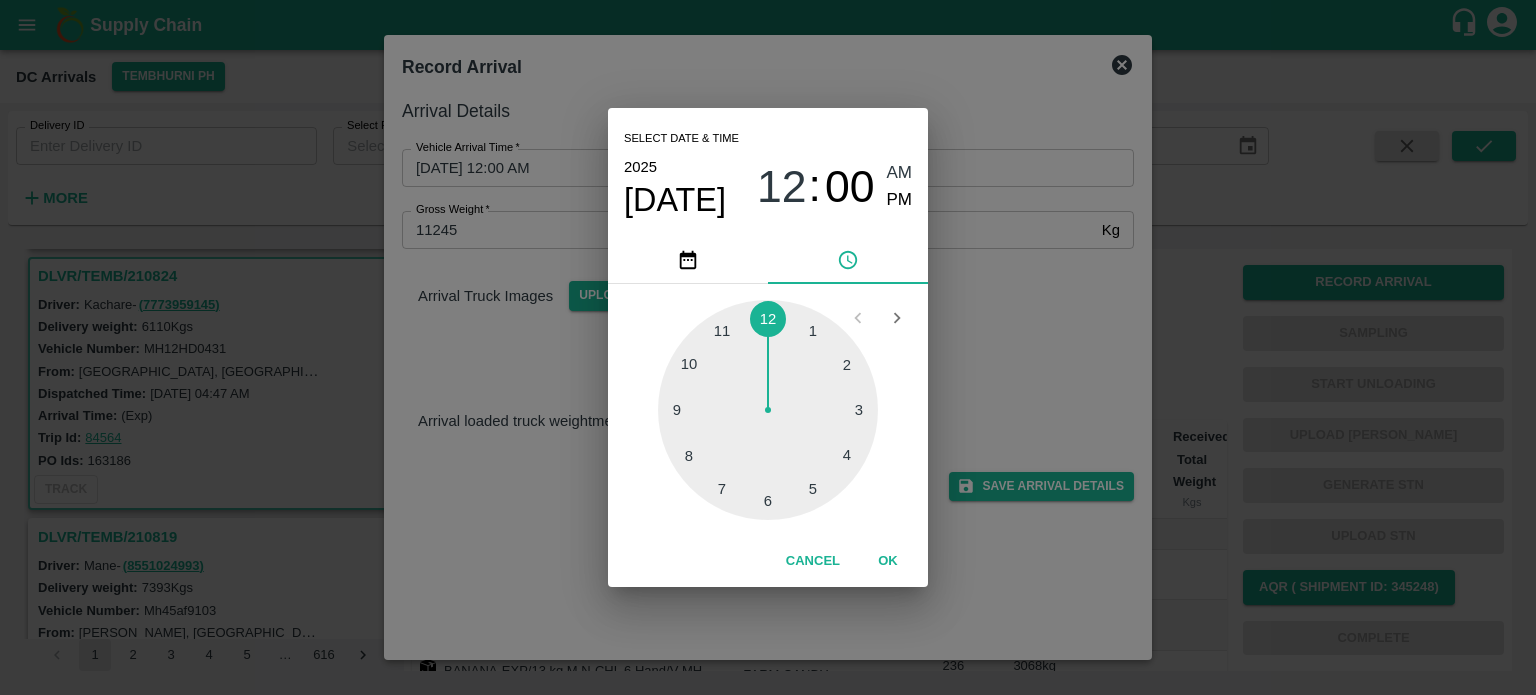 click at bounding box center (768, 410) 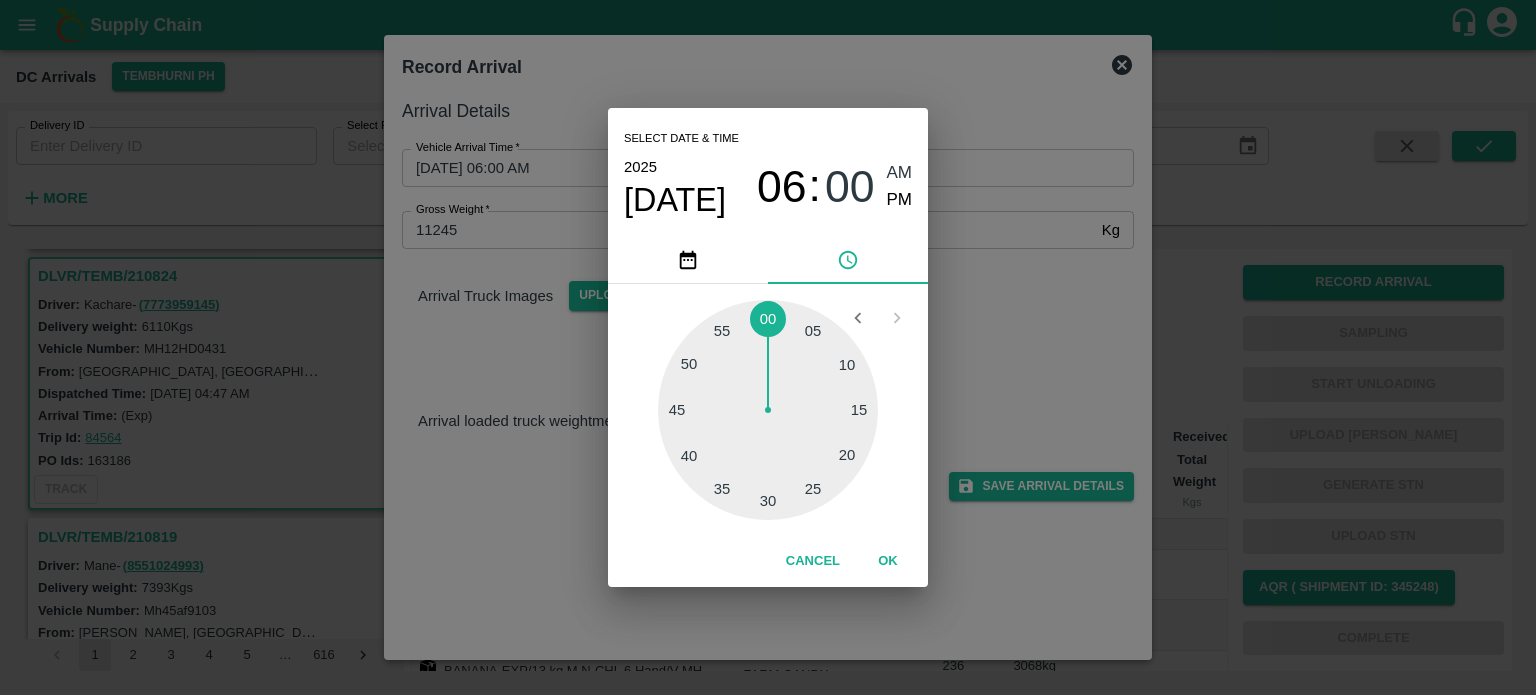 click at bounding box center [768, 410] 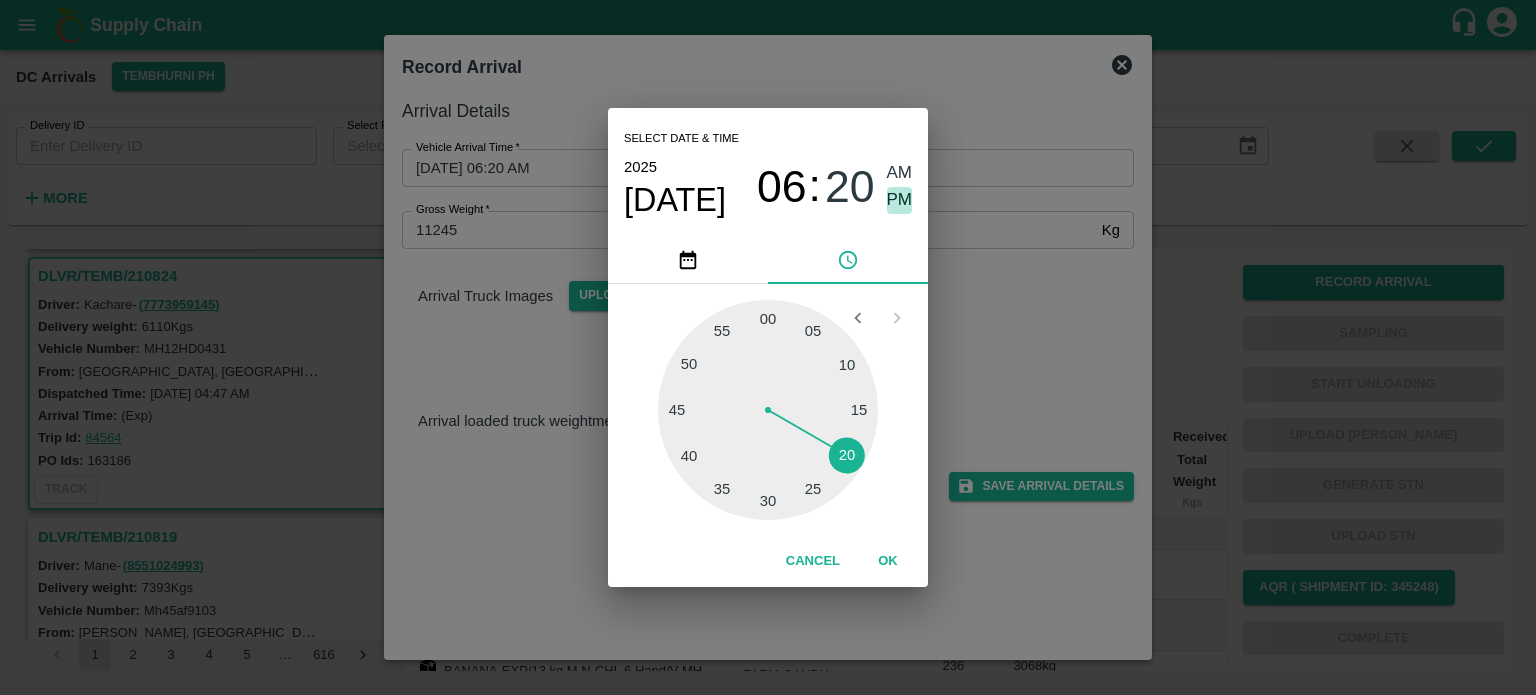 click on "PM" at bounding box center (900, 200) 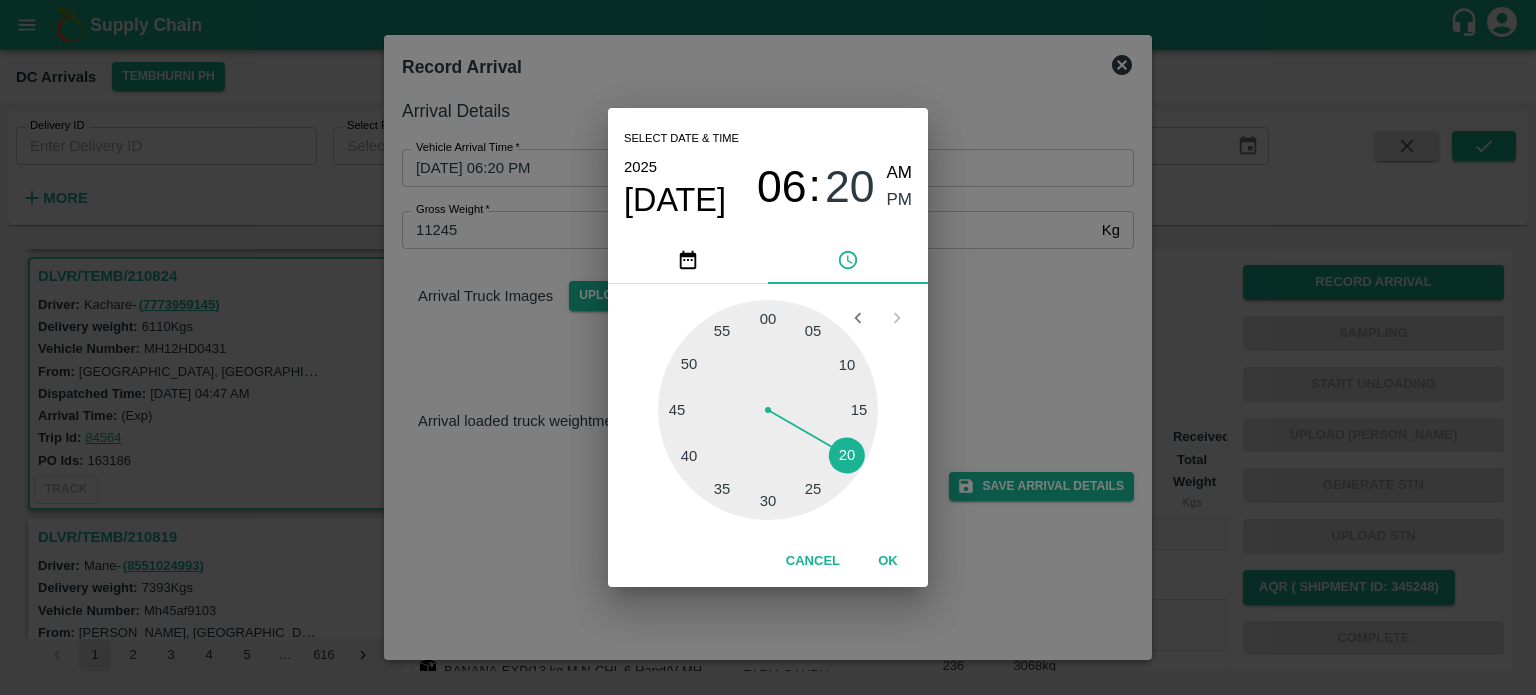 click on "Select date & time [DATE] 06 : 20 AM PM 05 10 15 20 25 30 35 40 45 50 55 00 Cancel OK" at bounding box center (768, 347) 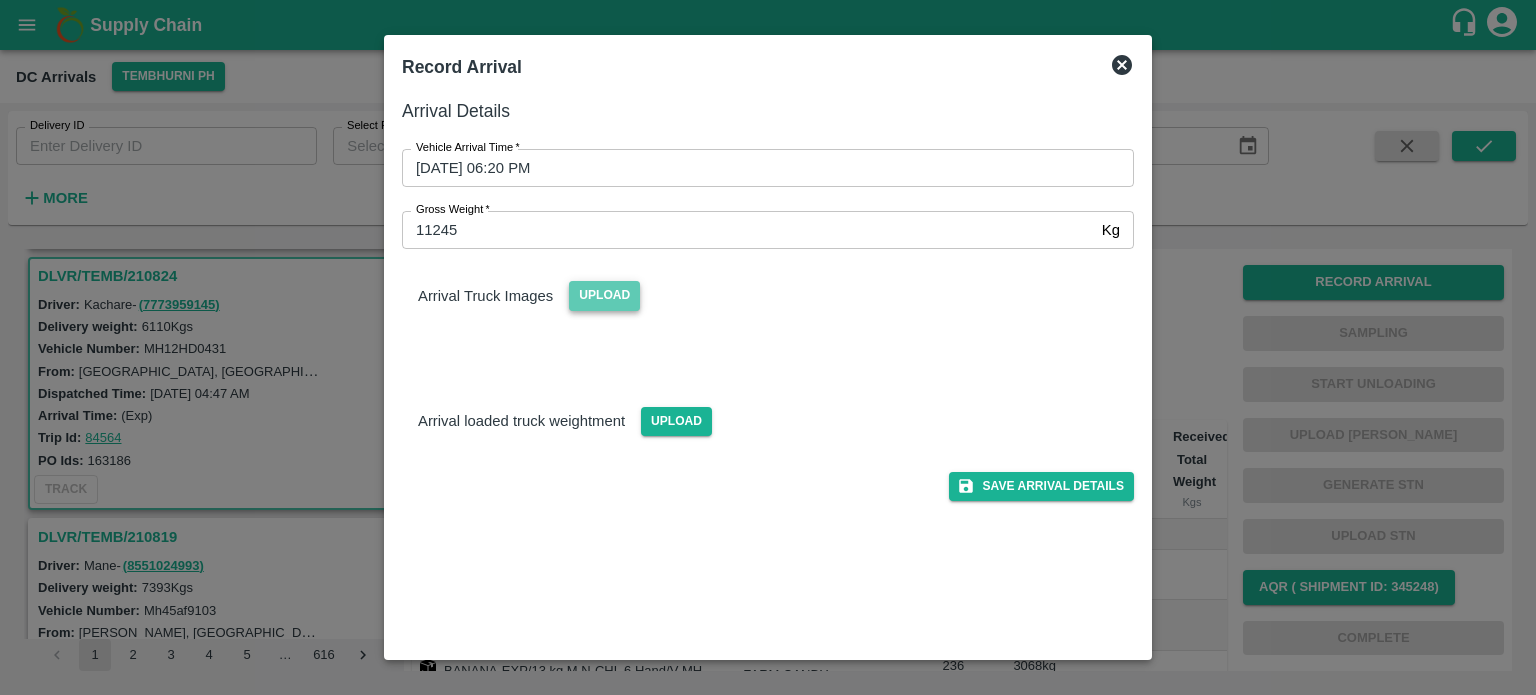 click on "Upload" at bounding box center [604, 295] 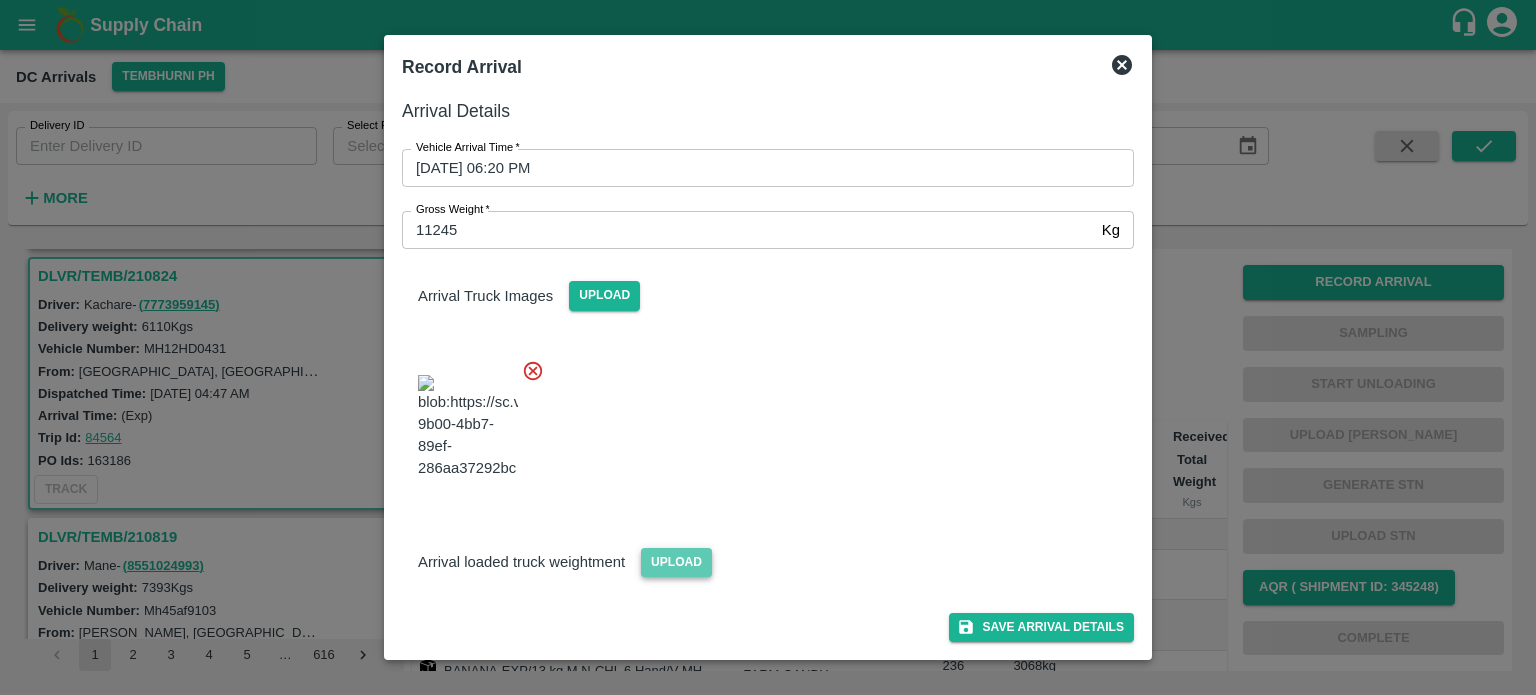 click on "Upload" at bounding box center (676, 562) 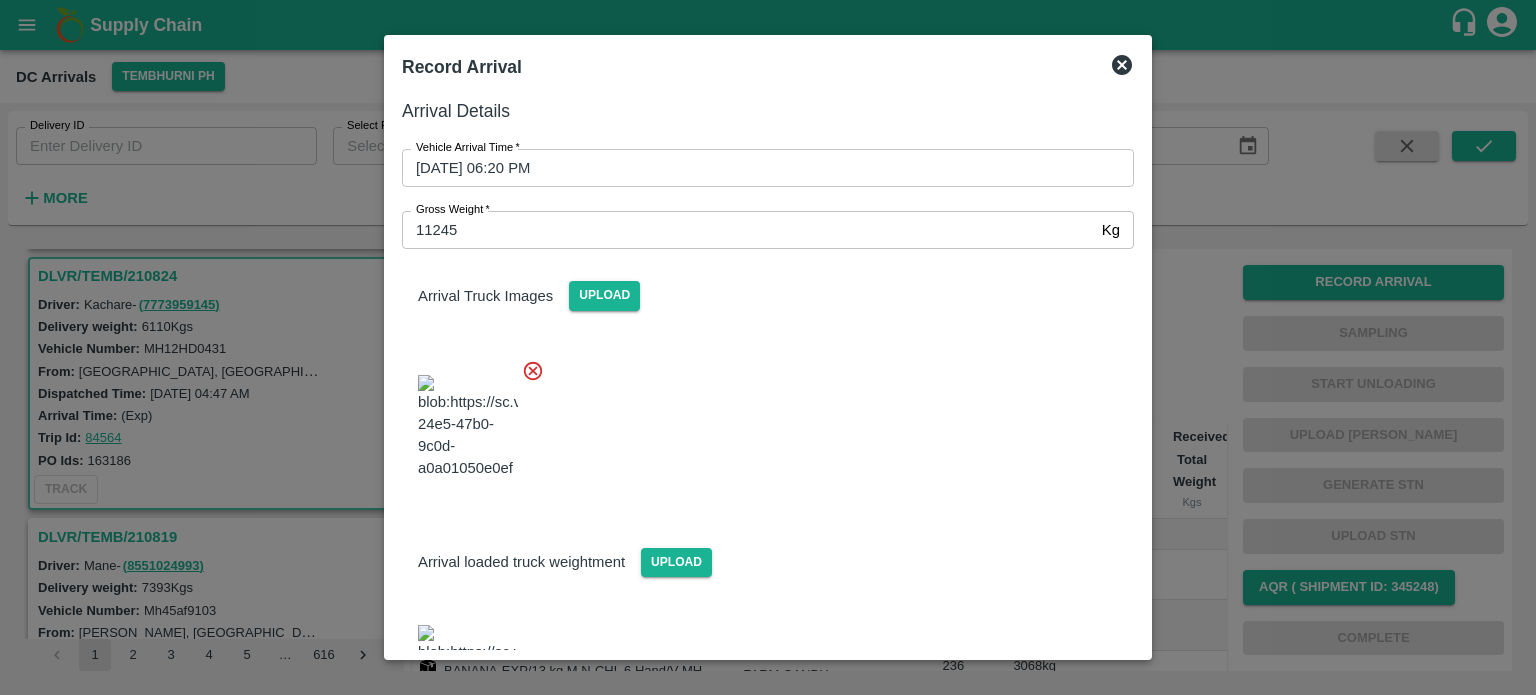 click at bounding box center [760, 421] 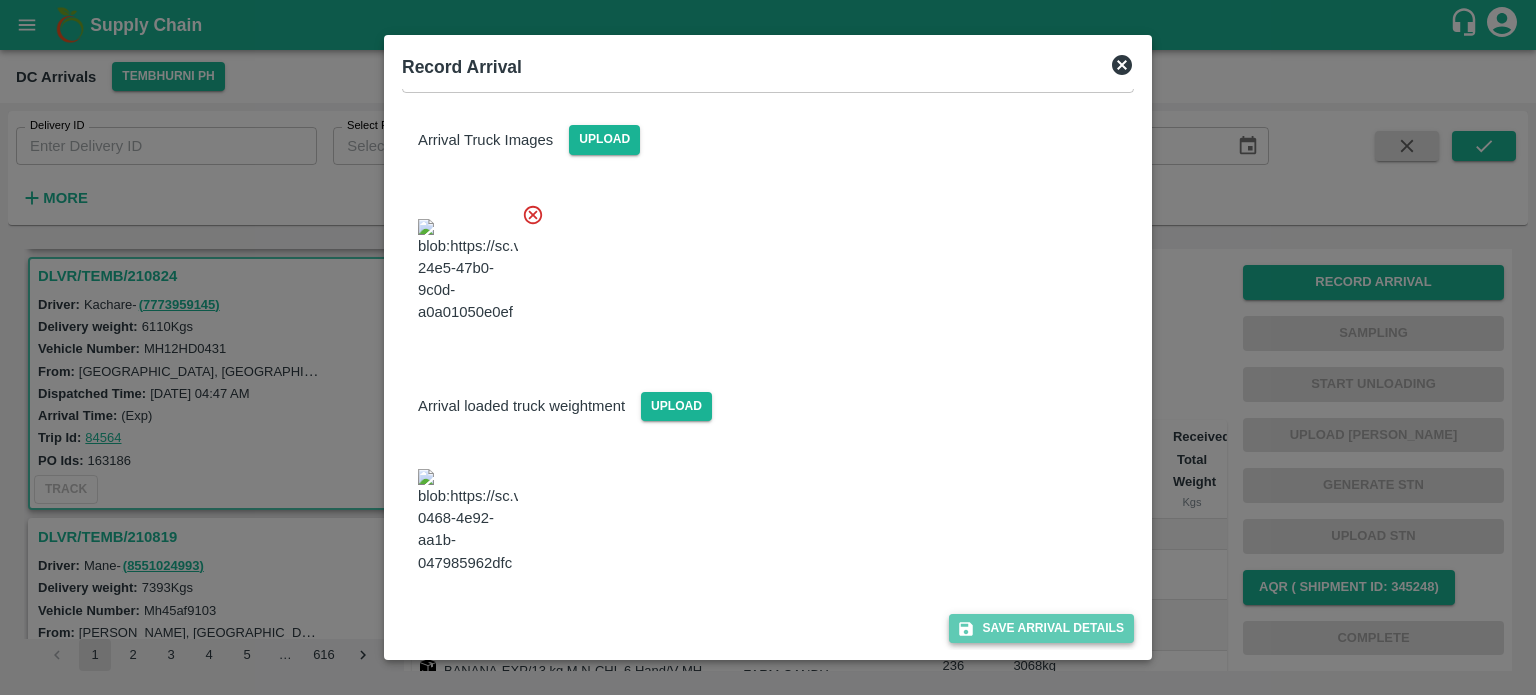 click on "Save Arrival Details" at bounding box center (1041, 628) 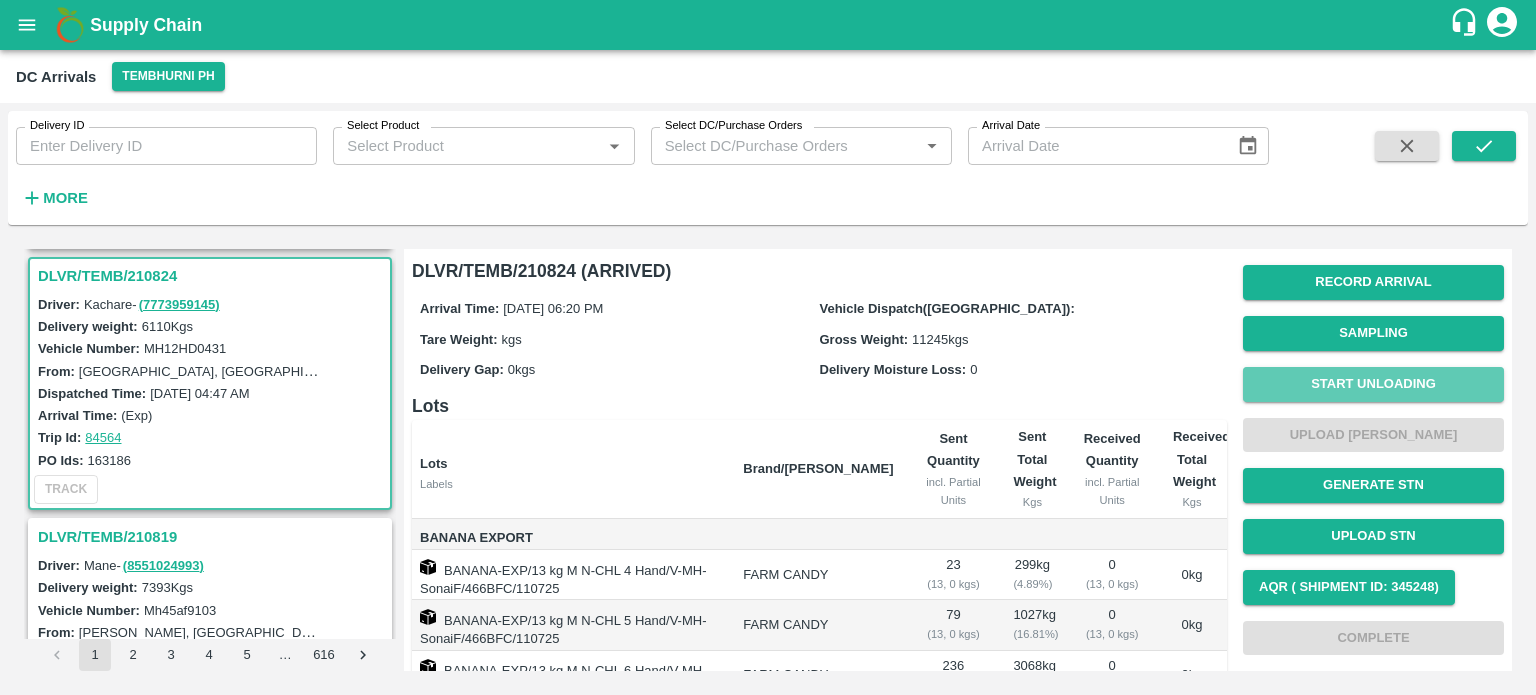 click on "Start Unloading" at bounding box center (1373, 384) 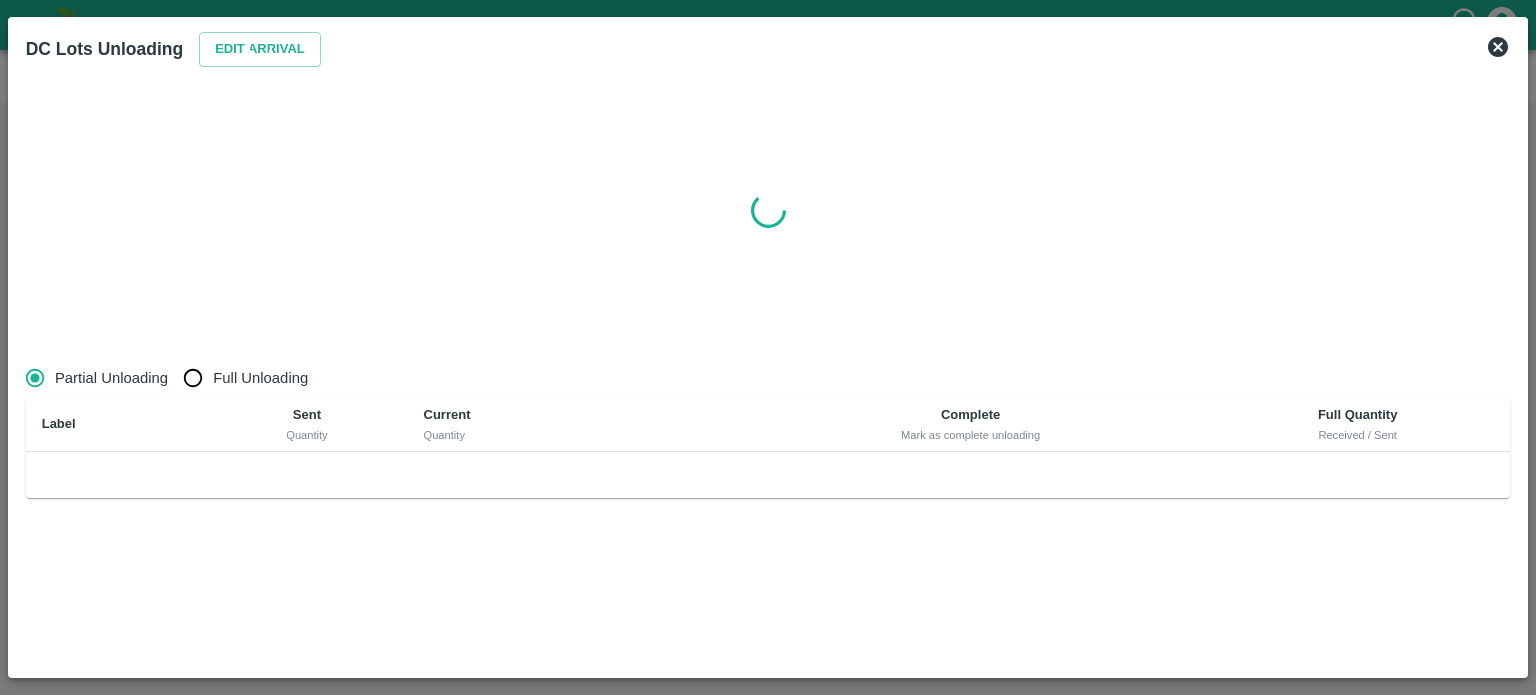 click 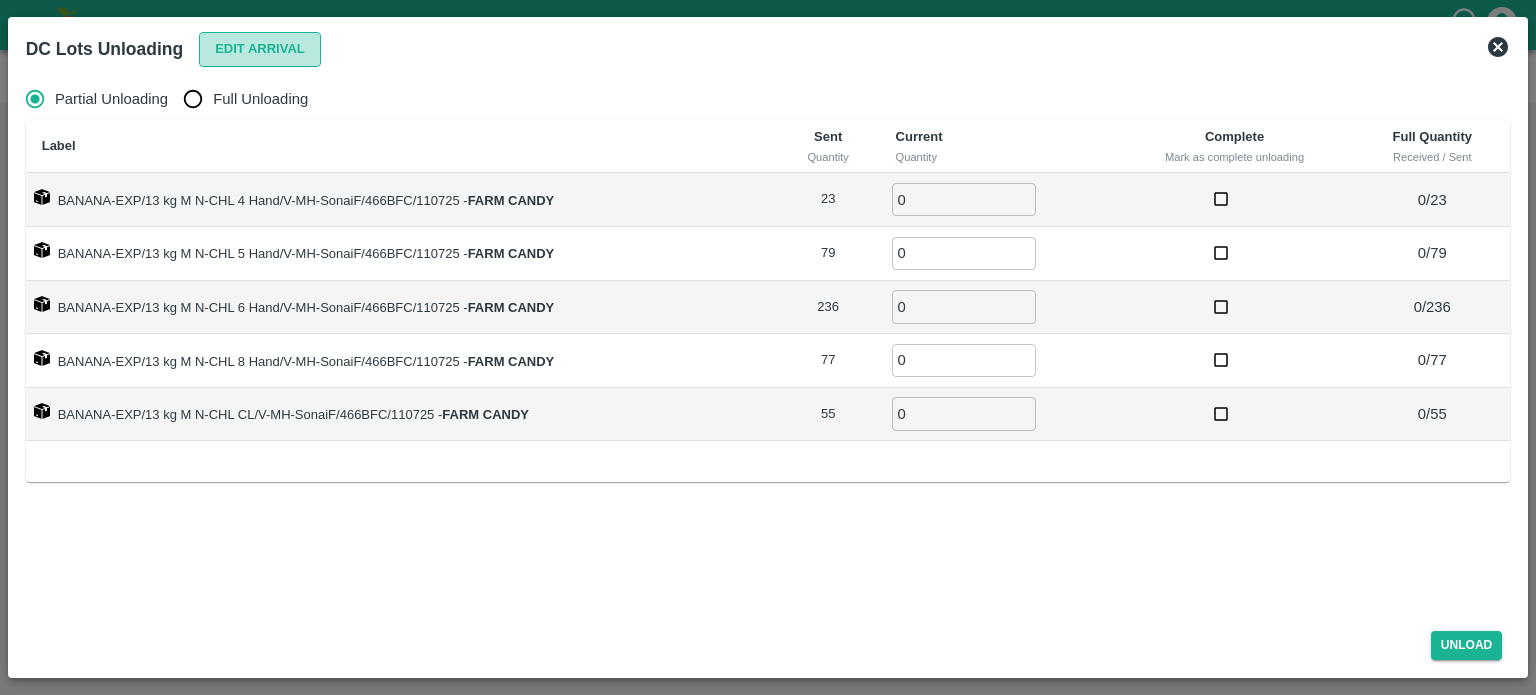 click on "Edit Arrival" at bounding box center [260, 49] 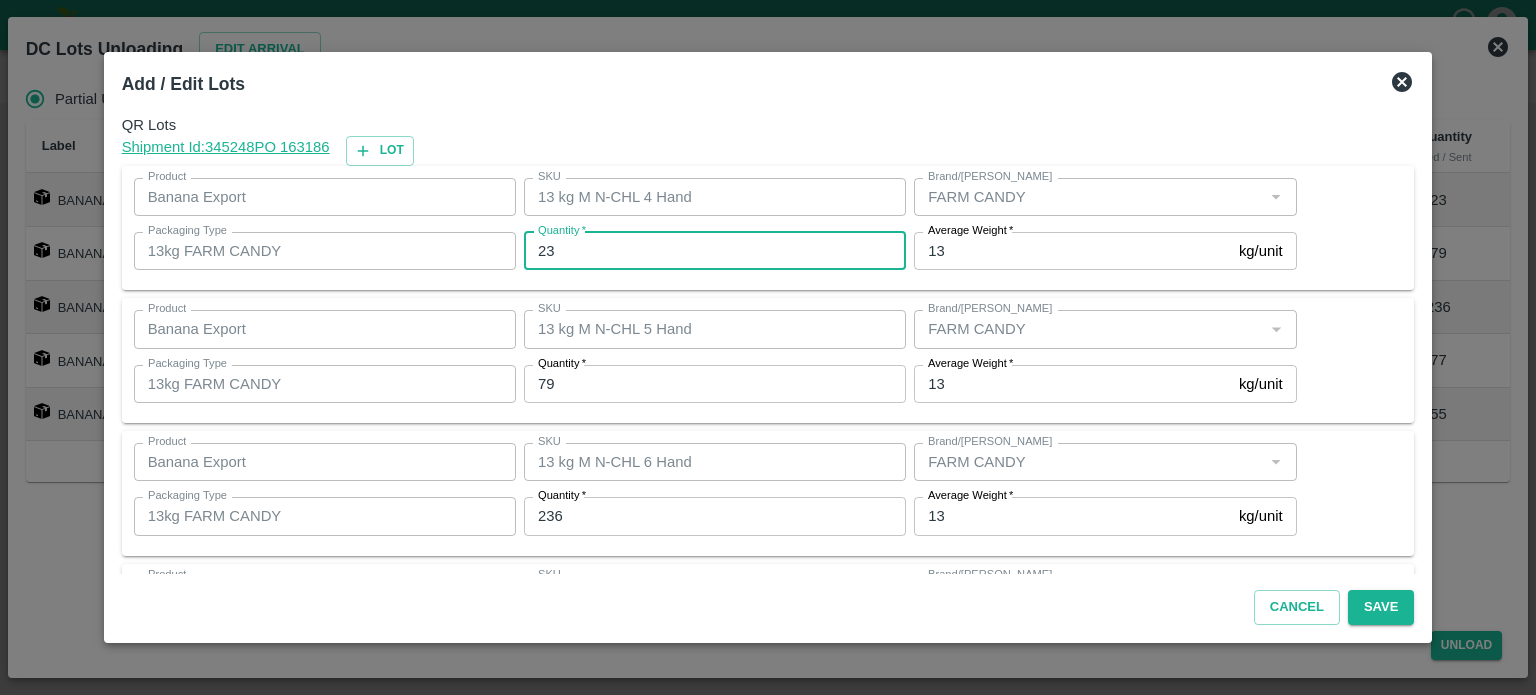 click on "23" at bounding box center [715, 251] 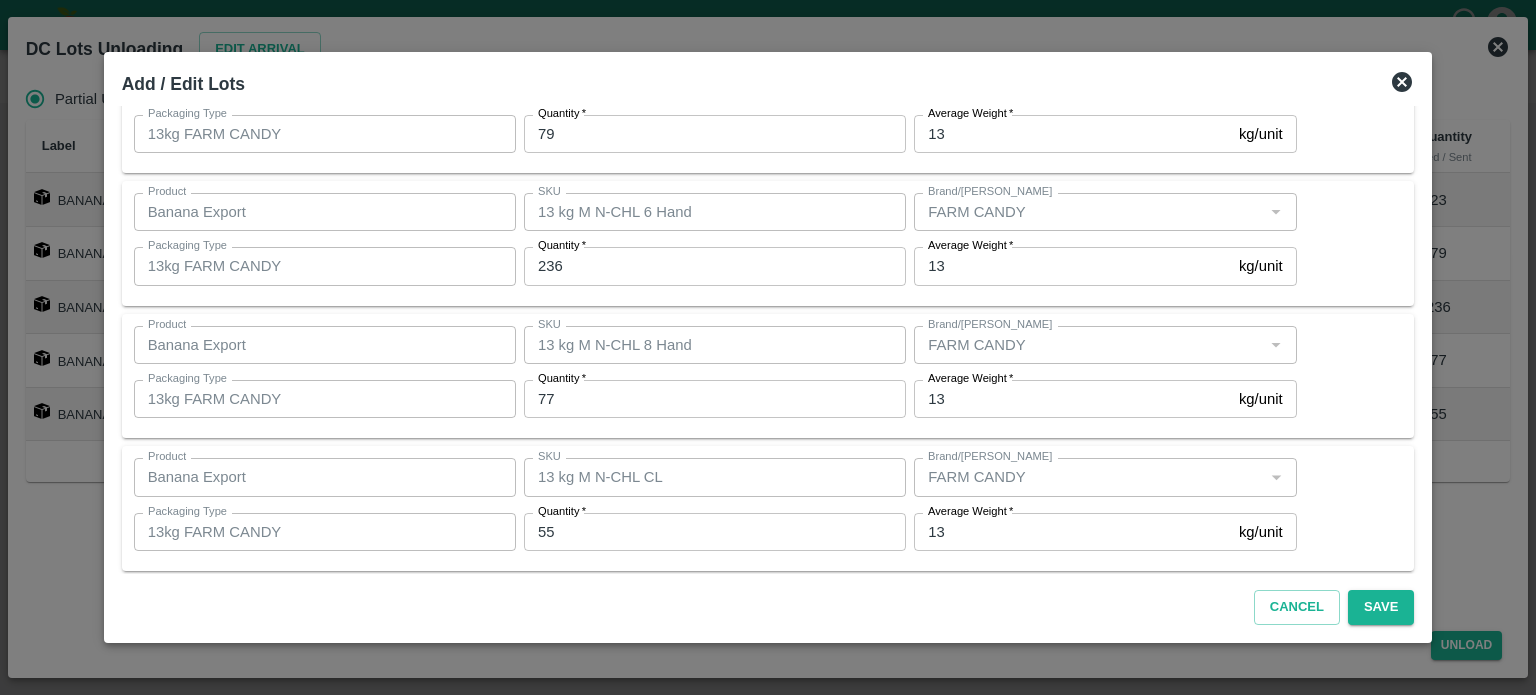 scroll, scrollTop: 262, scrollLeft: 0, axis: vertical 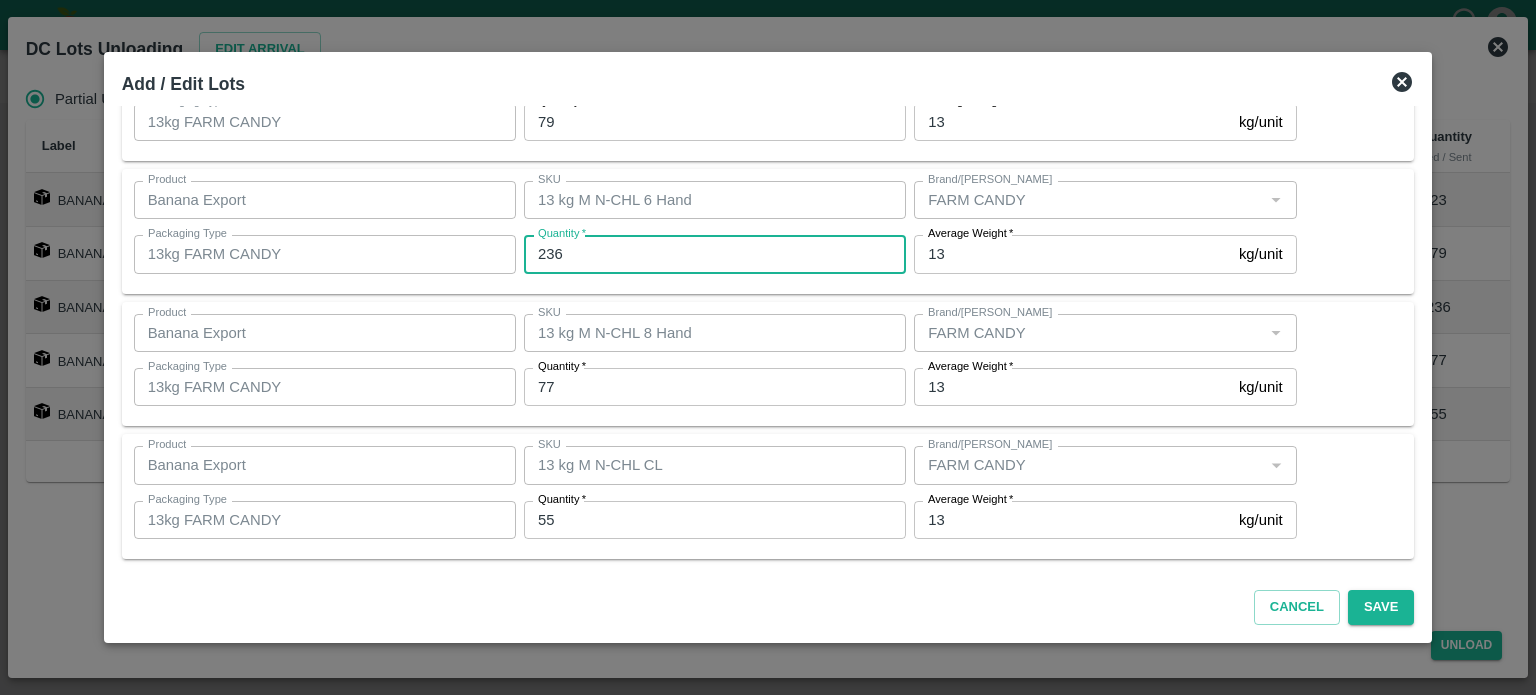 click on "236" at bounding box center (715, 254) 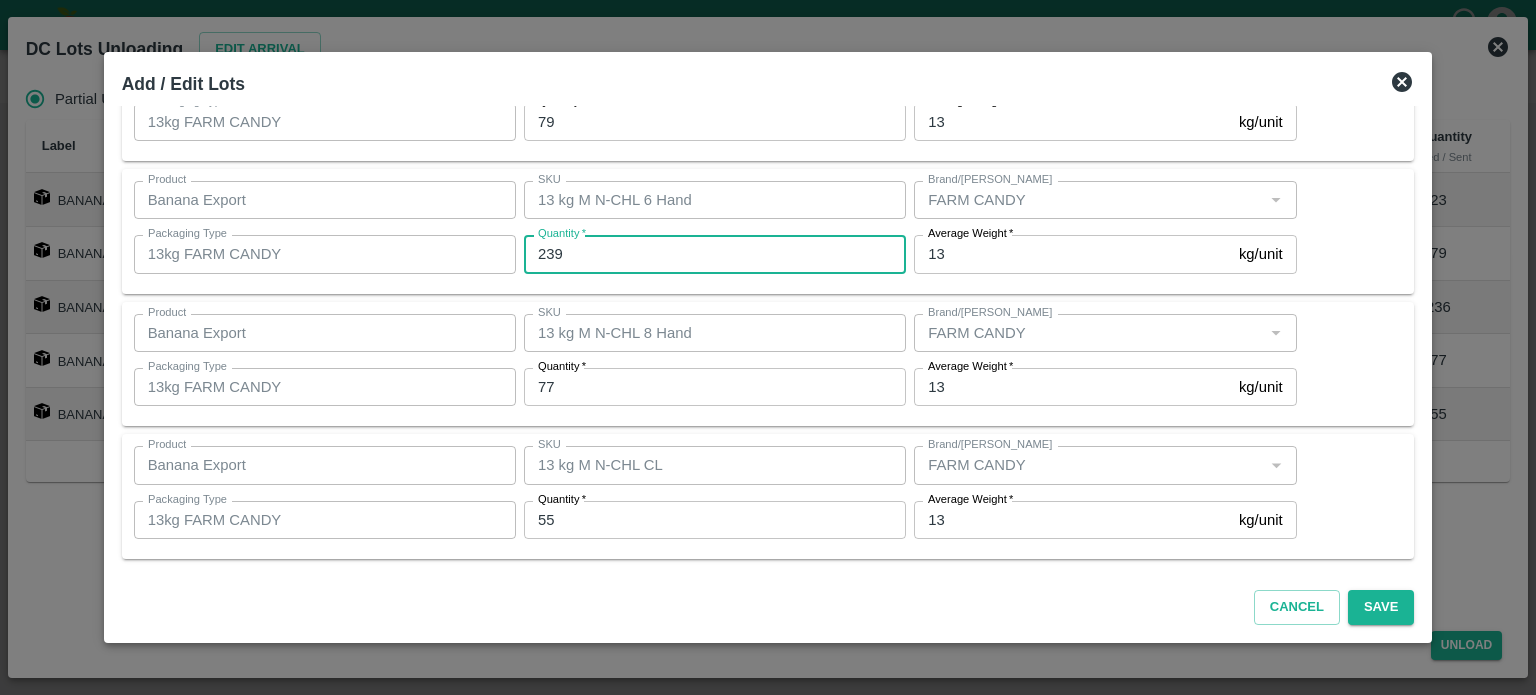 type on "239" 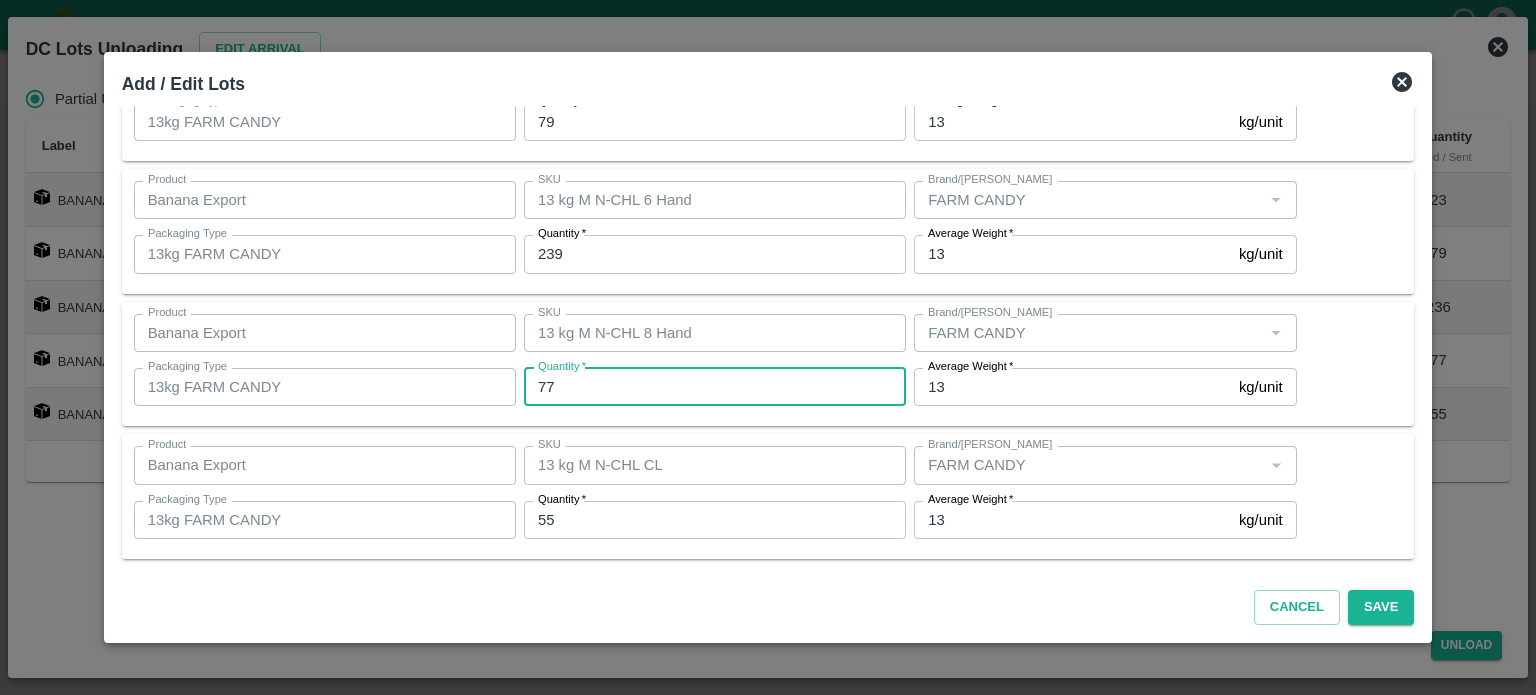 click on "77" at bounding box center (715, 387) 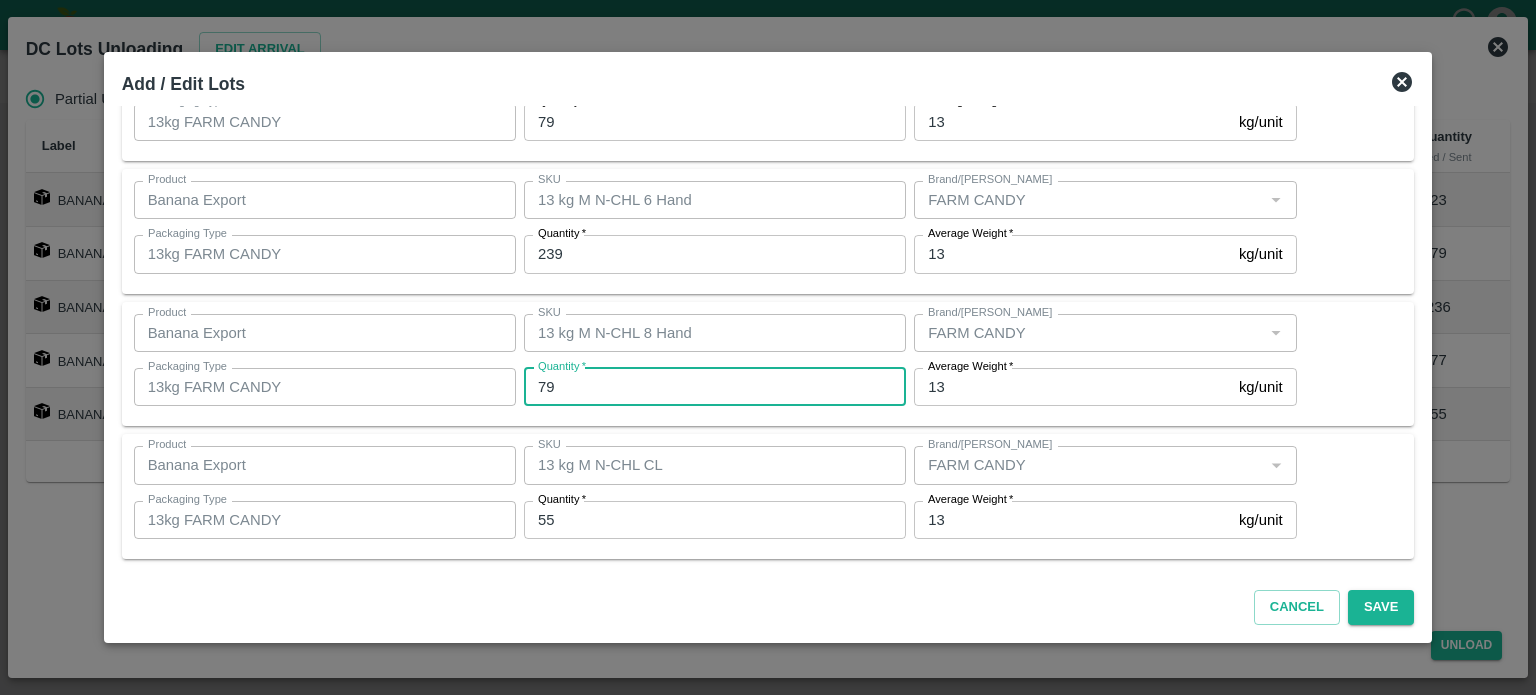 type on "79" 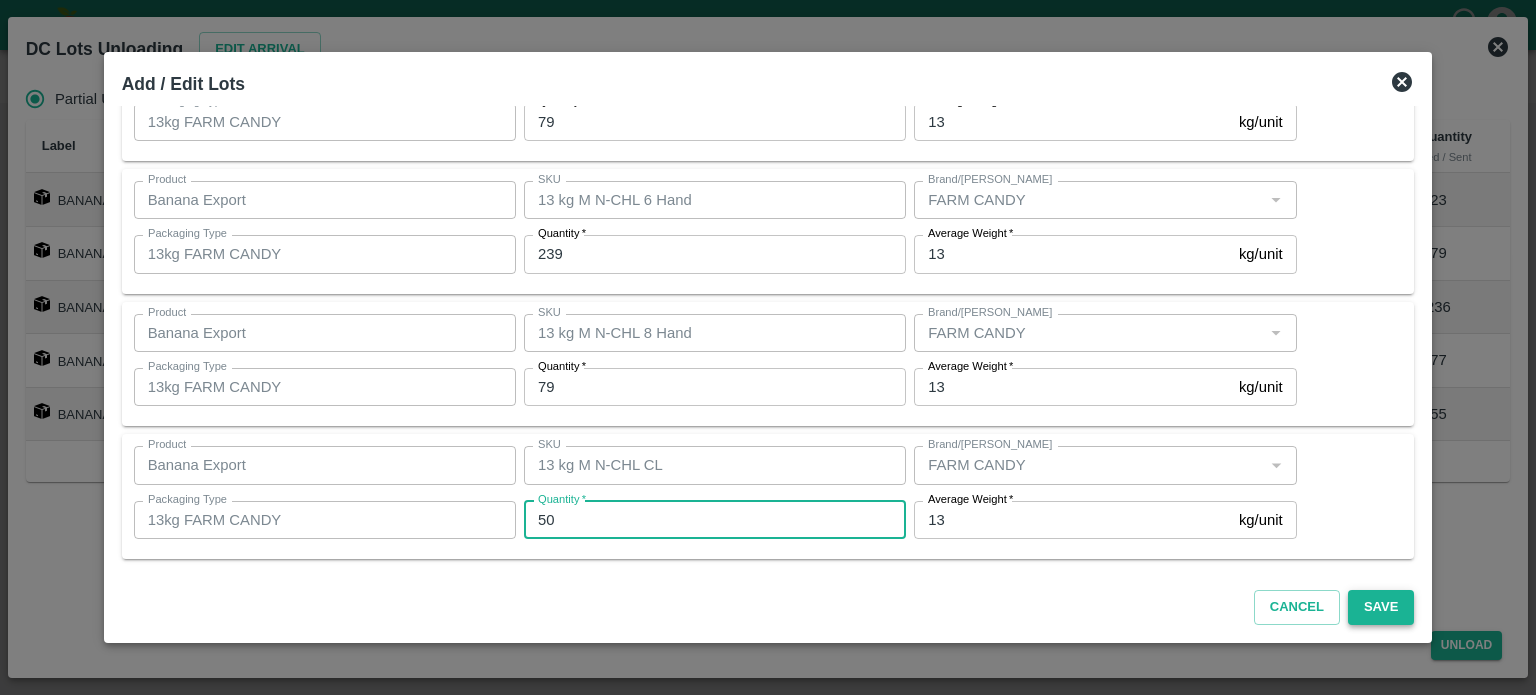 type on "50" 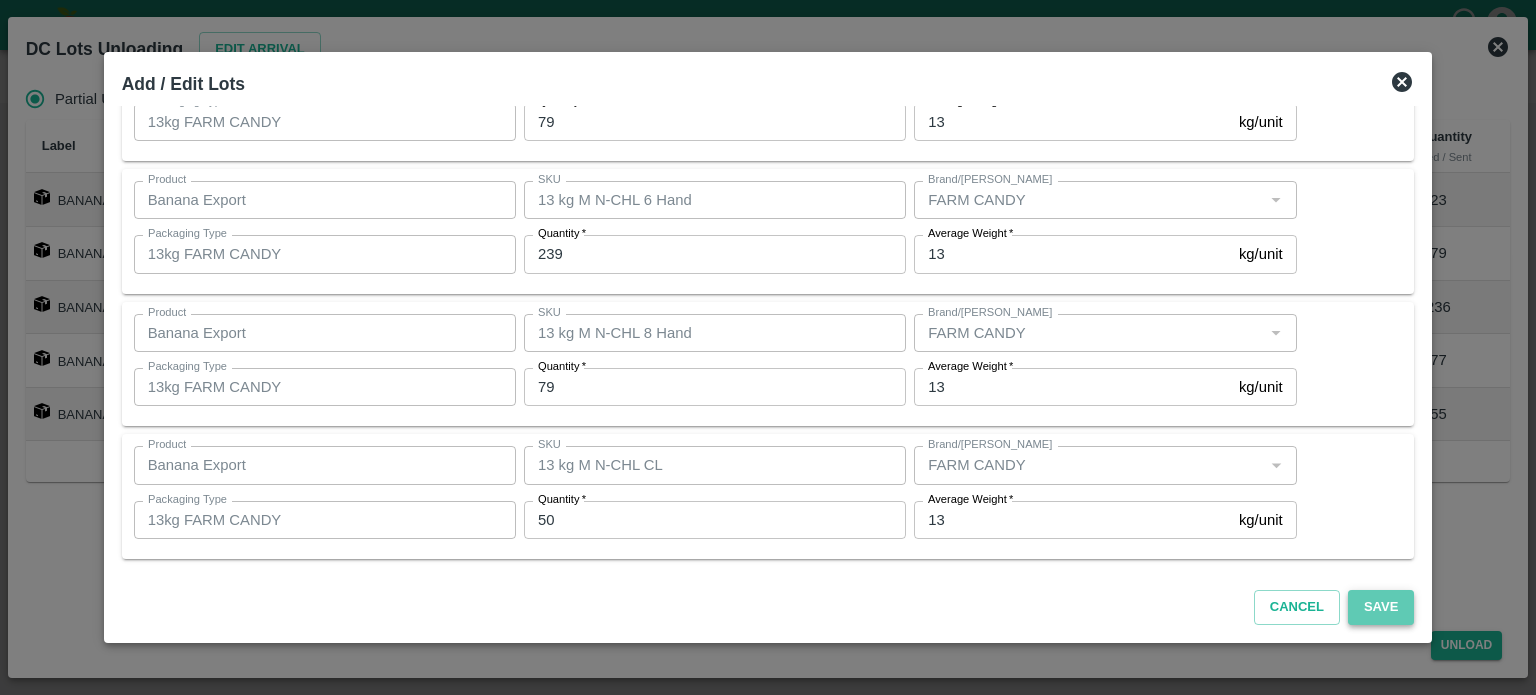 click on "Save" at bounding box center [1381, 607] 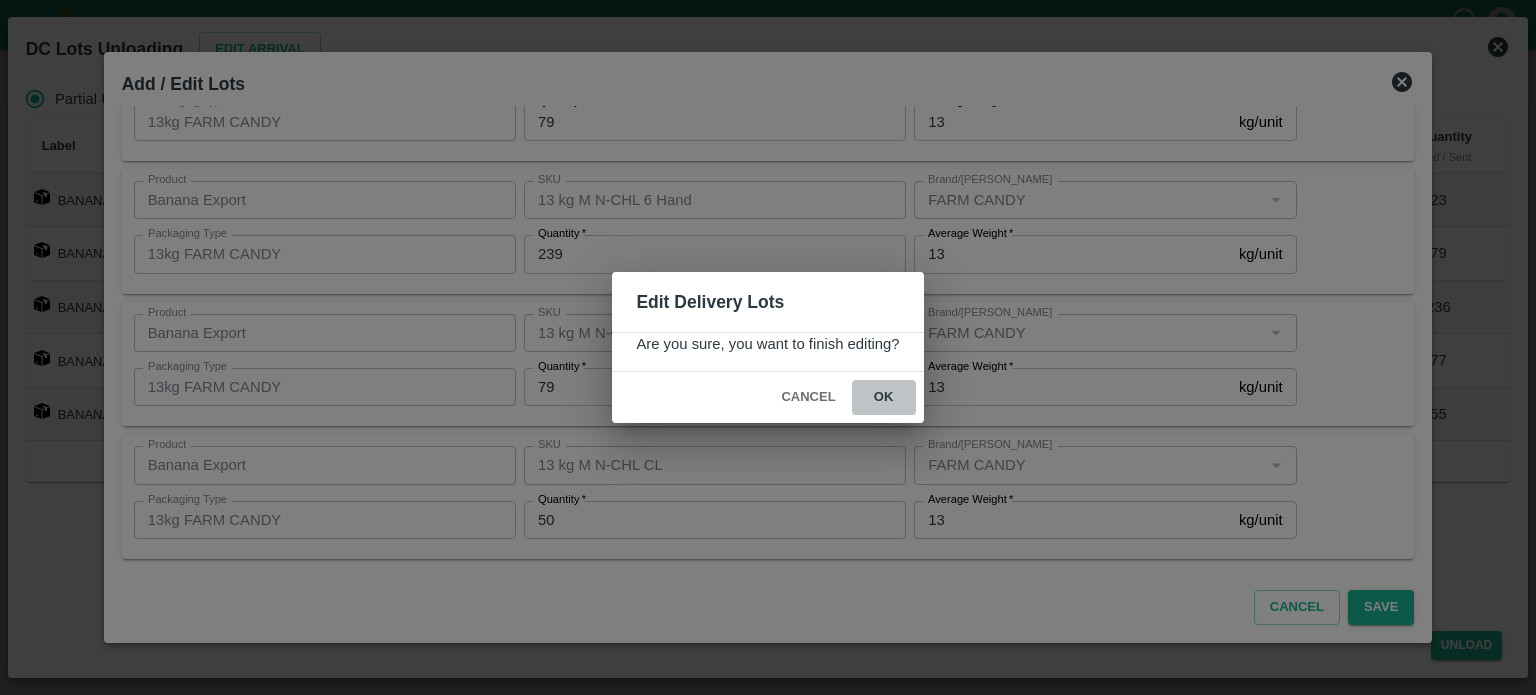click on "ok" at bounding box center [884, 397] 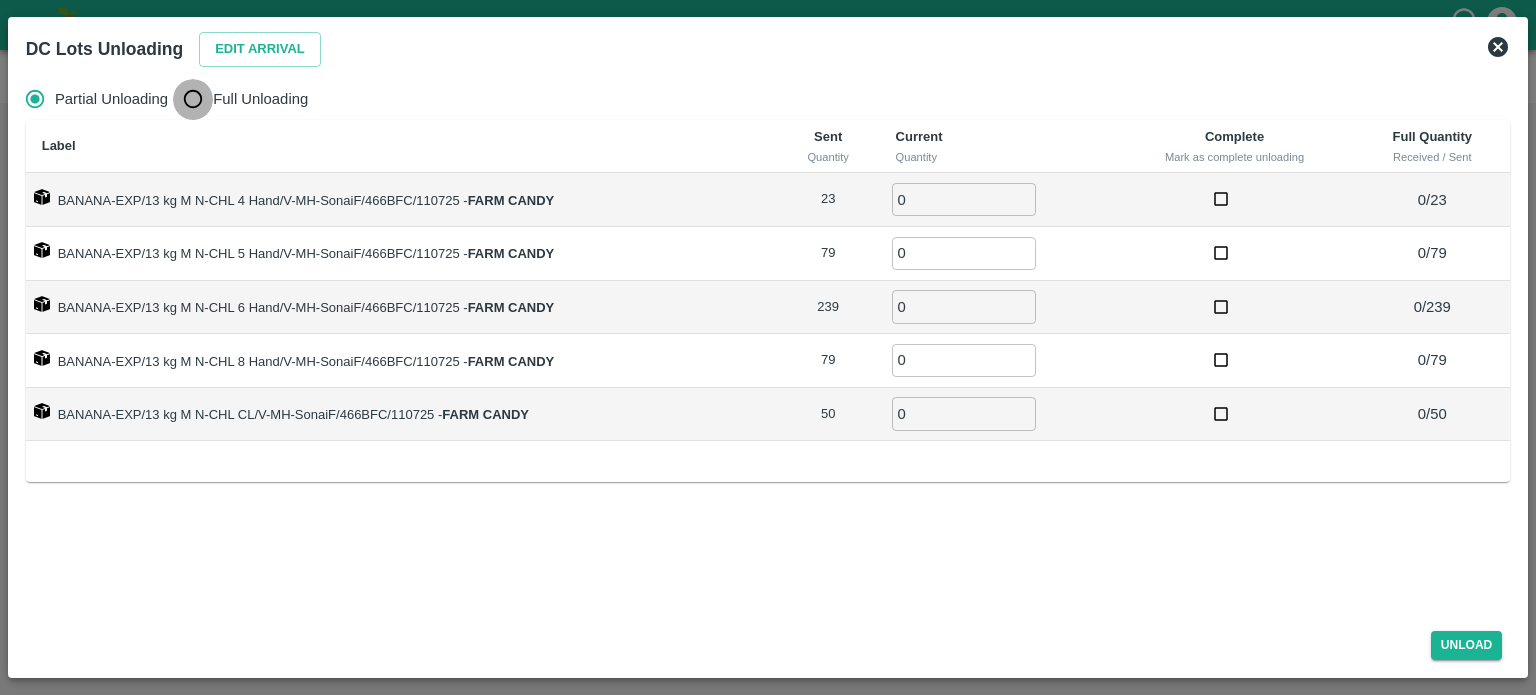 click on "Full Unloading" at bounding box center (193, 99) 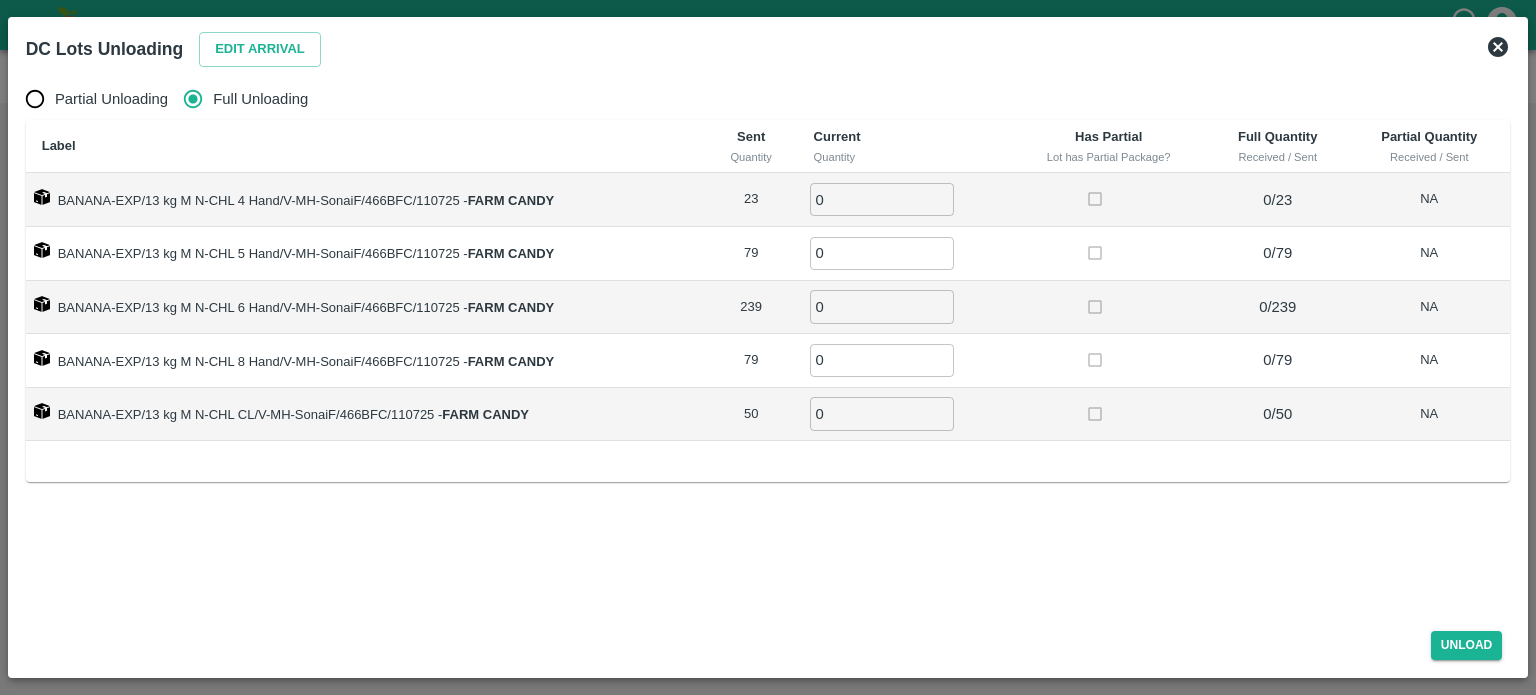 click on "0" at bounding box center (882, 199) 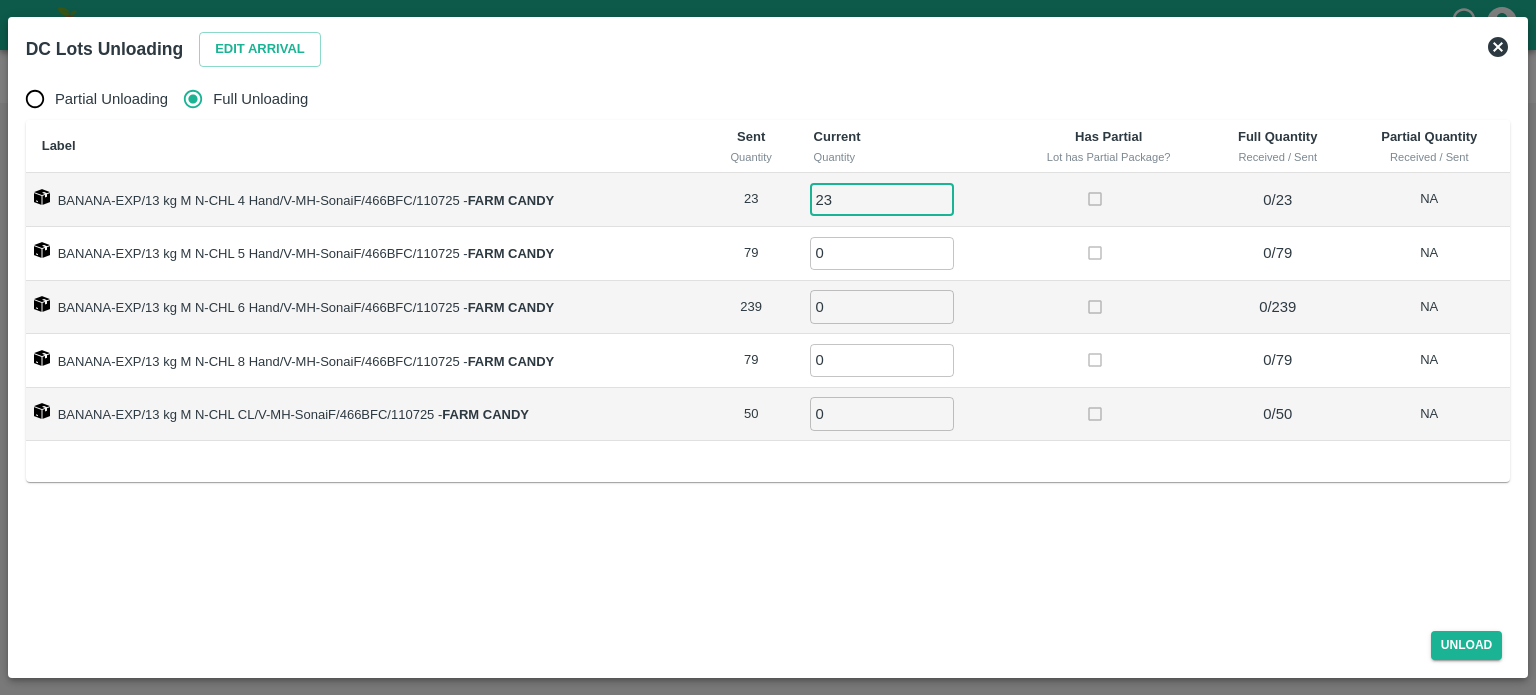 type on "23" 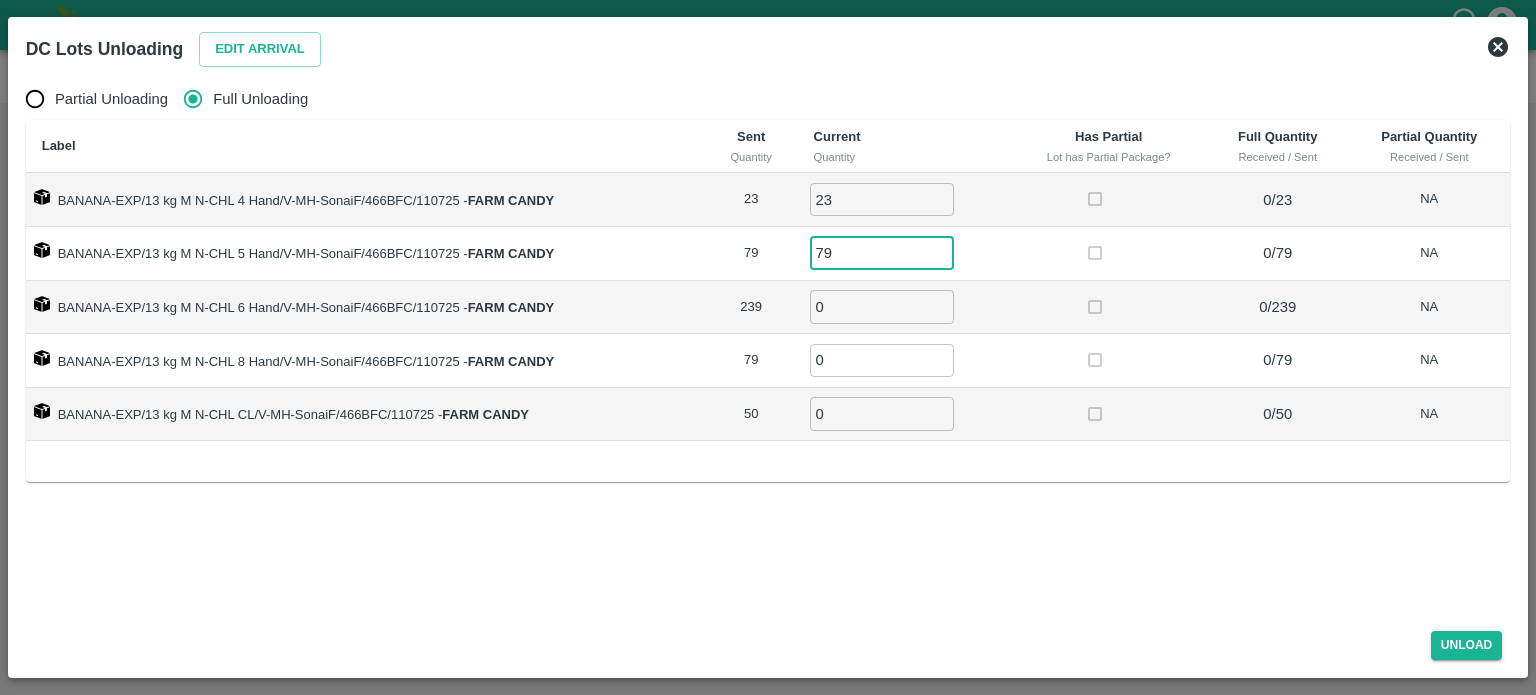 type on "79" 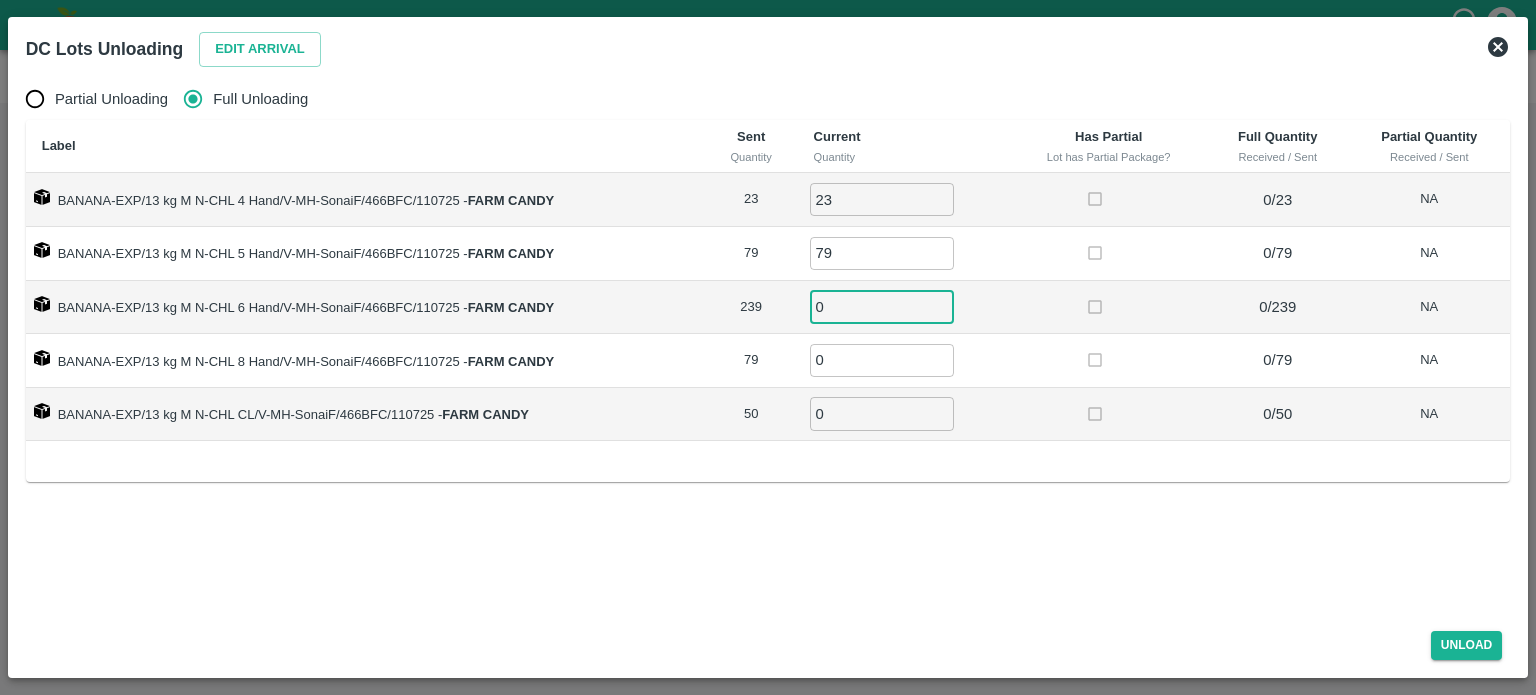 type on "1" 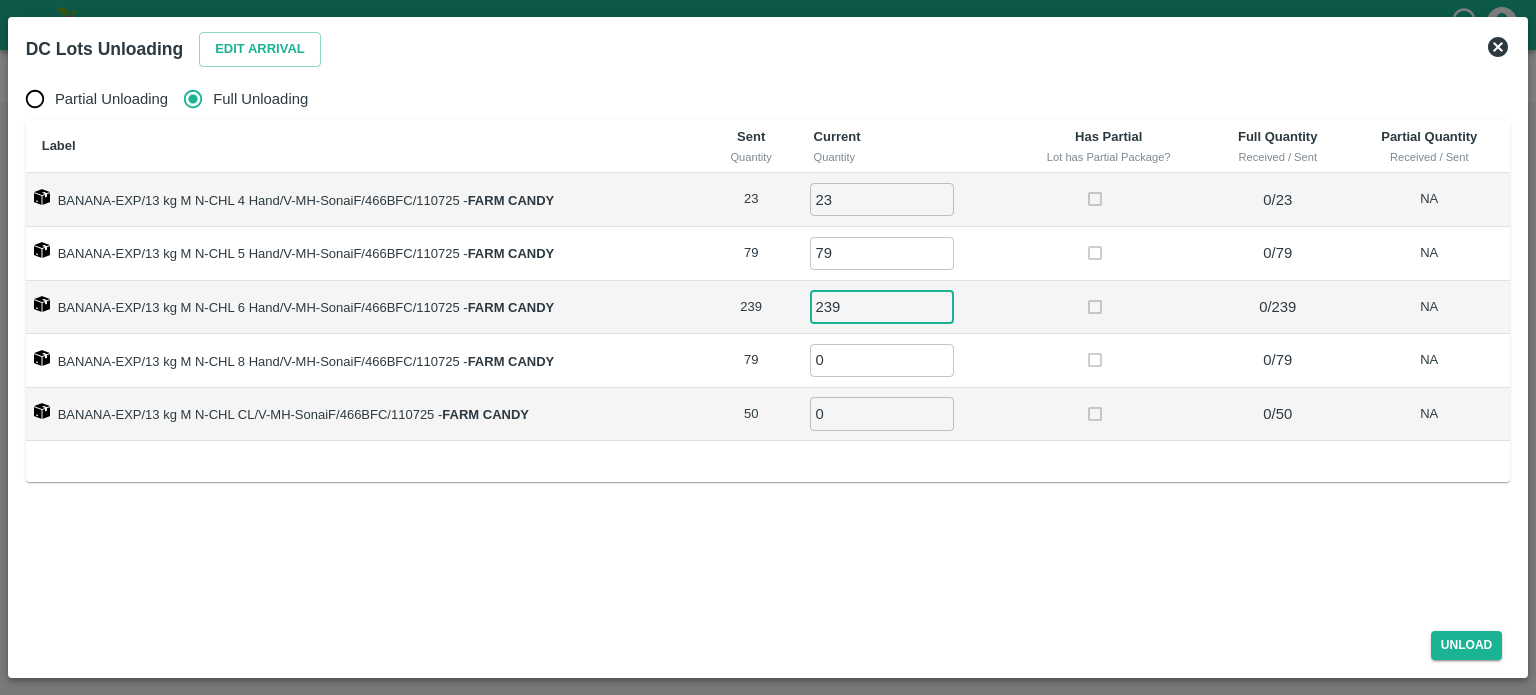 type on "239" 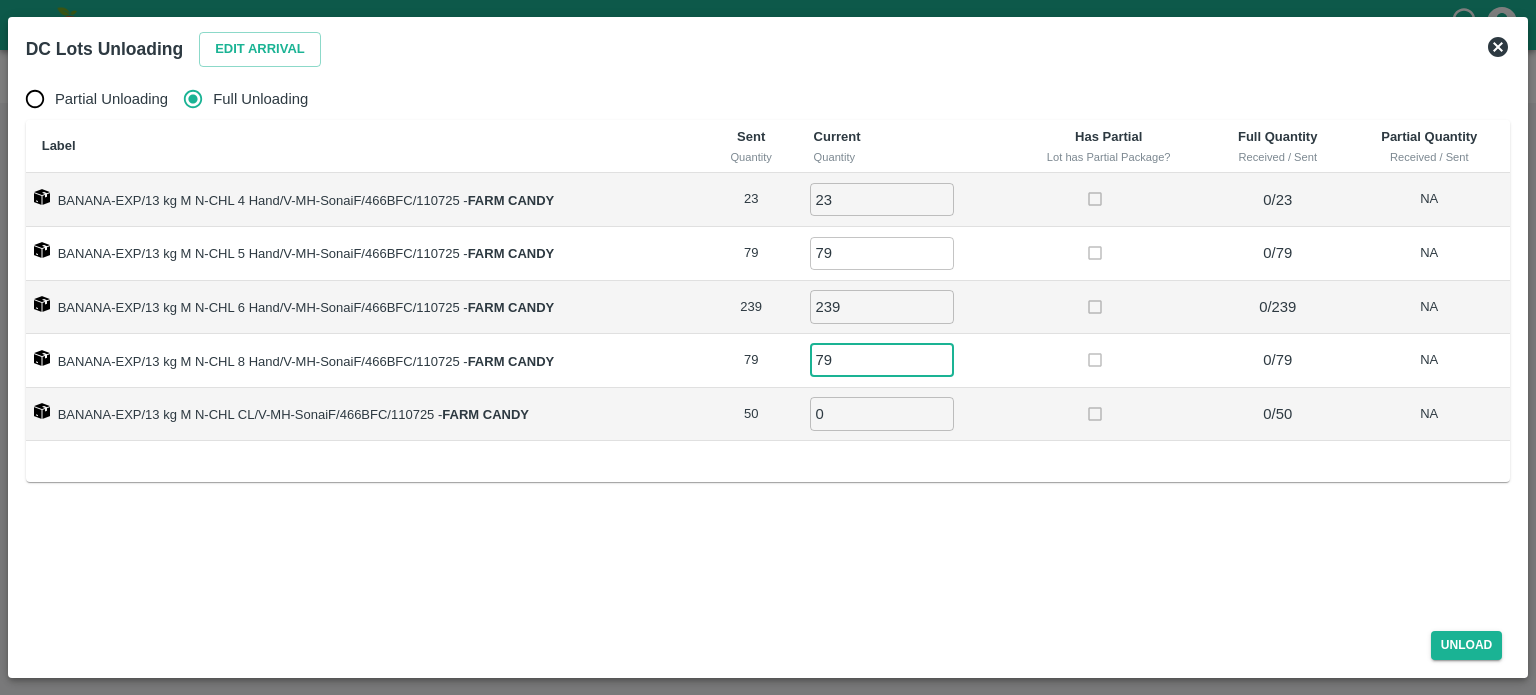 type on "79" 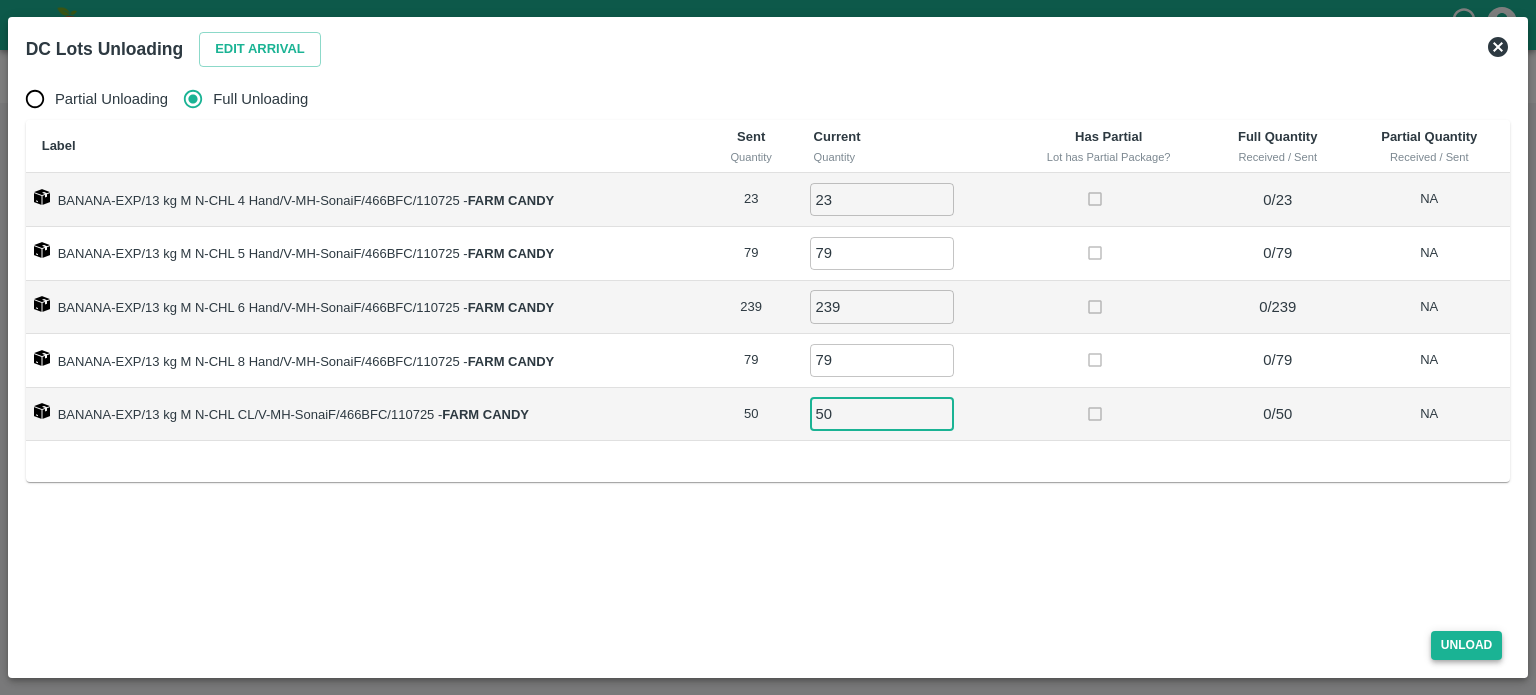 type on "50" 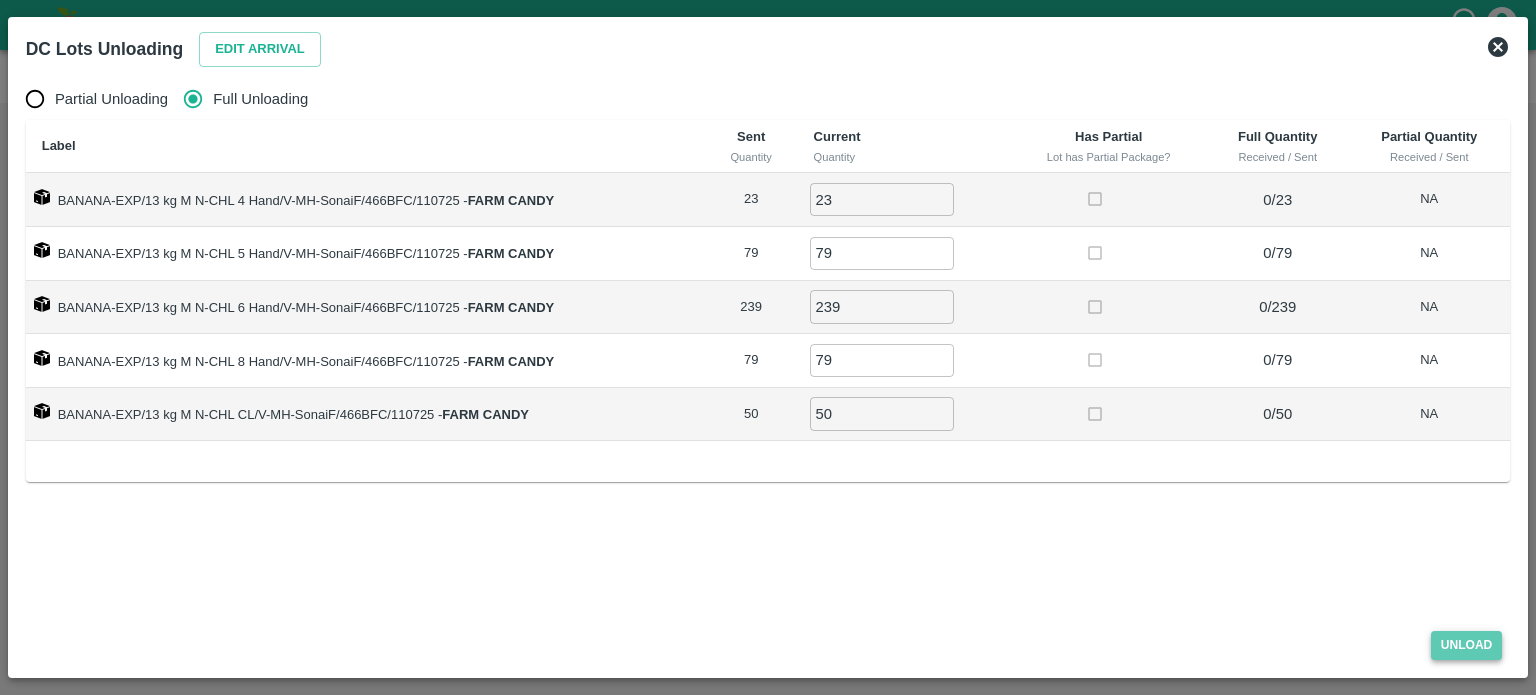 click on "Unload" at bounding box center [1467, 645] 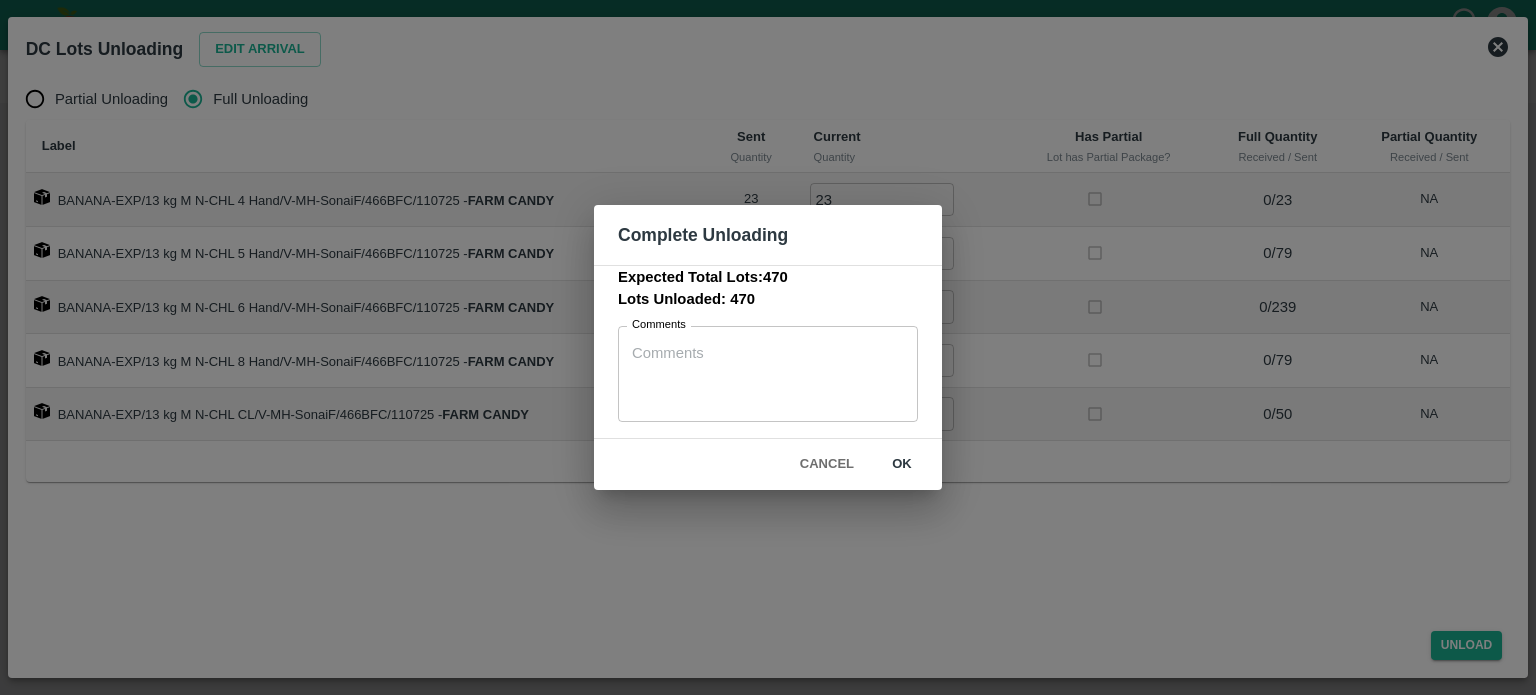 click on "ok" at bounding box center (902, 464) 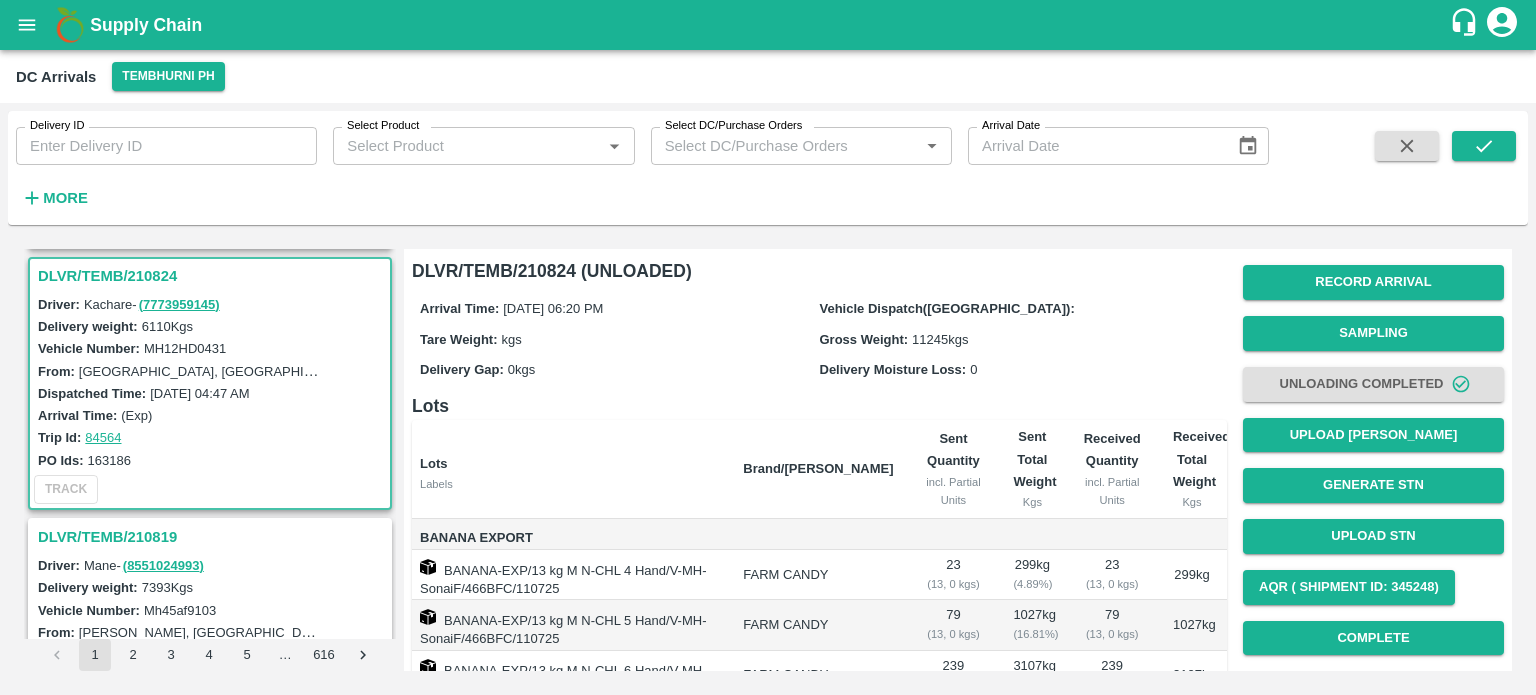 click on "Record Arrival Sampling Unloading Completed Upload Tare Weight Generate STN Upload STN AQR ( Shipment Id: 345248) Complete" at bounding box center (1373, 460) 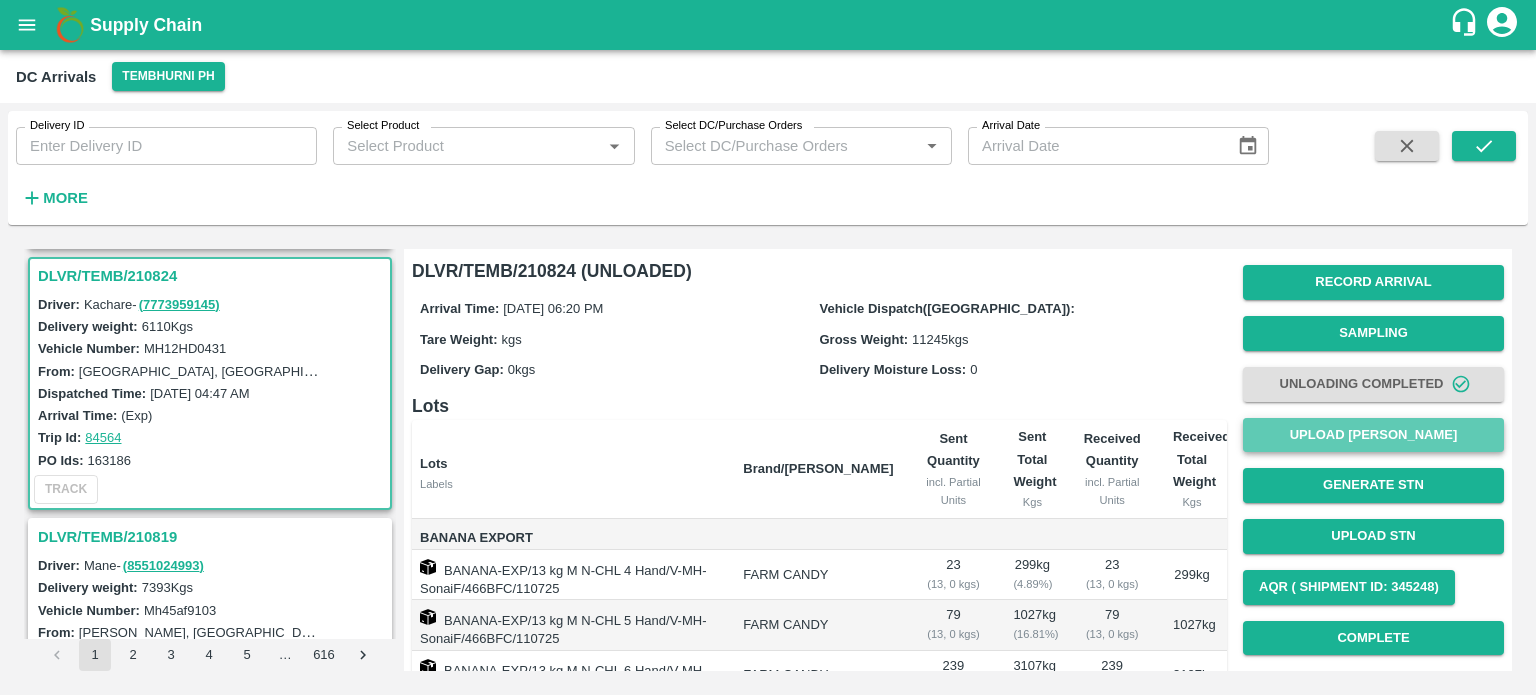 click on "Upload [PERSON_NAME]" at bounding box center (1373, 435) 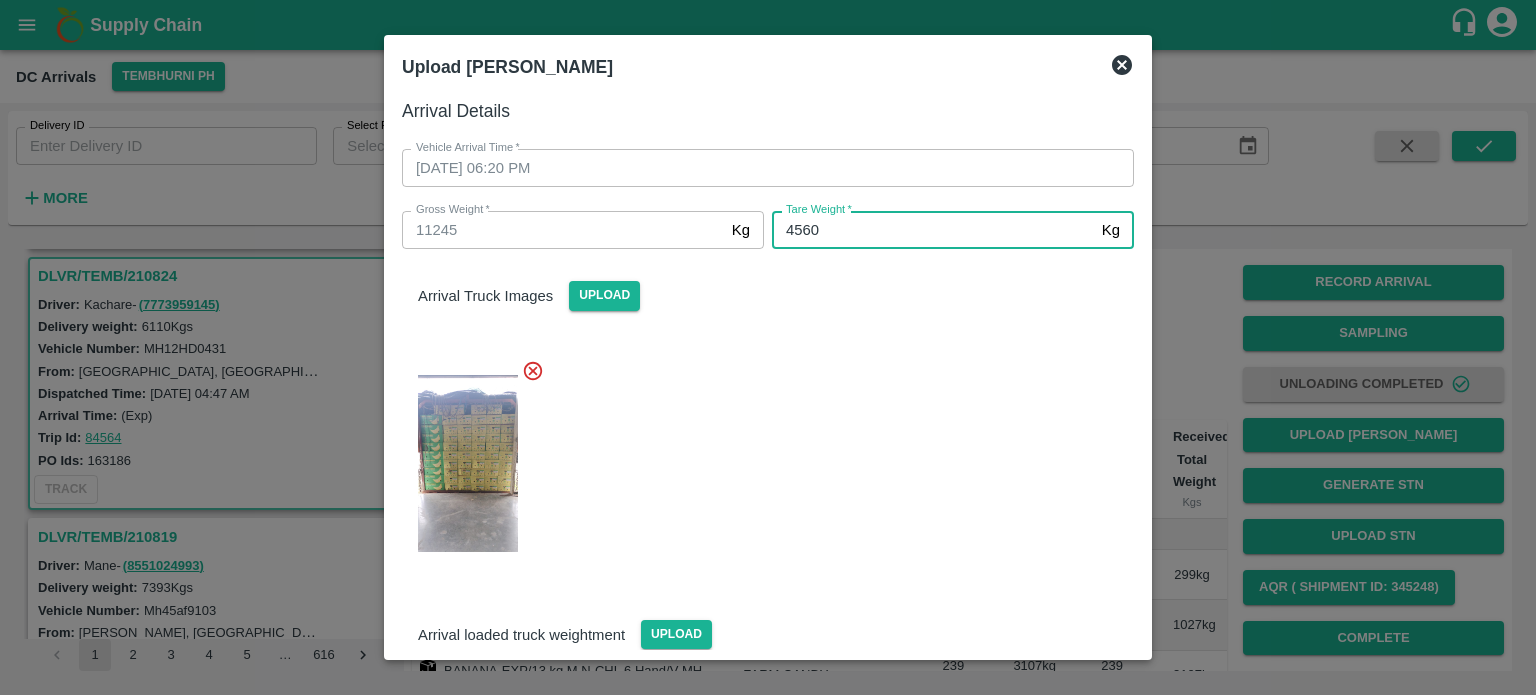 type on "4560" 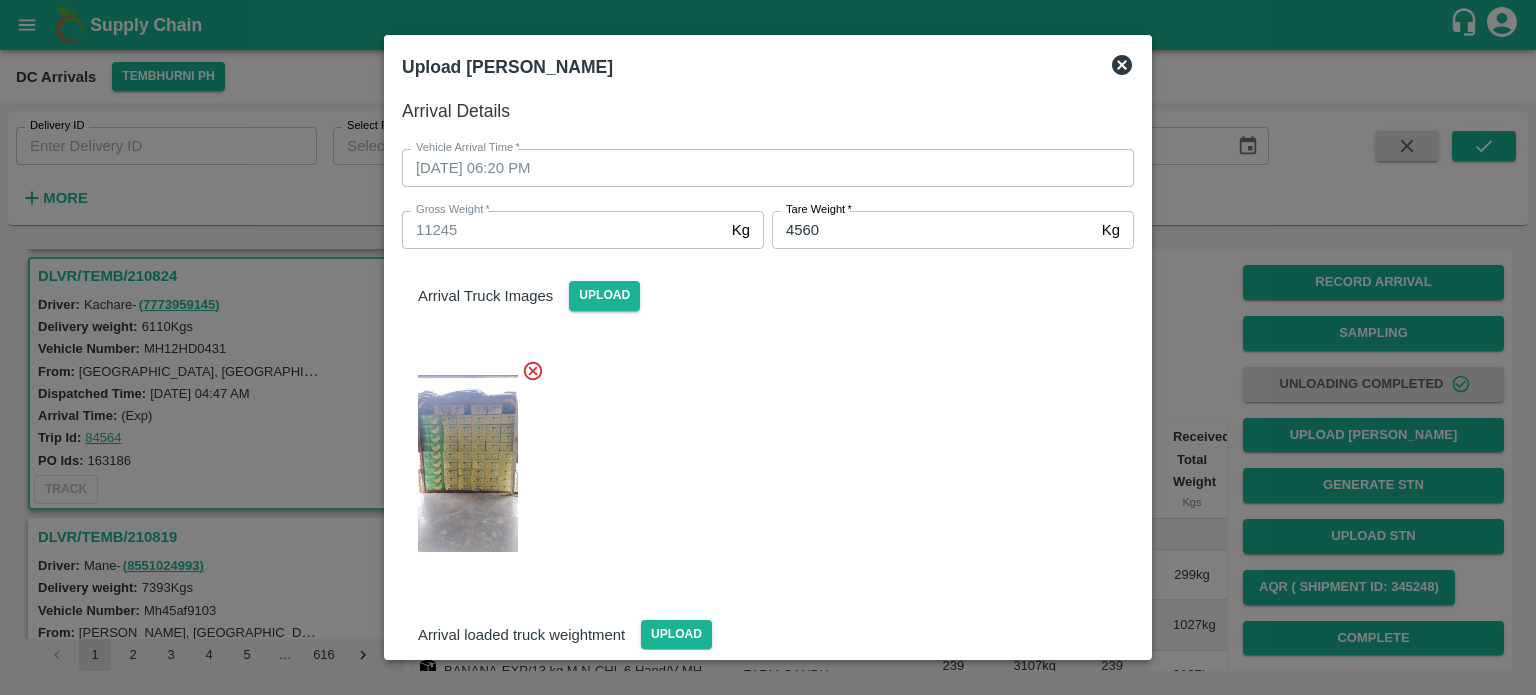 click at bounding box center (760, 458) 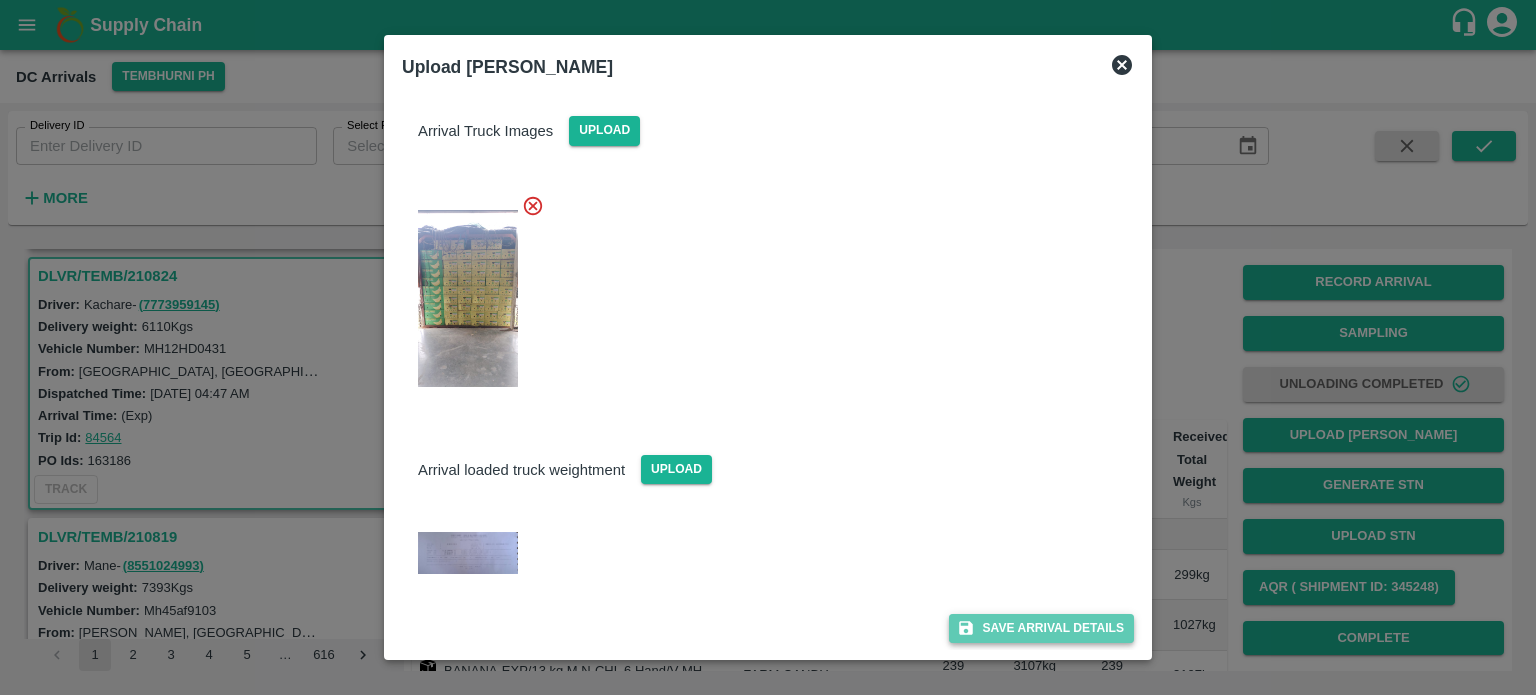 click on "Save Arrival Details" at bounding box center [1041, 628] 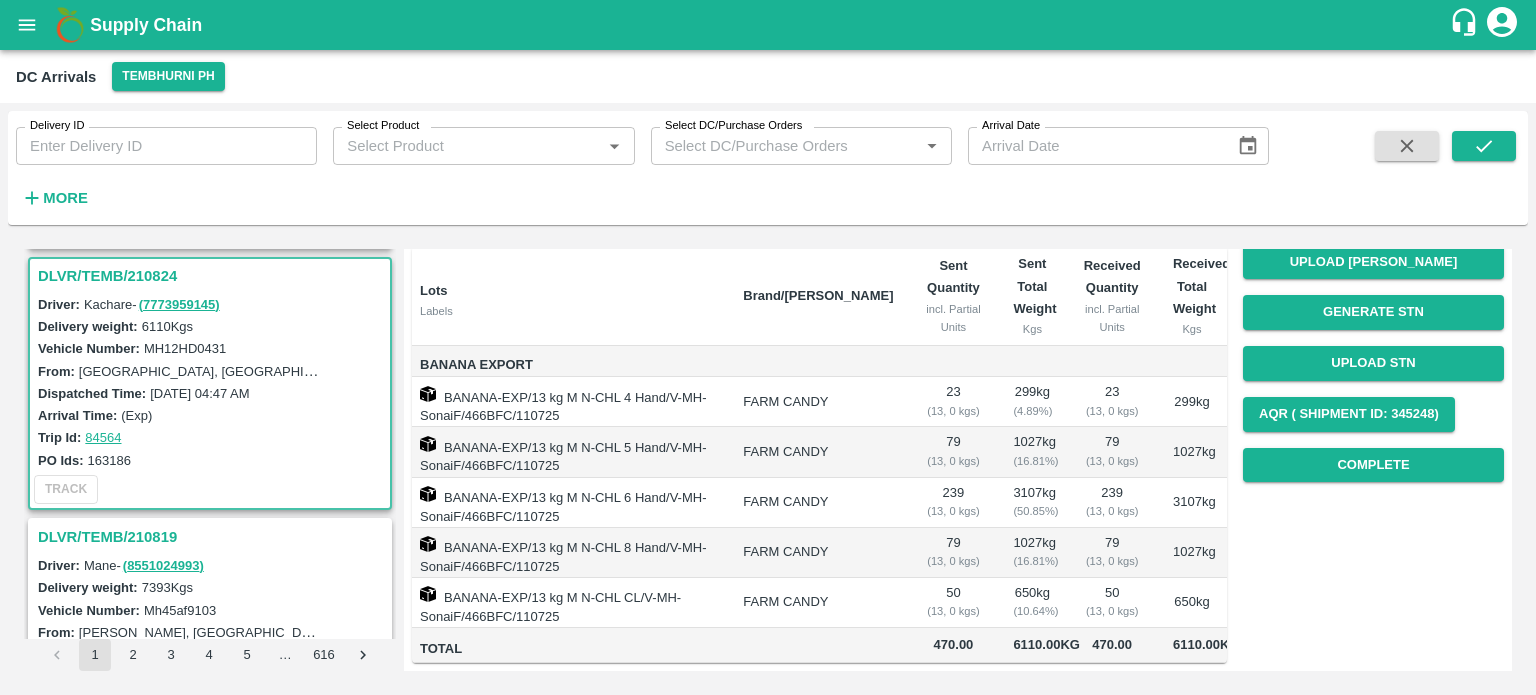 scroll, scrollTop: 0, scrollLeft: 0, axis: both 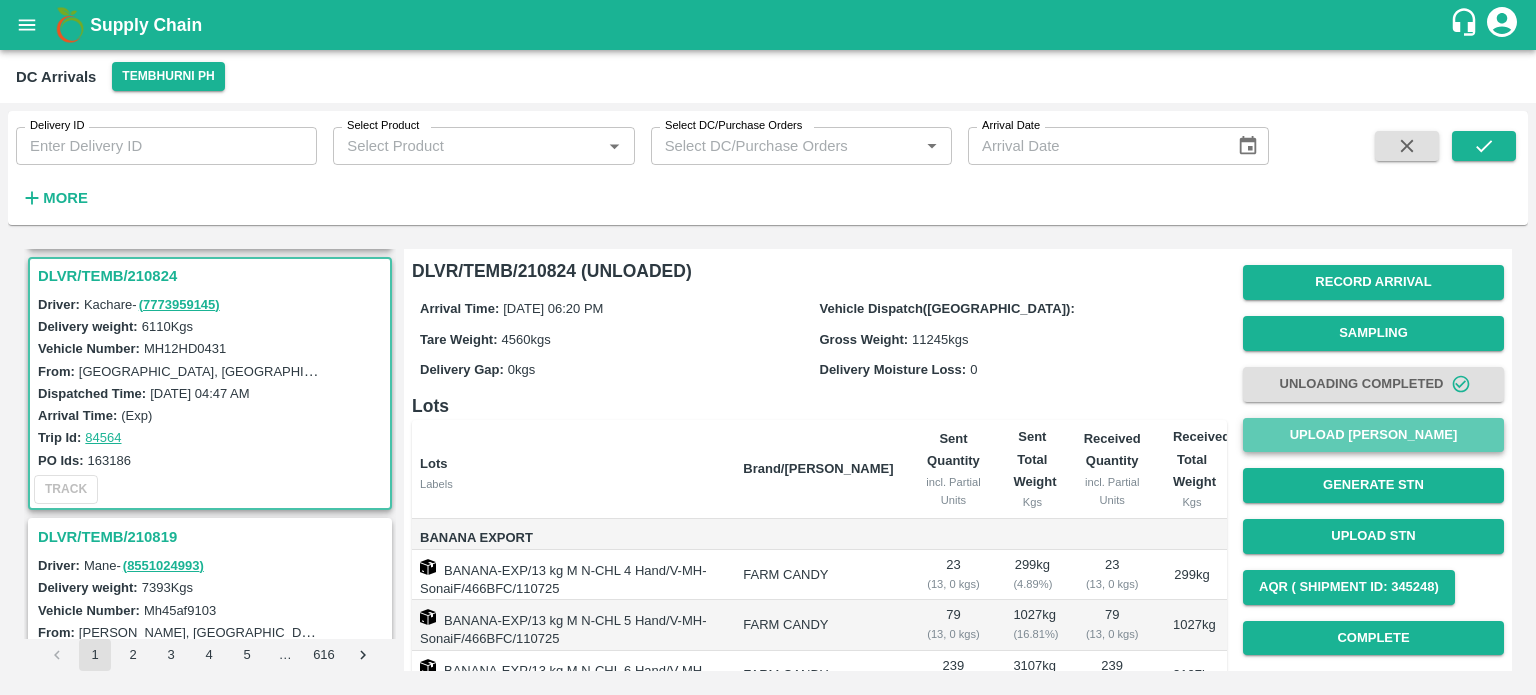 click on "Upload [PERSON_NAME]" at bounding box center (1373, 435) 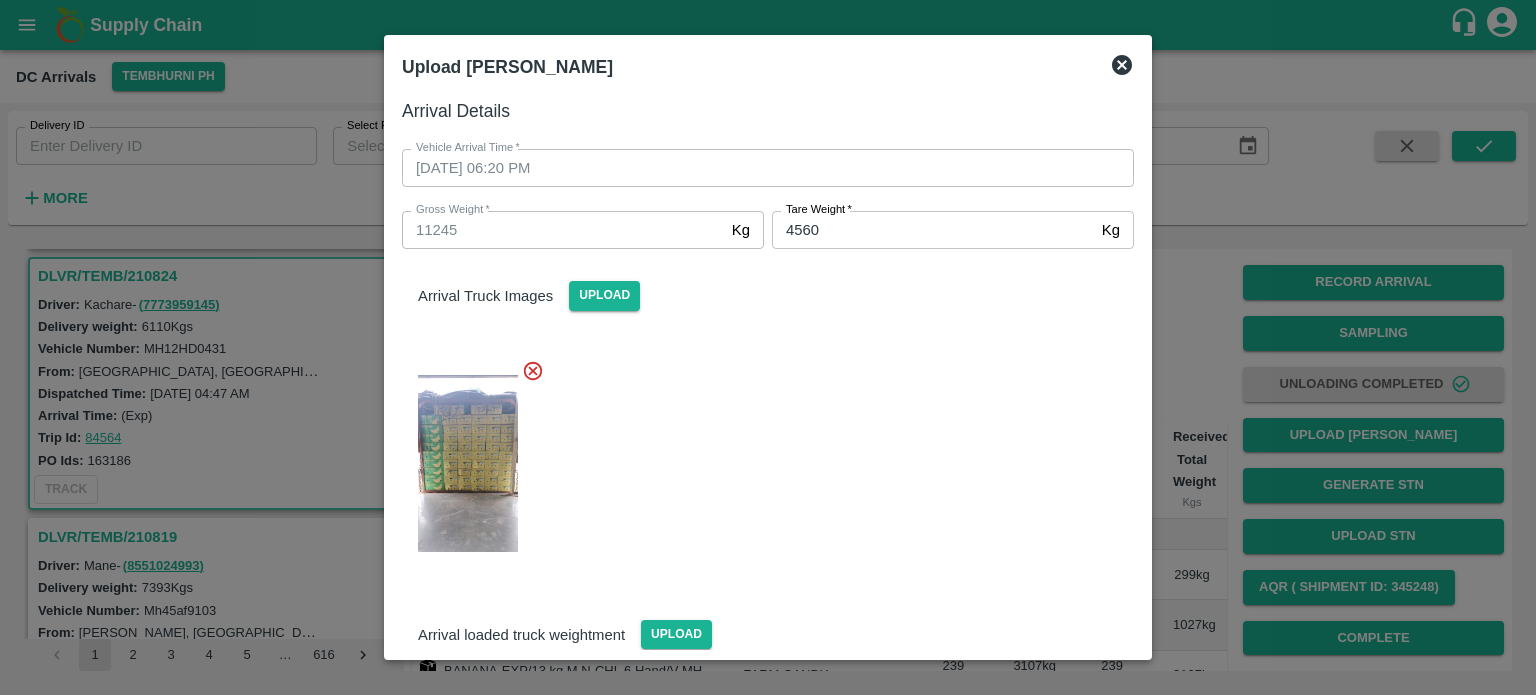 click 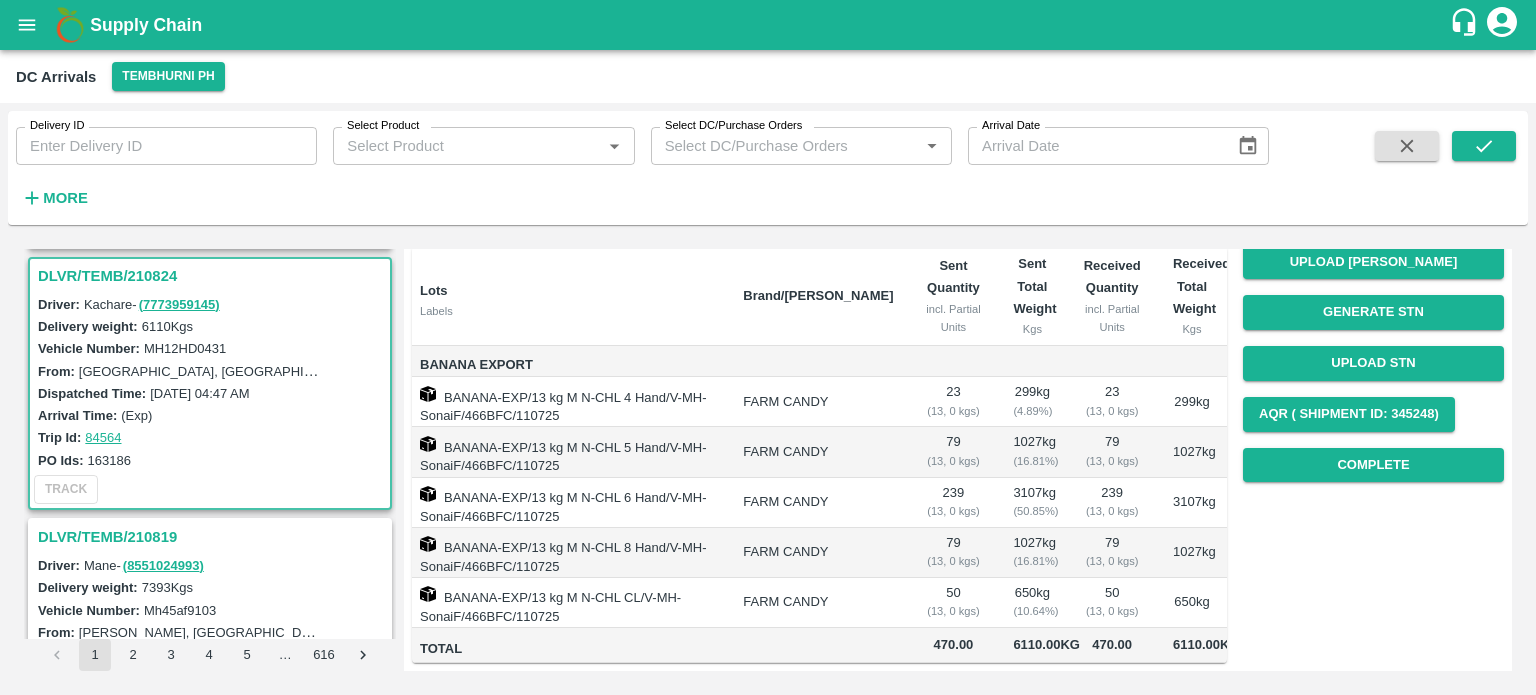 scroll, scrollTop: 295, scrollLeft: 0, axis: vertical 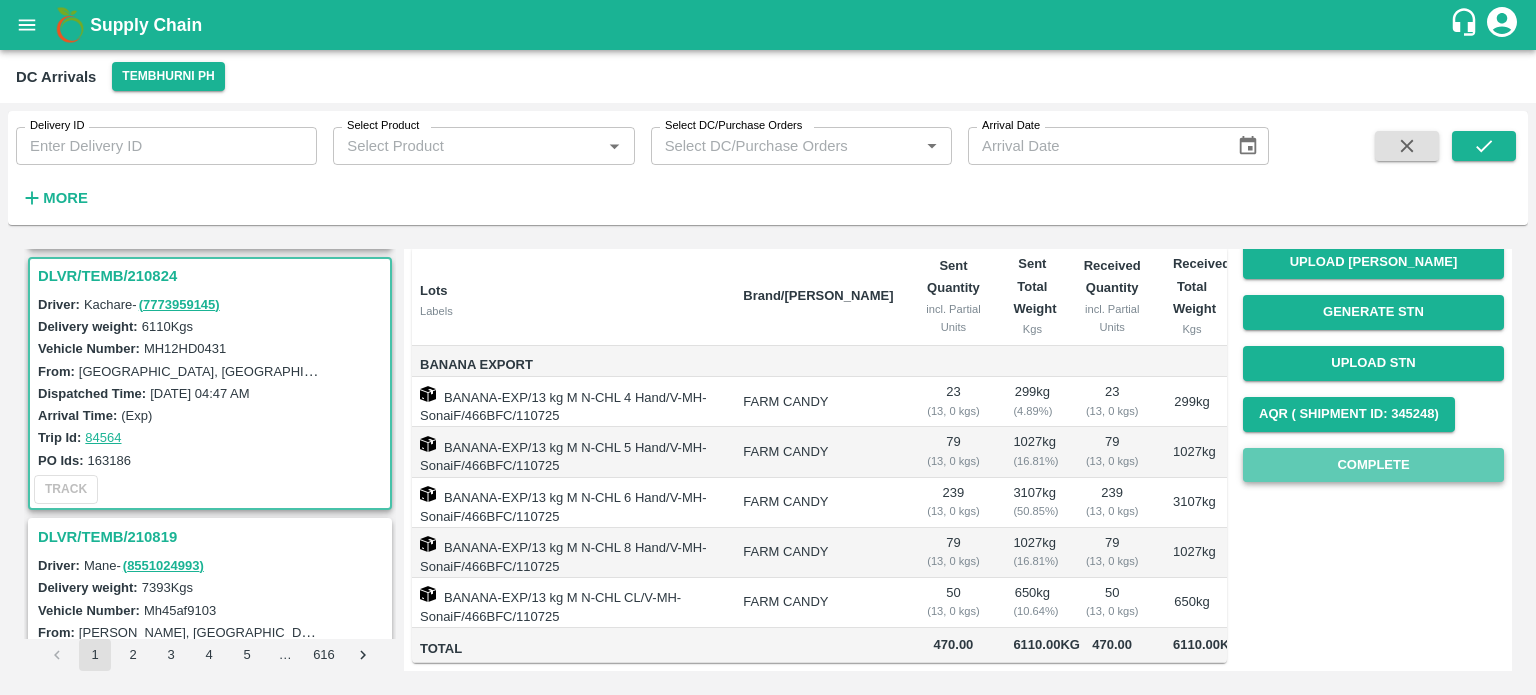 click on "Complete" at bounding box center [1373, 465] 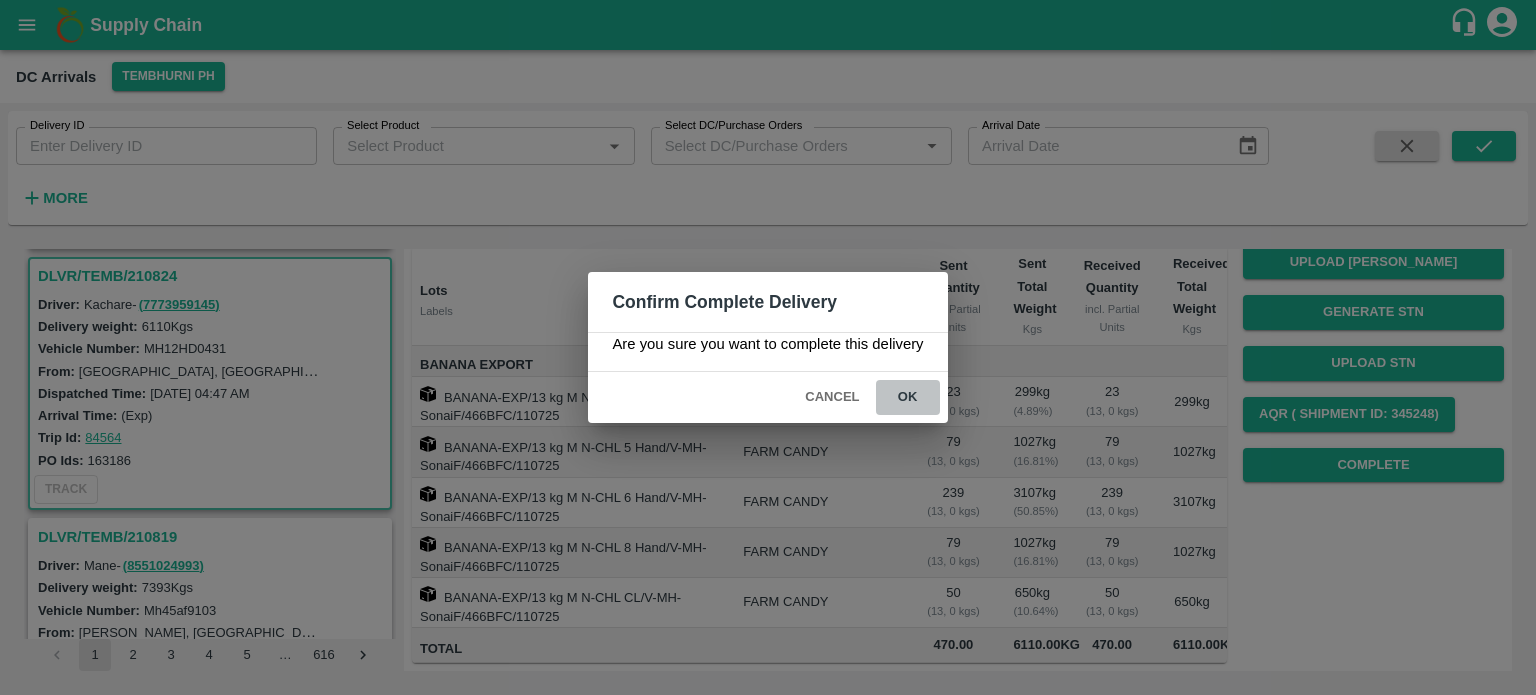 click on "ok" at bounding box center [908, 397] 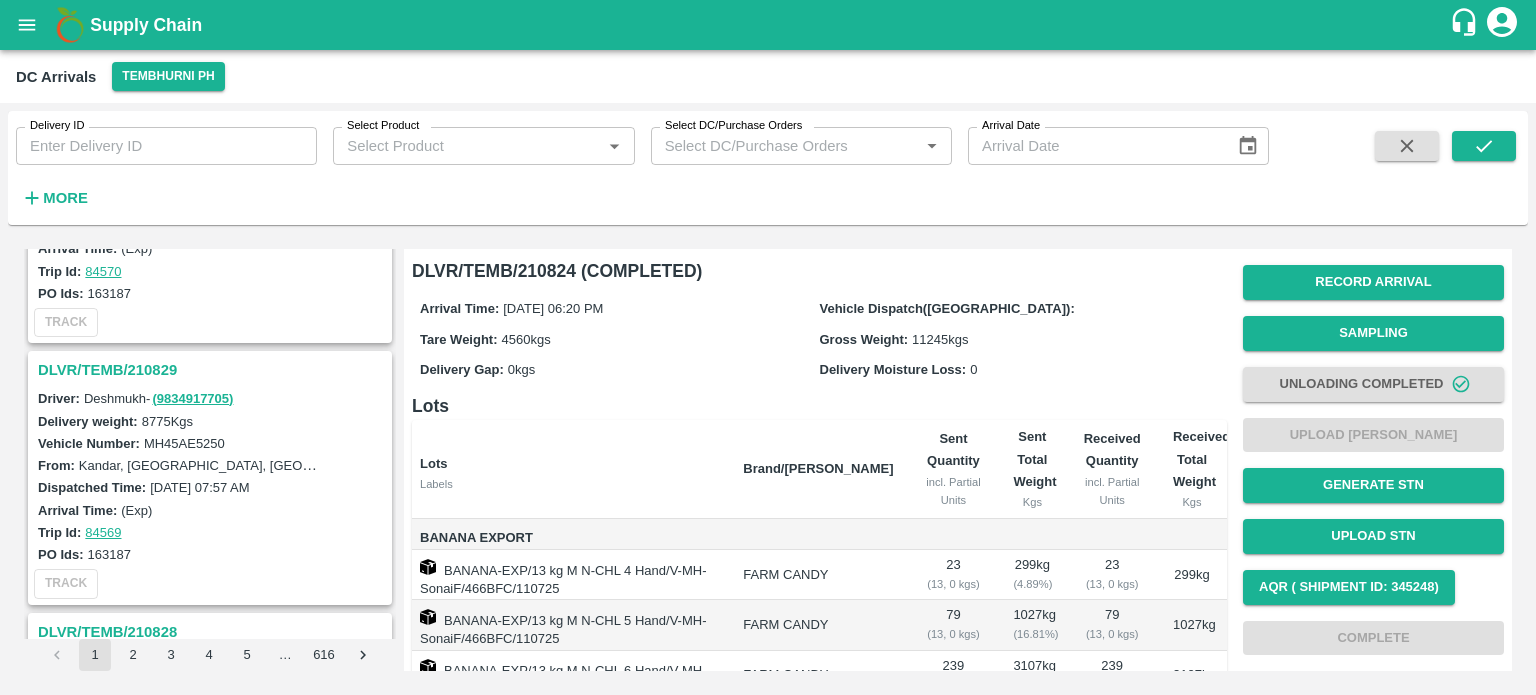 scroll, scrollTop: 408, scrollLeft: 0, axis: vertical 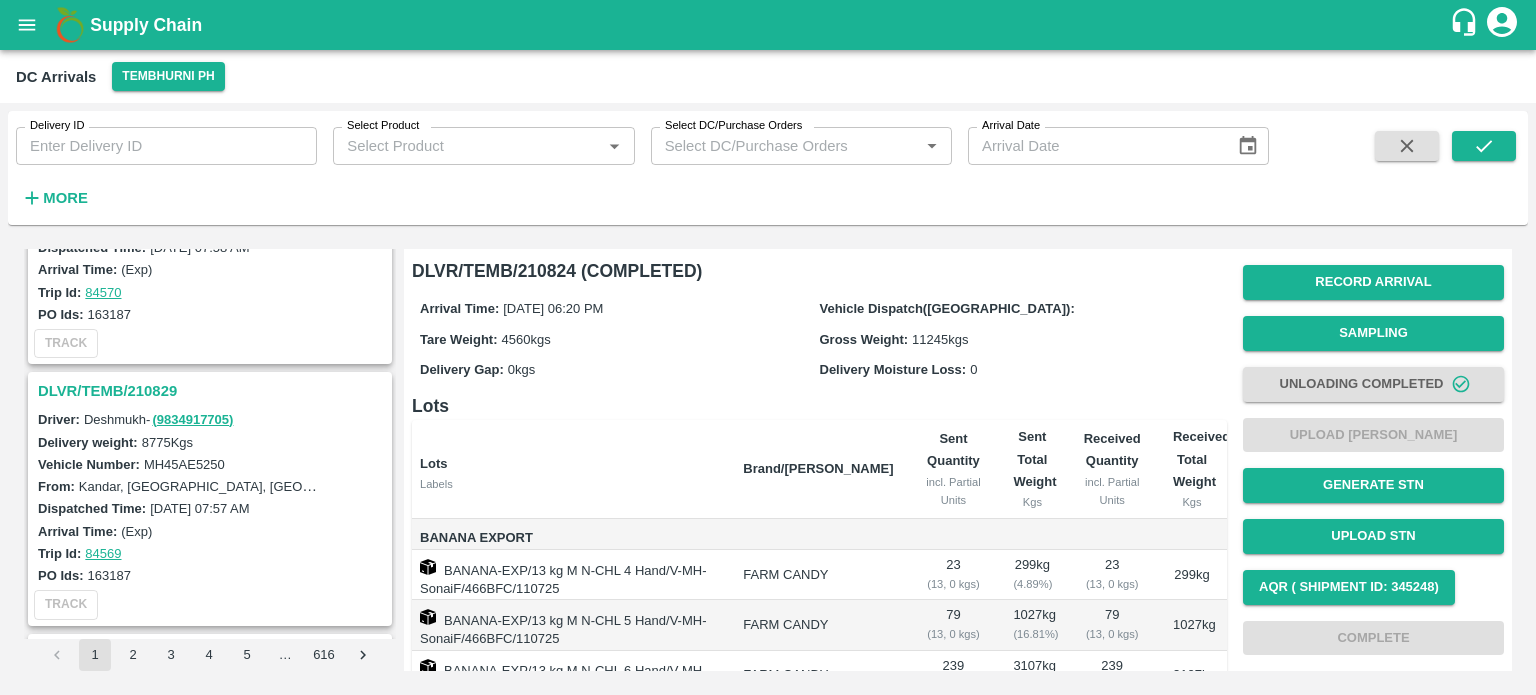 click on "DLVR/TEMB/210829" at bounding box center [213, 391] 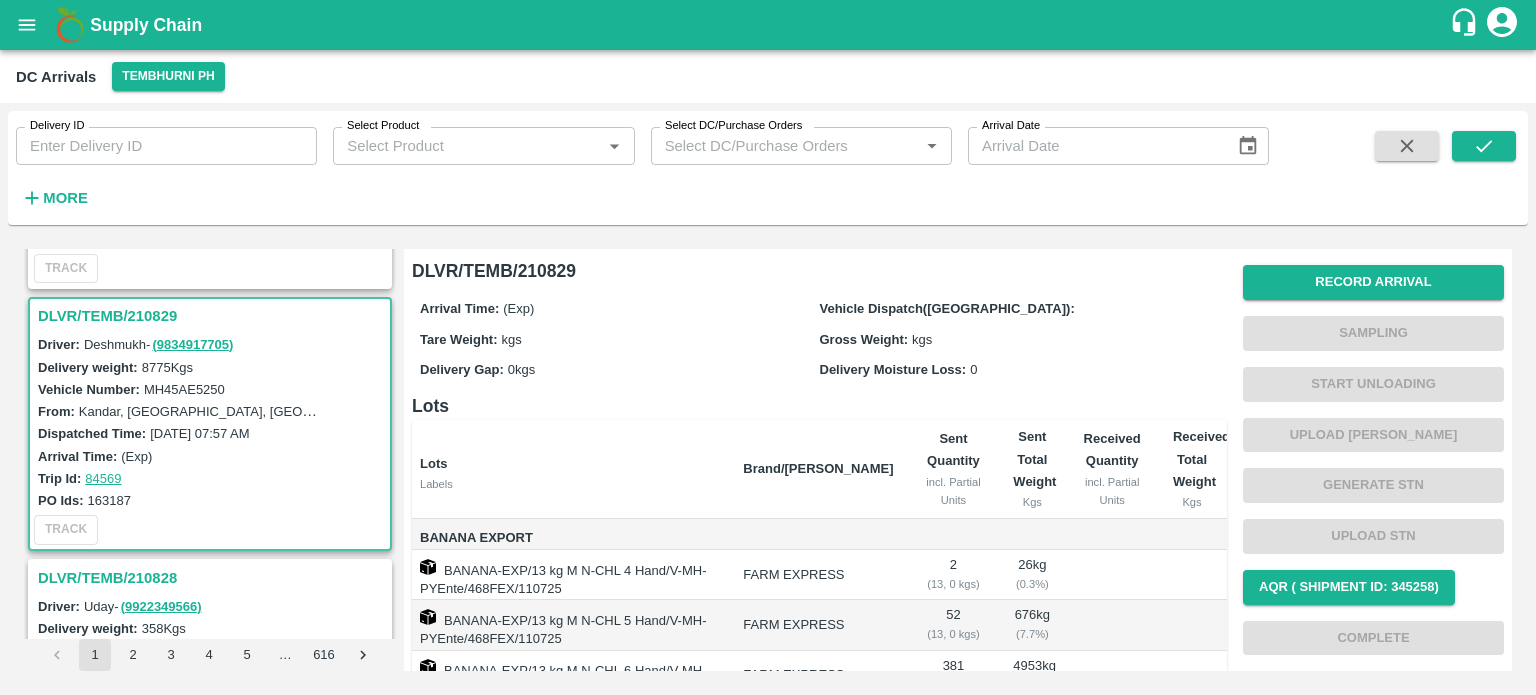 scroll, scrollTop: 528, scrollLeft: 0, axis: vertical 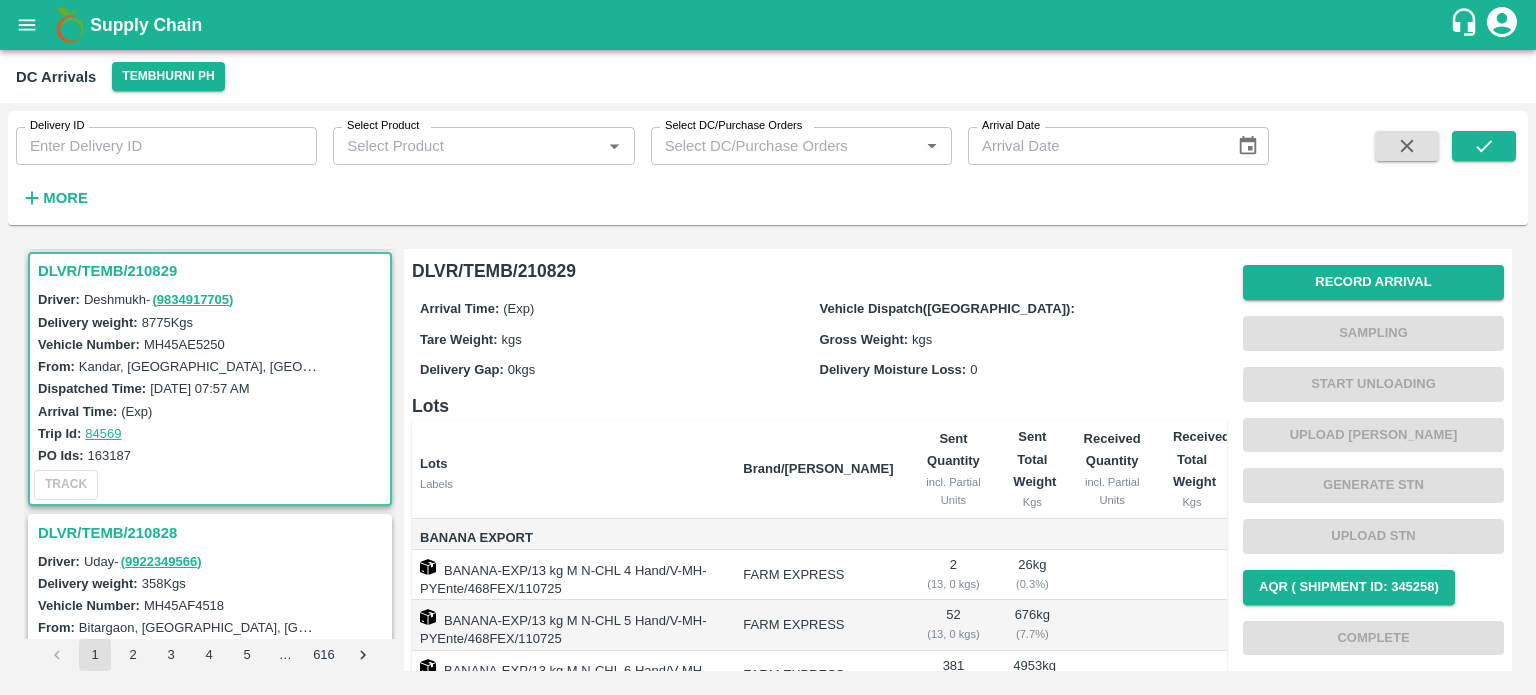 click on "MH45AE5250" at bounding box center [184, 344] 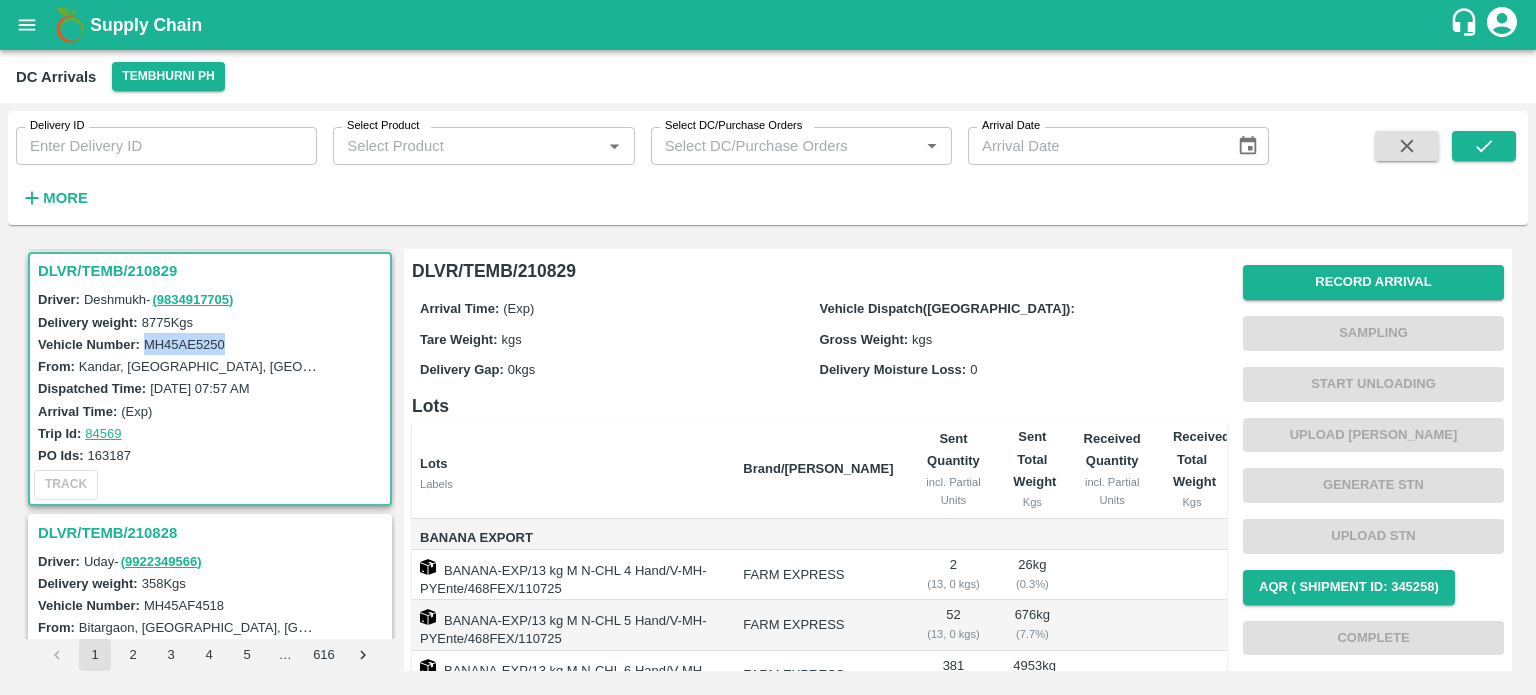 copy on "MH45AE5250" 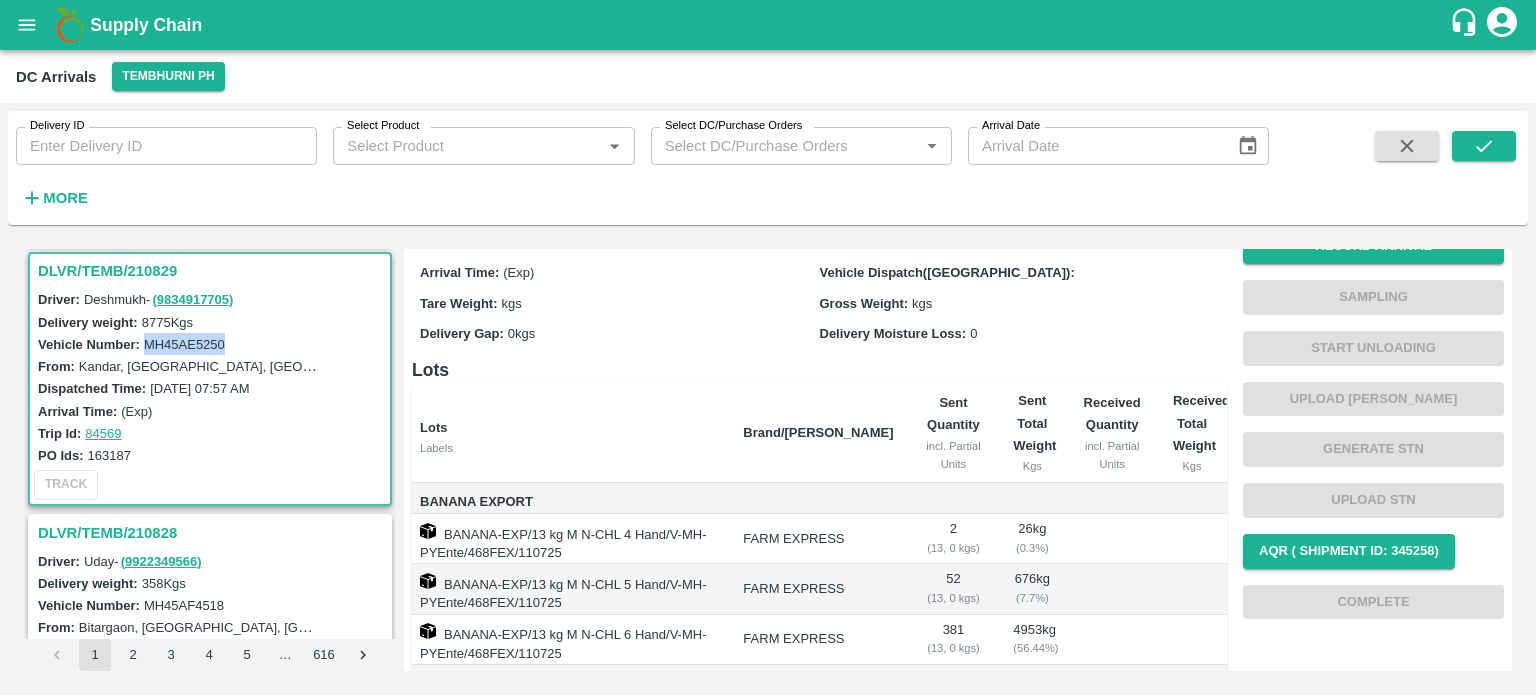 scroll, scrollTop: 0, scrollLeft: 0, axis: both 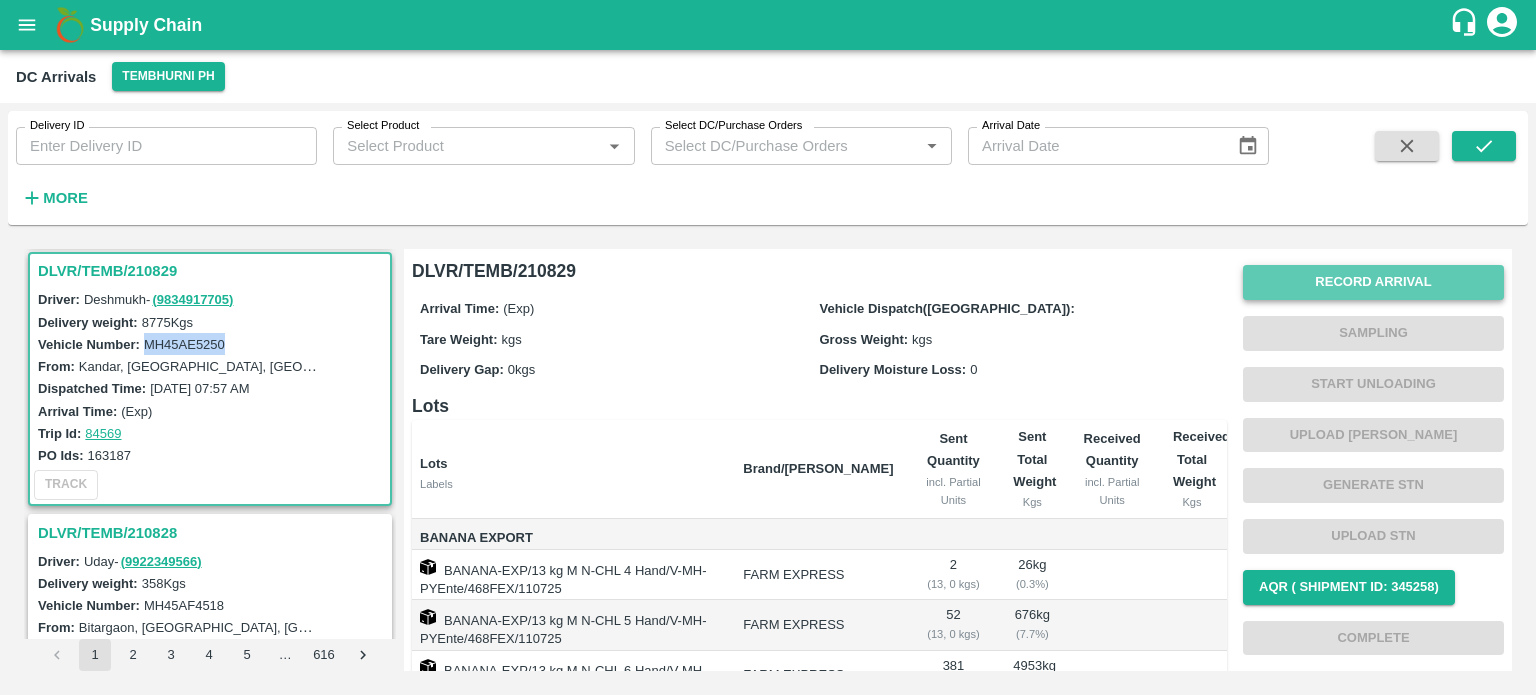 click on "Record Arrival" at bounding box center (1373, 282) 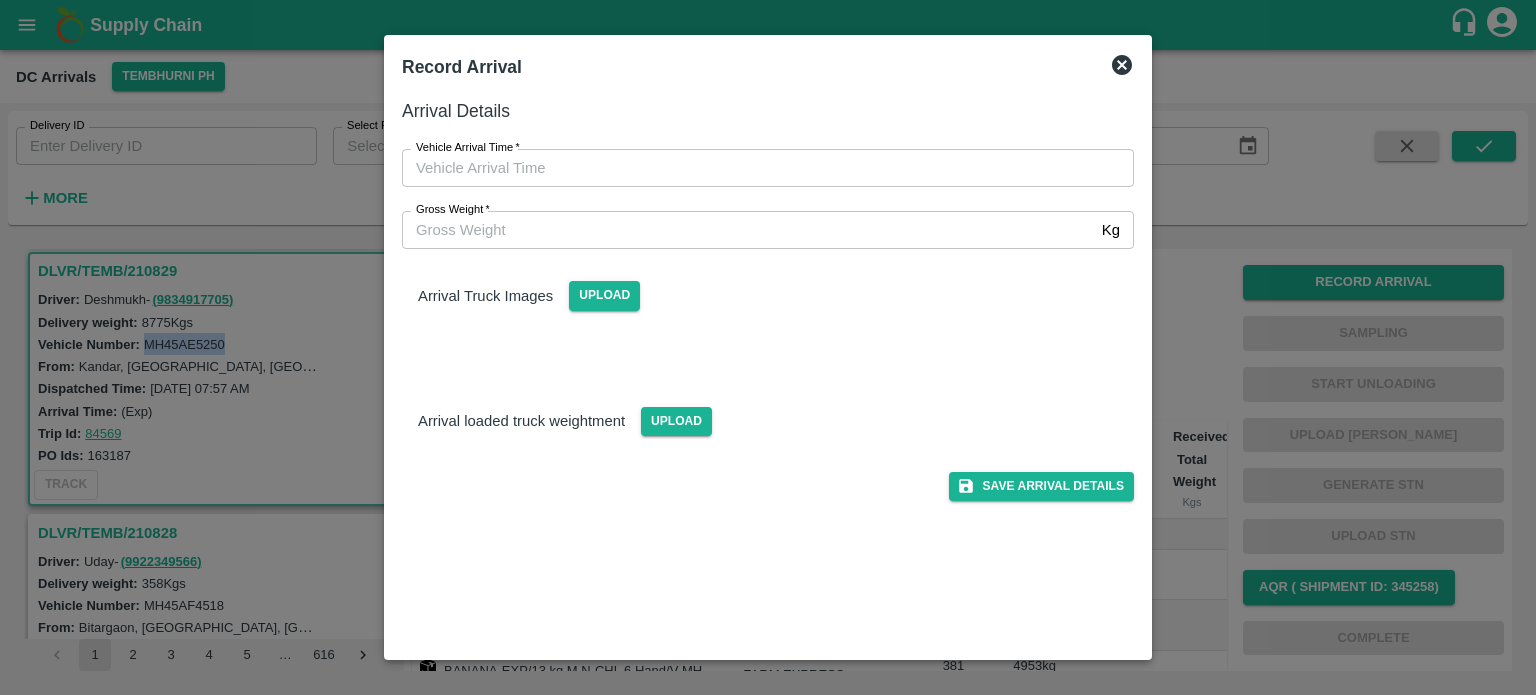 type on "DD/MM/YYYY hh:mm aa" 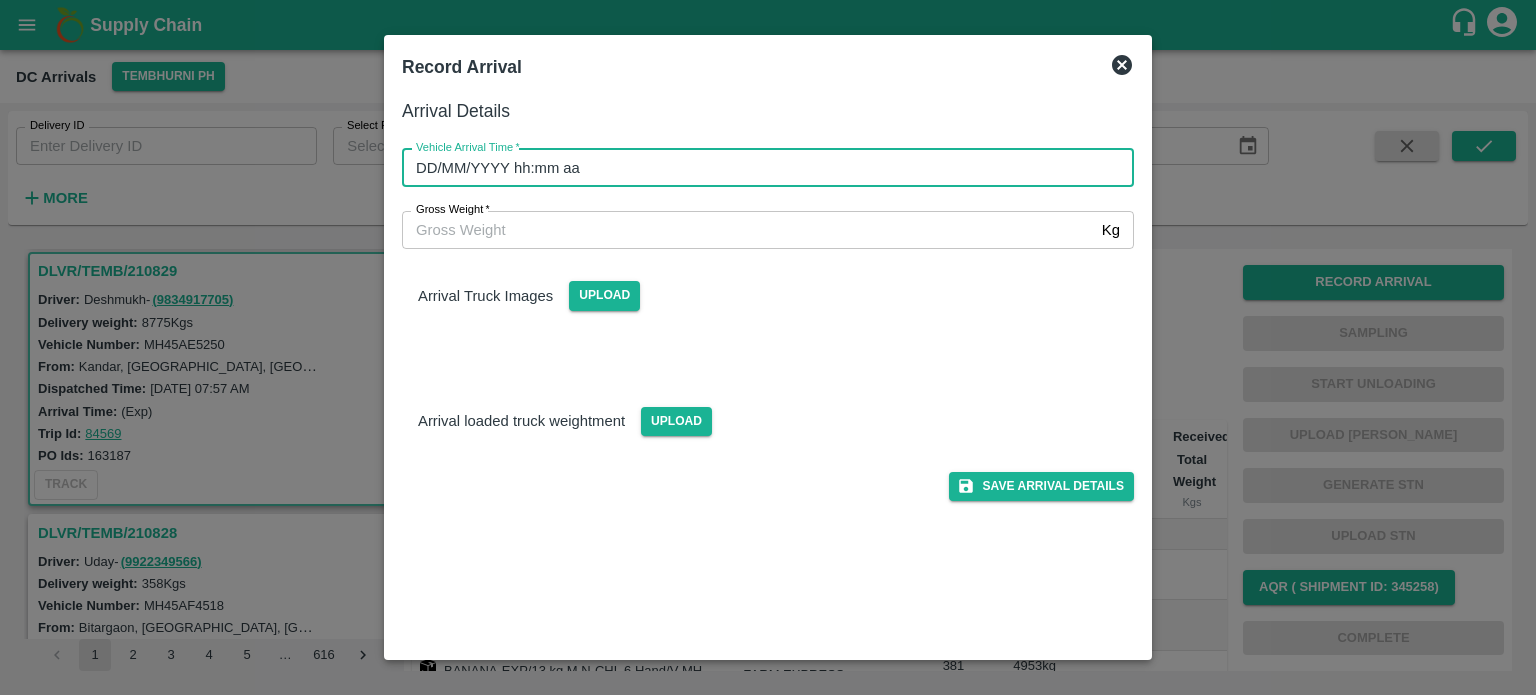 click on "DD/MM/YYYY hh:mm aa" at bounding box center [761, 168] 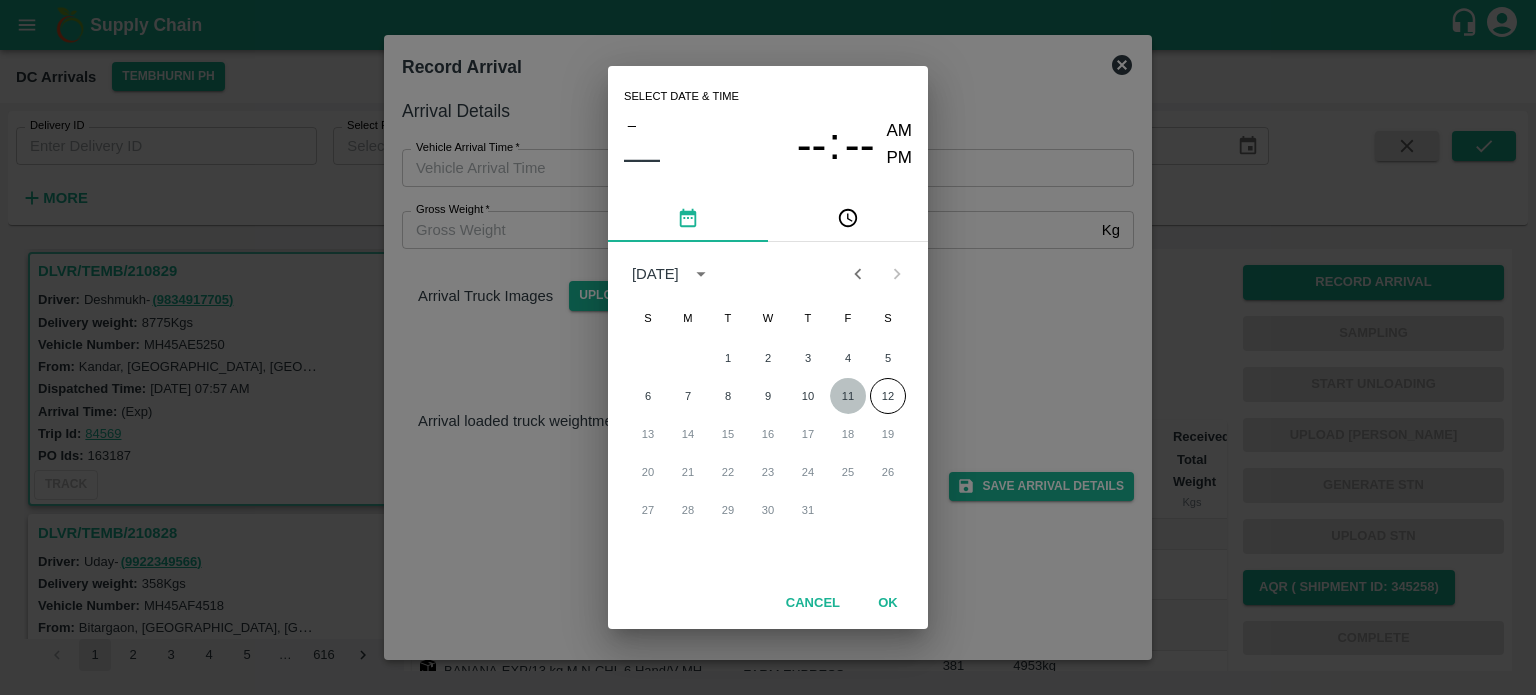 click on "11" at bounding box center (848, 396) 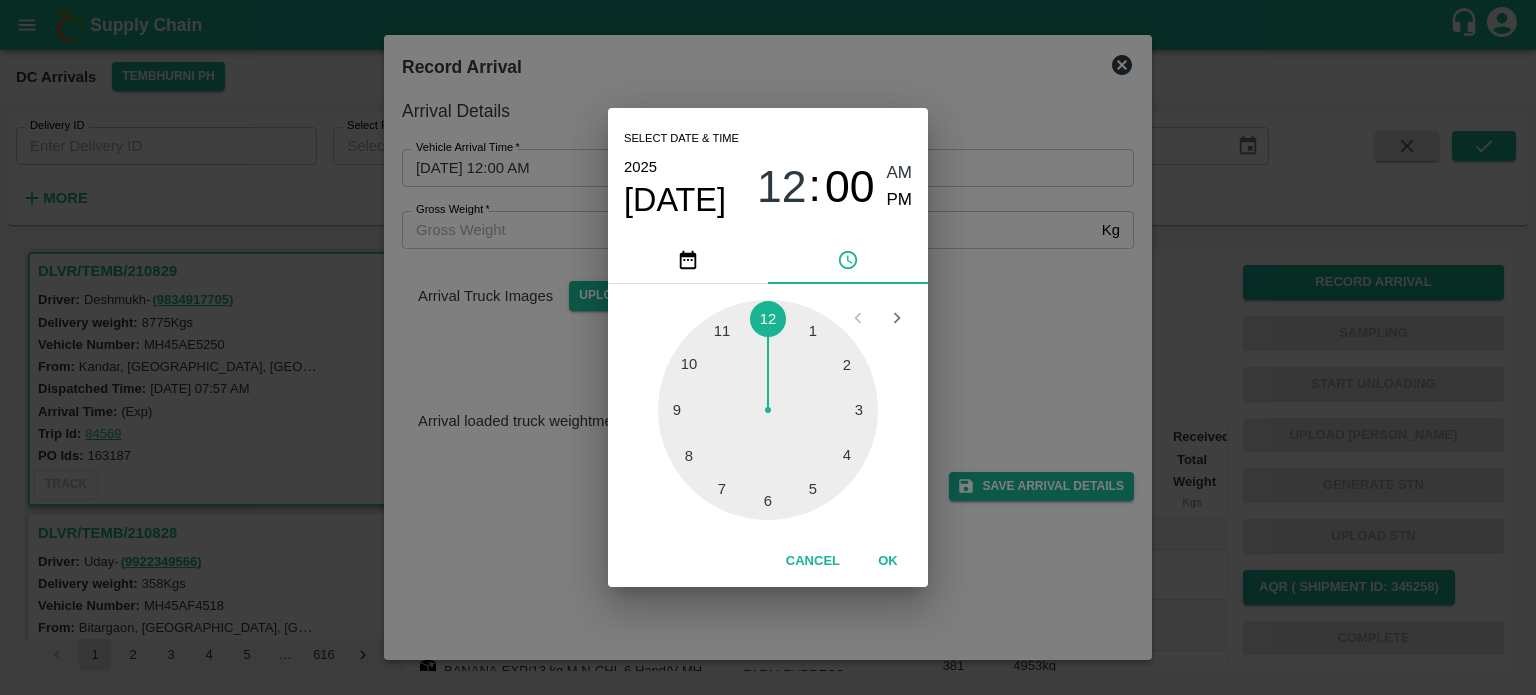 click at bounding box center (768, 410) 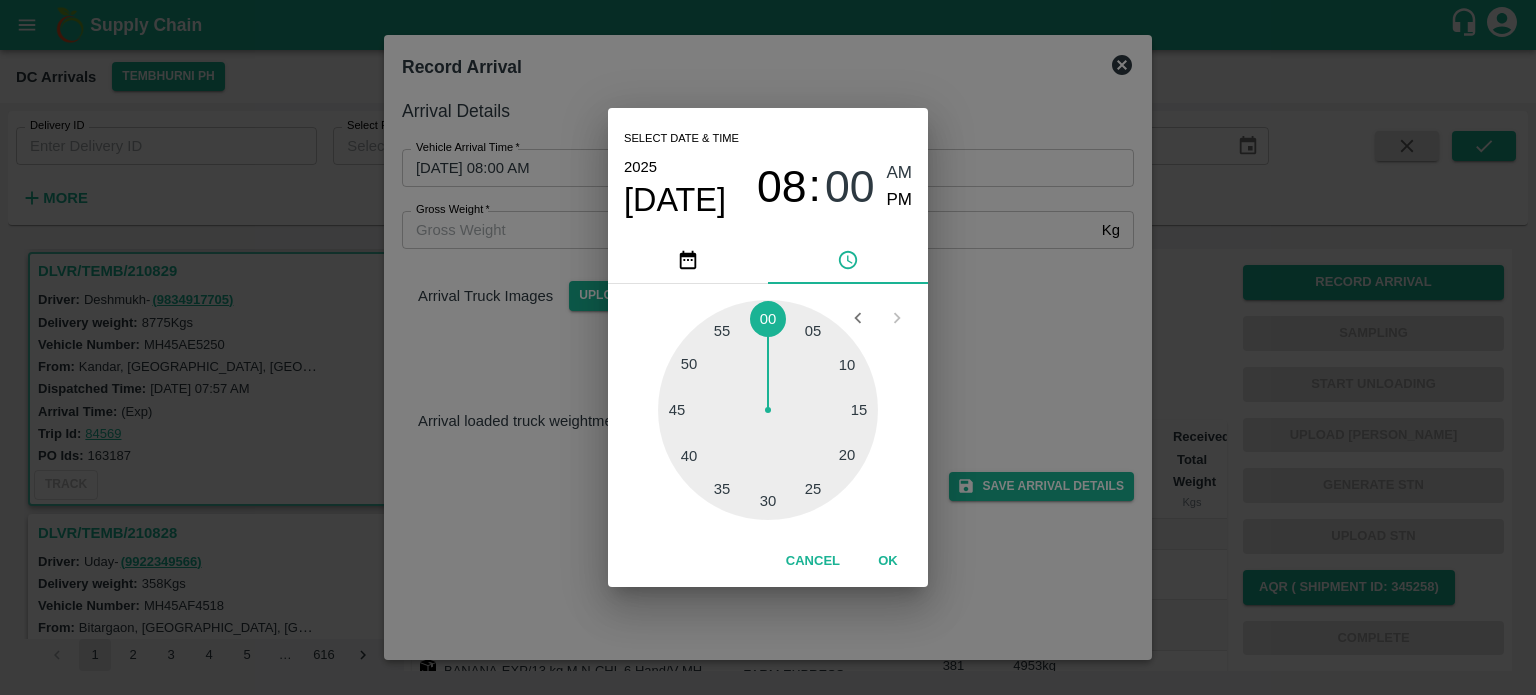 click at bounding box center (768, 410) 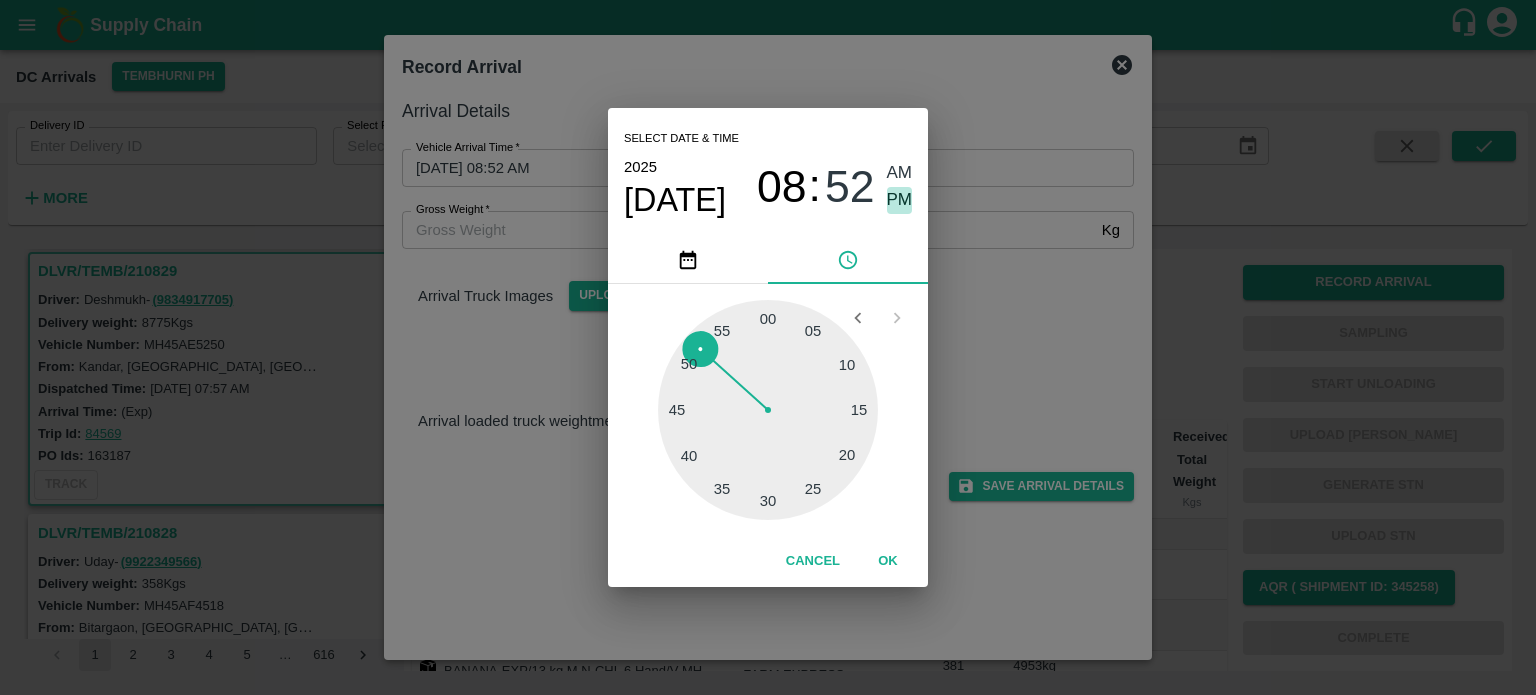 click on "PM" at bounding box center (900, 200) 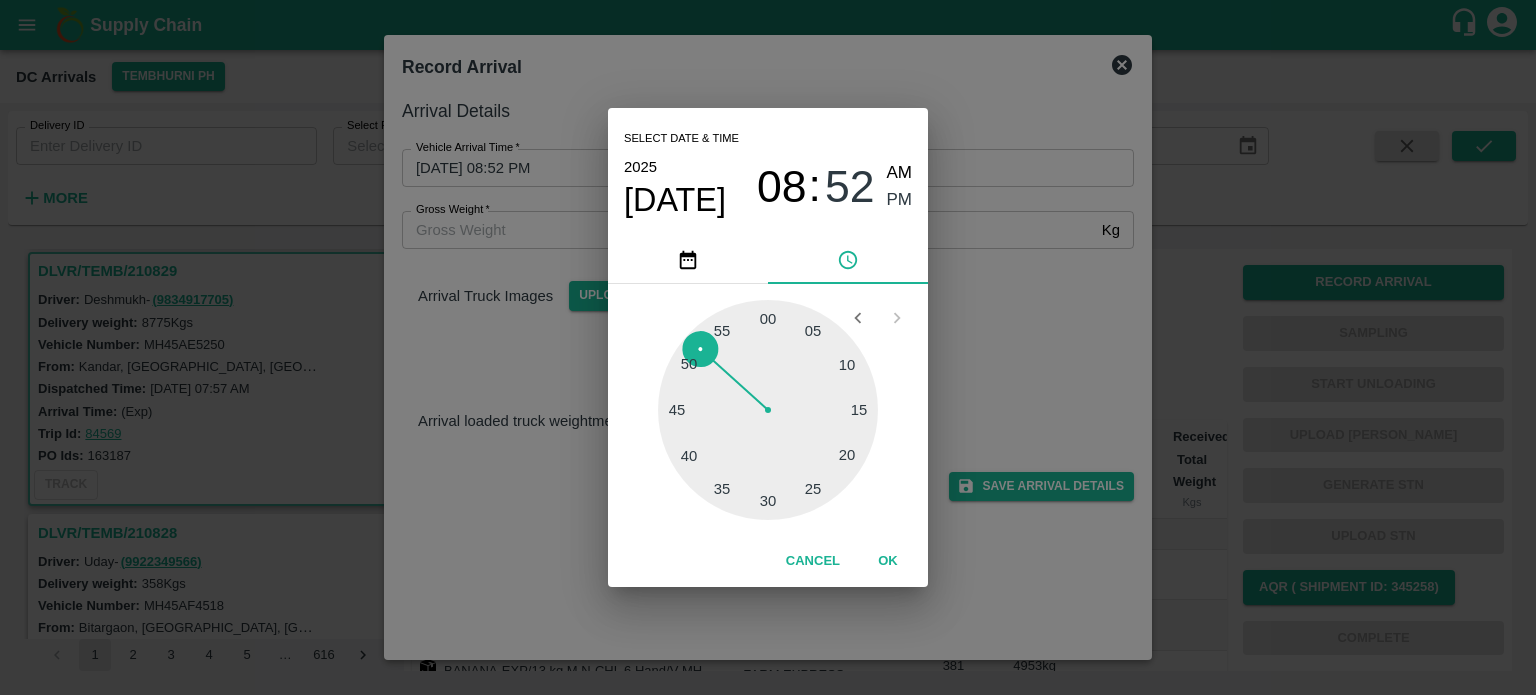 click on "Select date & time [DATE] 08 : 52 AM PM 05 10 15 20 25 30 35 40 45 50 55 00 Cancel OK" at bounding box center (768, 347) 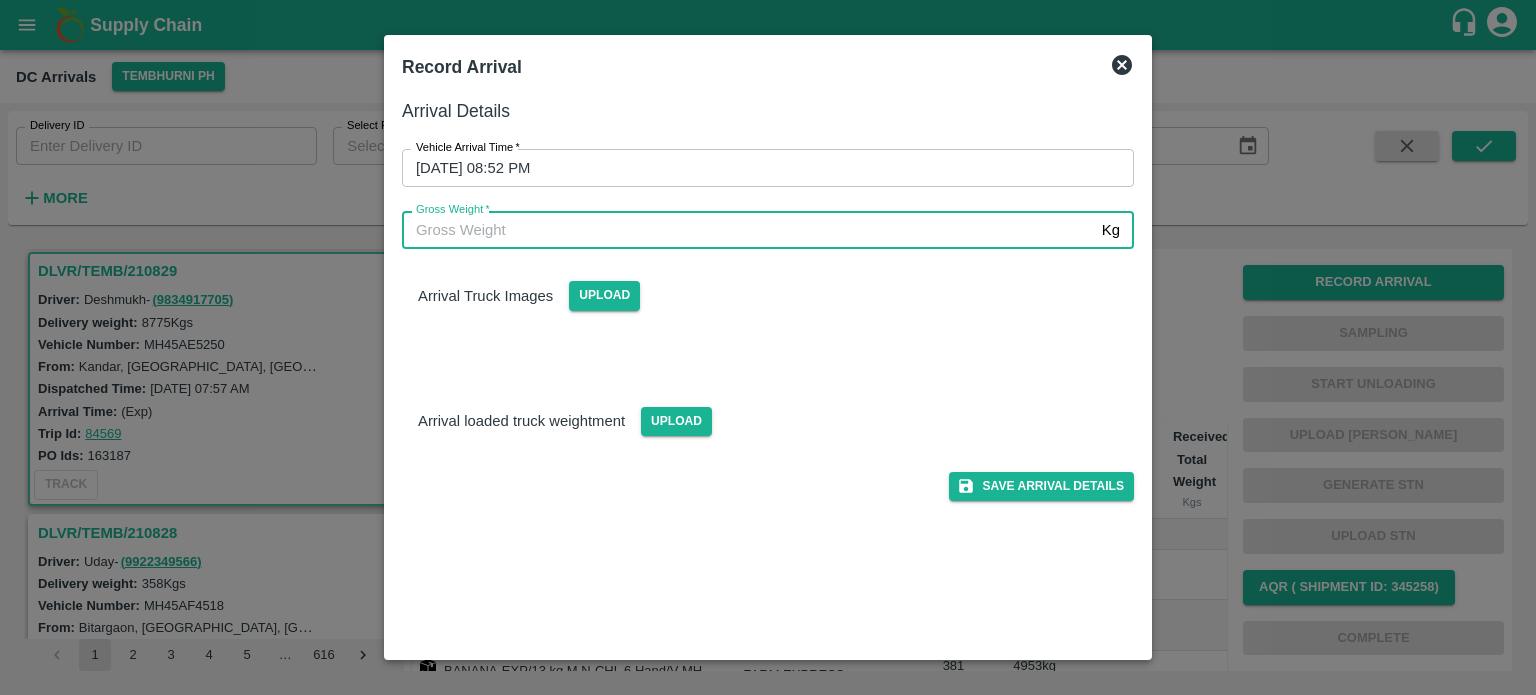 click on "Gross Weight   *" at bounding box center (748, 230) 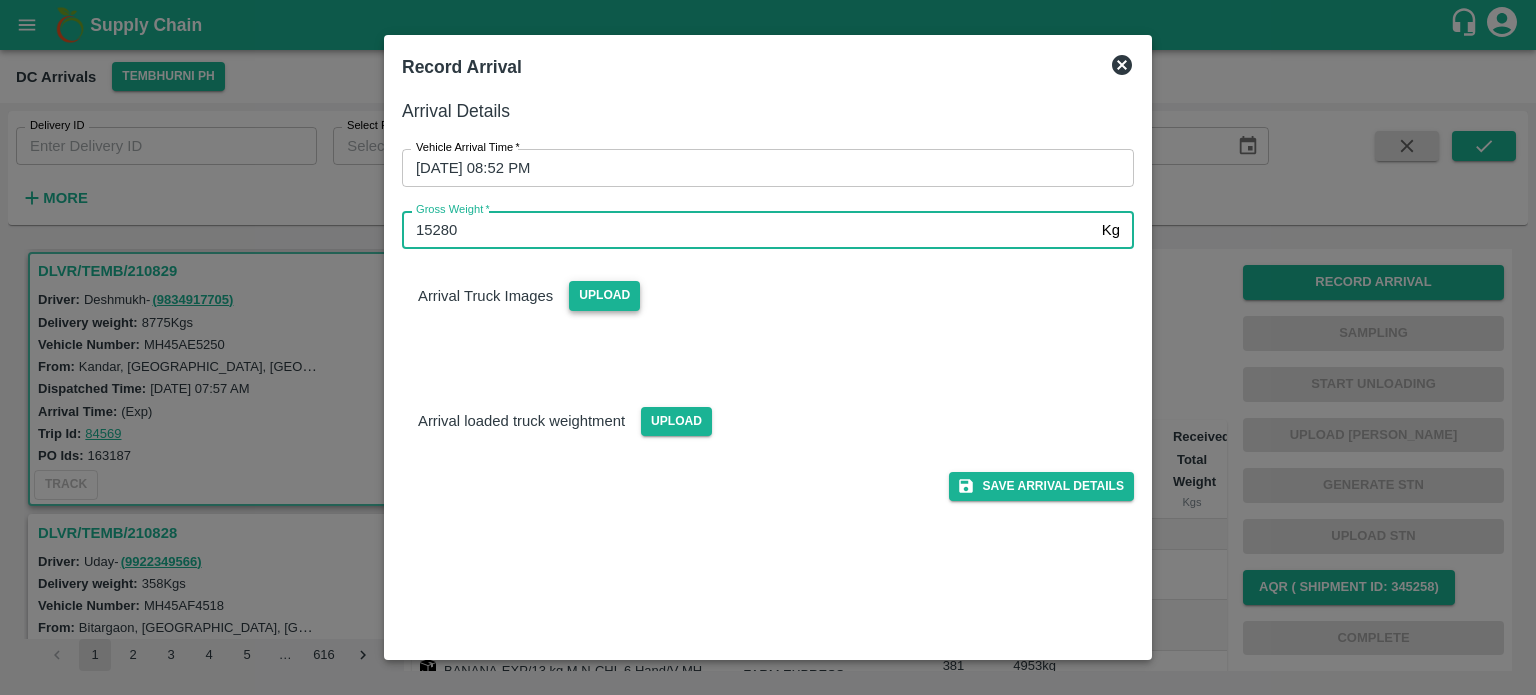 type on "15280" 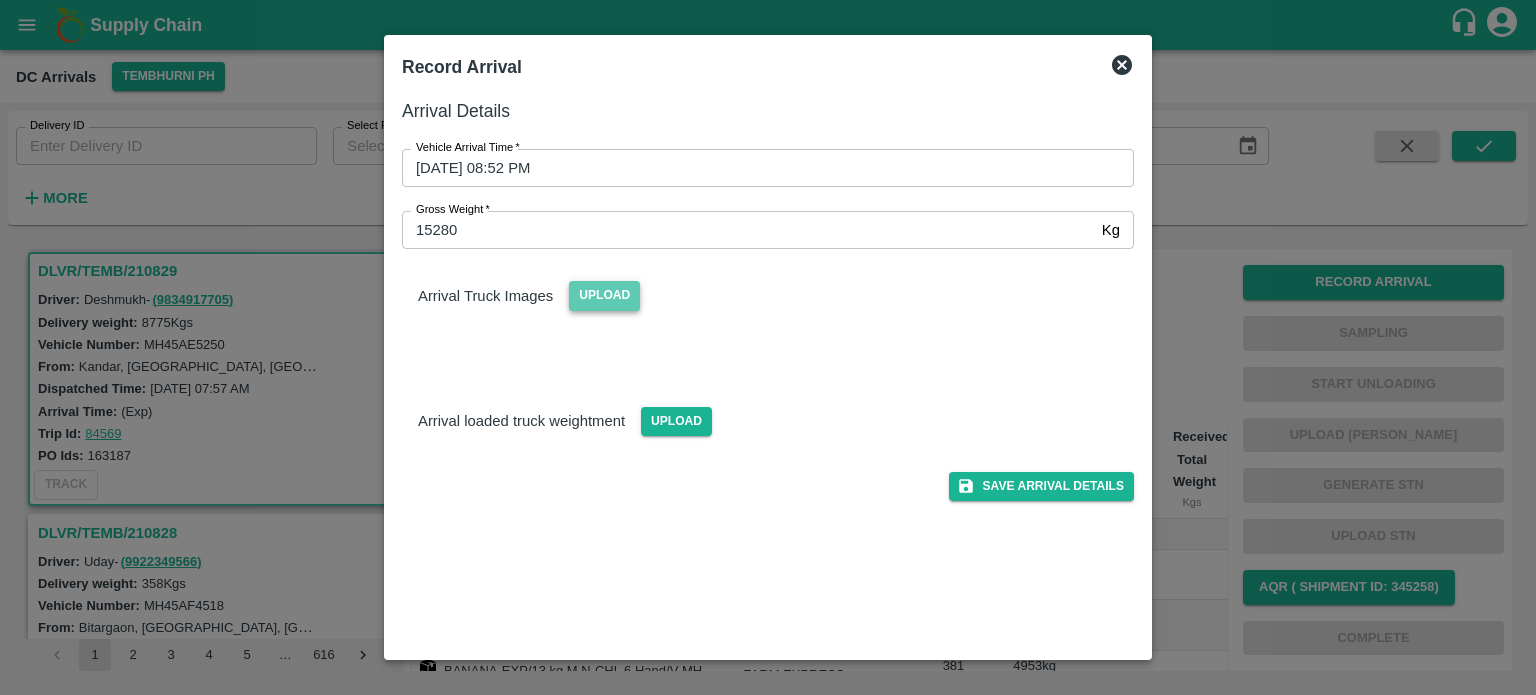 click on "Upload" at bounding box center (604, 295) 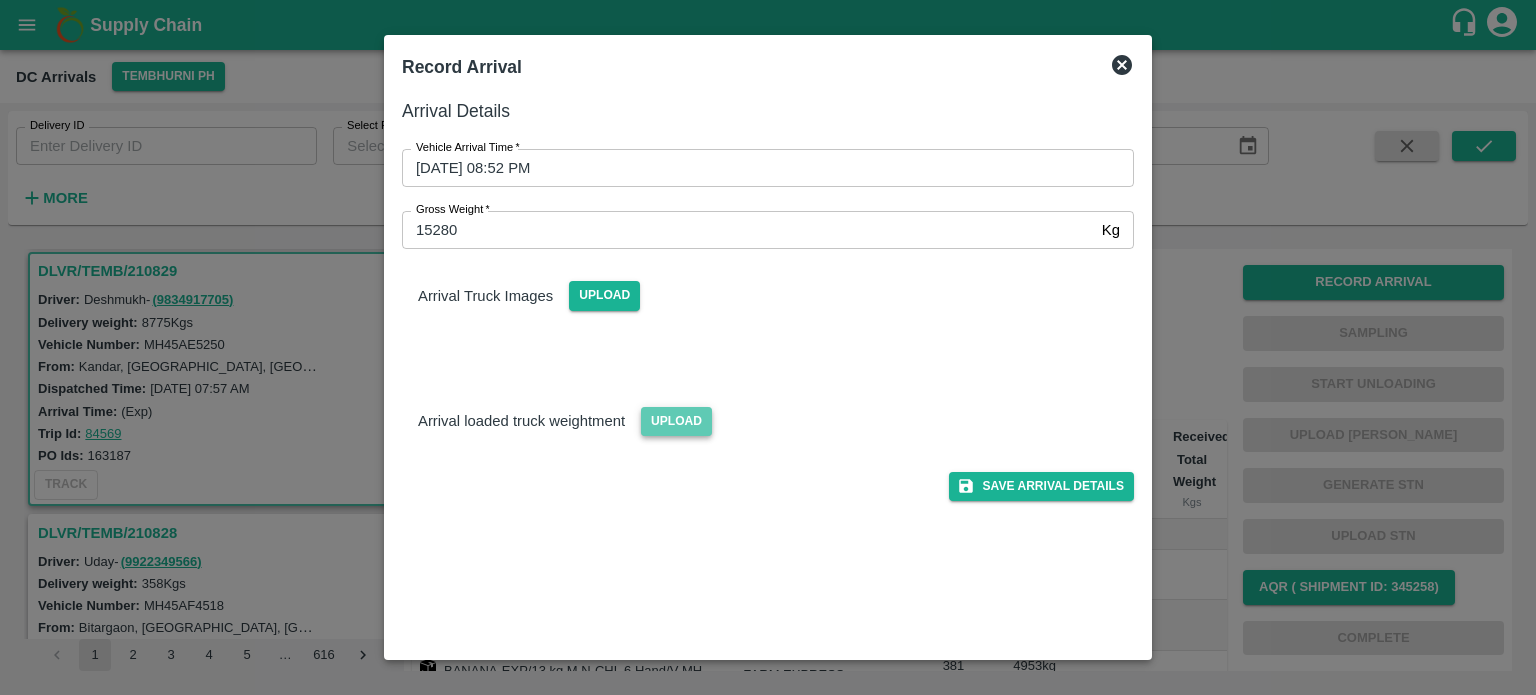 click on "Upload" at bounding box center (676, 421) 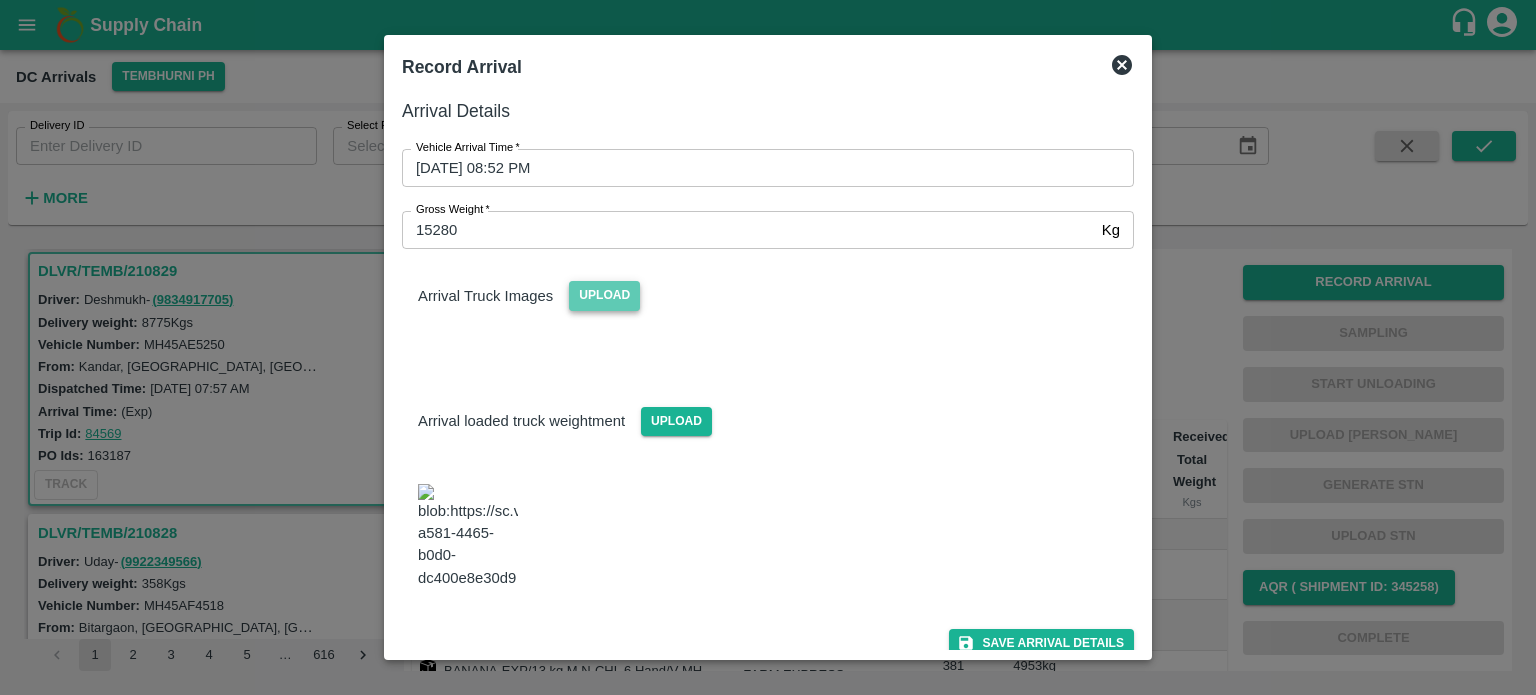 click on "Upload" at bounding box center [604, 295] 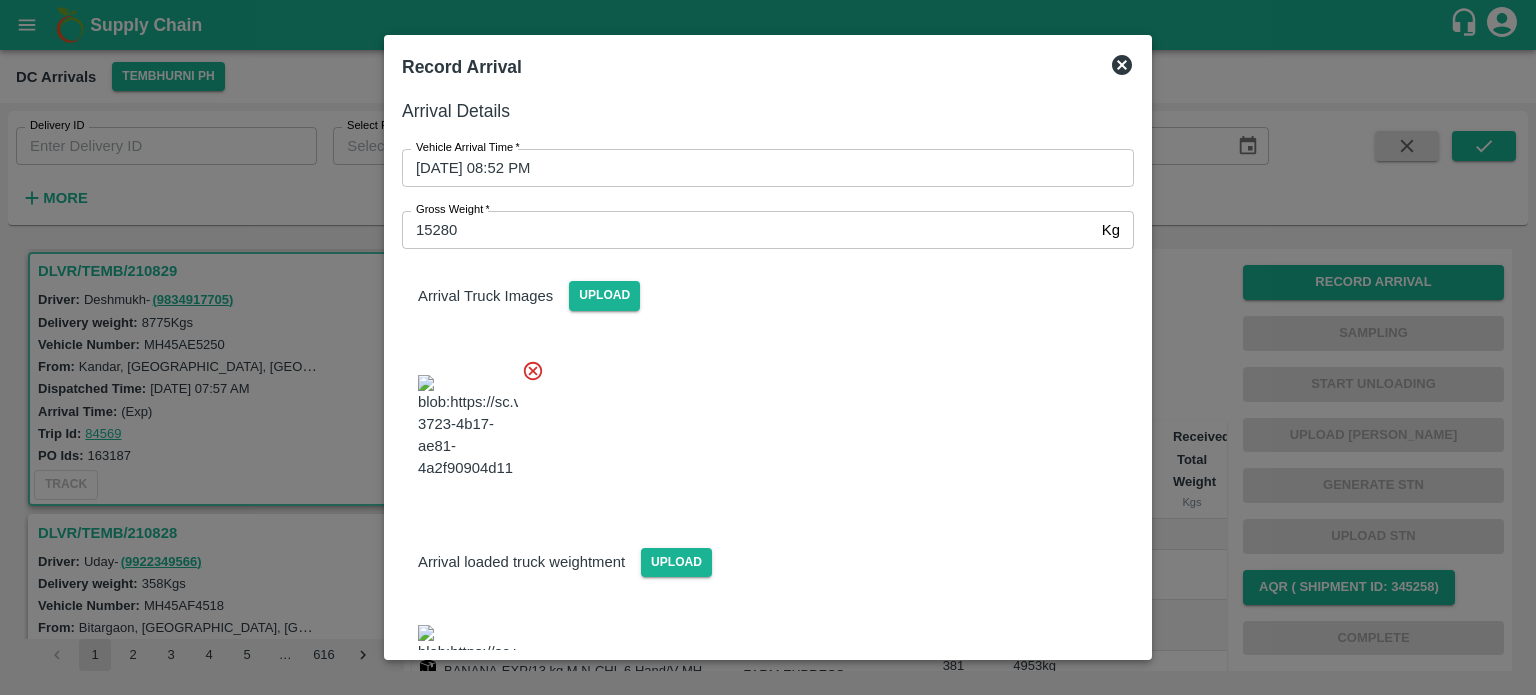scroll, scrollTop: 95, scrollLeft: 0, axis: vertical 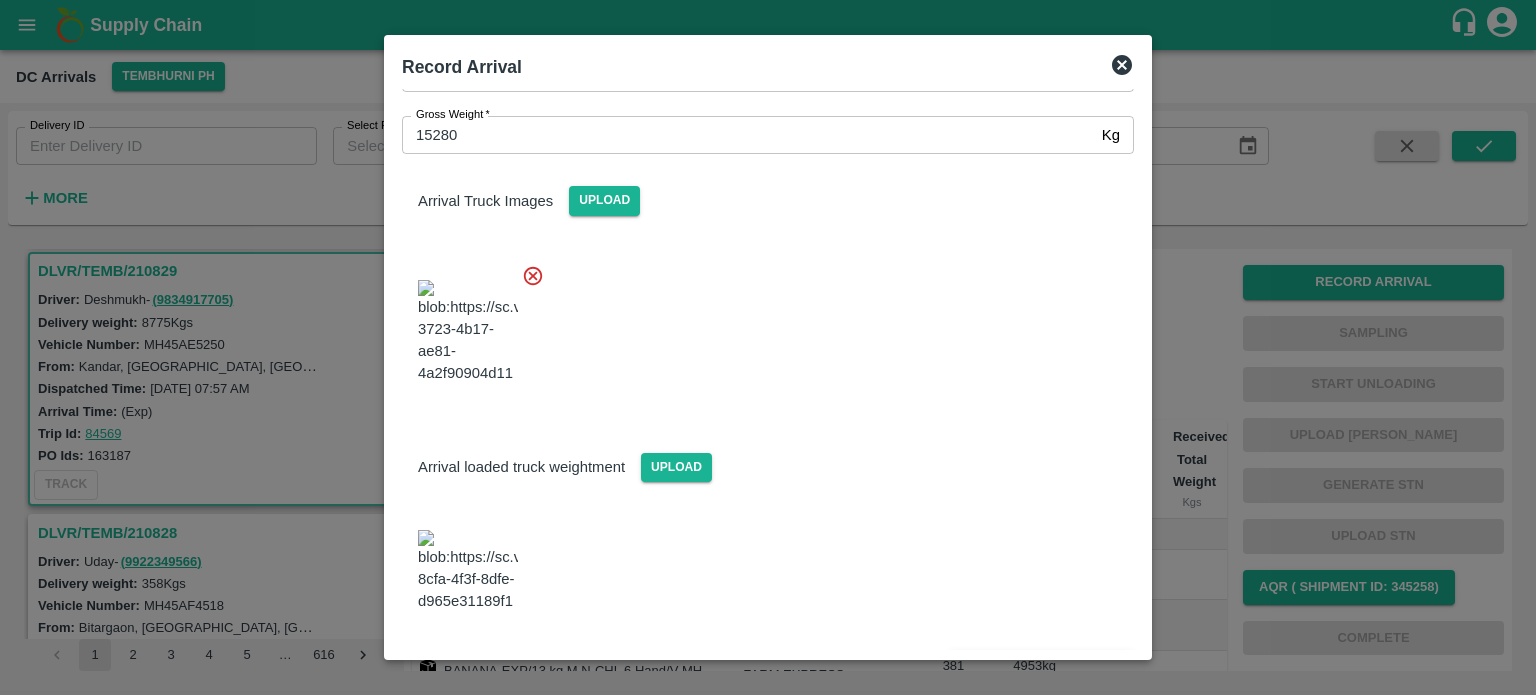 click on "Save Arrival Details" at bounding box center (1041, 667) 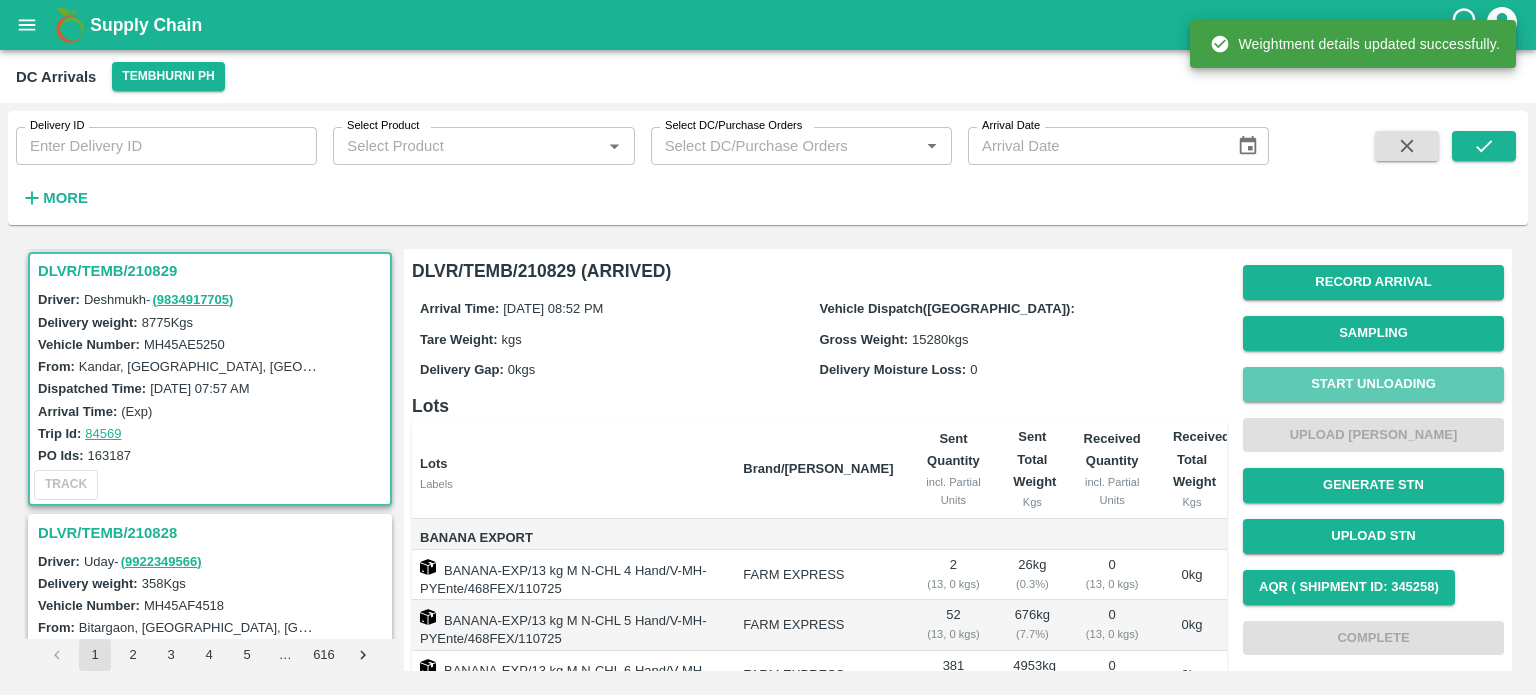 click on "Start Unloading" at bounding box center [1373, 384] 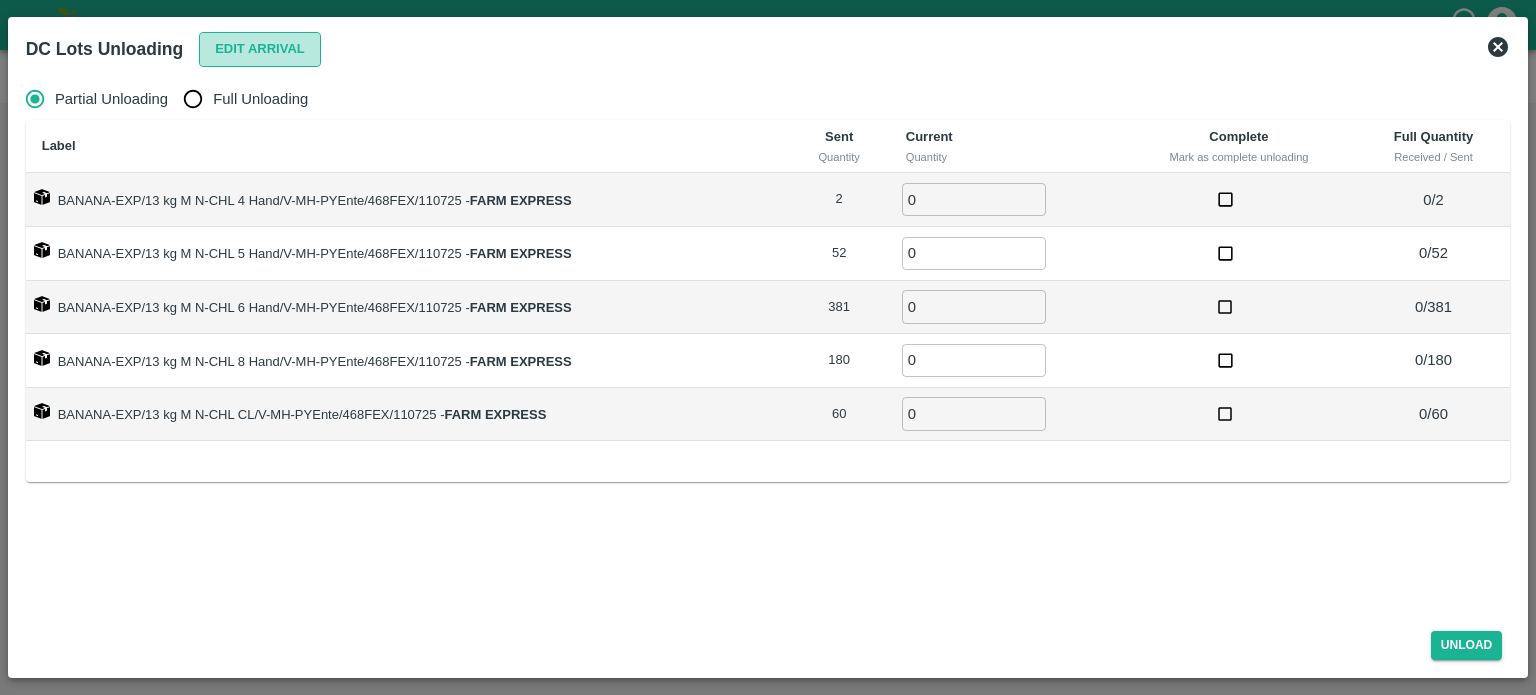 click on "Edit Arrival" at bounding box center [260, 49] 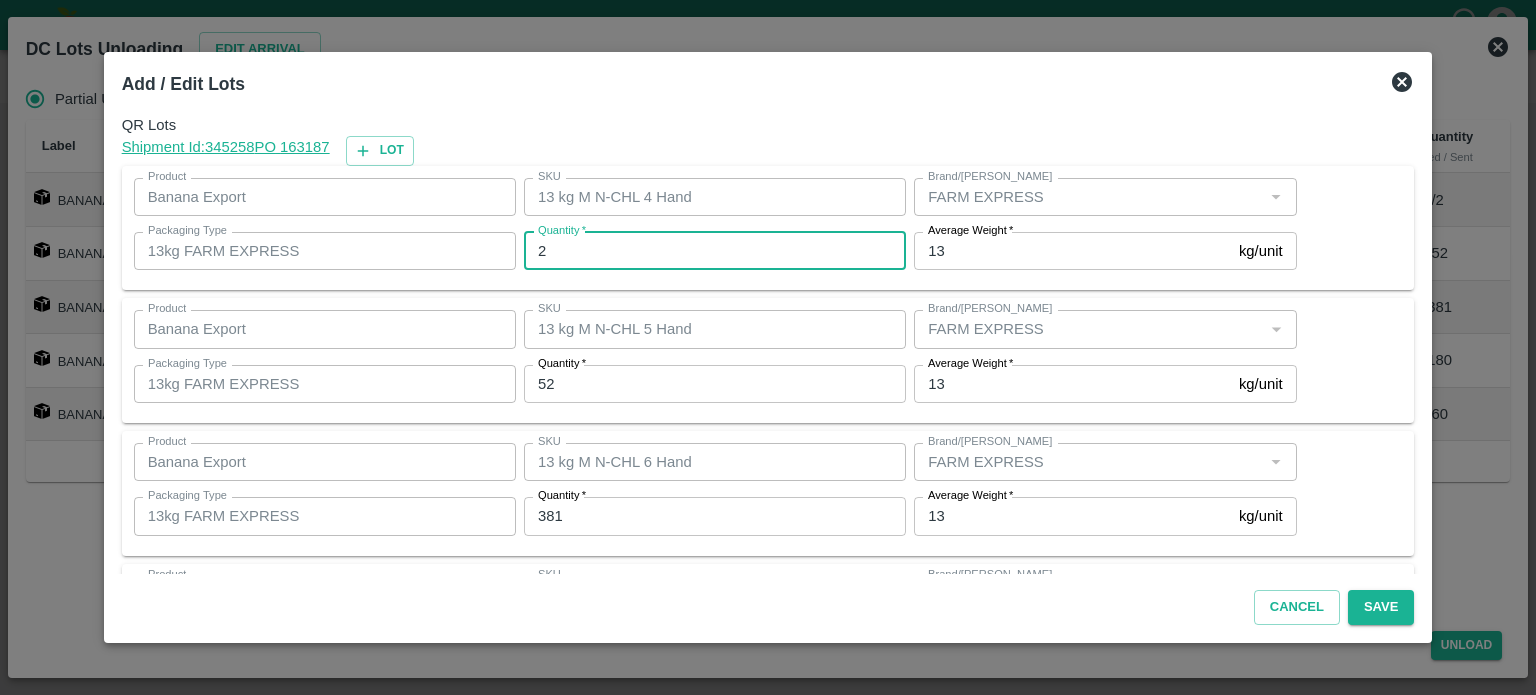 click on "2" at bounding box center [715, 251] 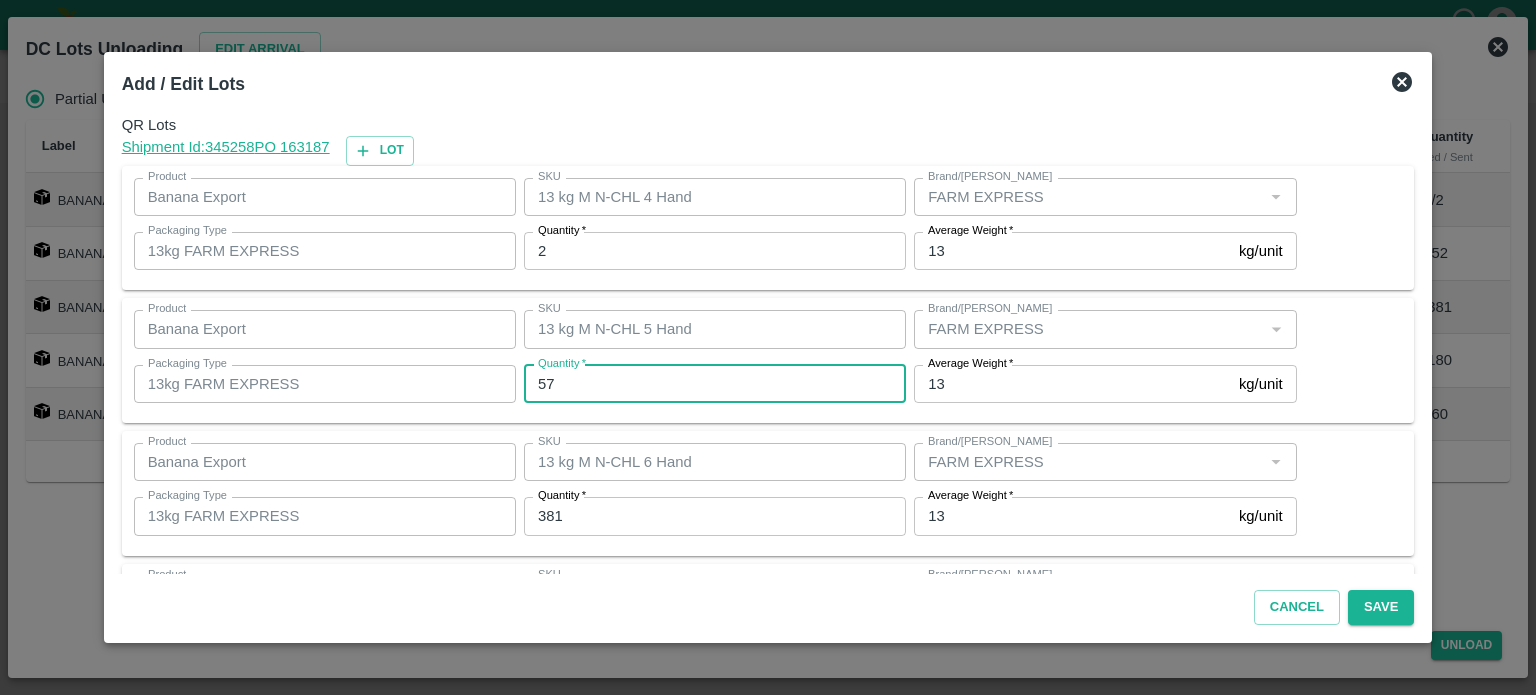 type on "57" 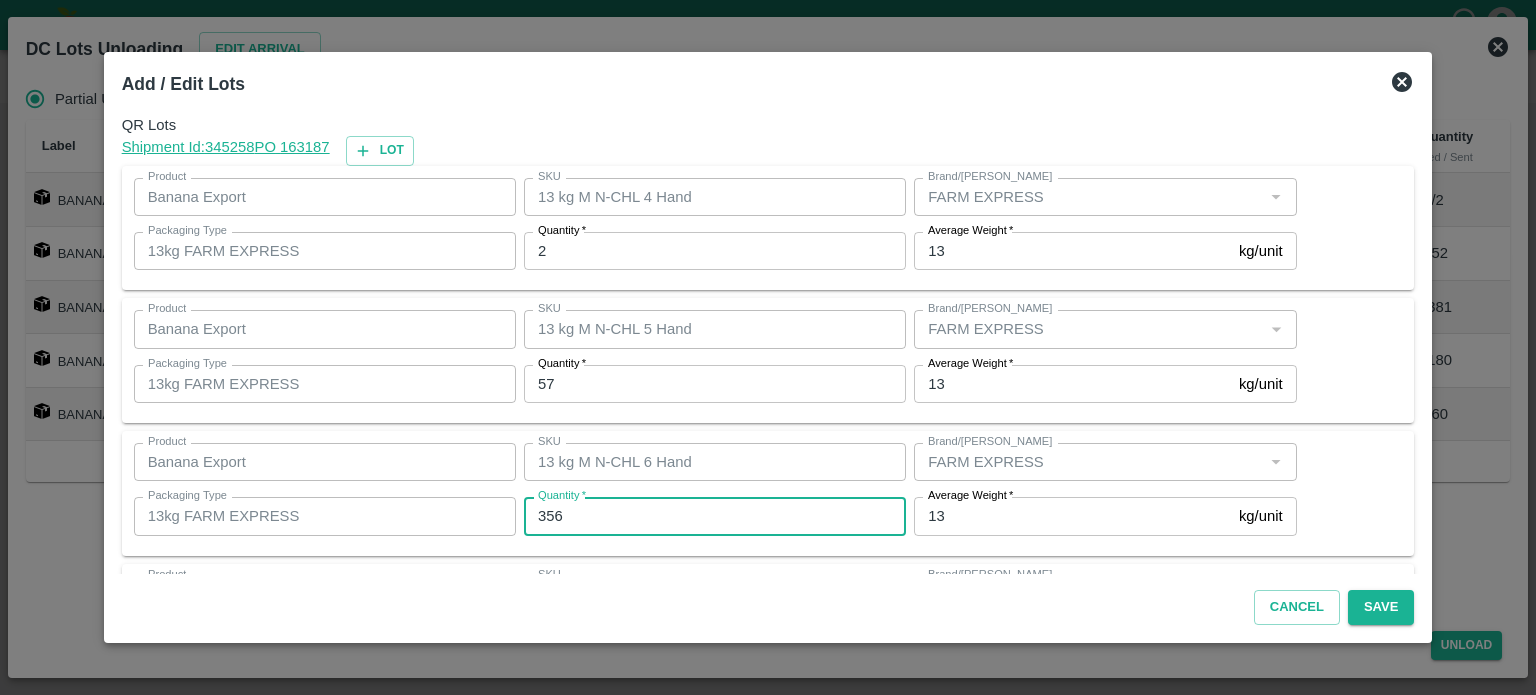 type on "356" 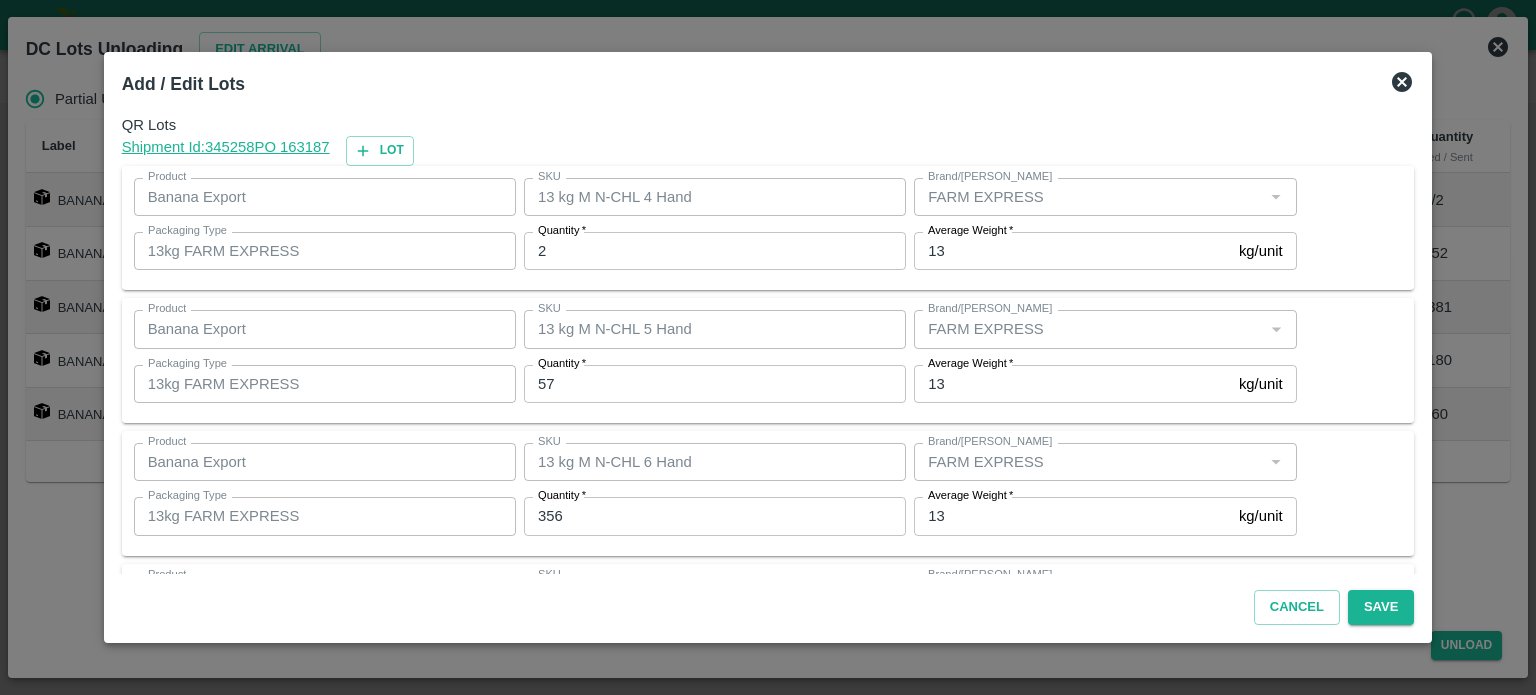 scroll, scrollTop: 262, scrollLeft: 0, axis: vertical 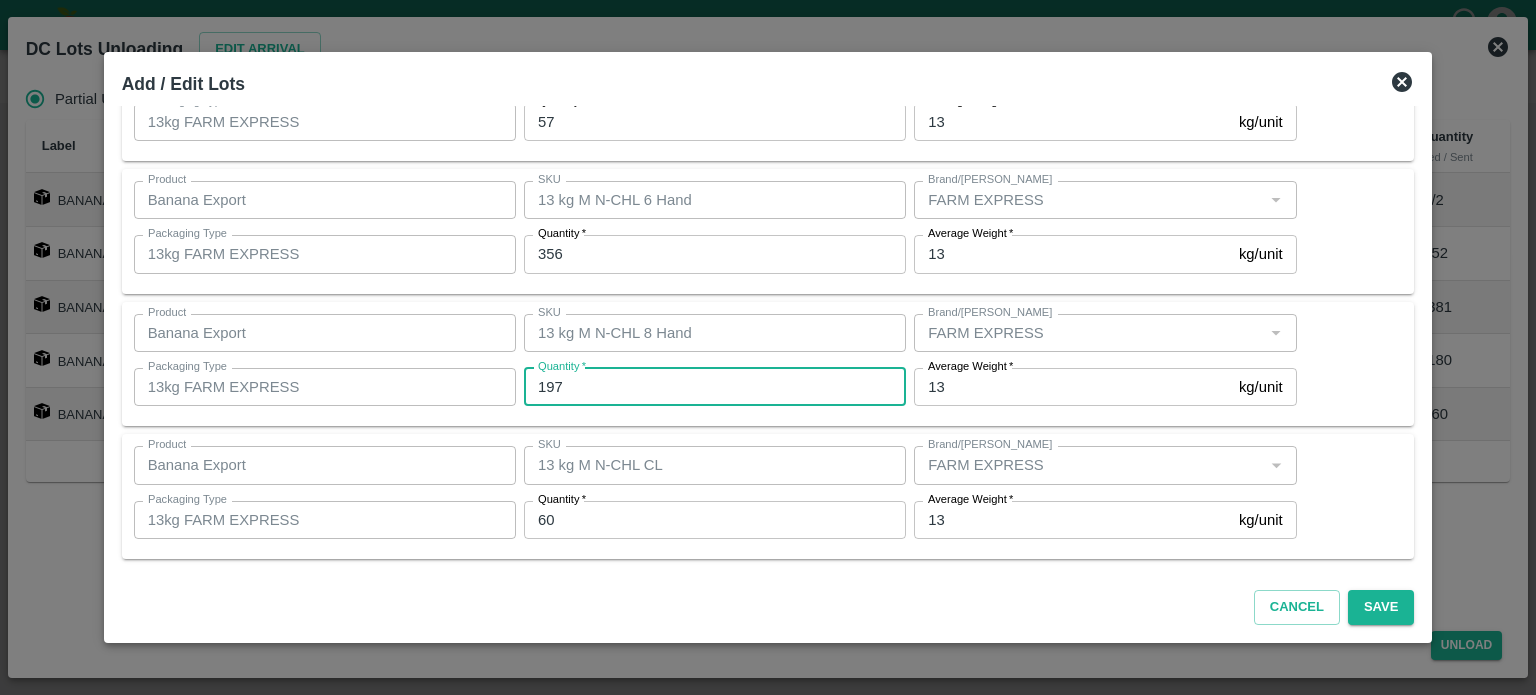 type on "197" 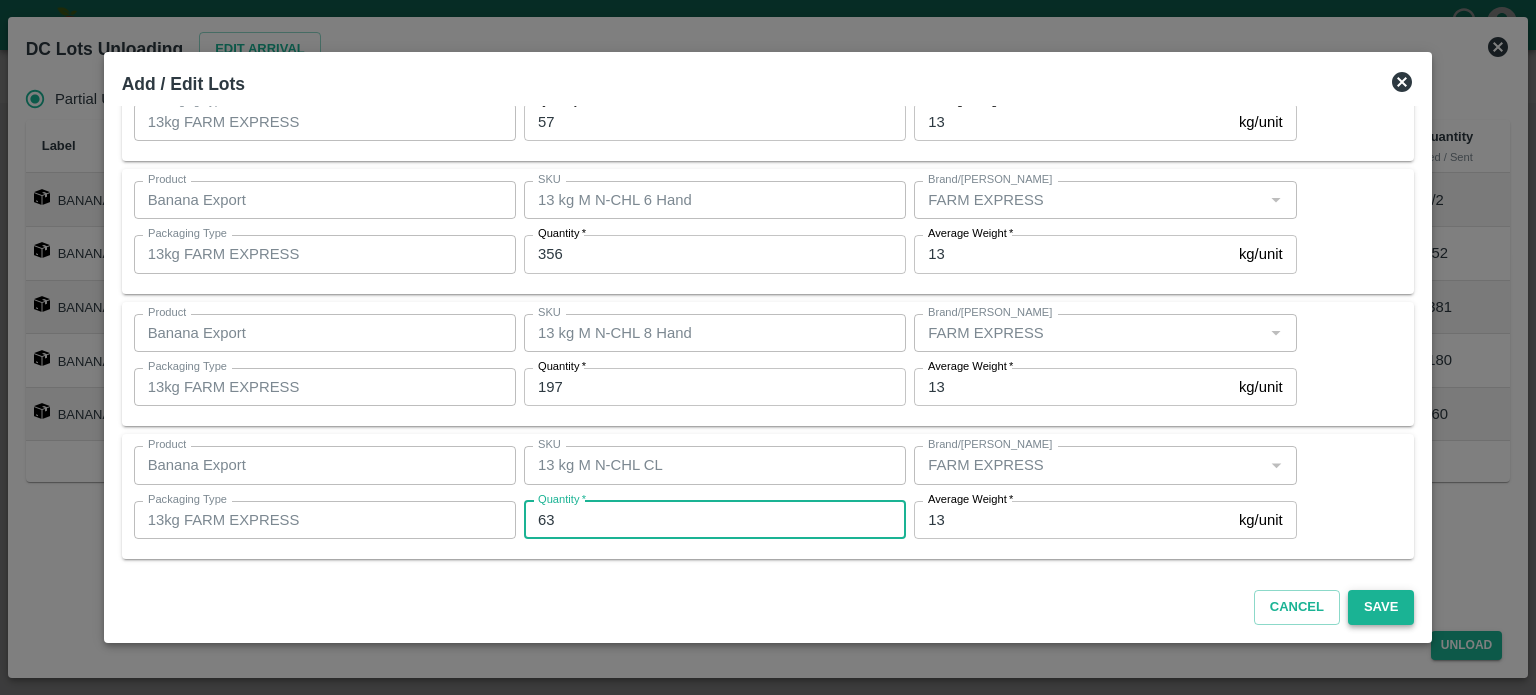 type on "63" 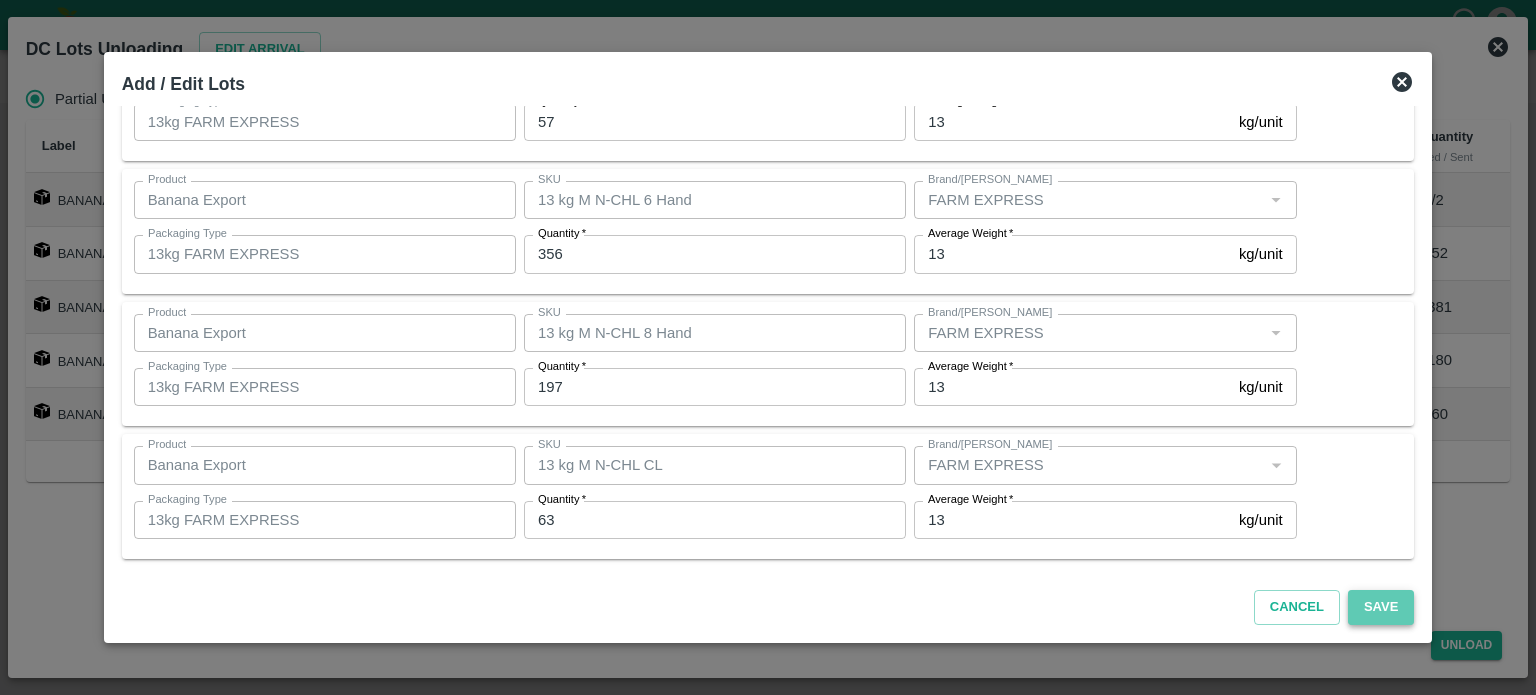 click on "Save" at bounding box center [1381, 607] 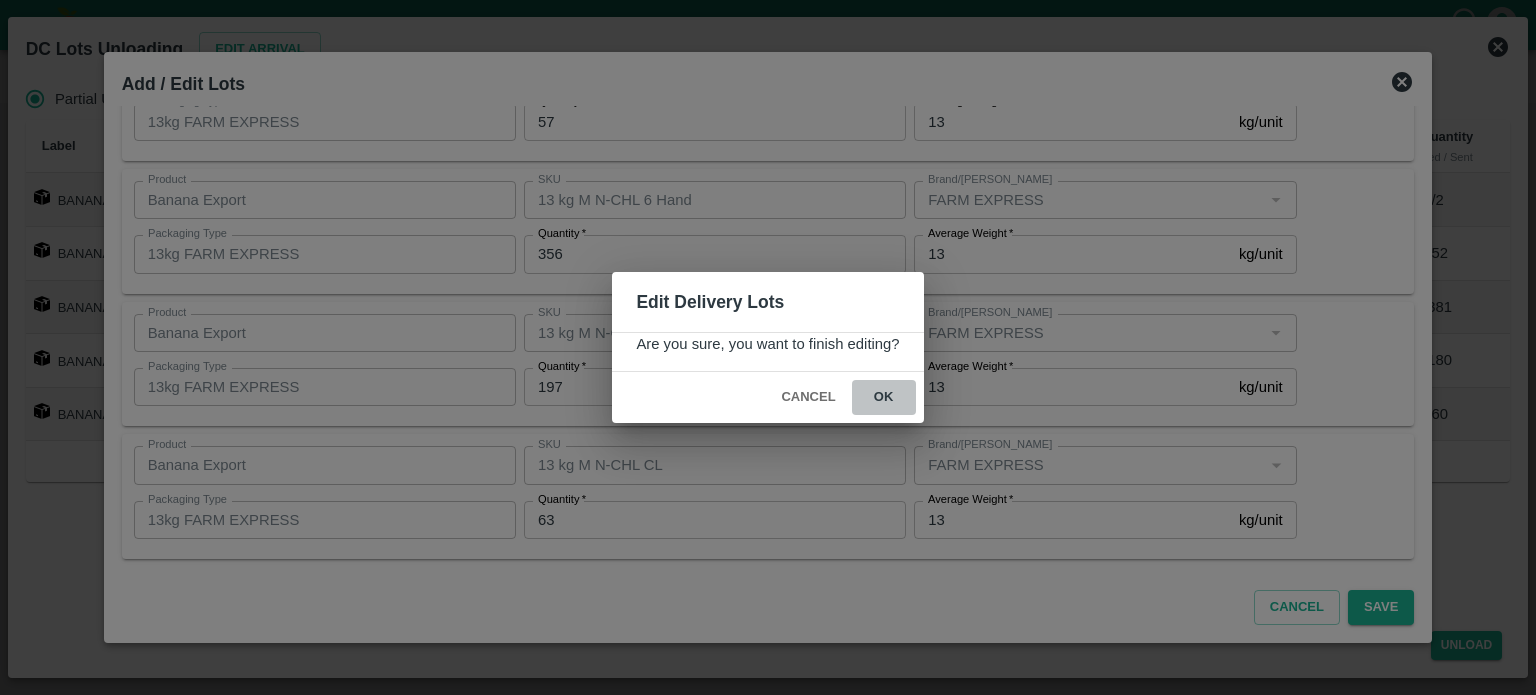click on "ok" at bounding box center [884, 397] 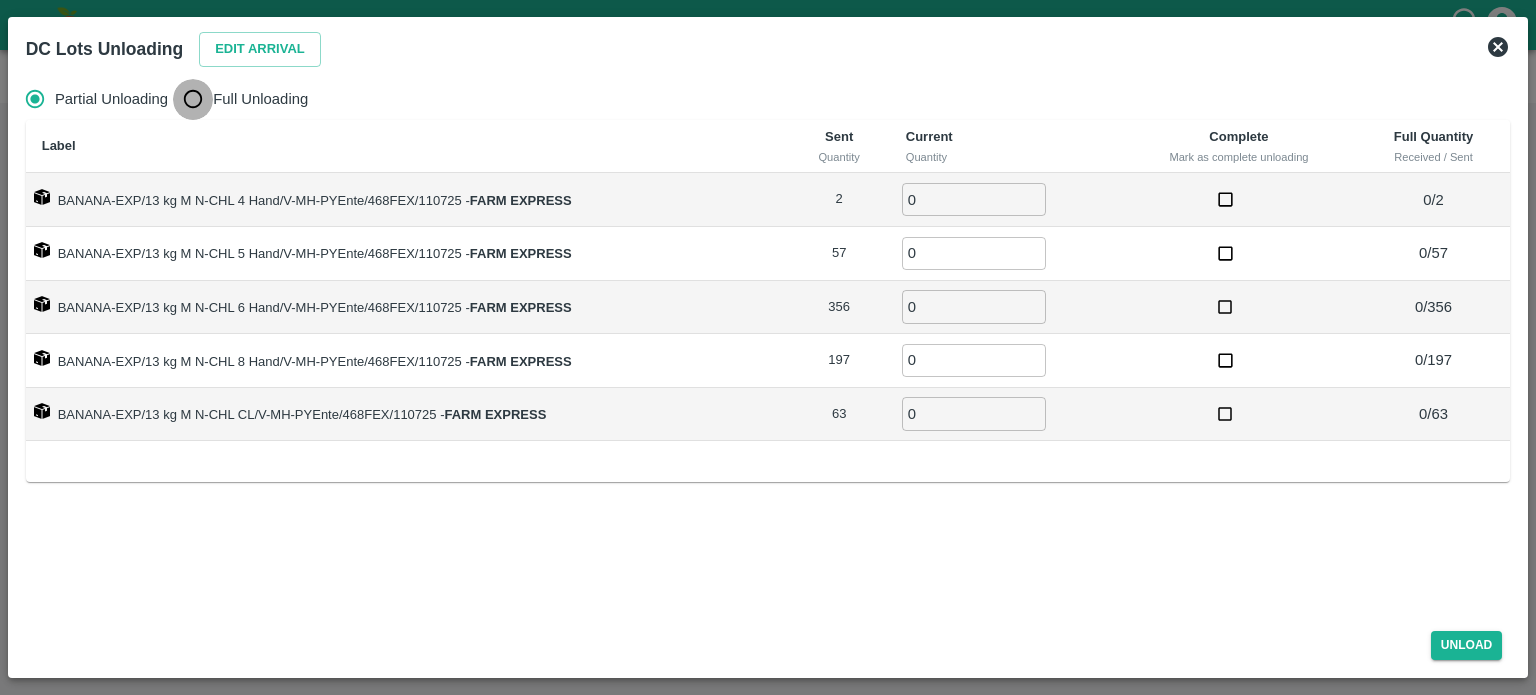 click on "Full Unloading" at bounding box center (193, 99) 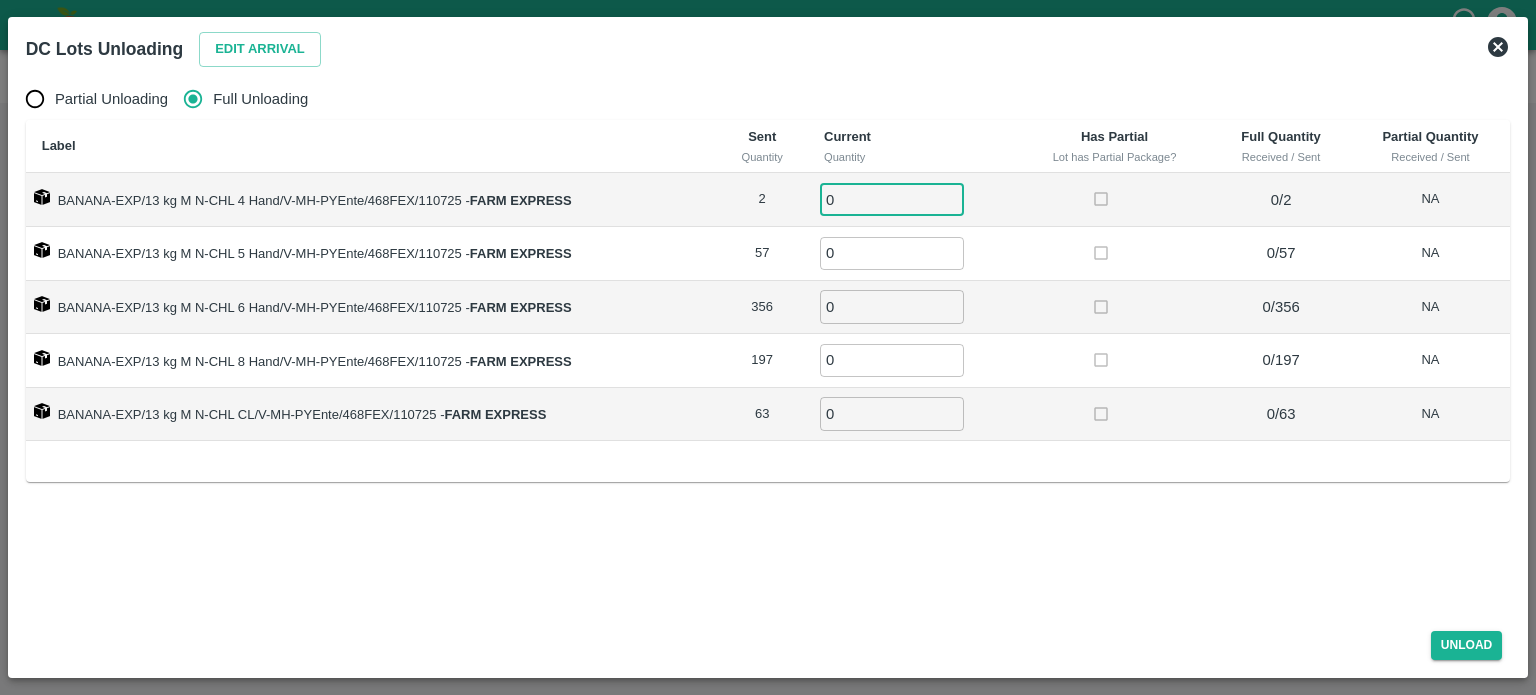 click on "0" at bounding box center (892, 199) 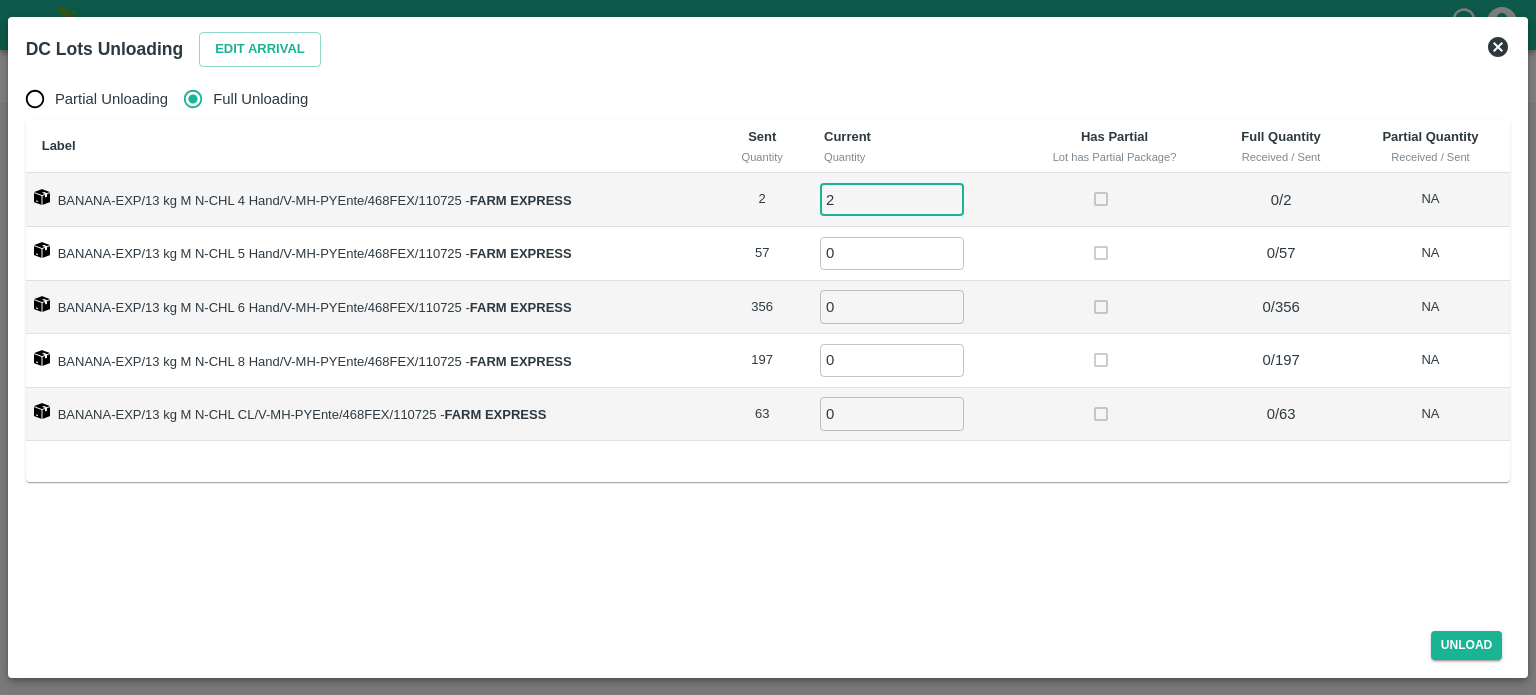 type on "2" 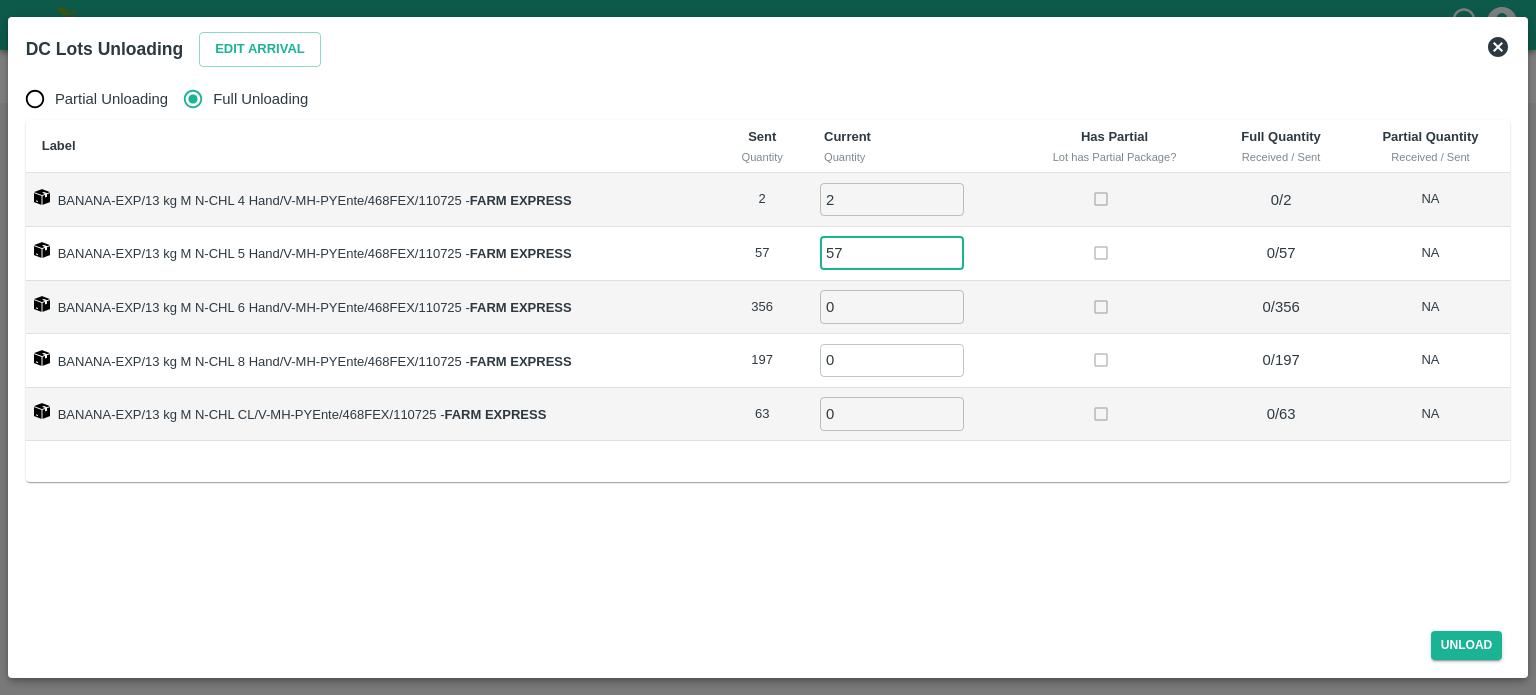 type on "57" 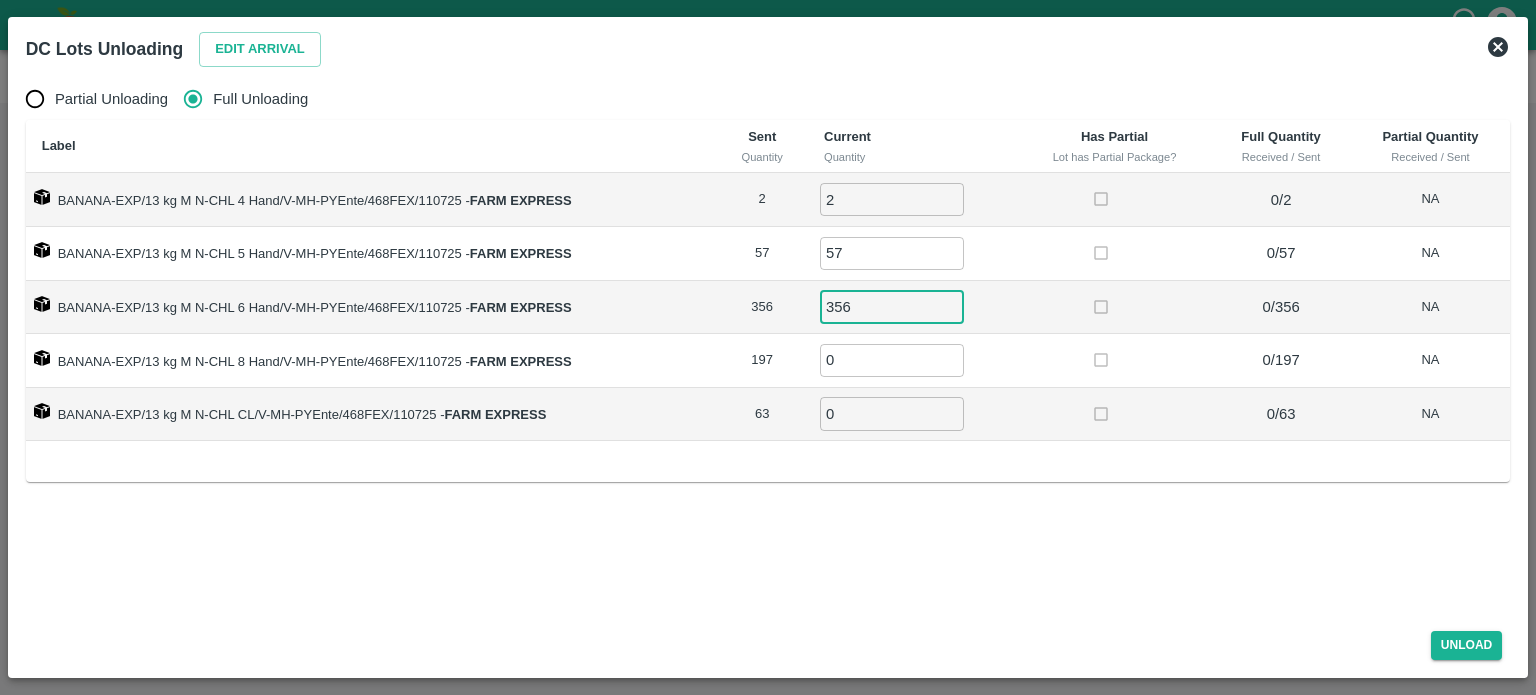 type on "356" 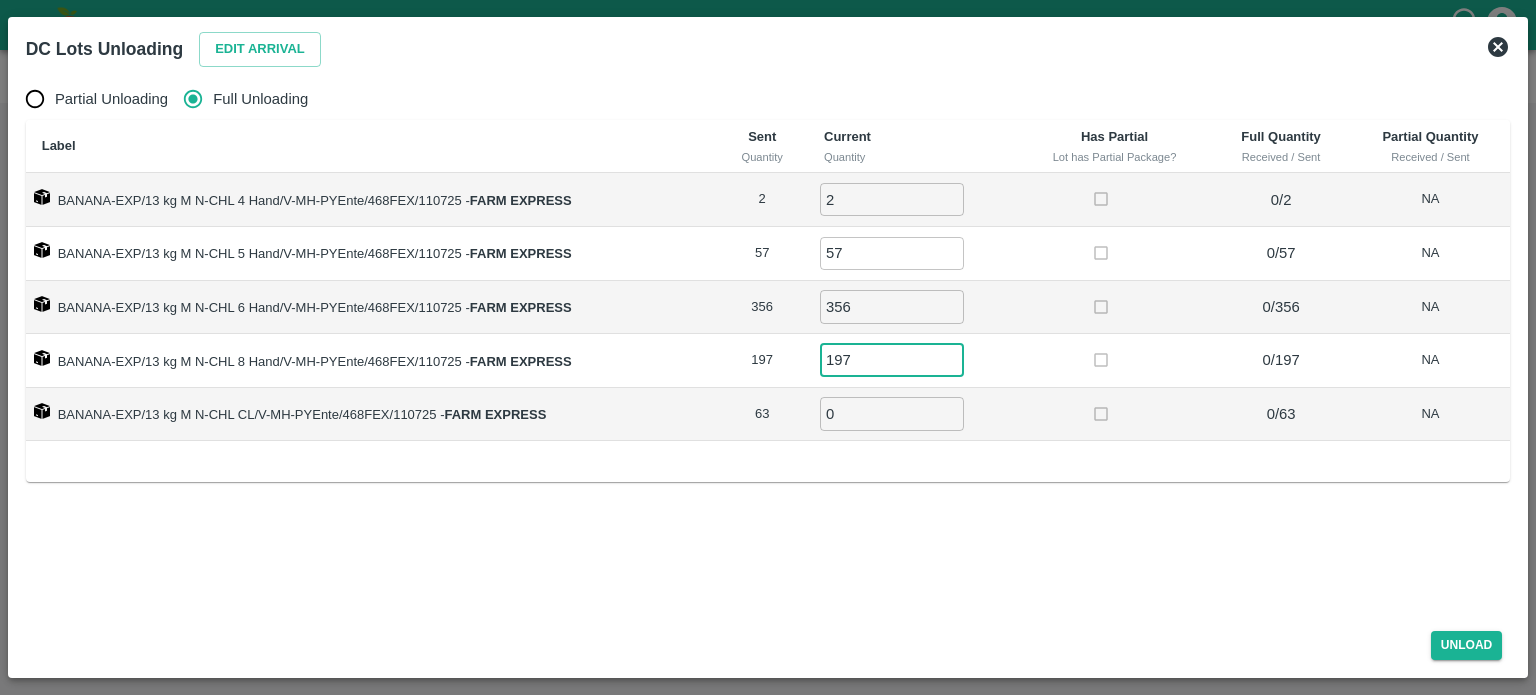 type on "197" 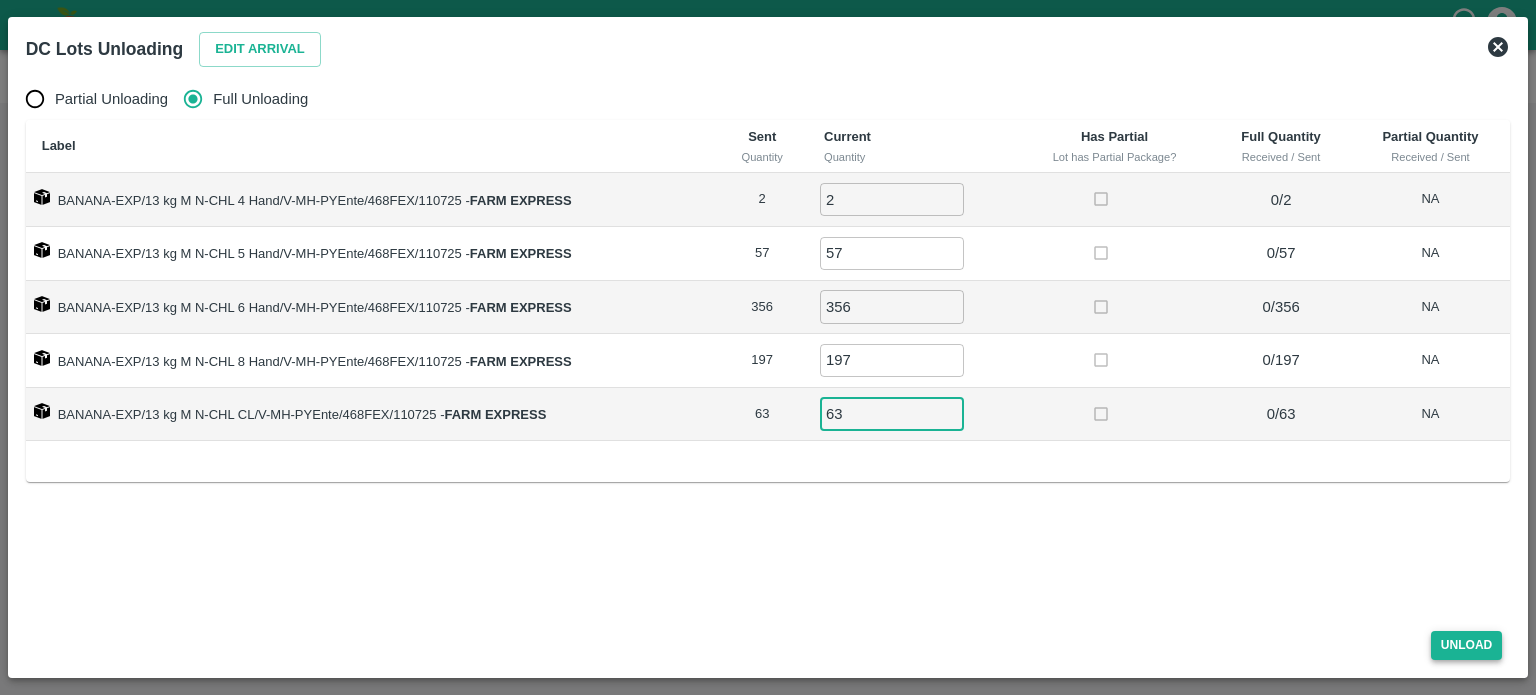 type on "63" 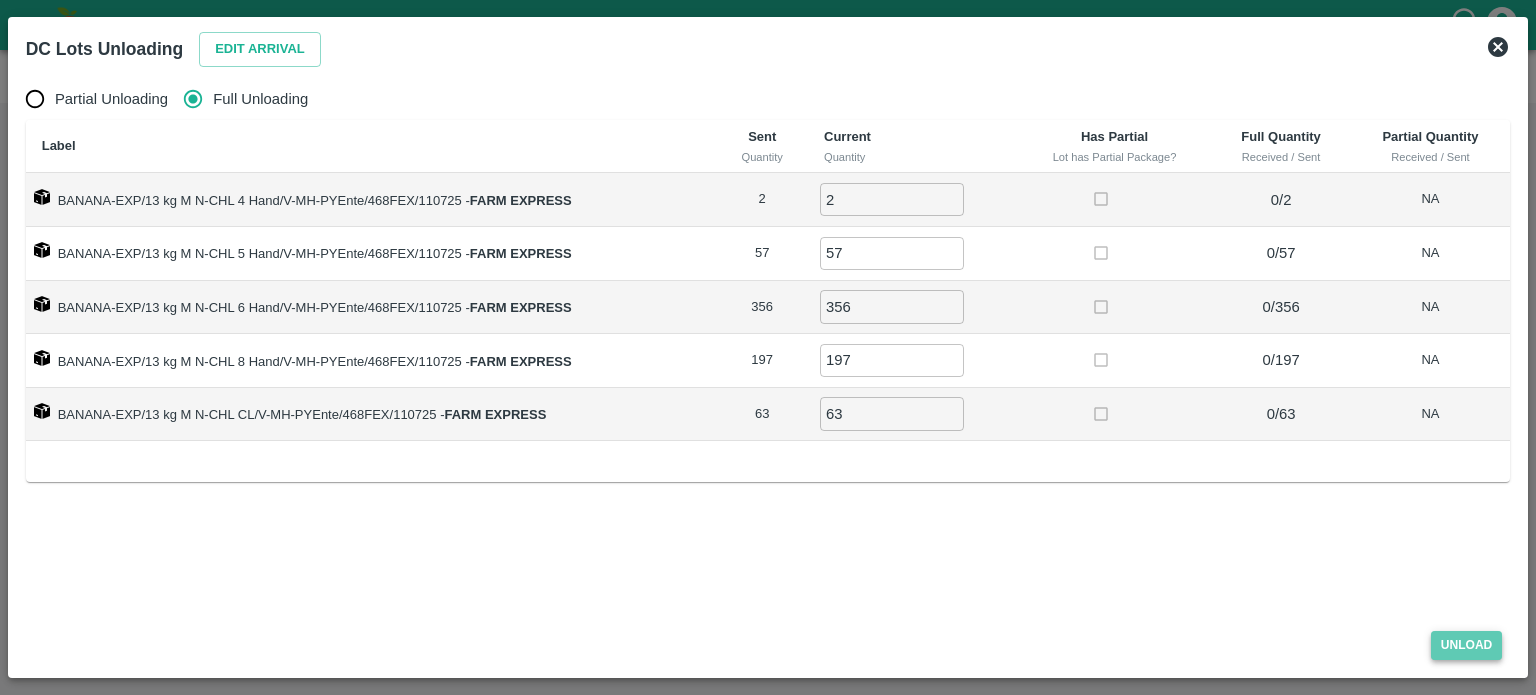click on "Unload" at bounding box center (1467, 645) 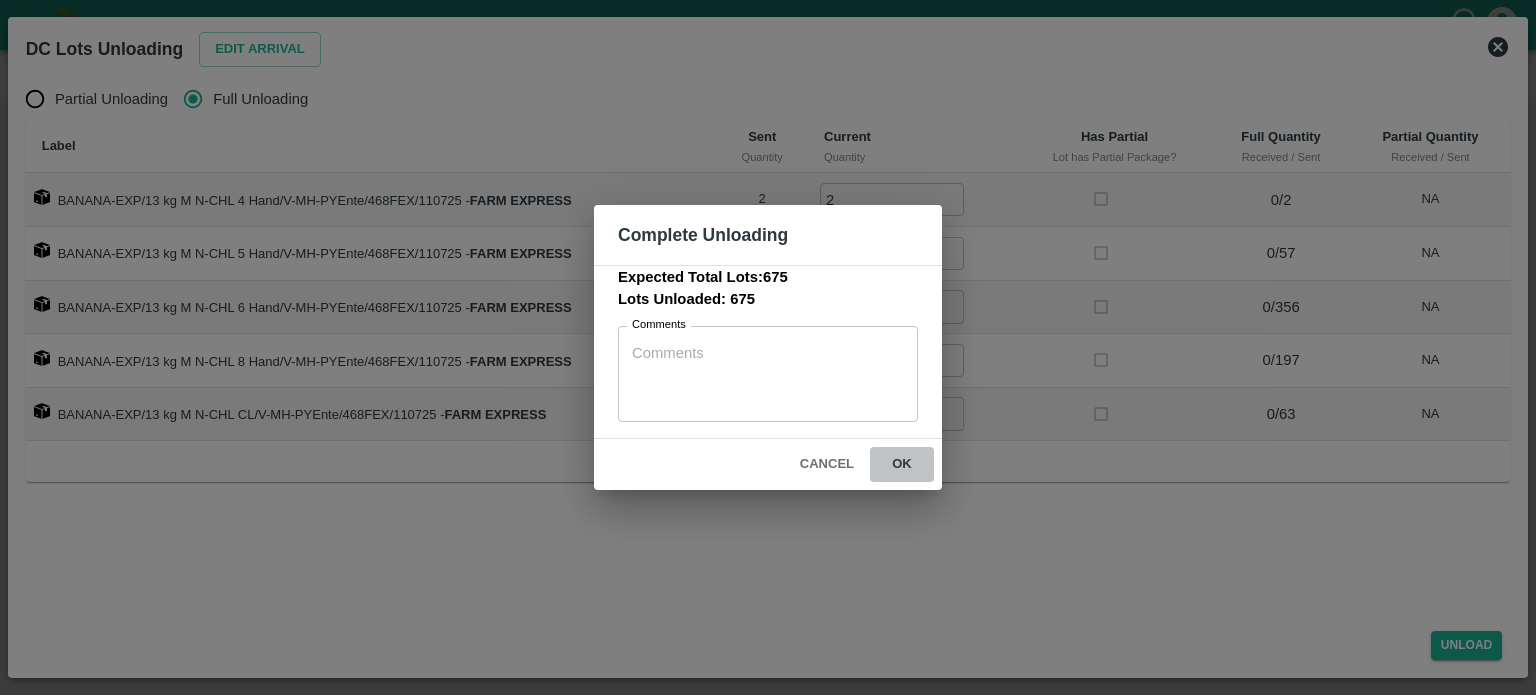 click on "ok" at bounding box center (902, 464) 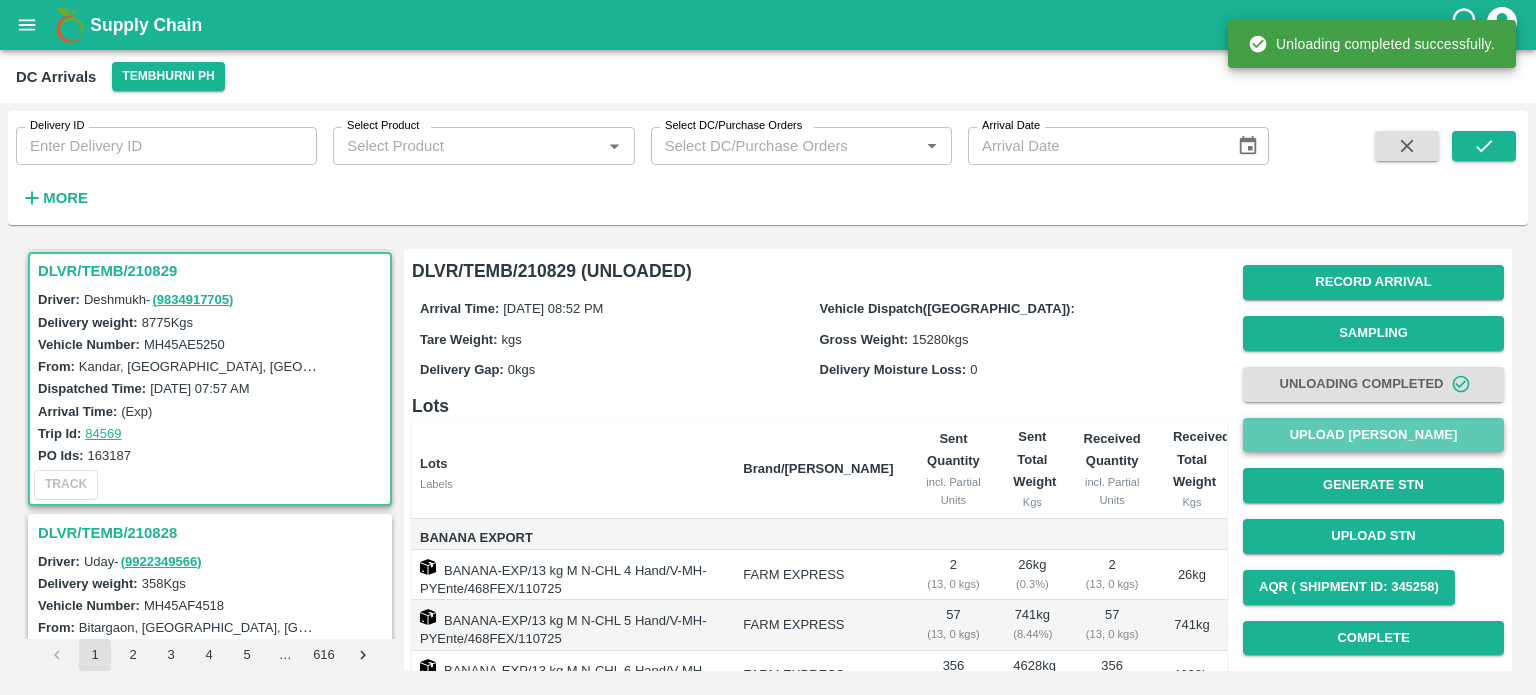 click on "Upload [PERSON_NAME]" at bounding box center (1373, 435) 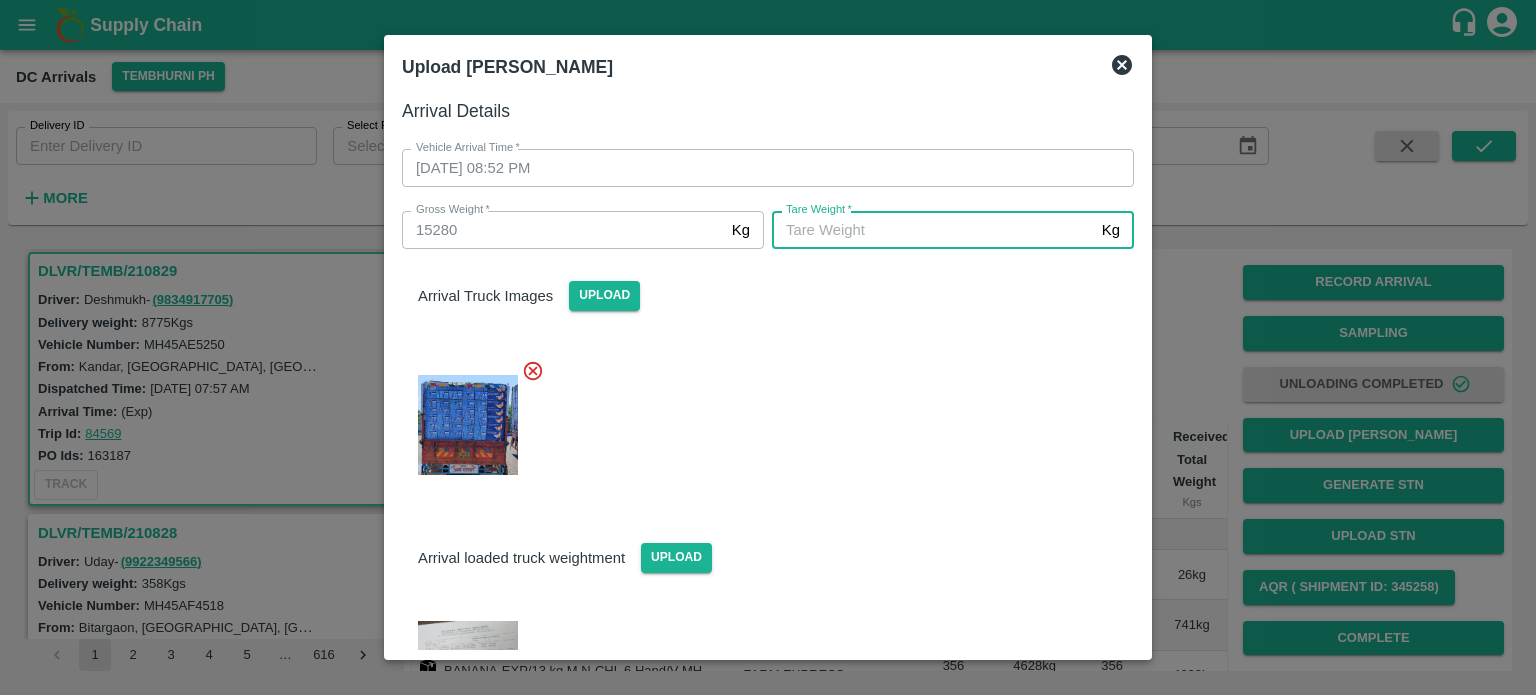 click on "[PERSON_NAME]   *" at bounding box center [933, 230] 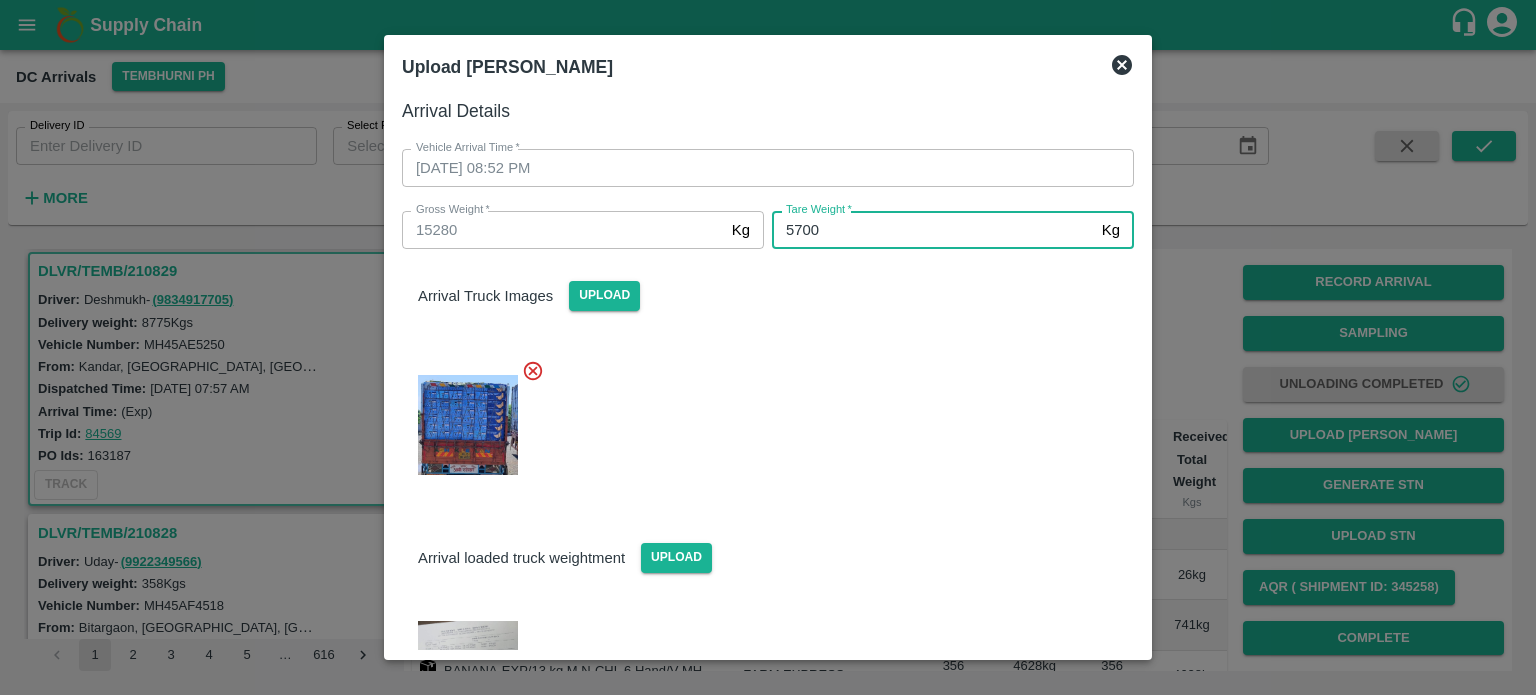 type on "5700" 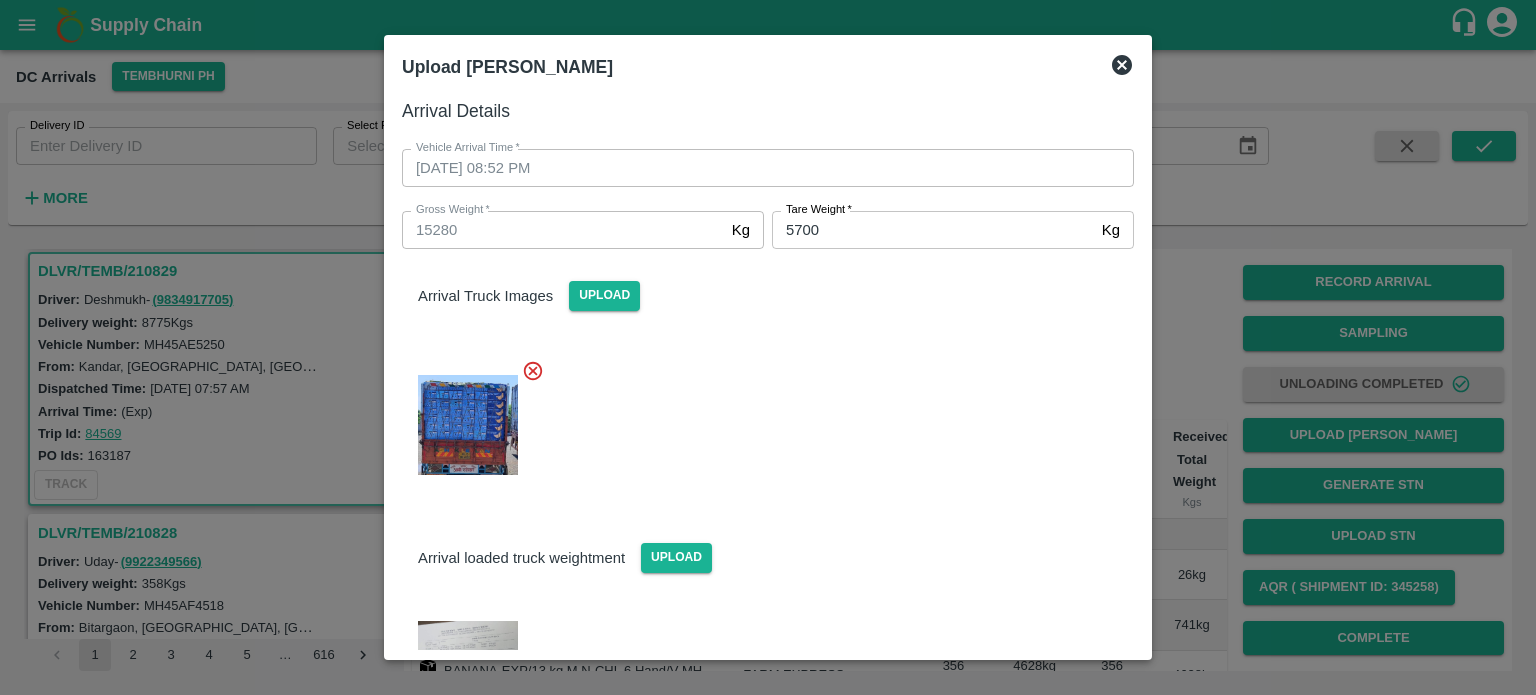 click at bounding box center (760, 419) 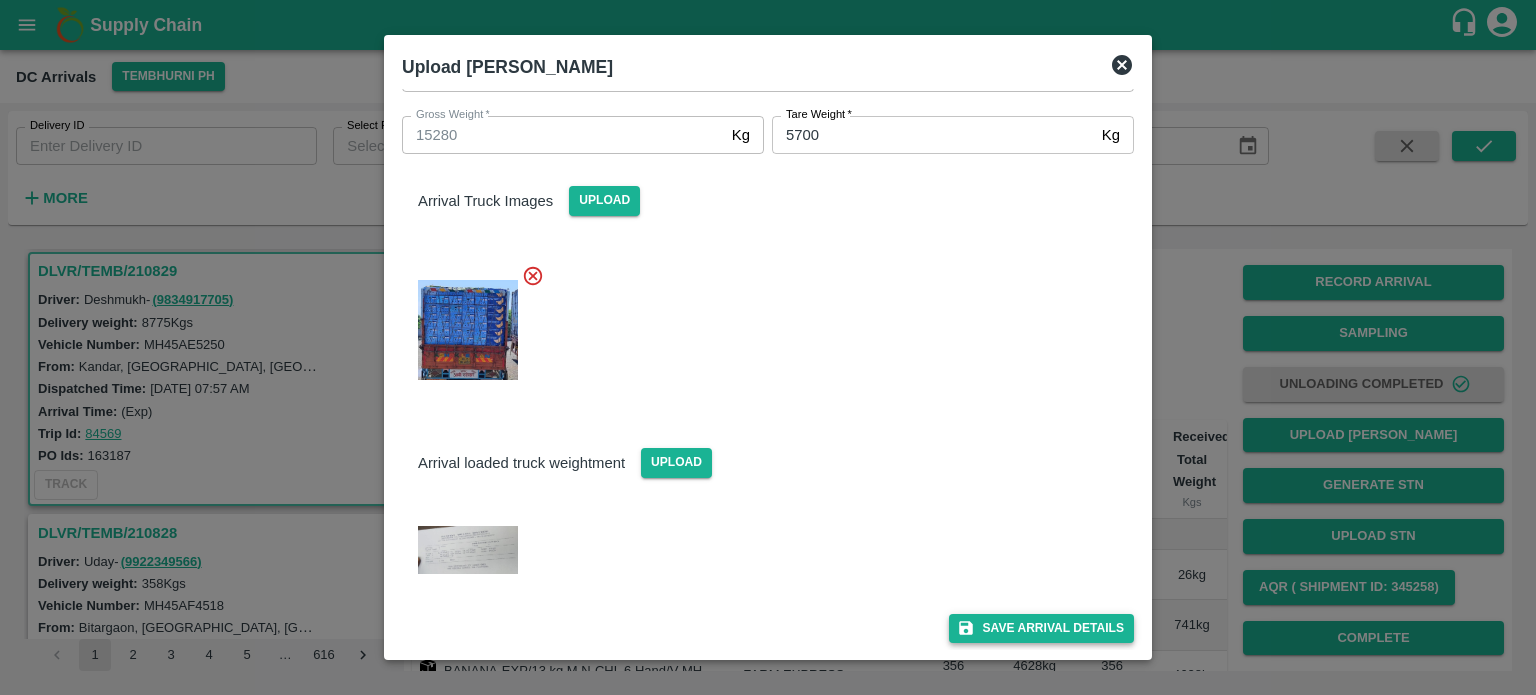 click on "Save Arrival Details" at bounding box center (1041, 628) 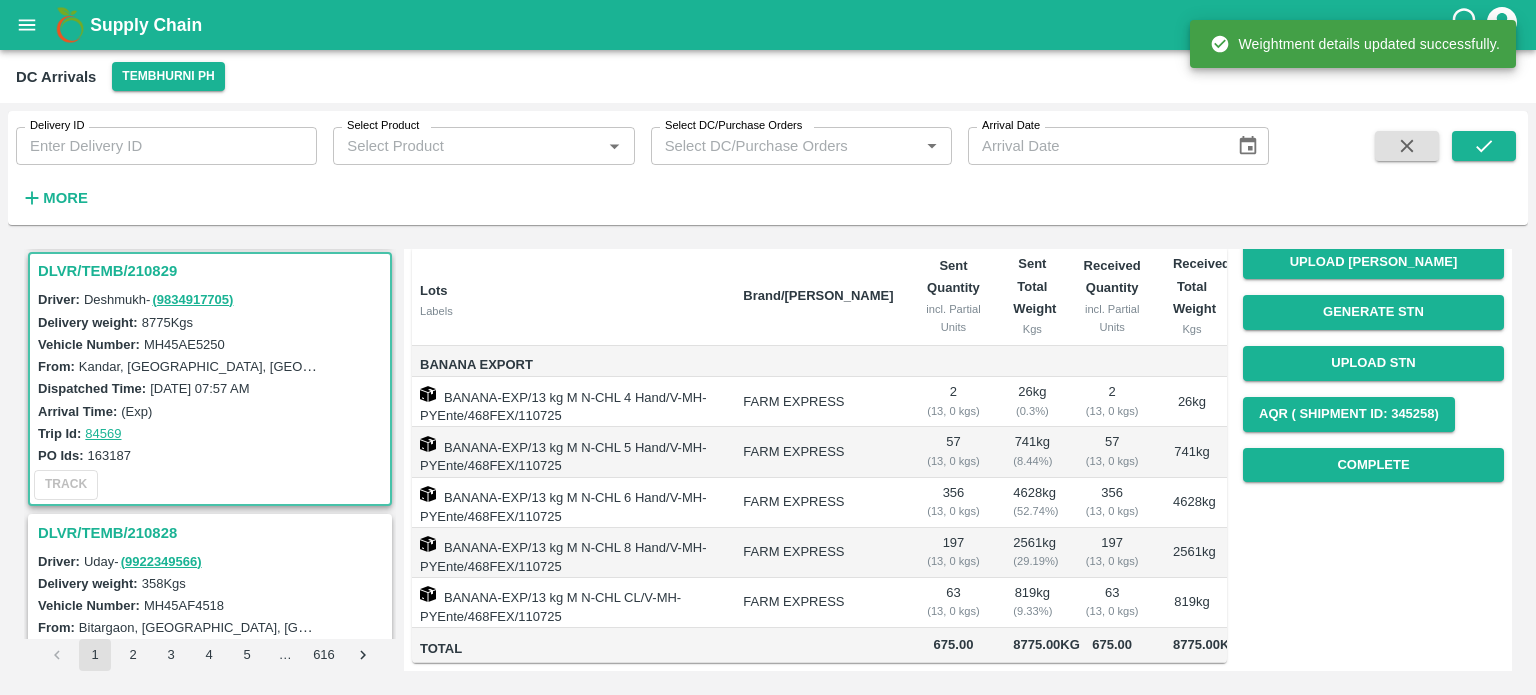scroll, scrollTop: 184, scrollLeft: 0, axis: vertical 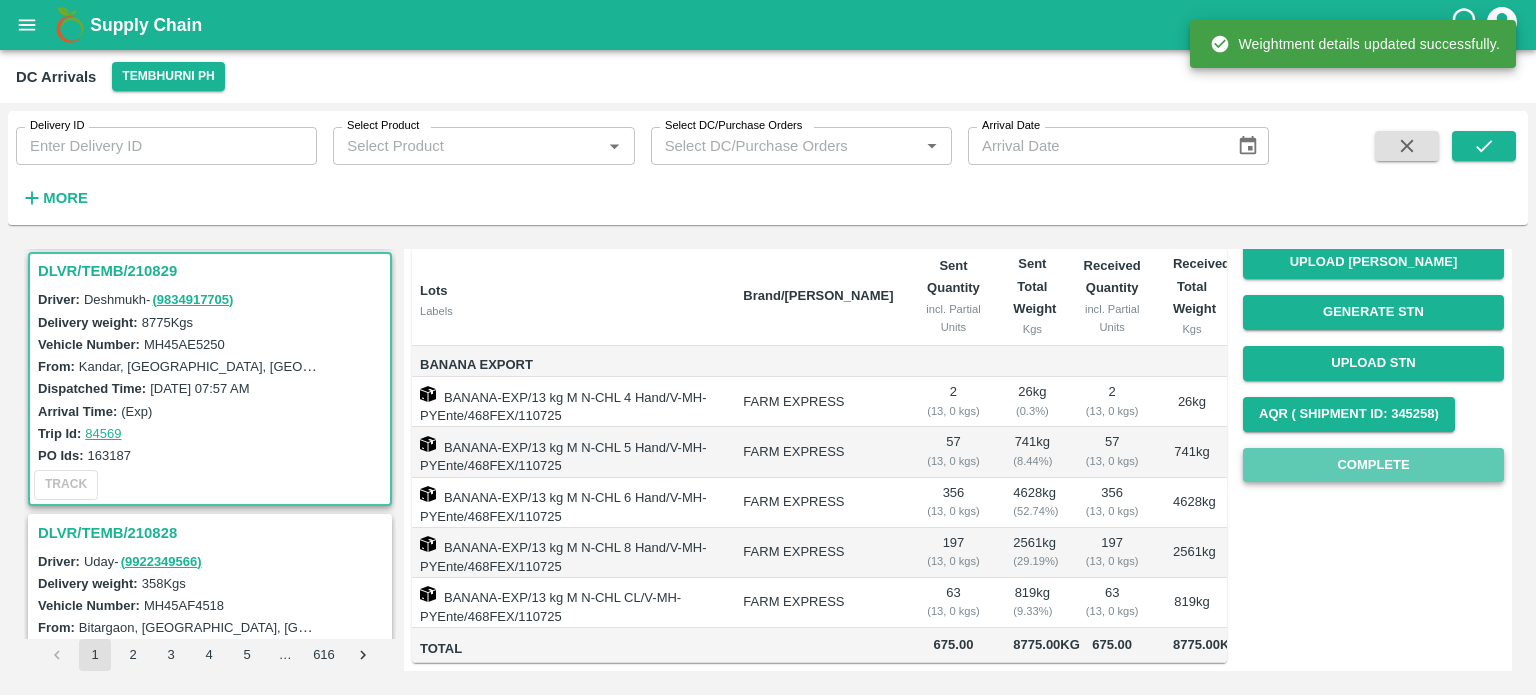 click on "Complete" at bounding box center [1373, 465] 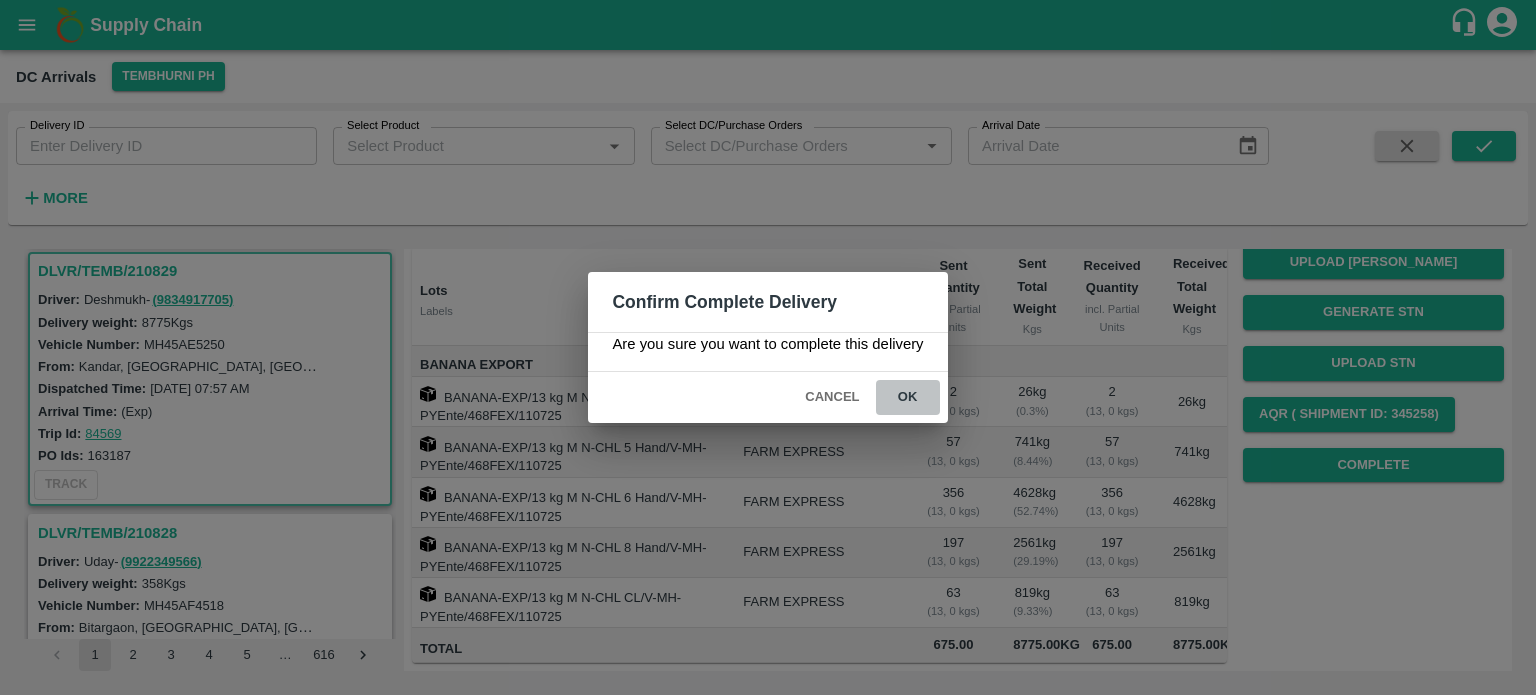 click on "ok" at bounding box center (908, 397) 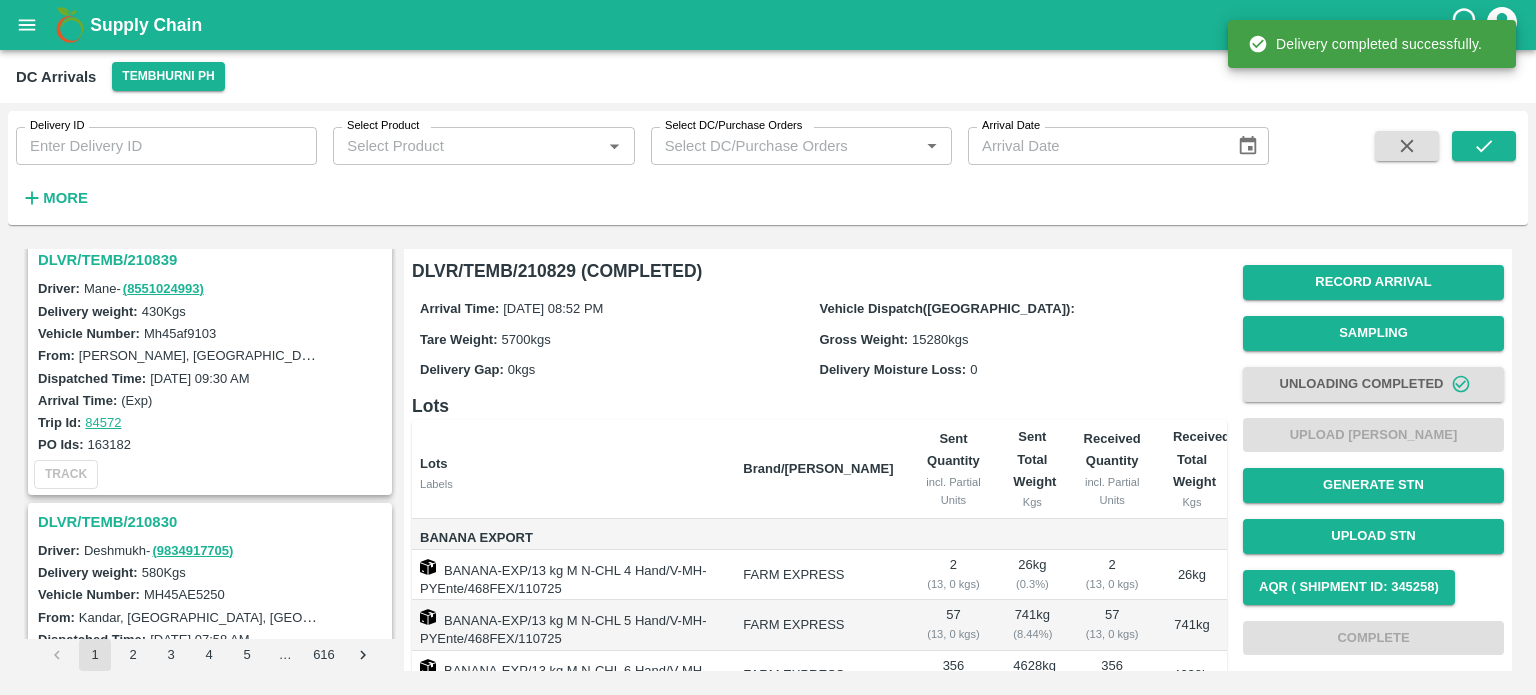 scroll, scrollTop: 0, scrollLeft: 0, axis: both 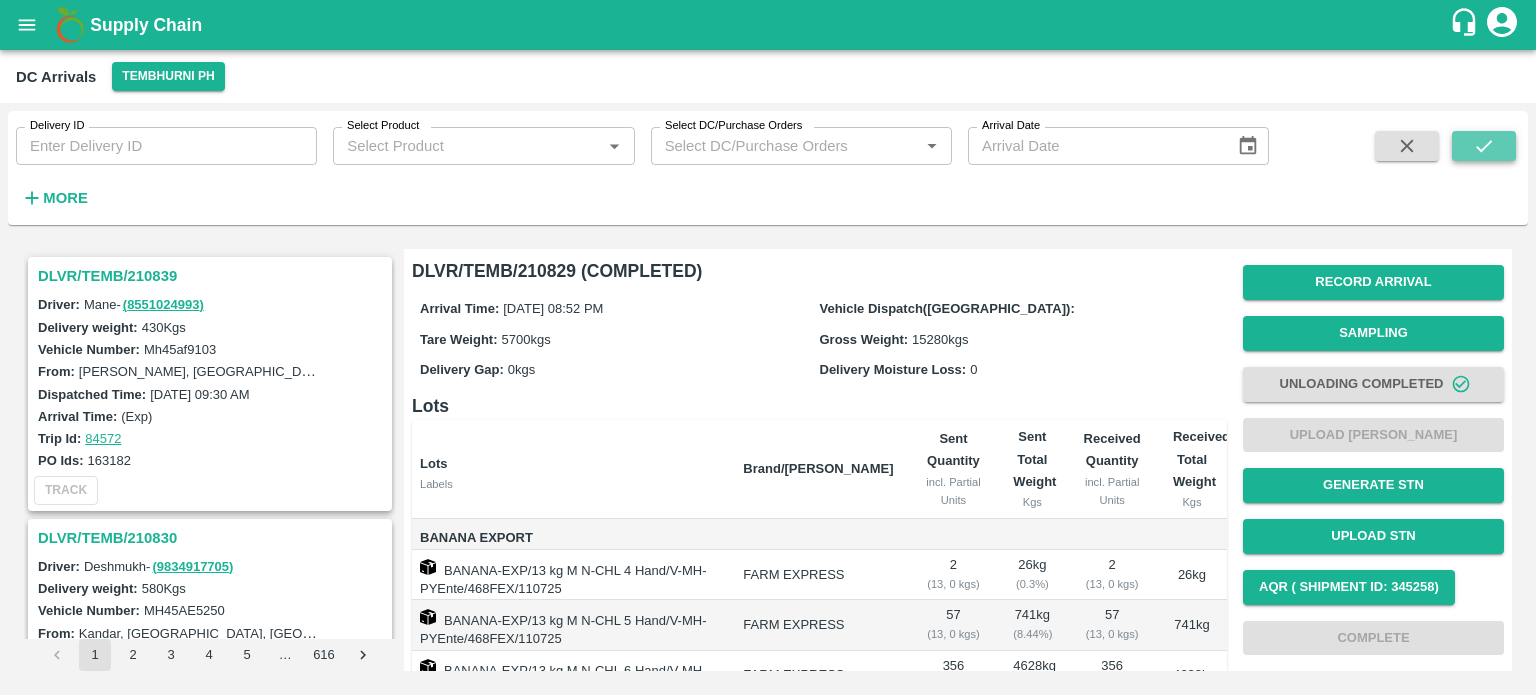 click 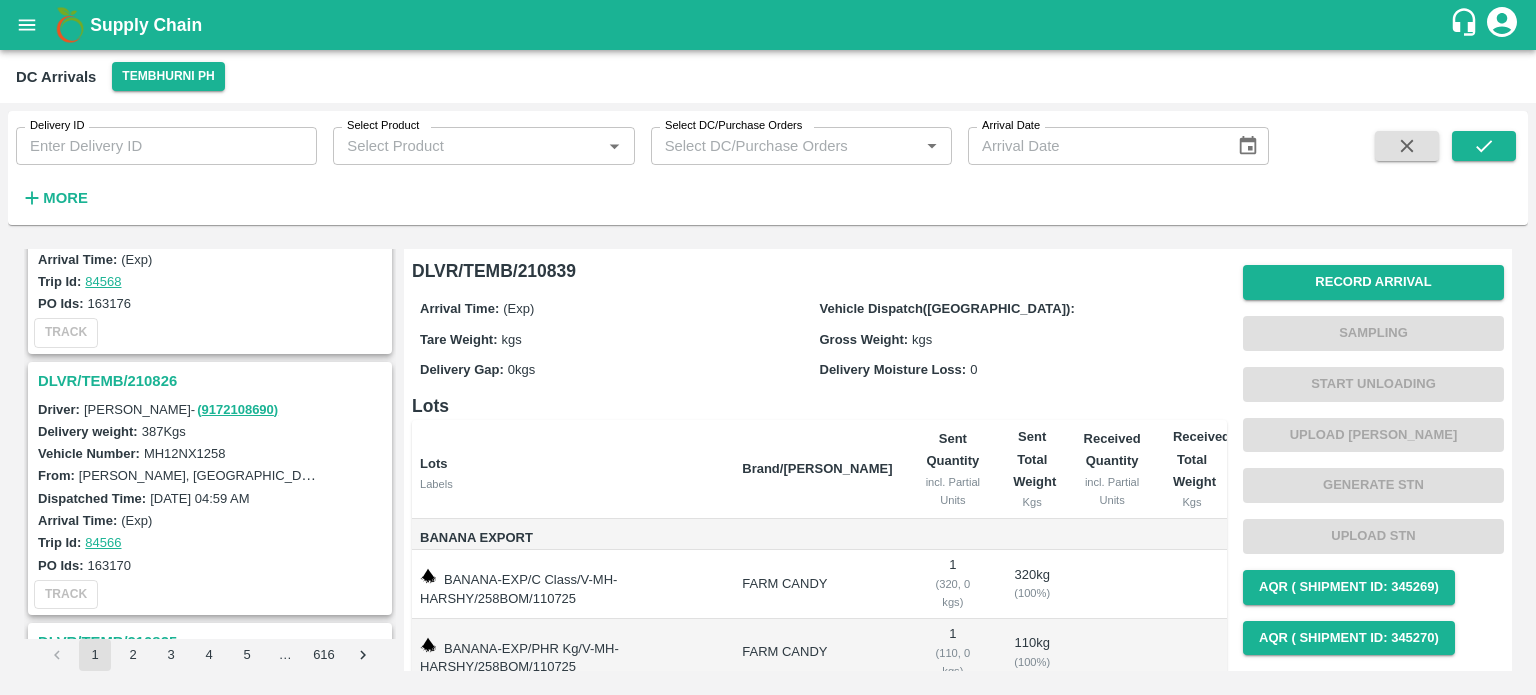 scroll, scrollTop: 652, scrollLeft: 0, axis: vertical 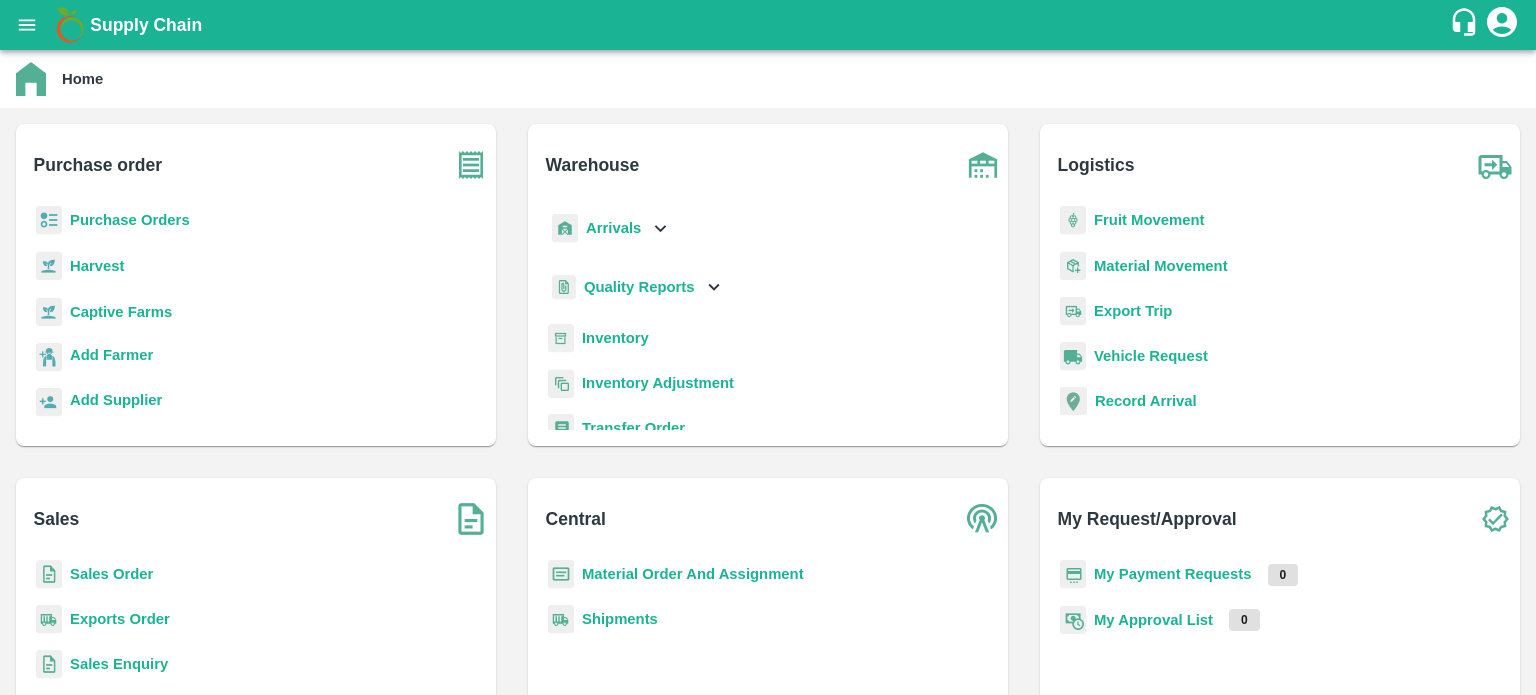 click 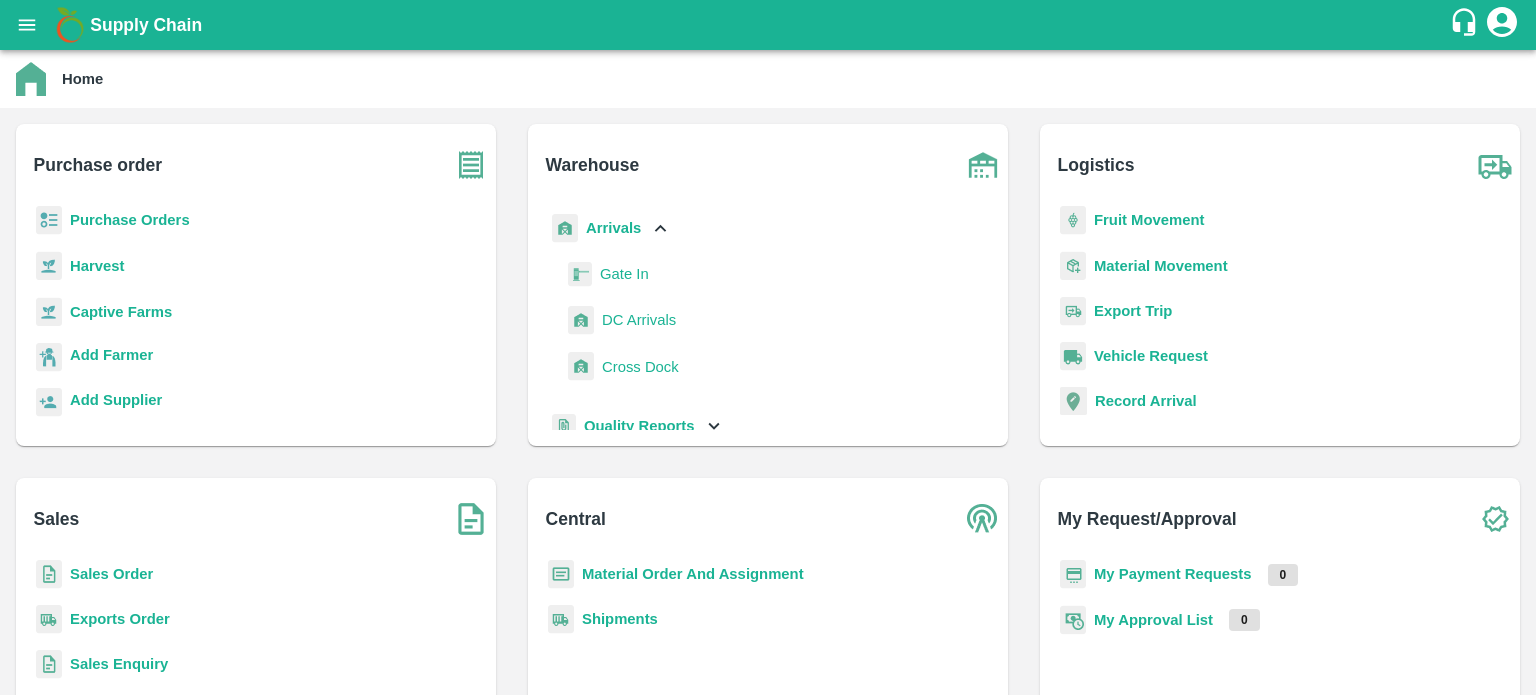 click on "DC Arrivals" at bounding box center (639, 320) 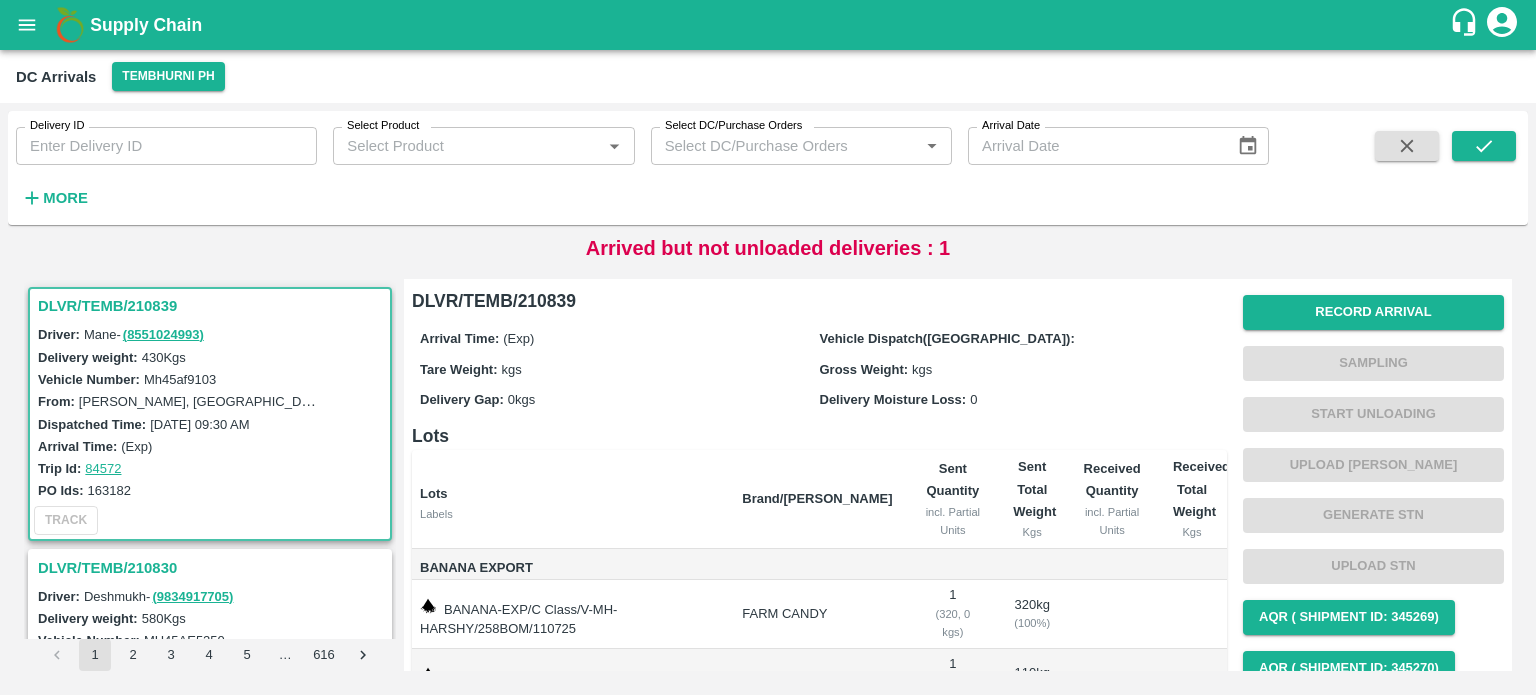 scroll, scrollTop: 82, scrollLeft: 0, axis: vertical 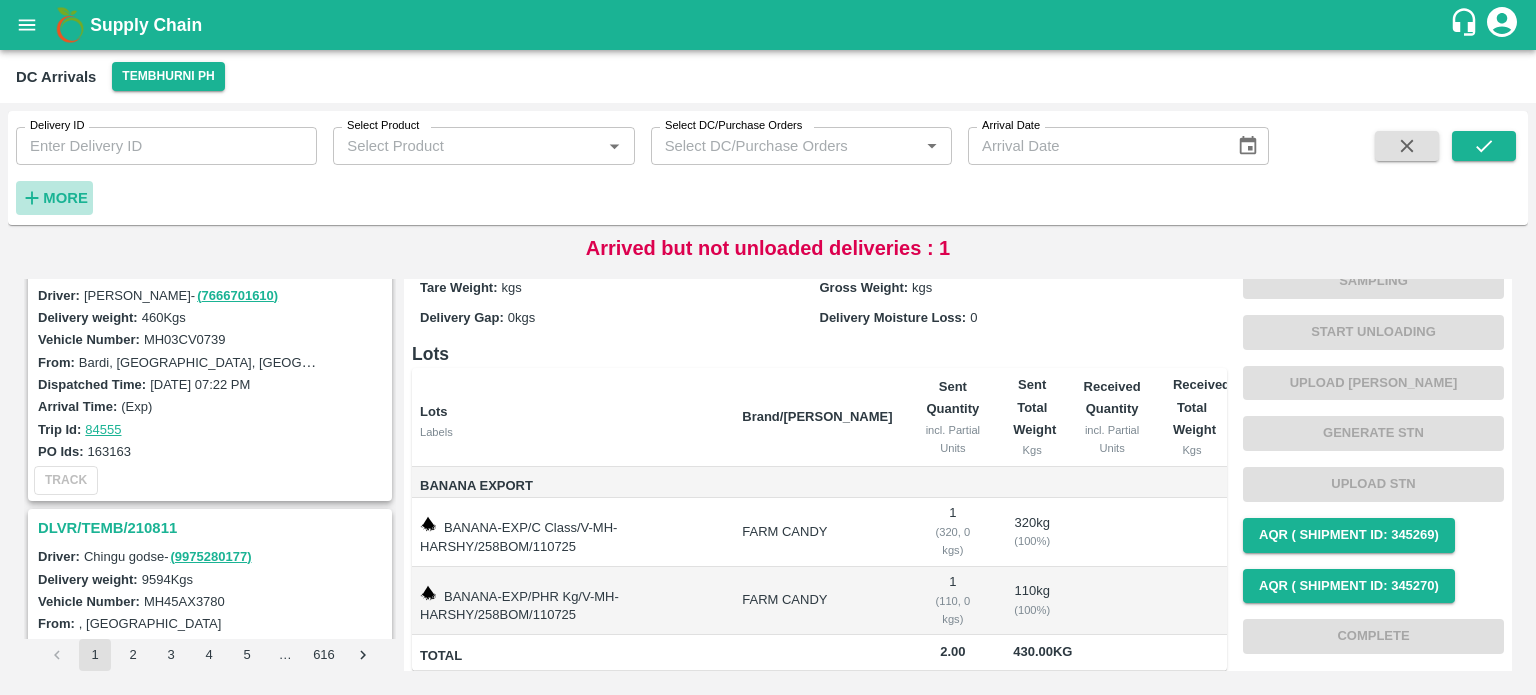 click on "More" at bounding box center [65, 198] 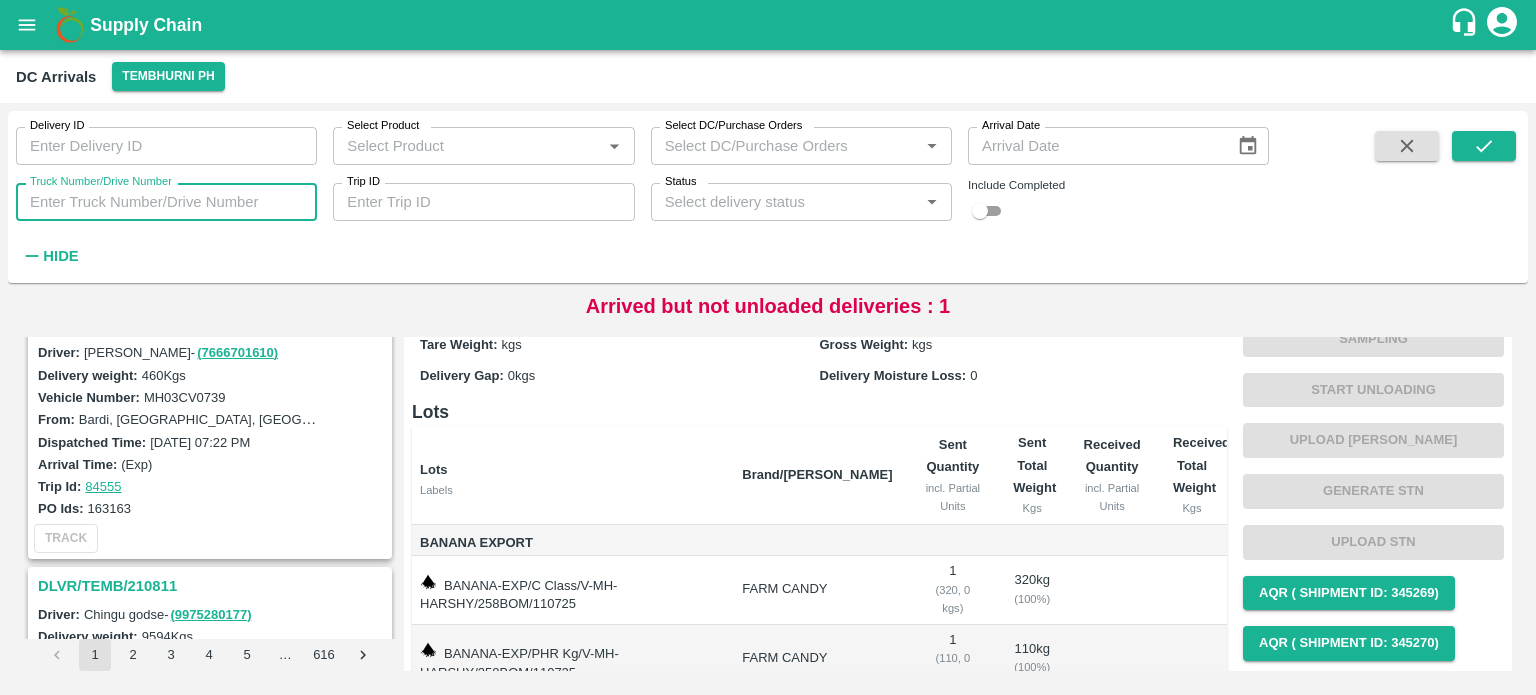 click on "Truck Number/Drive Number" at bounding box center (166, 202) 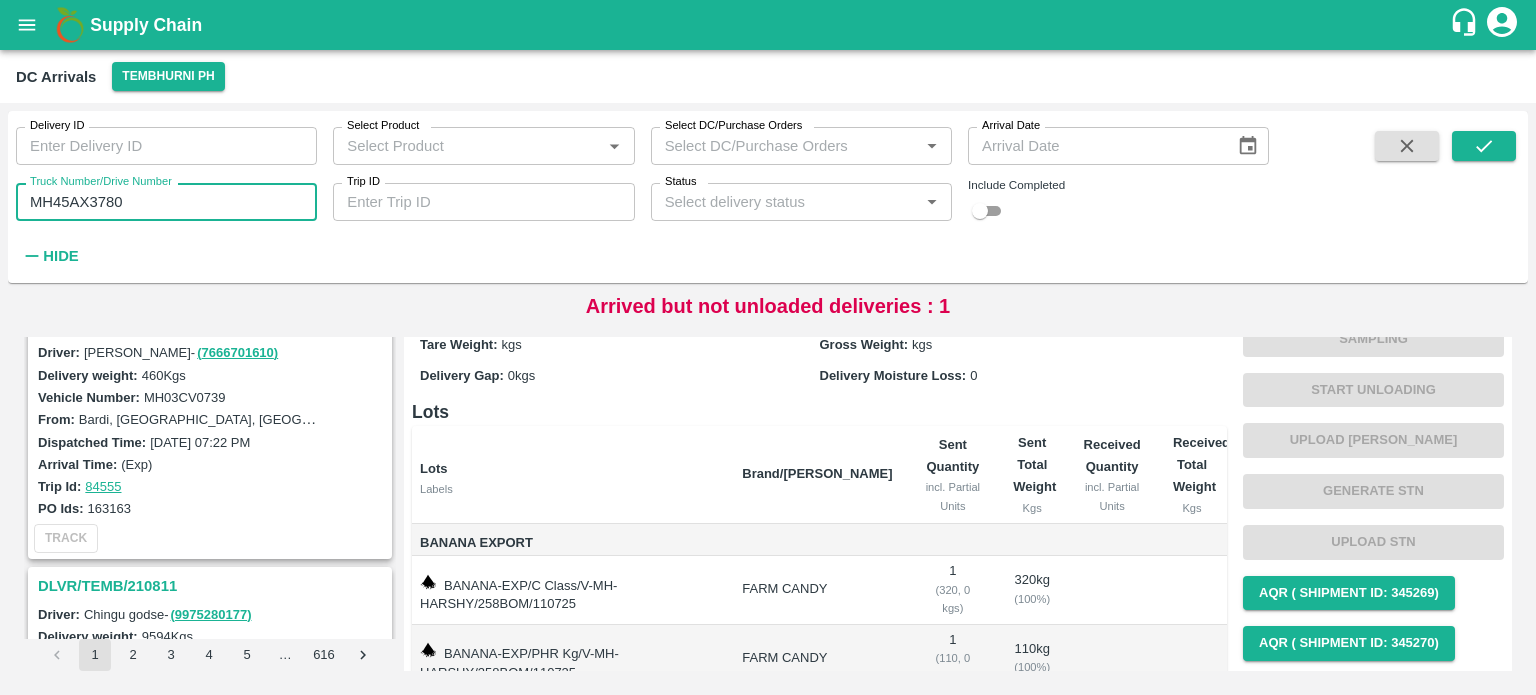 type on "MH45AX3780" 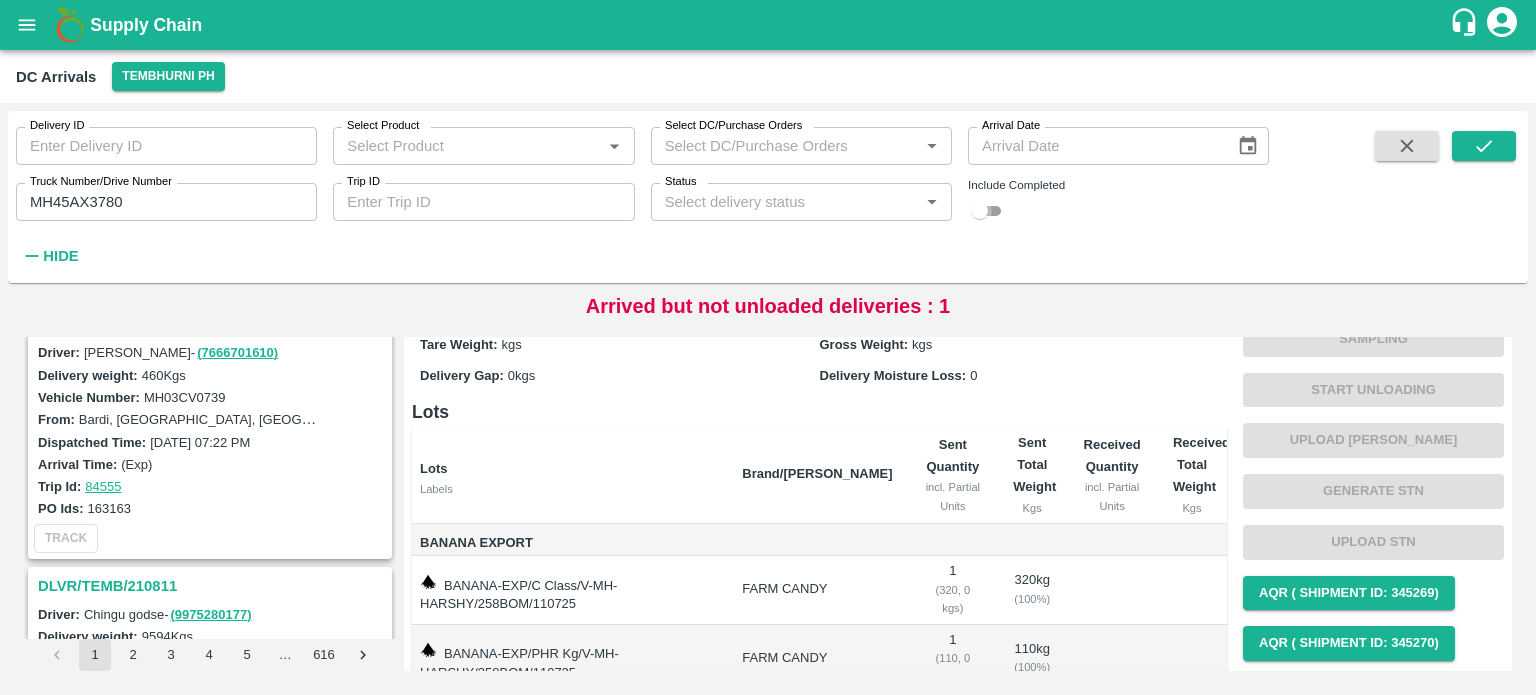 click at bounding box center [980, 211] 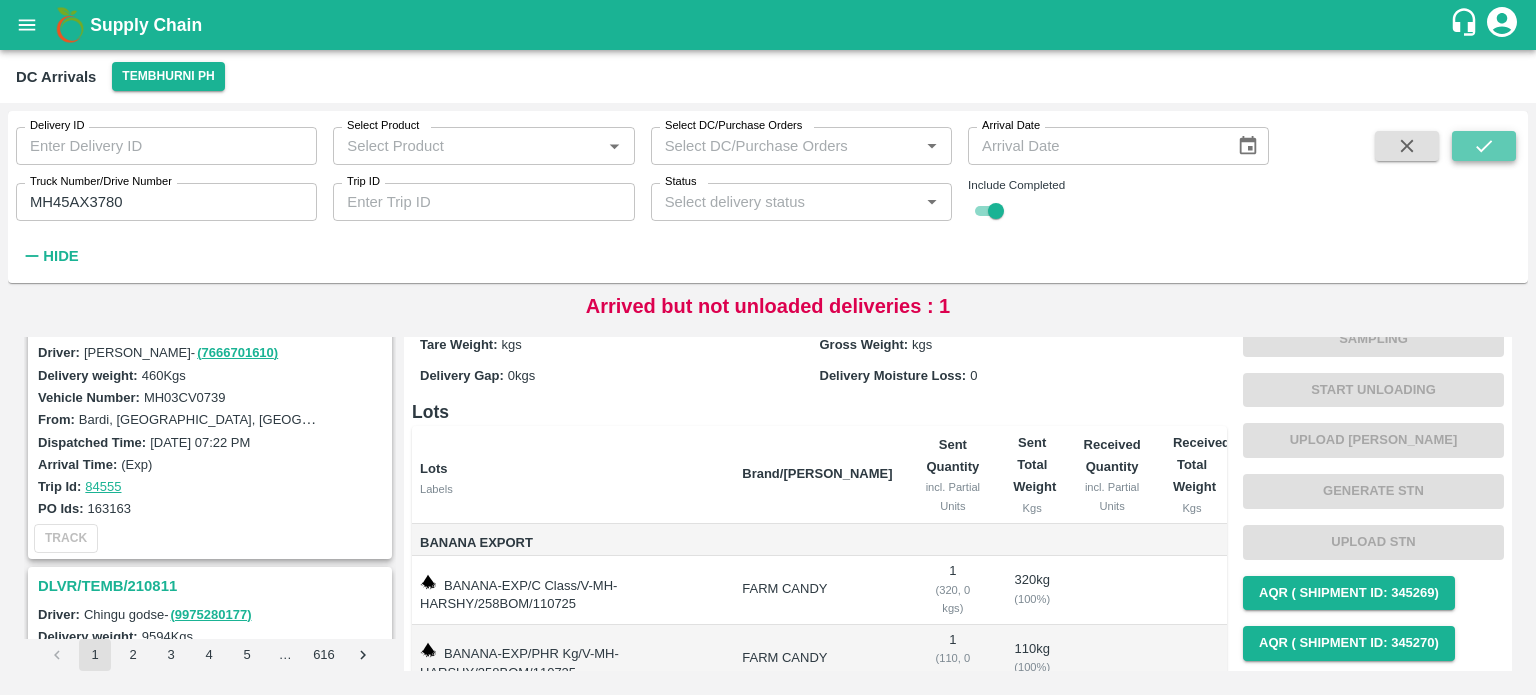 click at bounding box center (1484, 146) 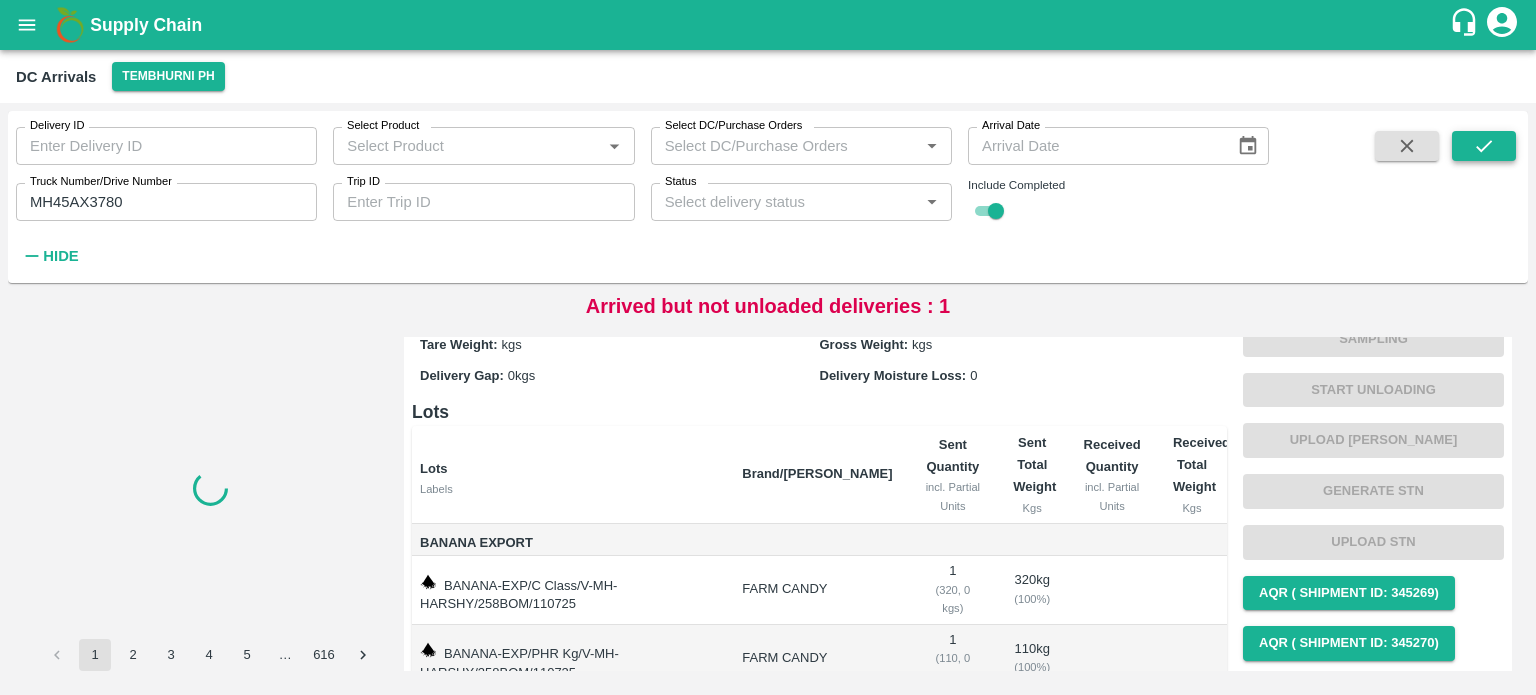 scroll, scrollTop: 0, scrollLeft: 0, axis: both 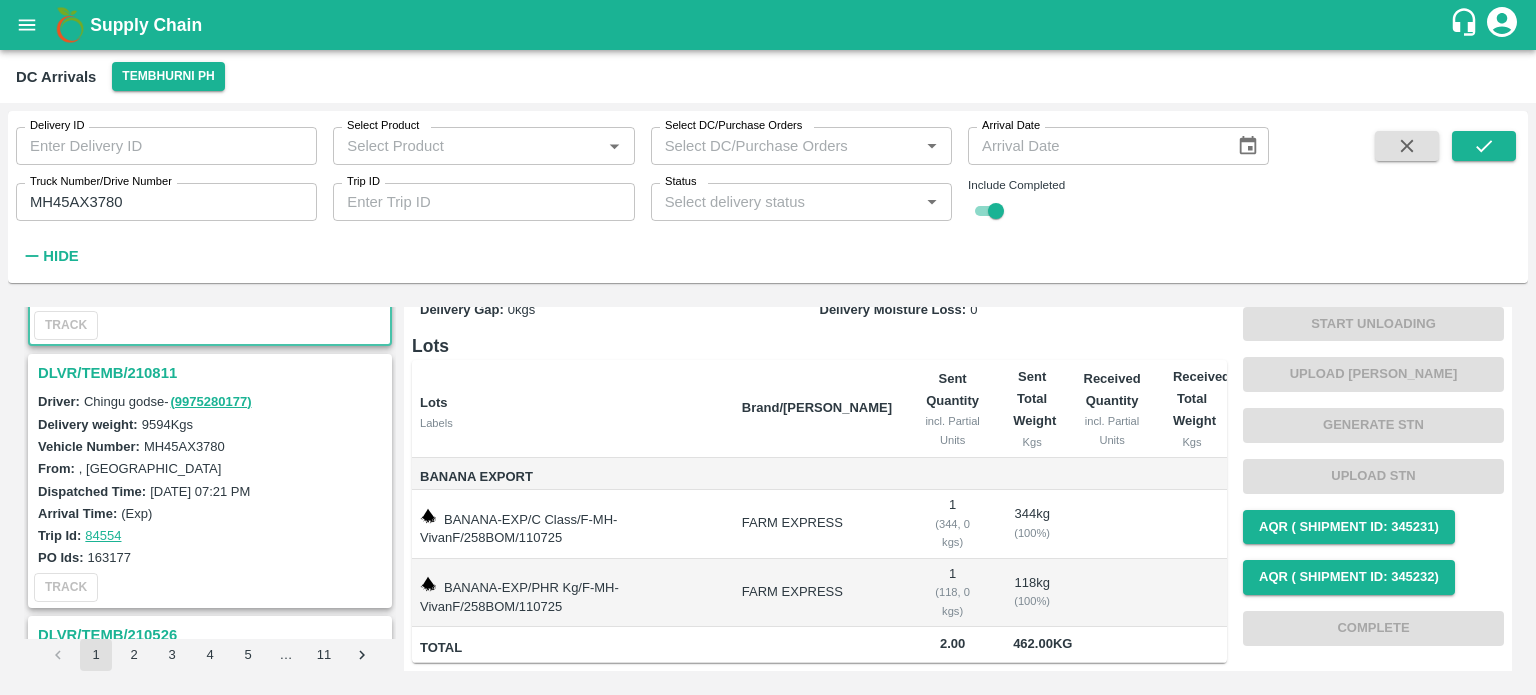 type 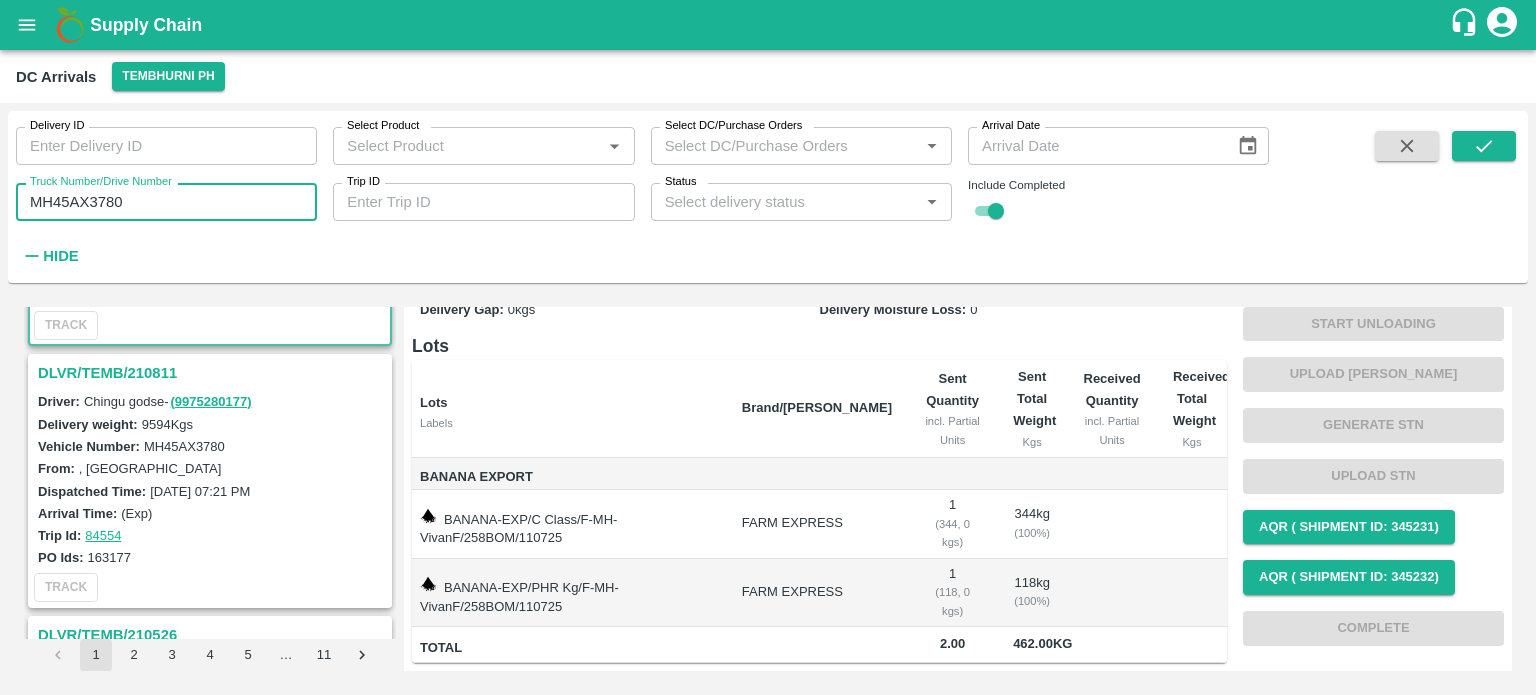 click on "MH45AX3780" at bounding box center (166, 202) 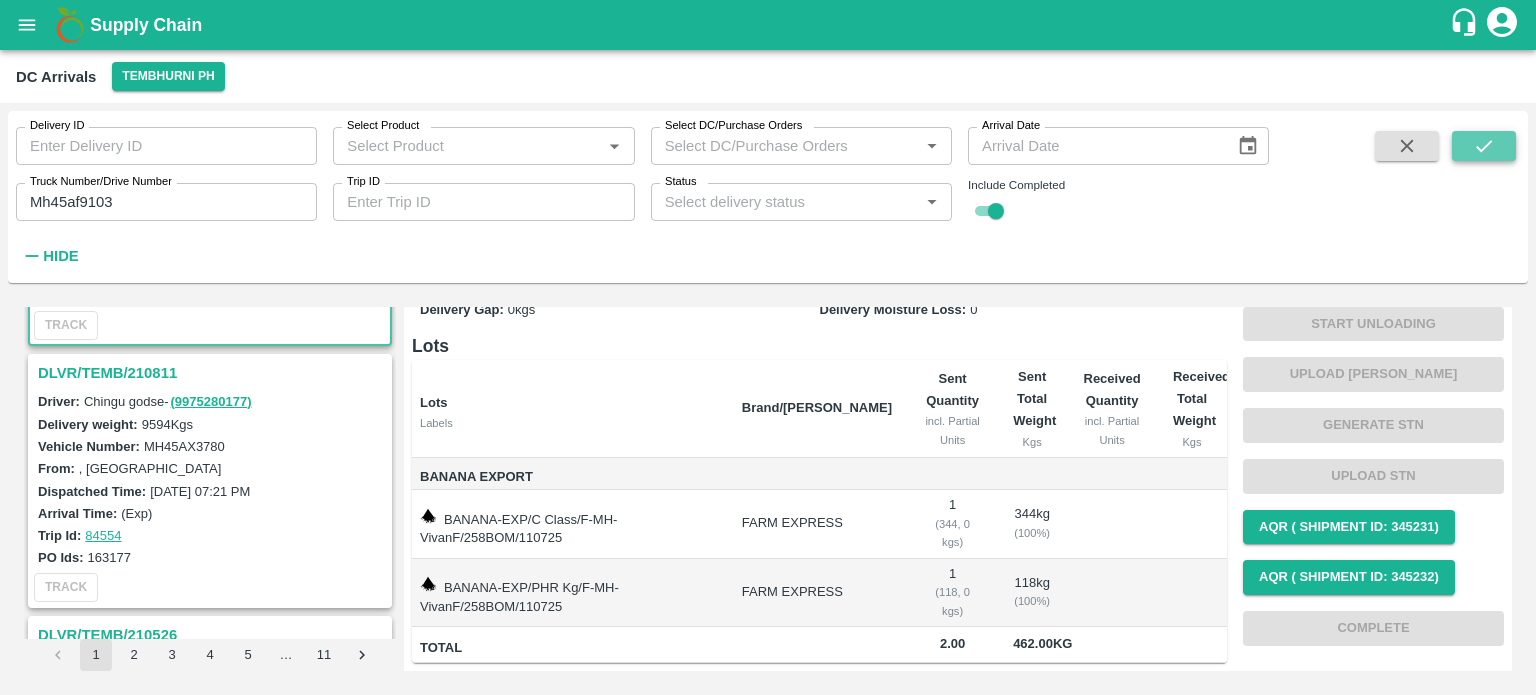 click 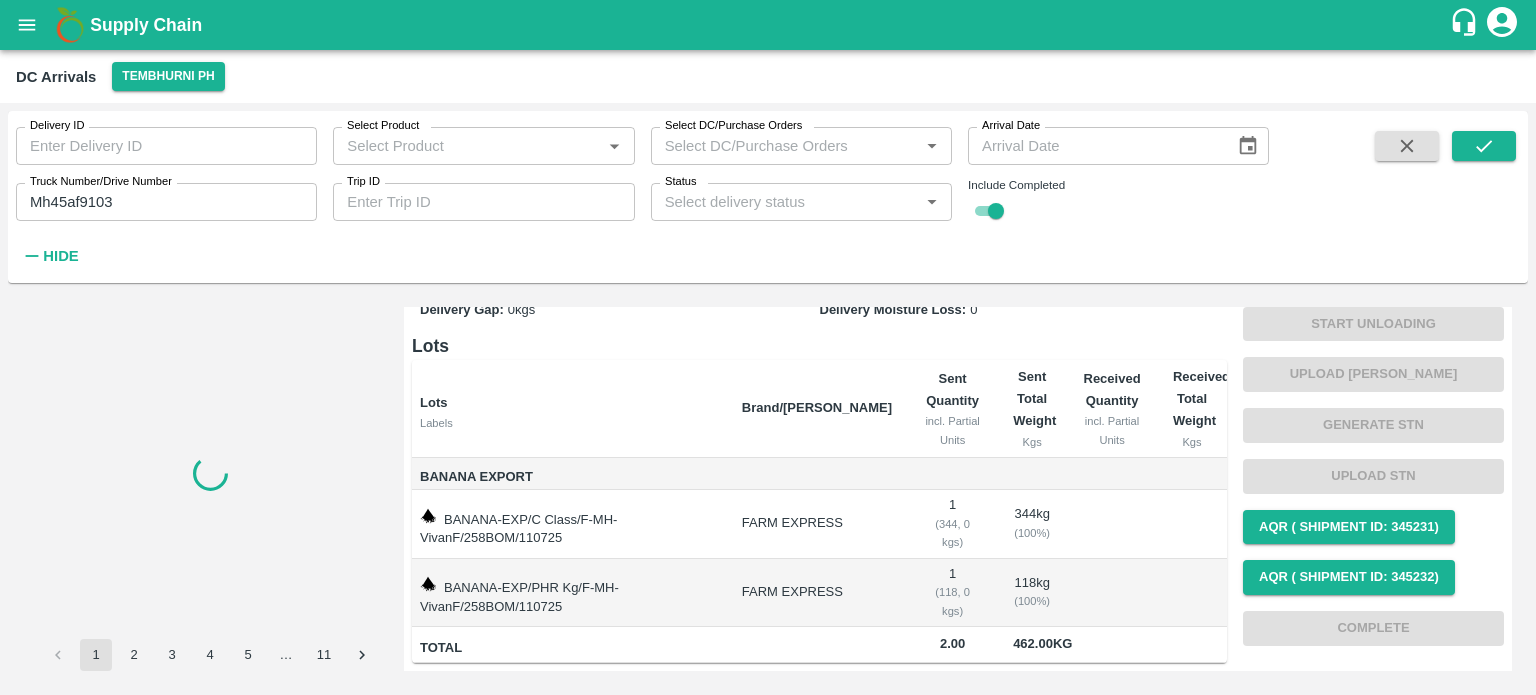 scroll, scrollTop: 0, scrollLeft: 0, axis: both 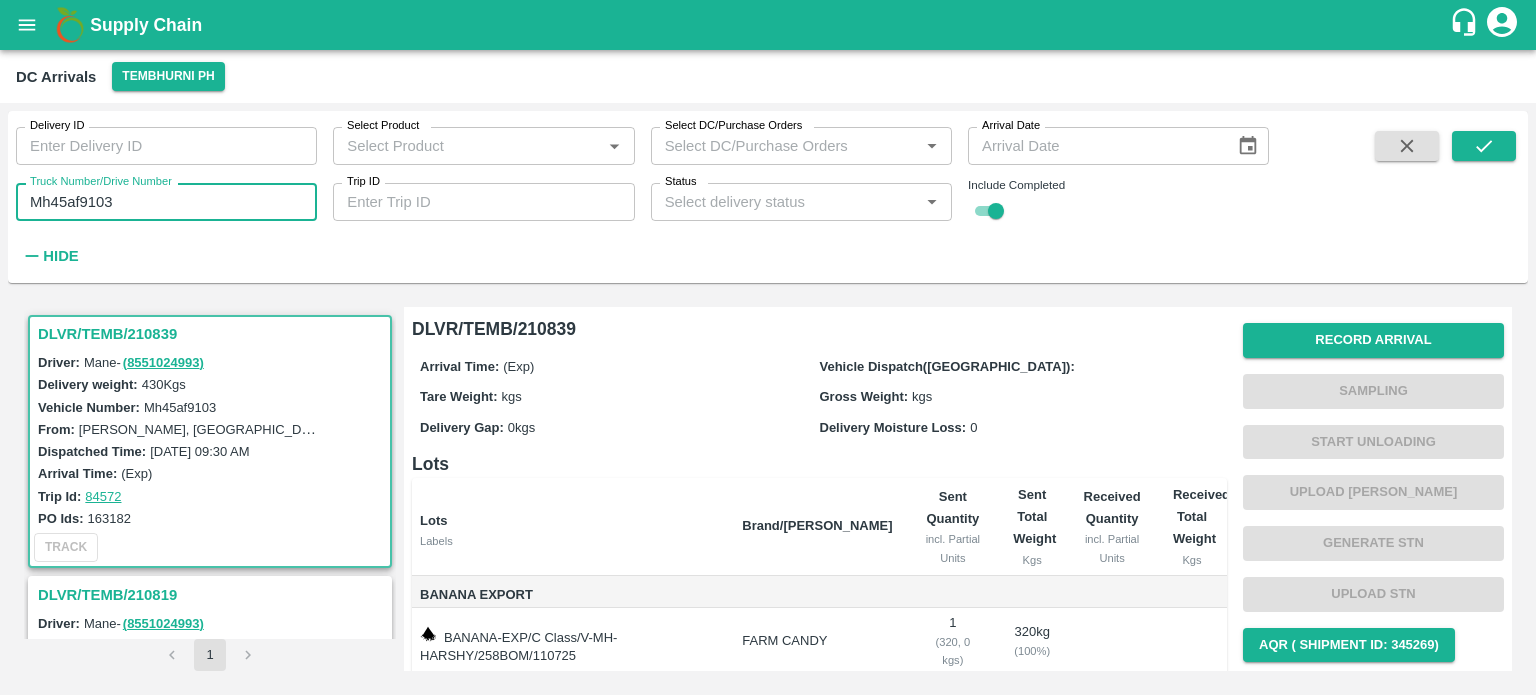 click on "Mh45af9103" at bounding box center (166, 202) 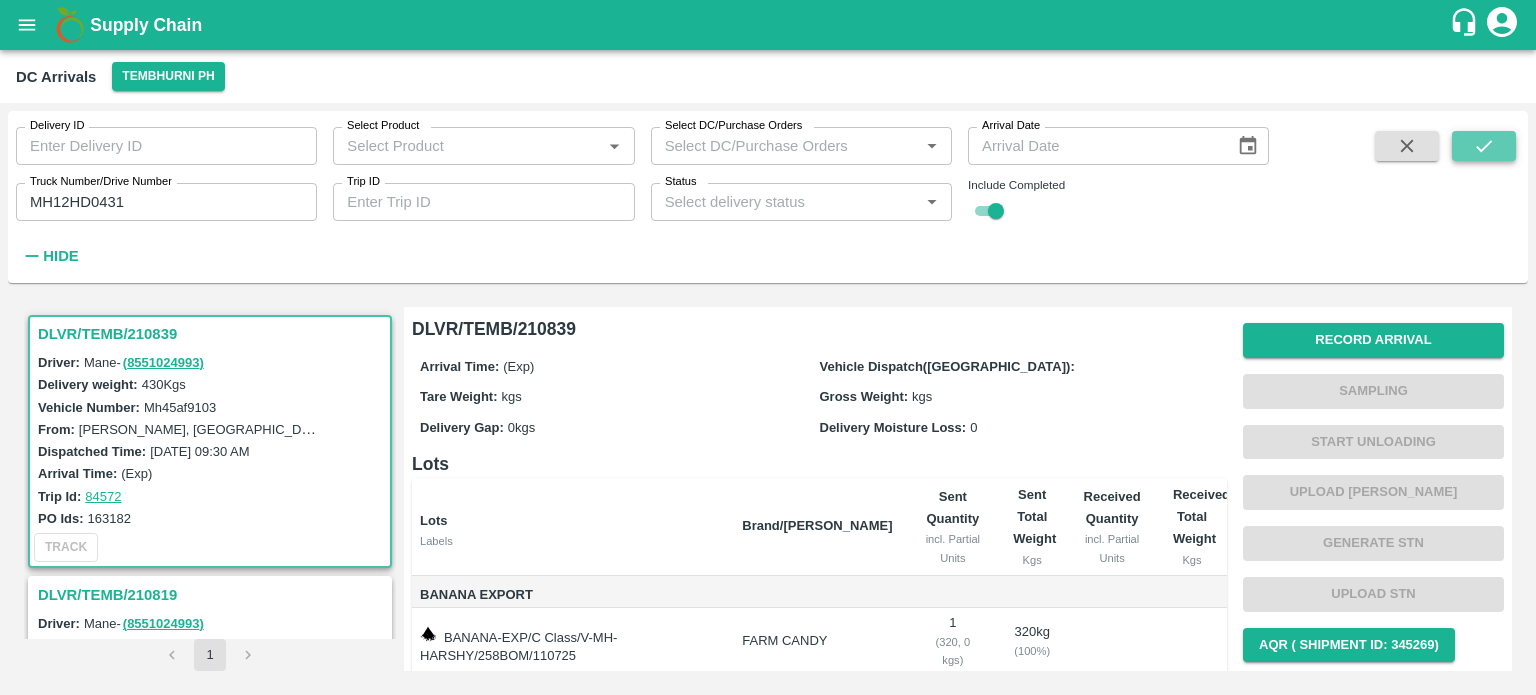 click 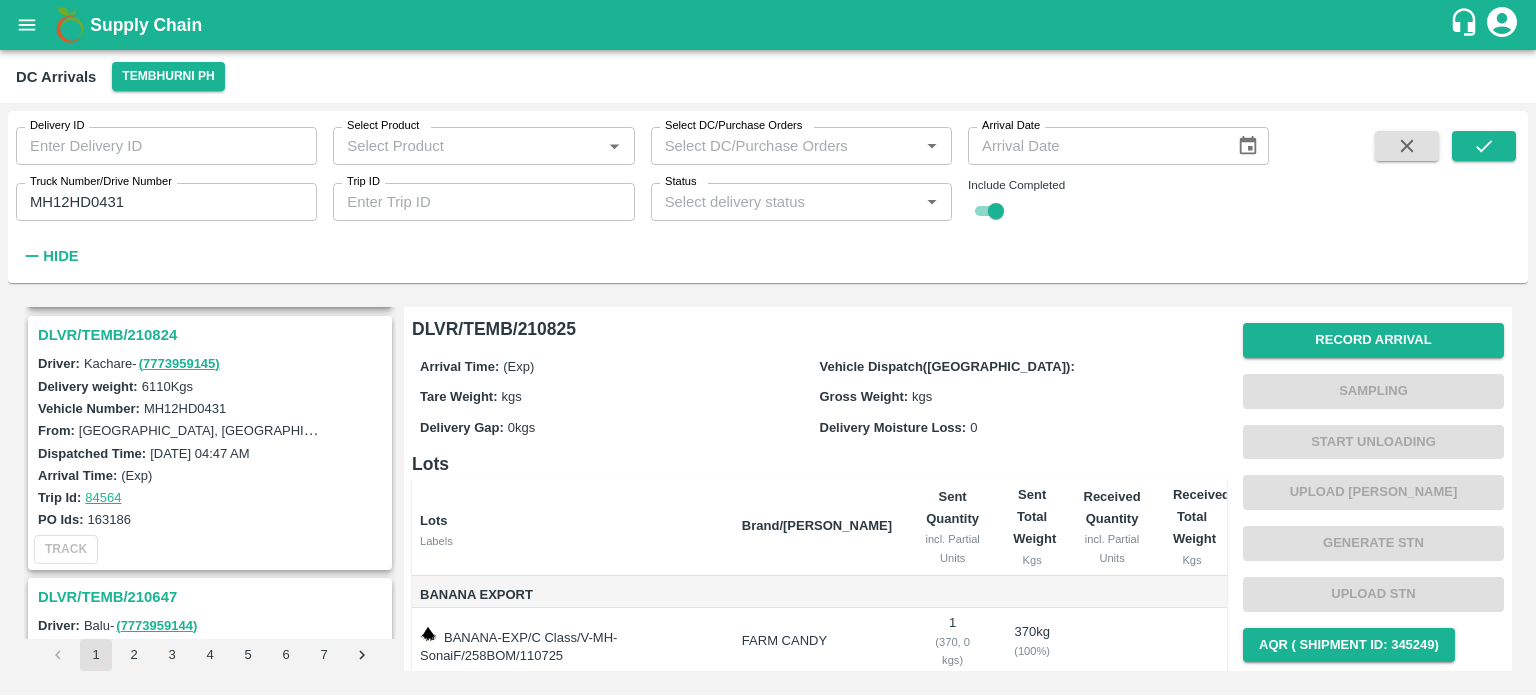 scroll, scrollTop: 260, scrollLeft: 0, axis: vertical 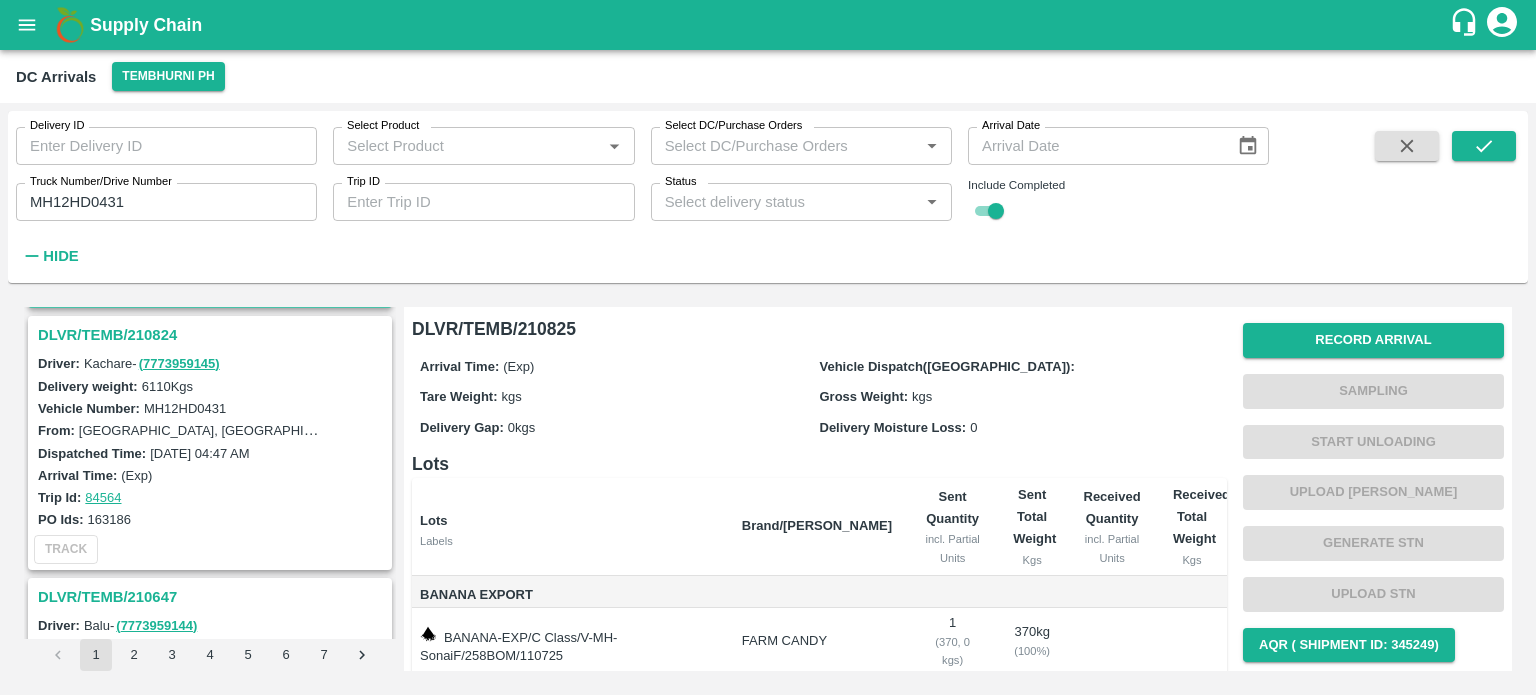 click on "DLVR/TEMB/210824" at bounding box center (213, 335) 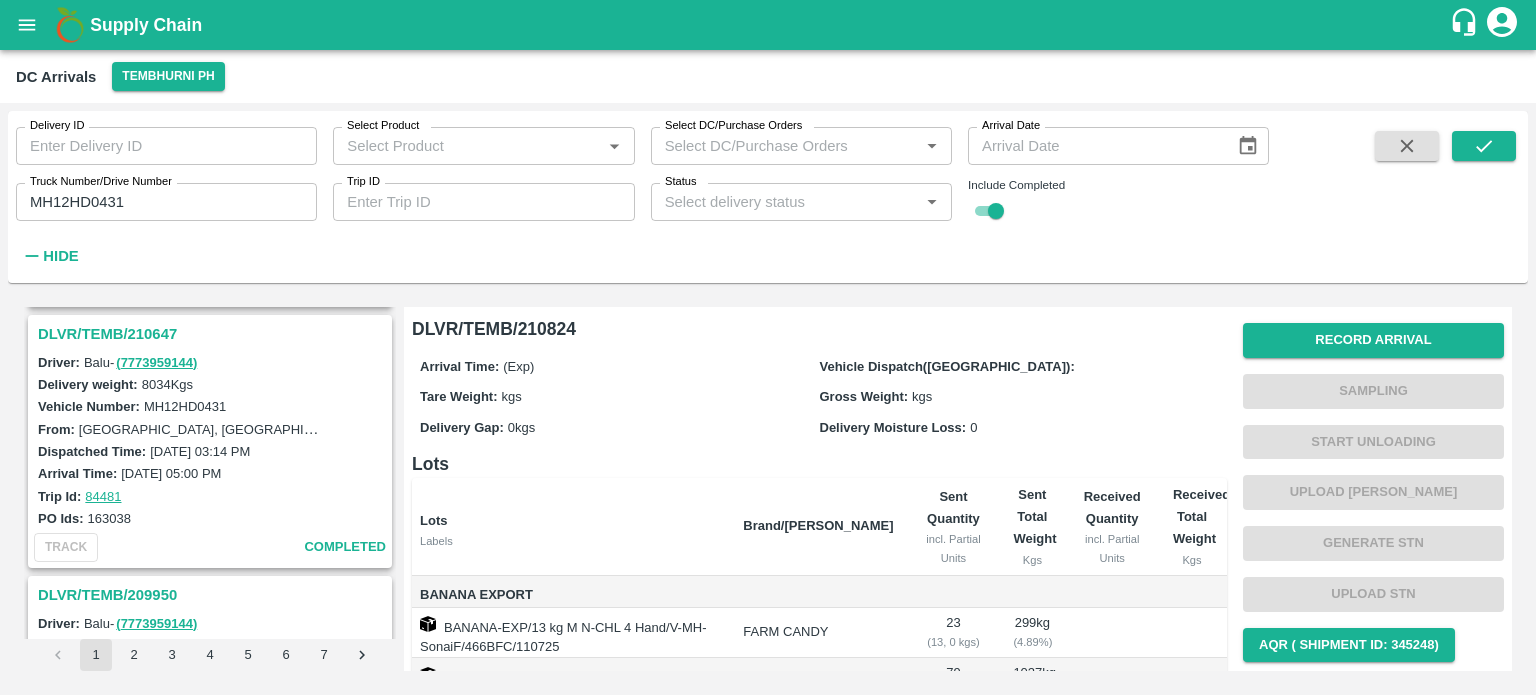 scroll, scrollTop: 527, scrollLeft: 0, axis: vertical 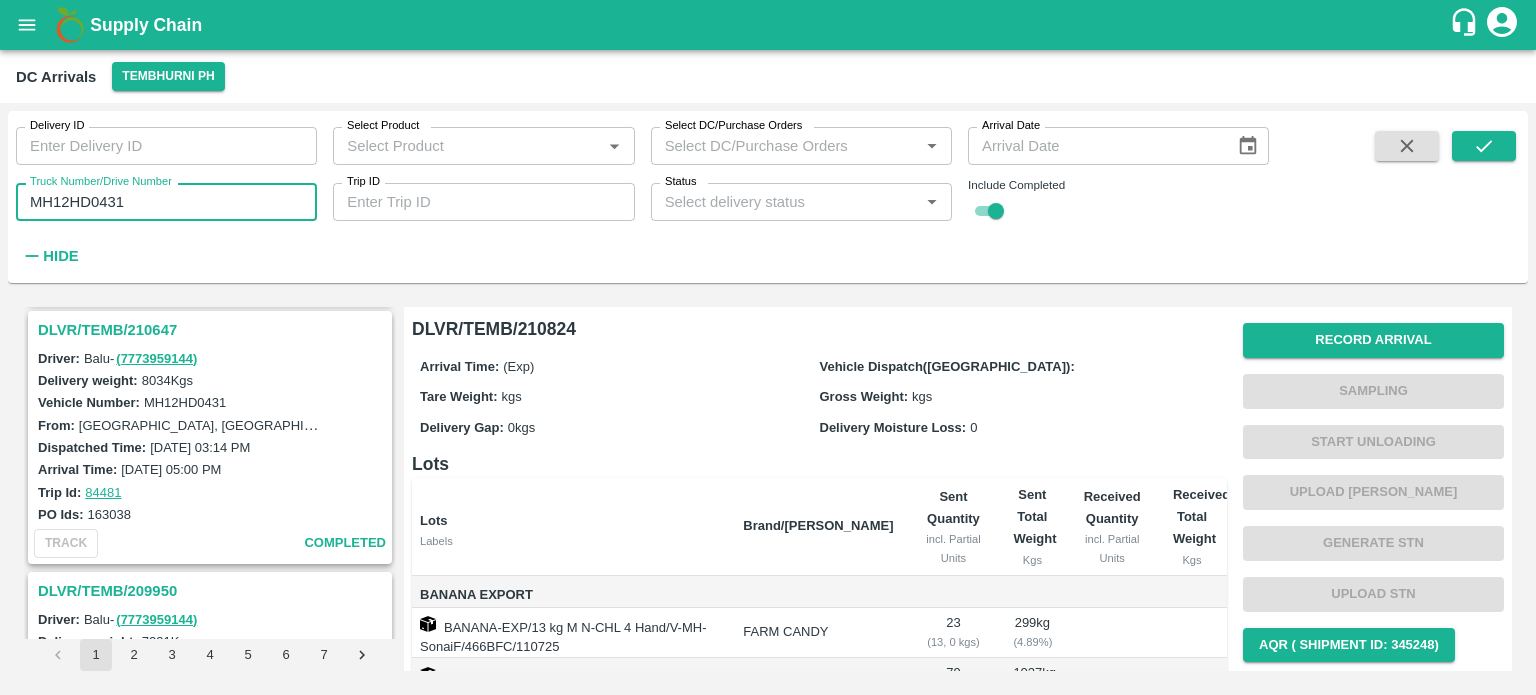 click on "MH12HD0431" at bounding box center [166, 202] 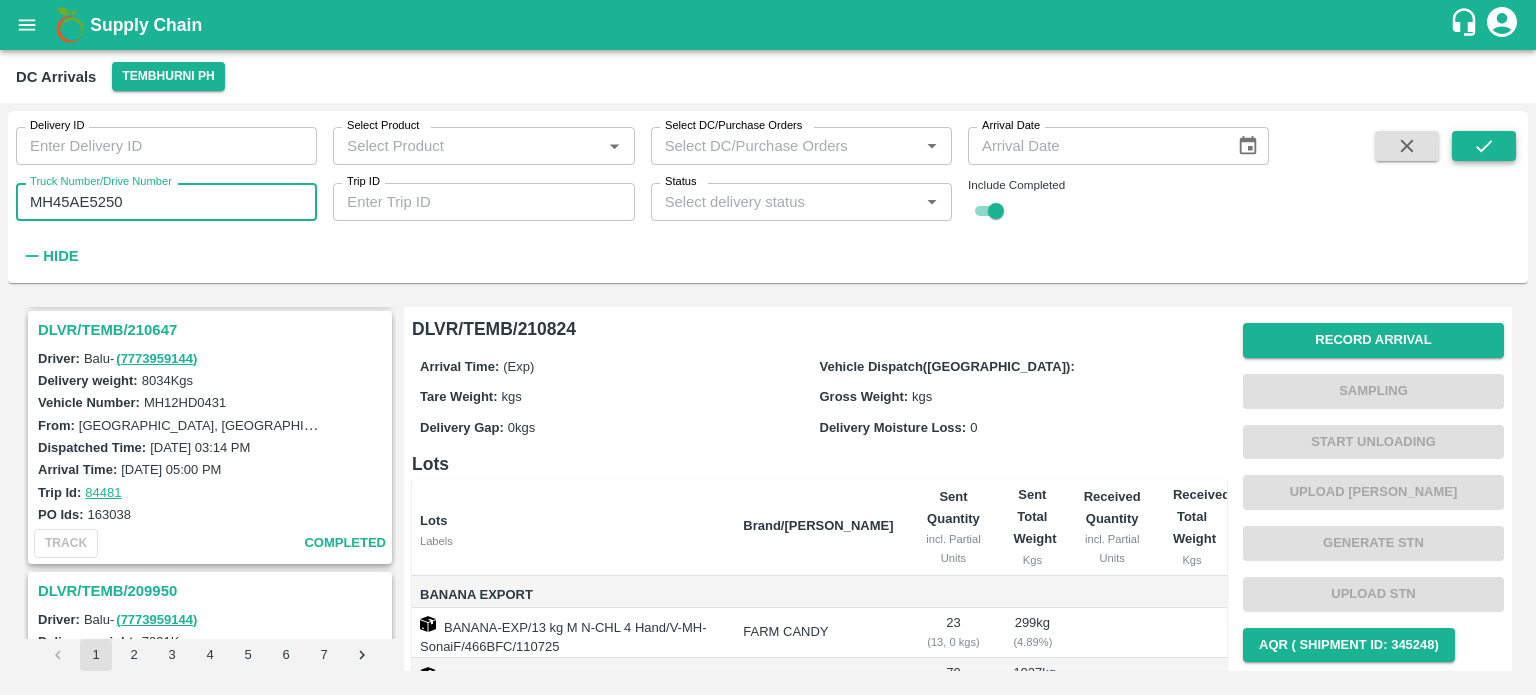 type on "MH45AE5250" 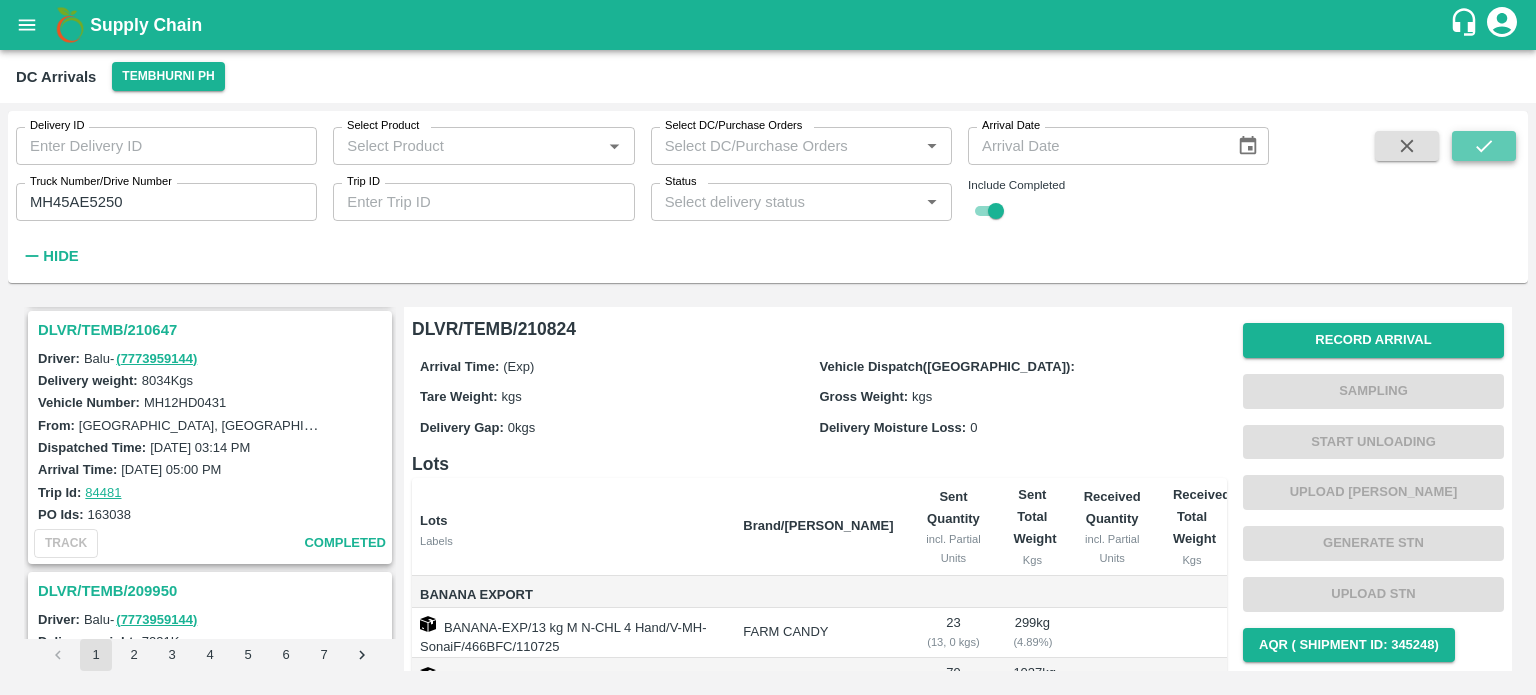 click 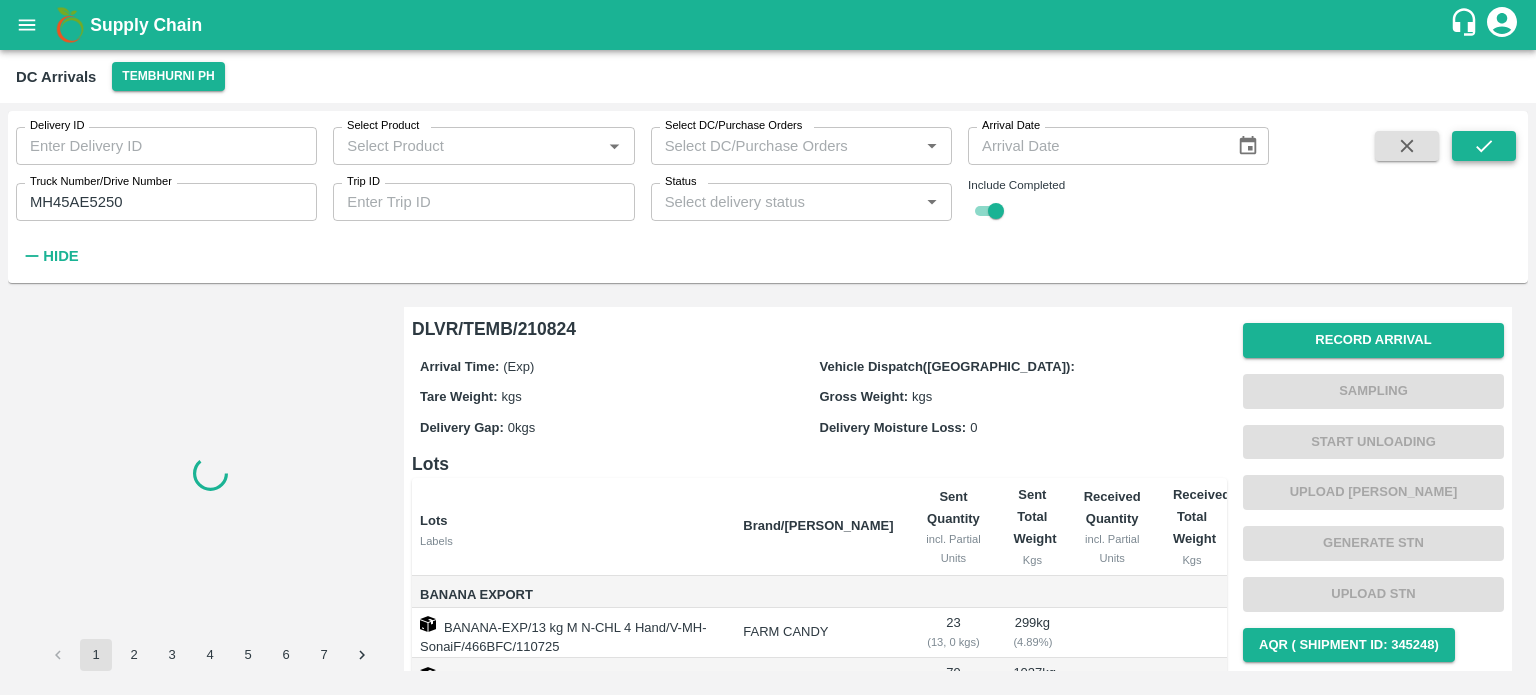 scroll, scrollTop: 0, scrollLeft: 0, axis: both 